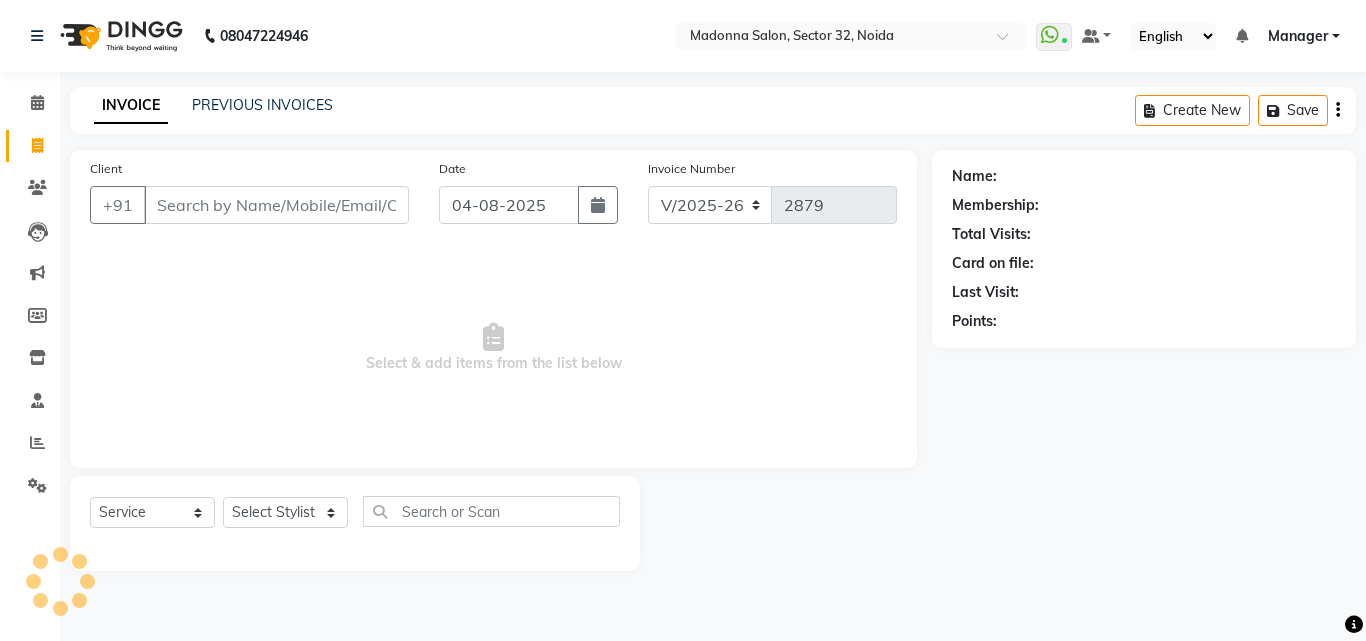 select on "7229" 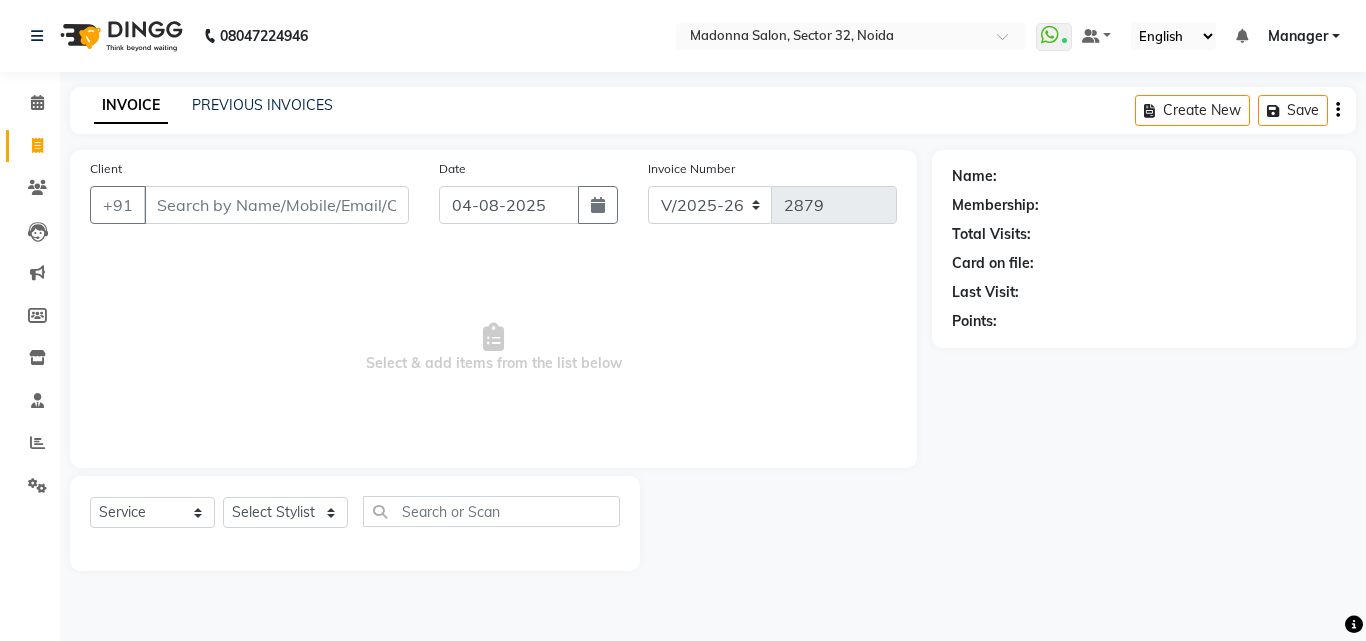 click on "Name: Membership: Total Visits: Card on file: Last Visit:  Points:" 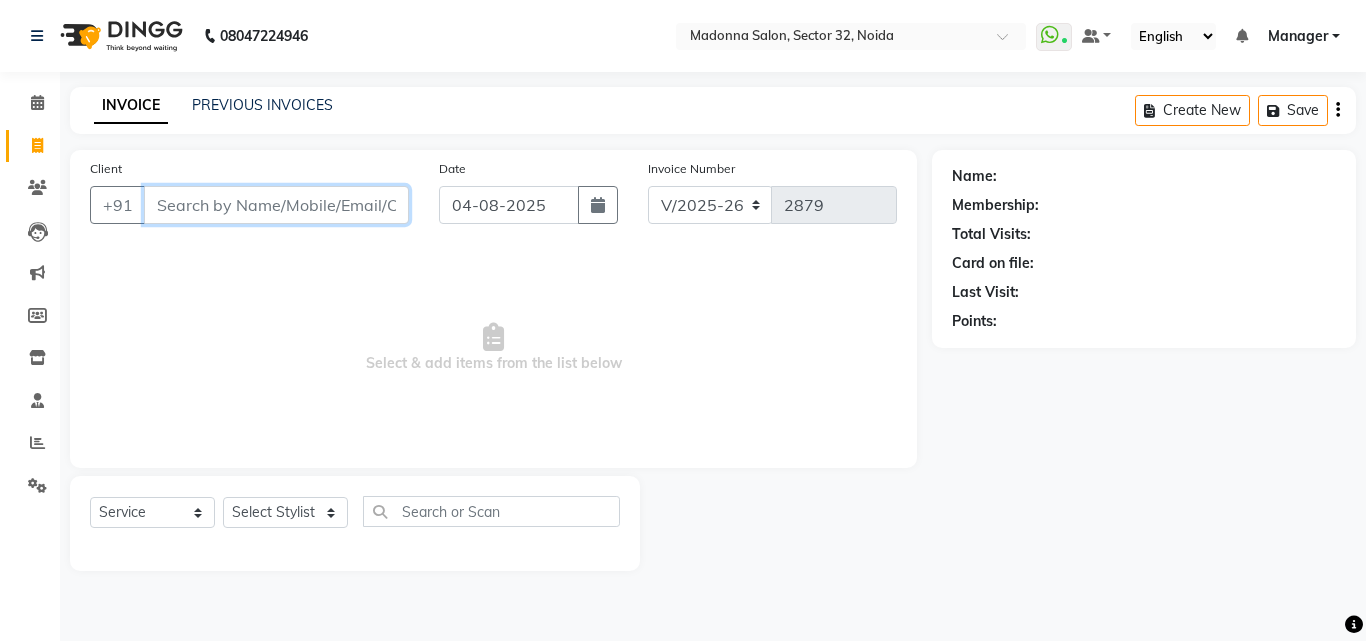 click on "Client" at bounding box center (276, 205) 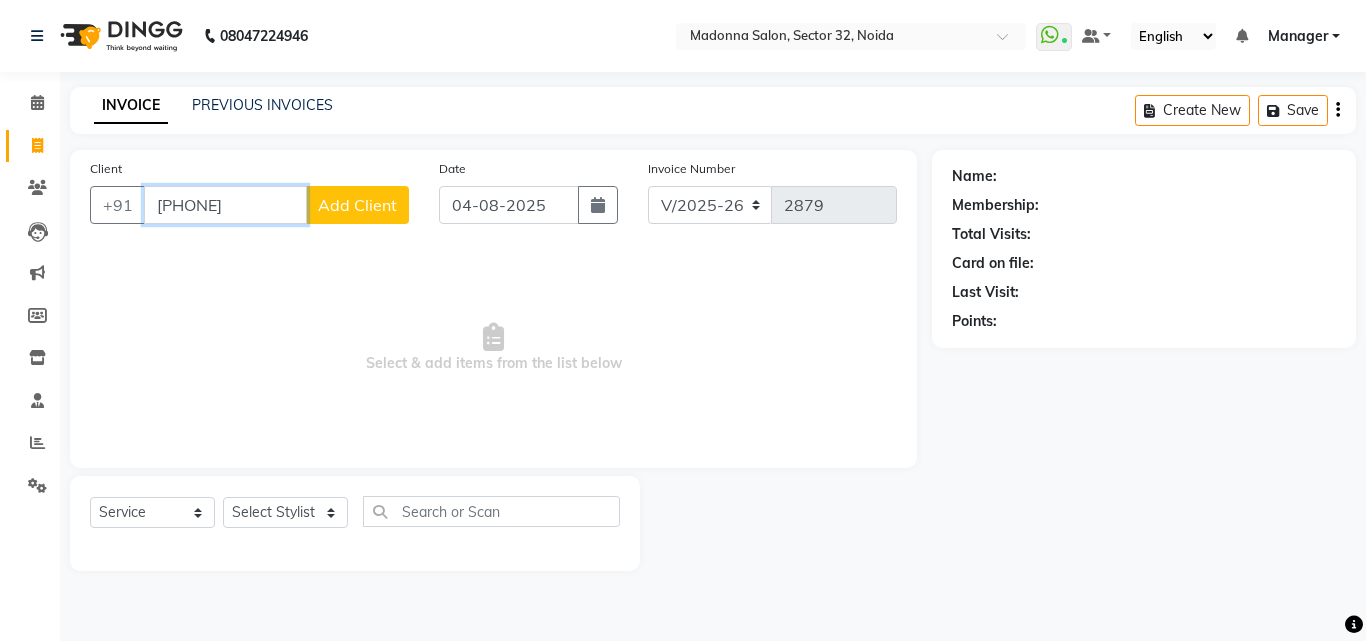 type on "[PHONE]" 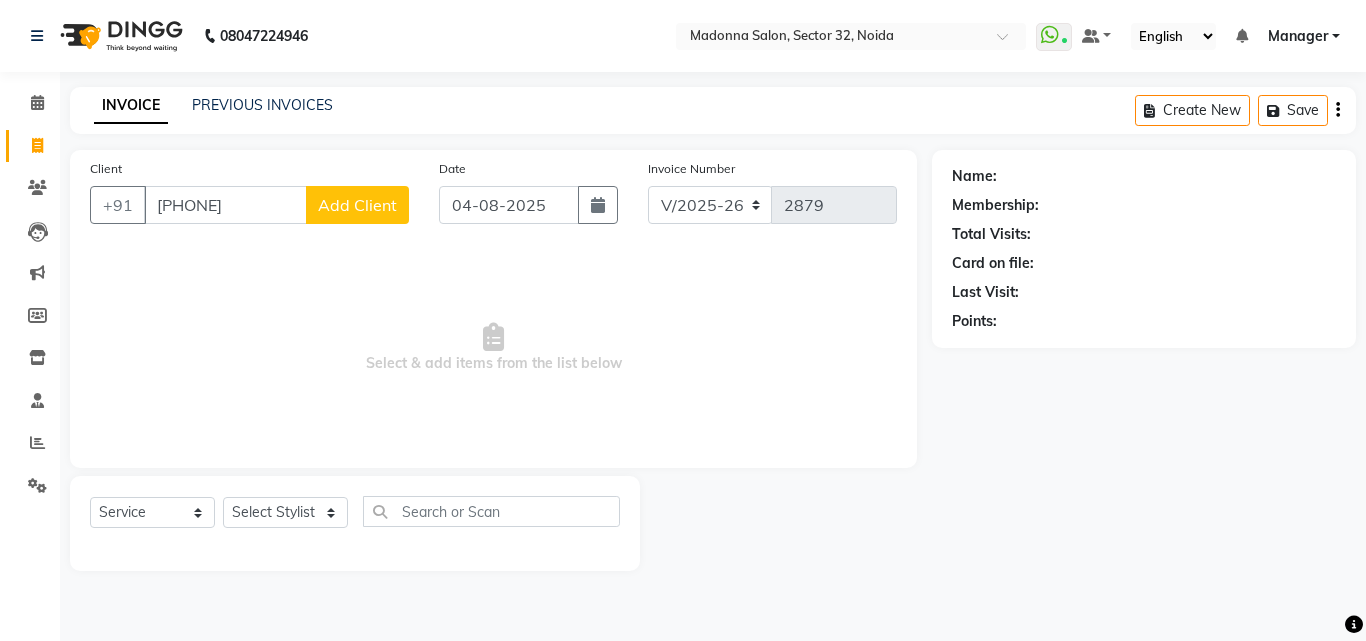 click on "Add Client" 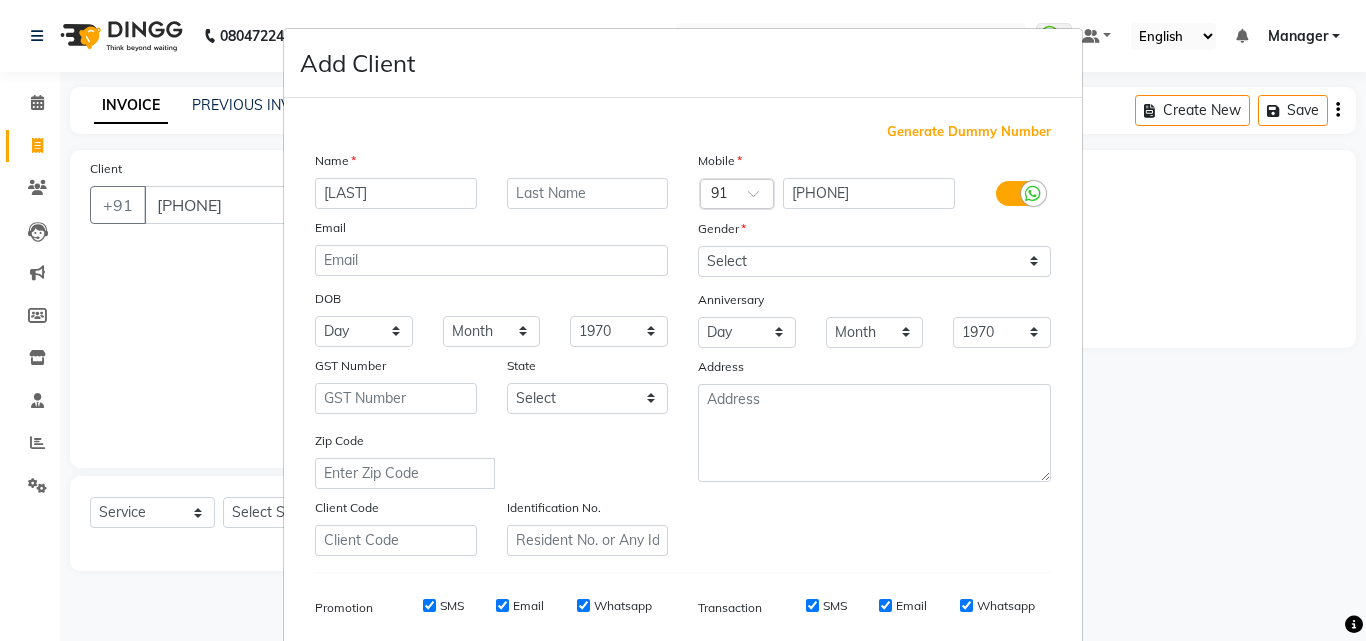 type on "[LAST]" 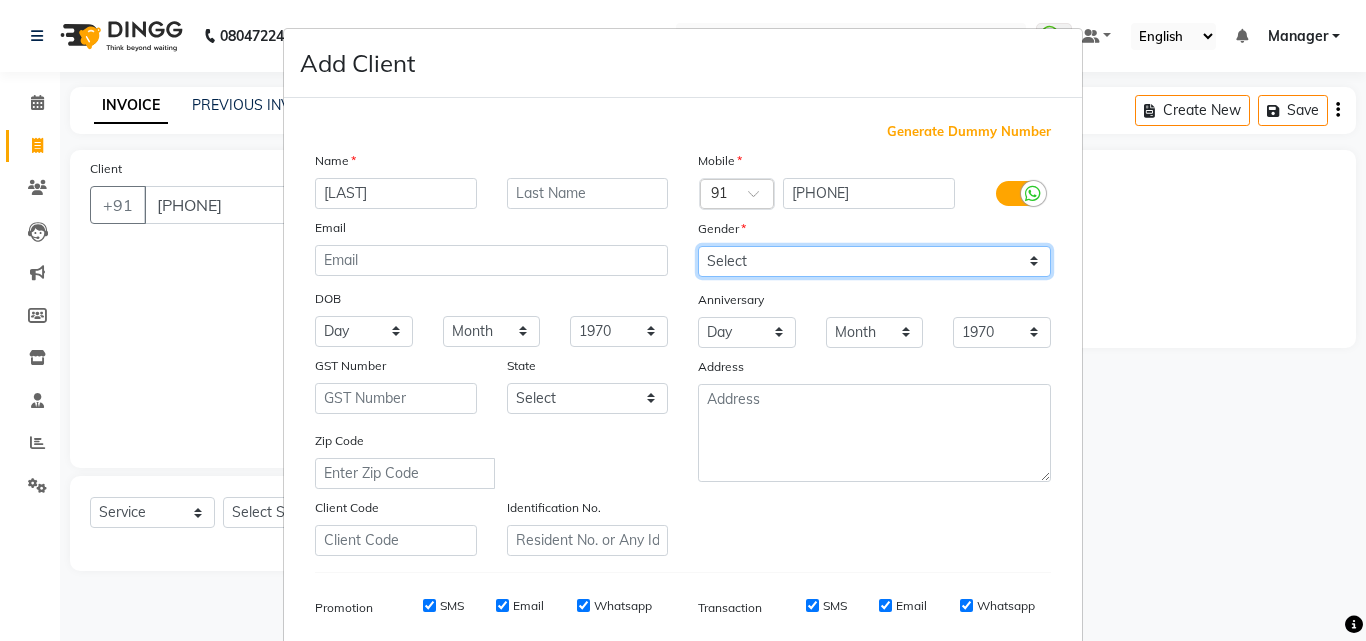 click on "Select Male Female Other Prefer Not To Say" at bounding box center (874, 261) 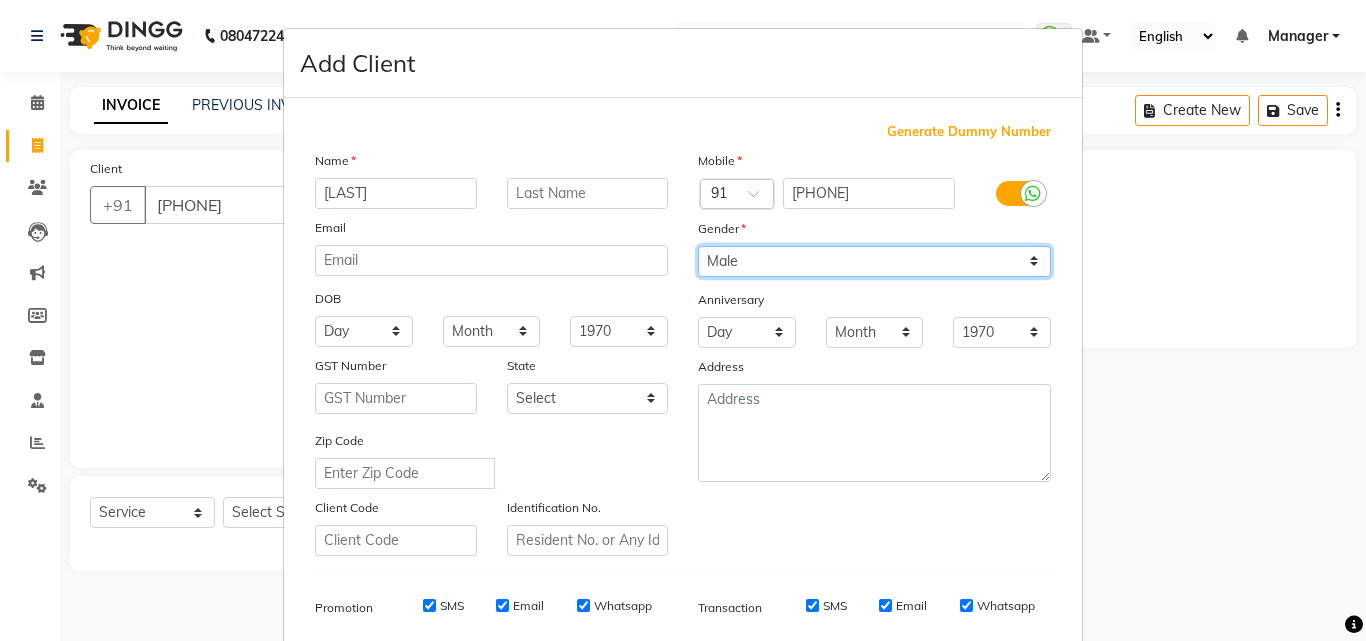 click on "Select Male Female Other Prefer Not To Say" at bounding box center [874, 261] 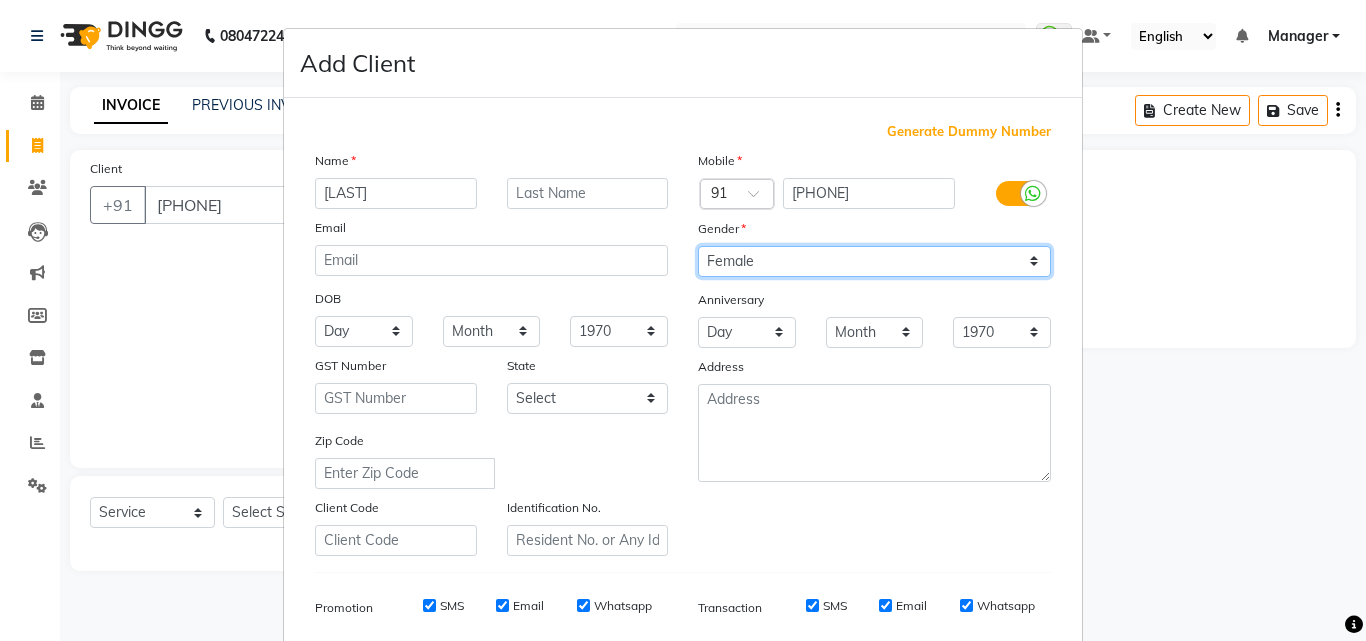 click on "Select Male Female Other Prefer Not To Say" at bounding box center [874, 261] 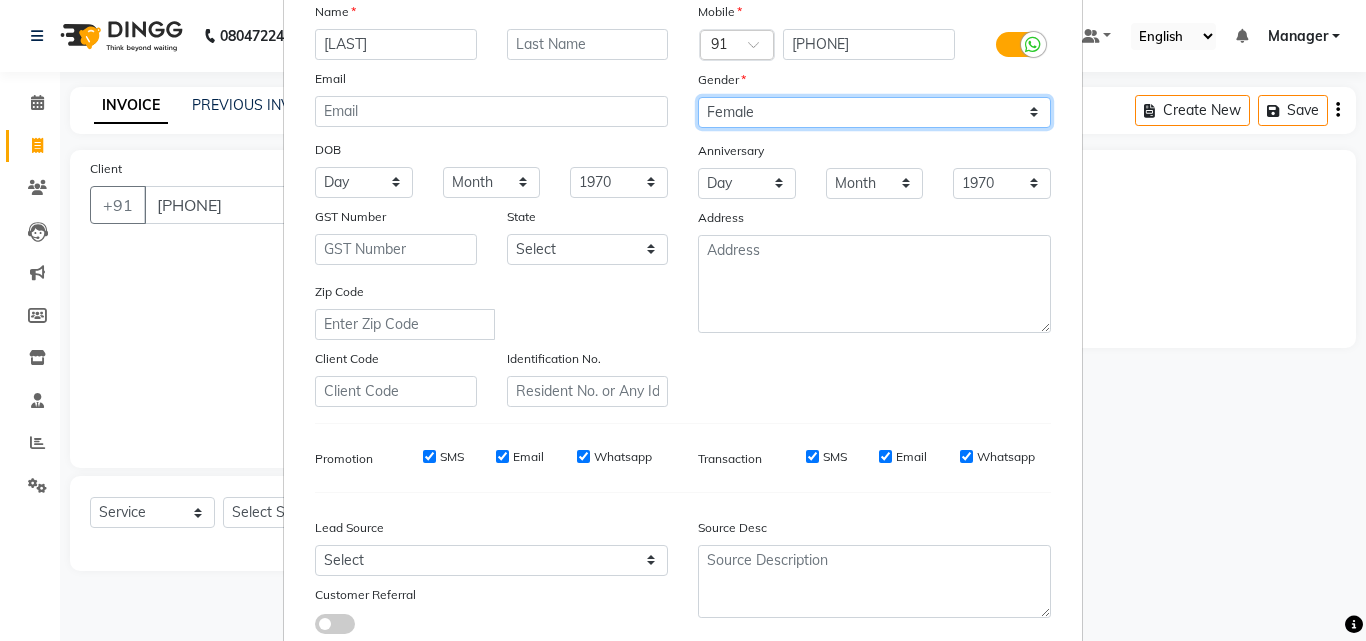 scroll, scrollTop: 211, scrollLeft: 0, axis: vertical 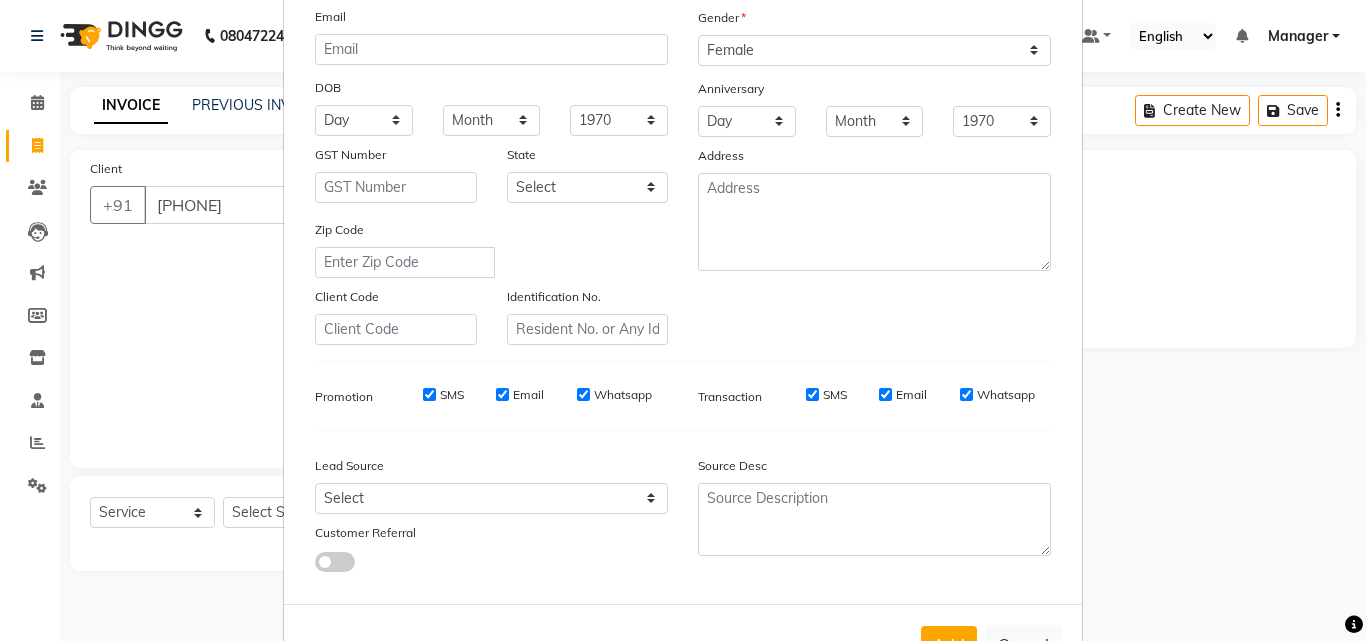 click on "Add   Cancel" at bounding box center [683, 643] 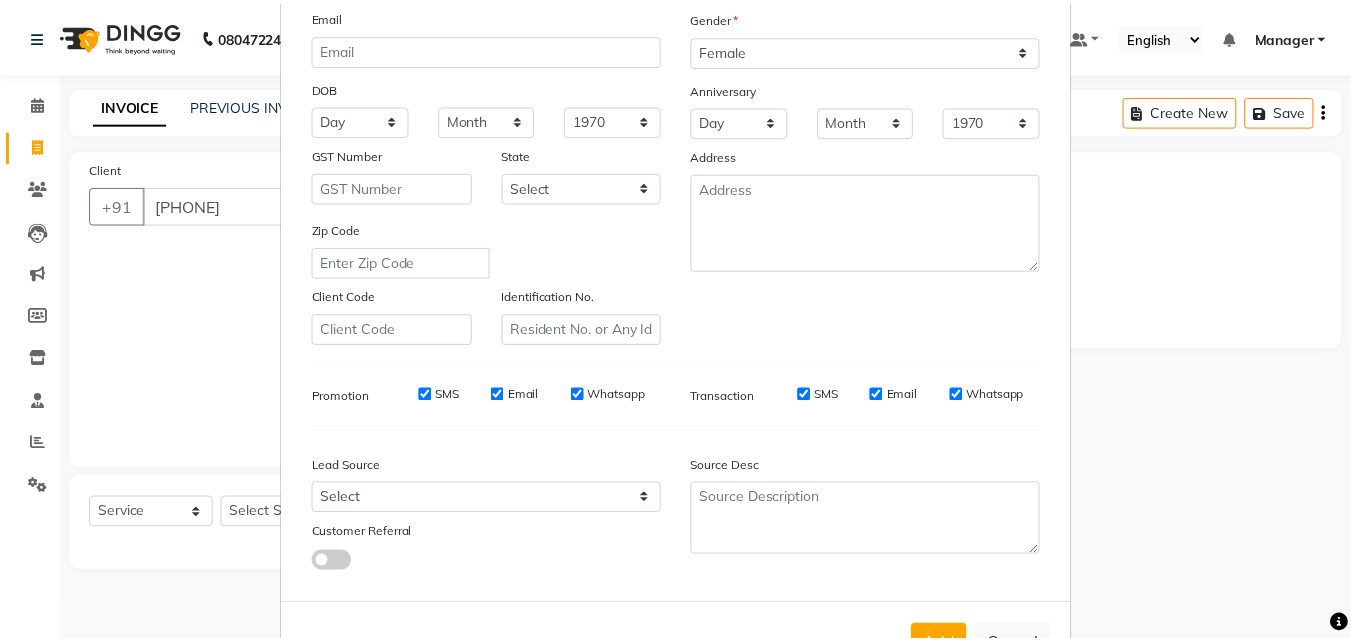 scroll, scrollTop: 282, scrollLeft: 0, axis: vertical 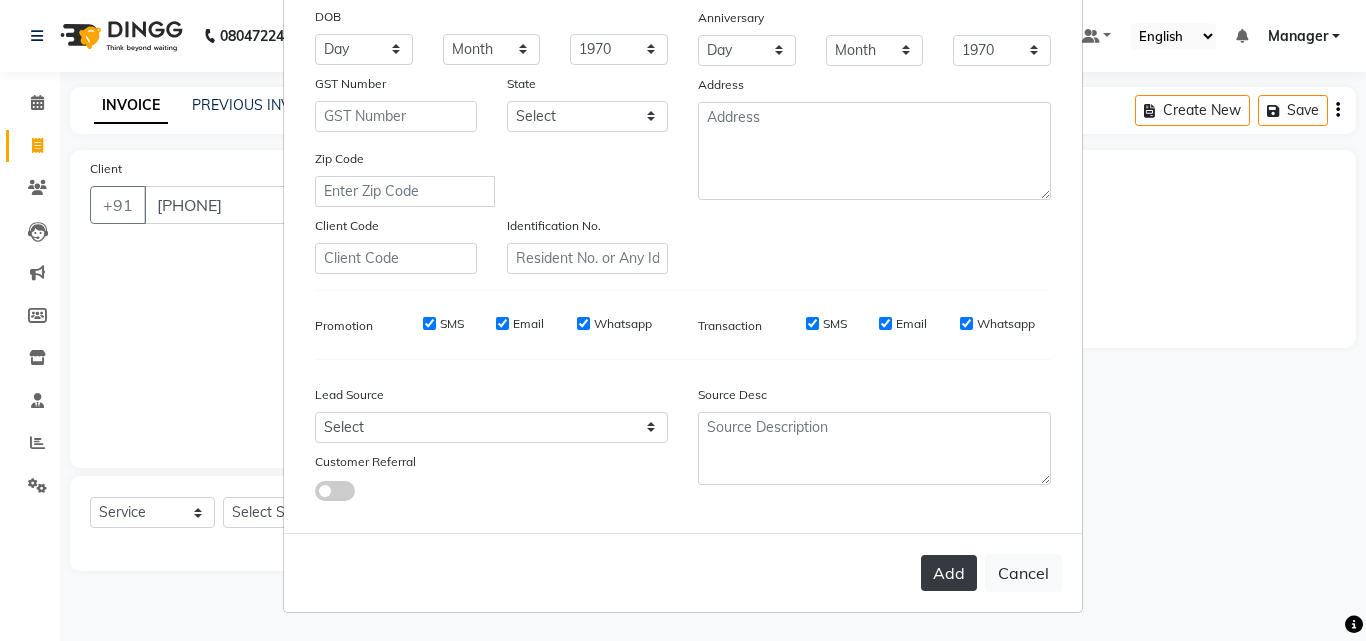click on "Add" at bounding box center (949, 573) 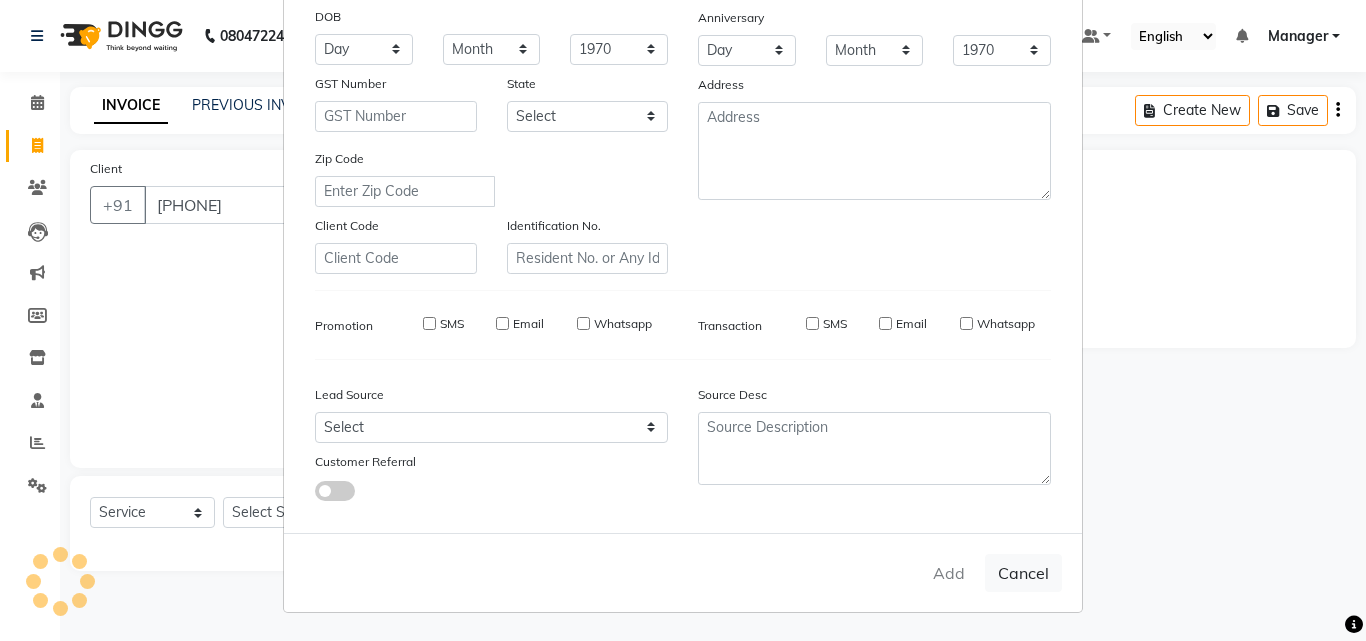 type 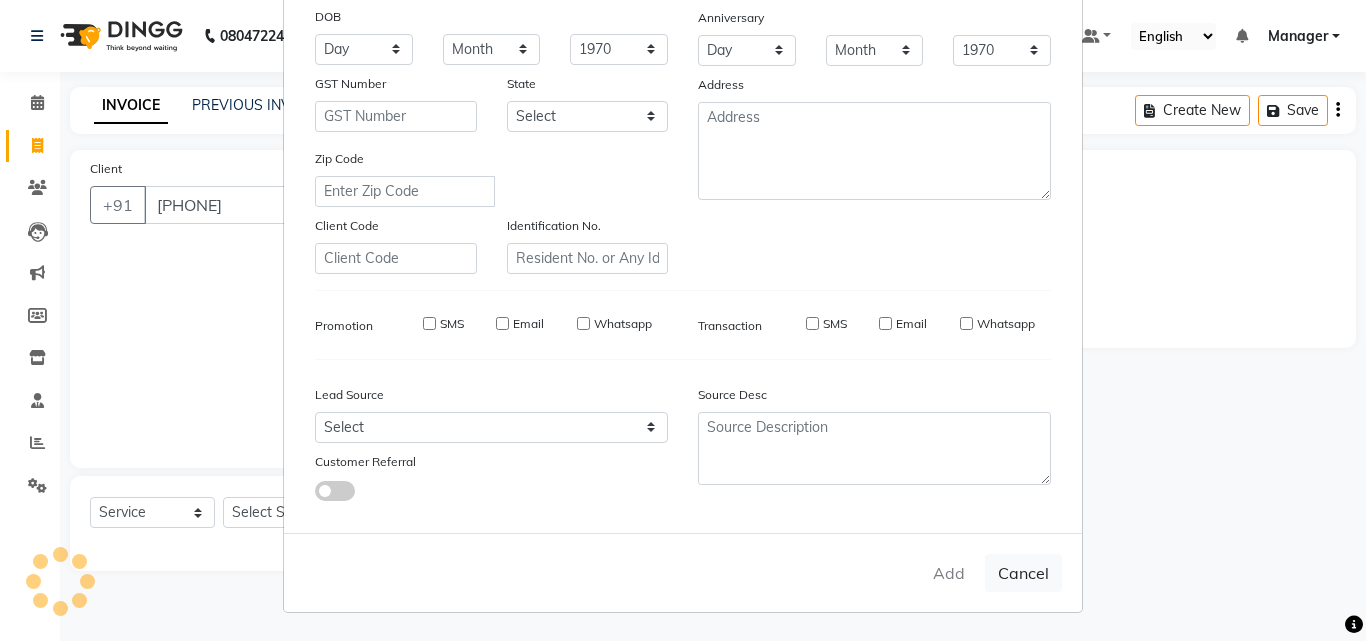 select 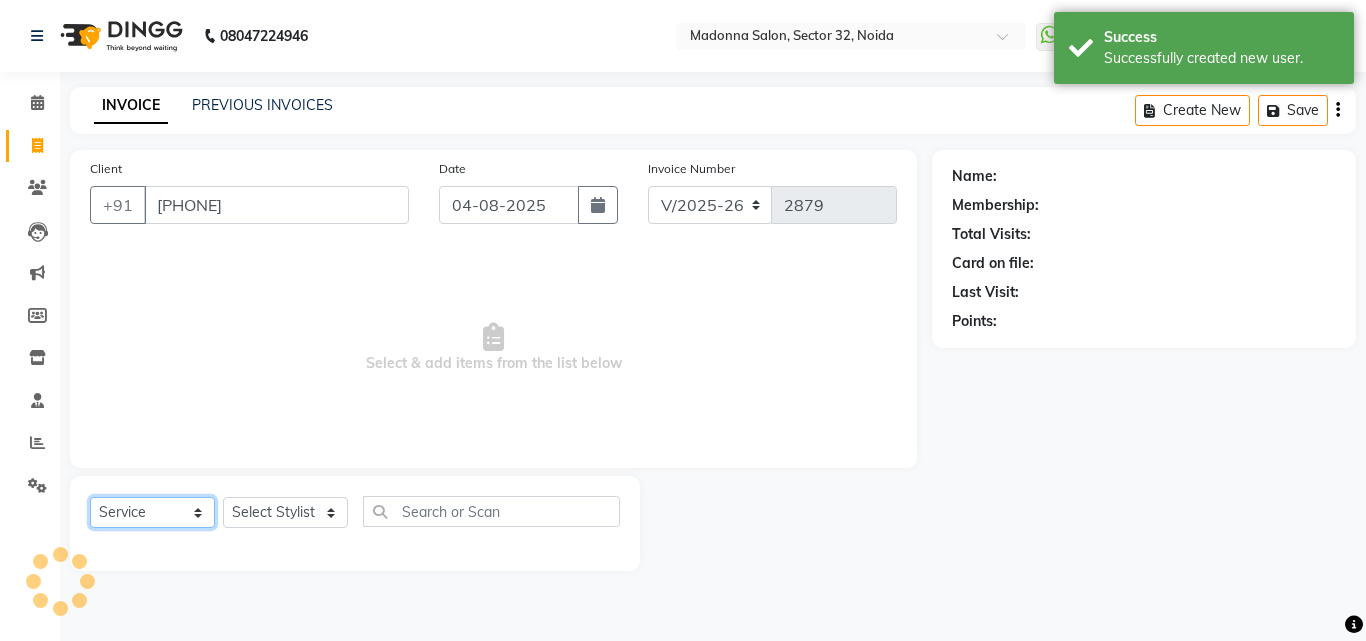 click on "Select  Service  Product  Membership  Package Voucher Prepaid Gift Card" 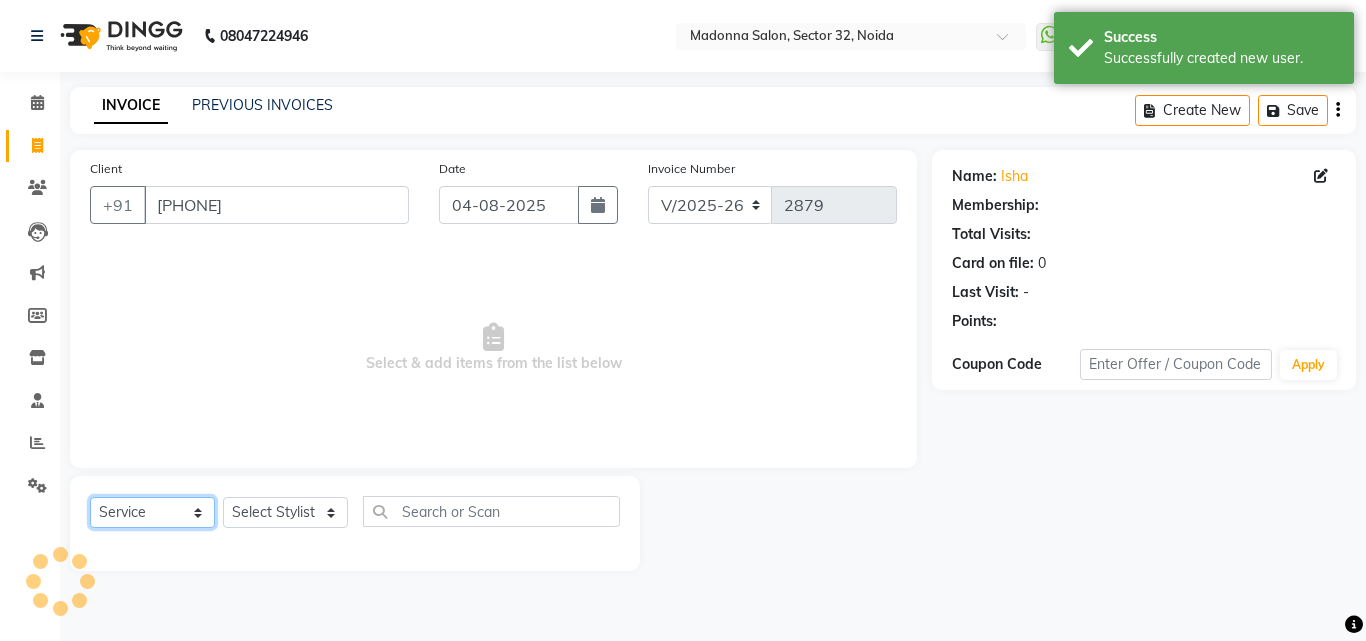 select on "1: Object" 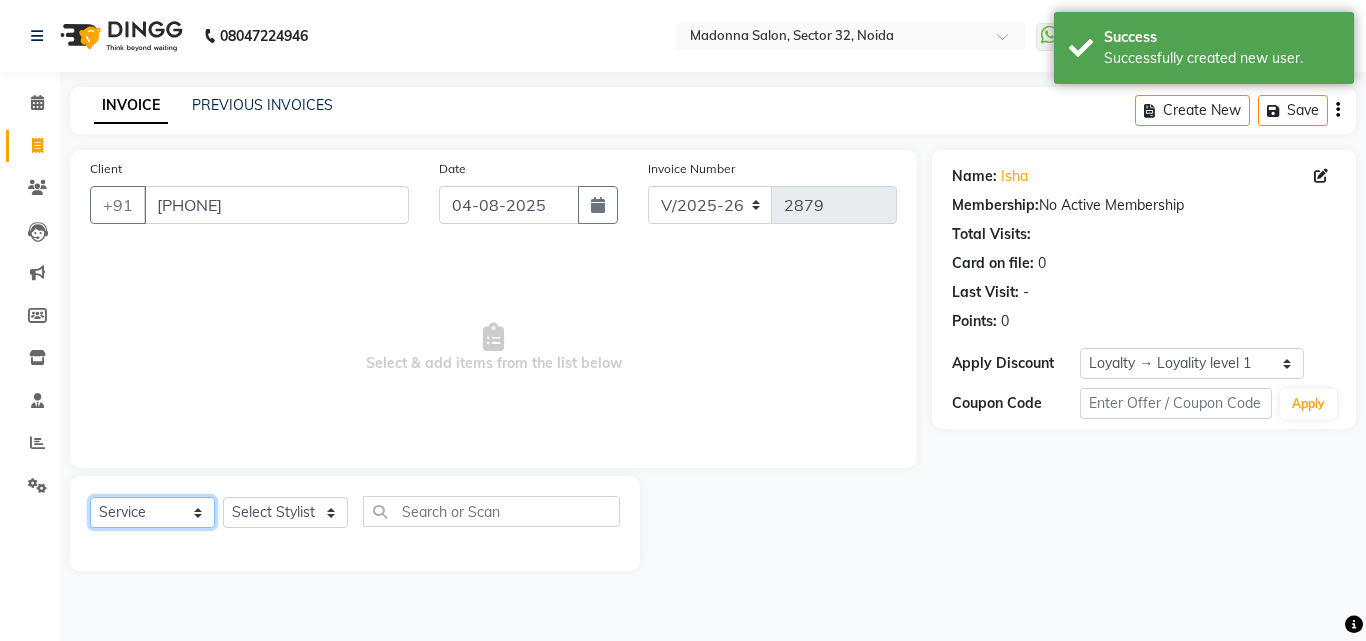 select on "product" 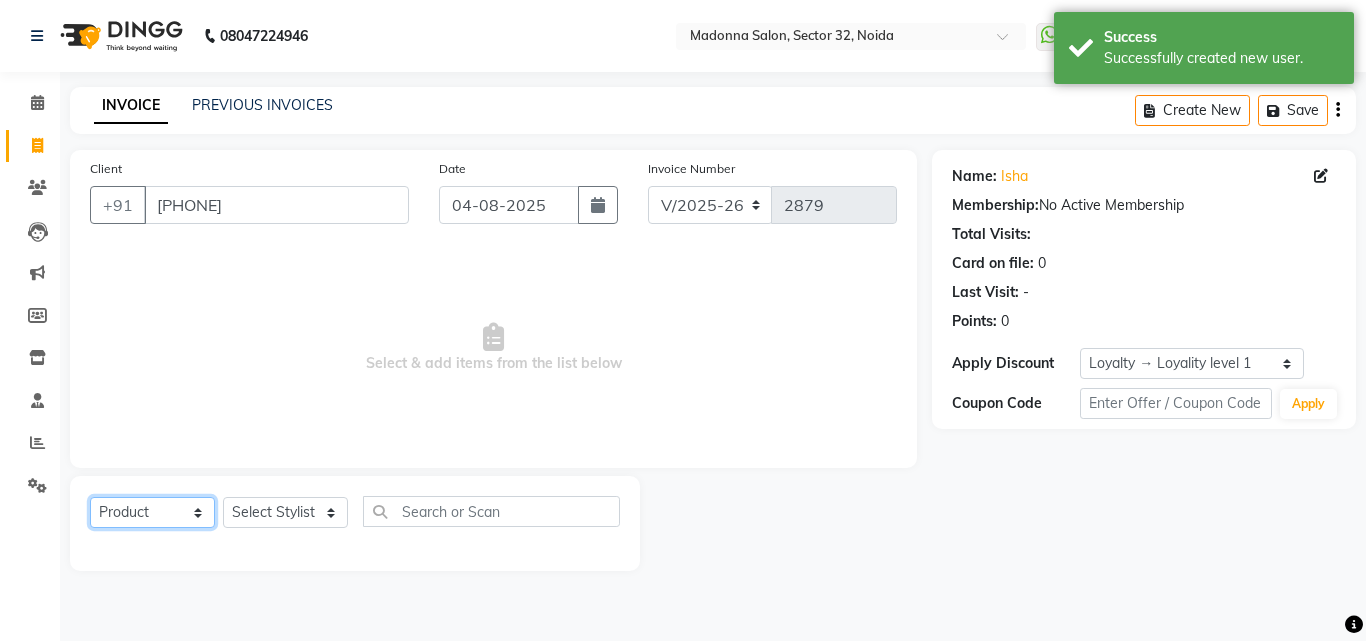 click on "Select  Service  Product  Membership  Package Voucher Prepaid Gift Card" 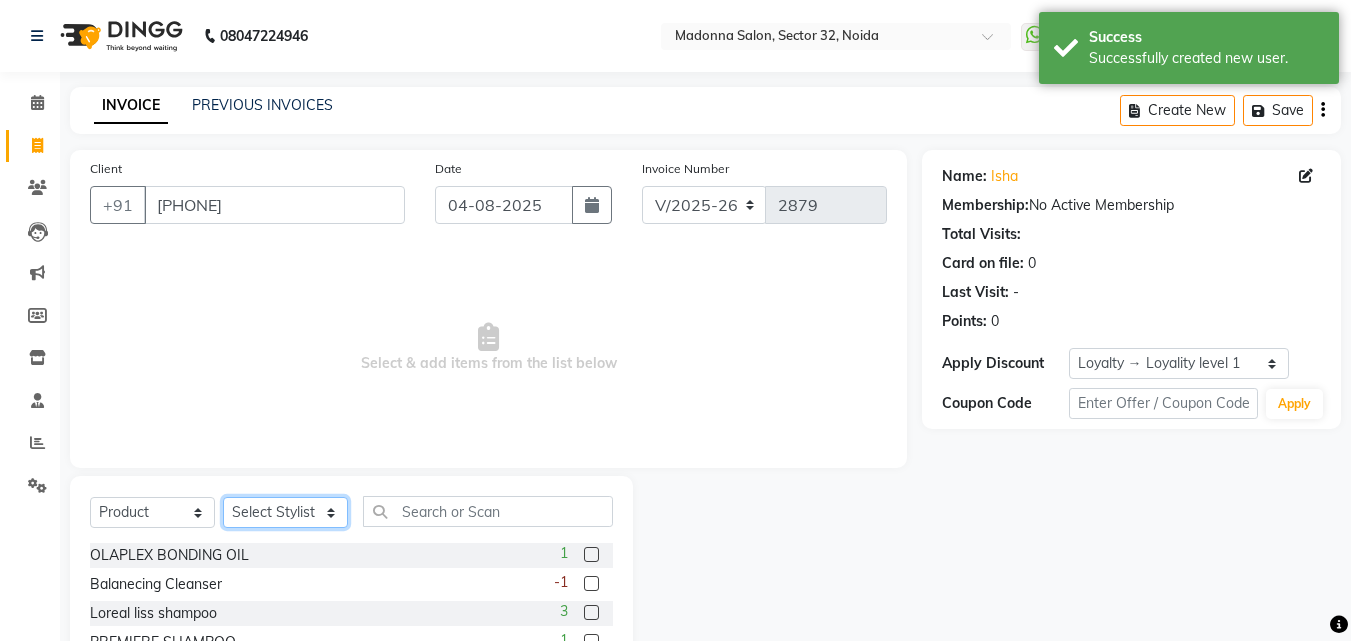 click on "Select Stylist Aayan Account  Ashu BHOLU Geeta Hanif JIYA SINGH Kiran LAXMAN PEDI Manager Mohit Naddy NAIL SWASTIKA Sajal Sameer Shahnawaj Sharukh Sonu VISHAL STYLIST" 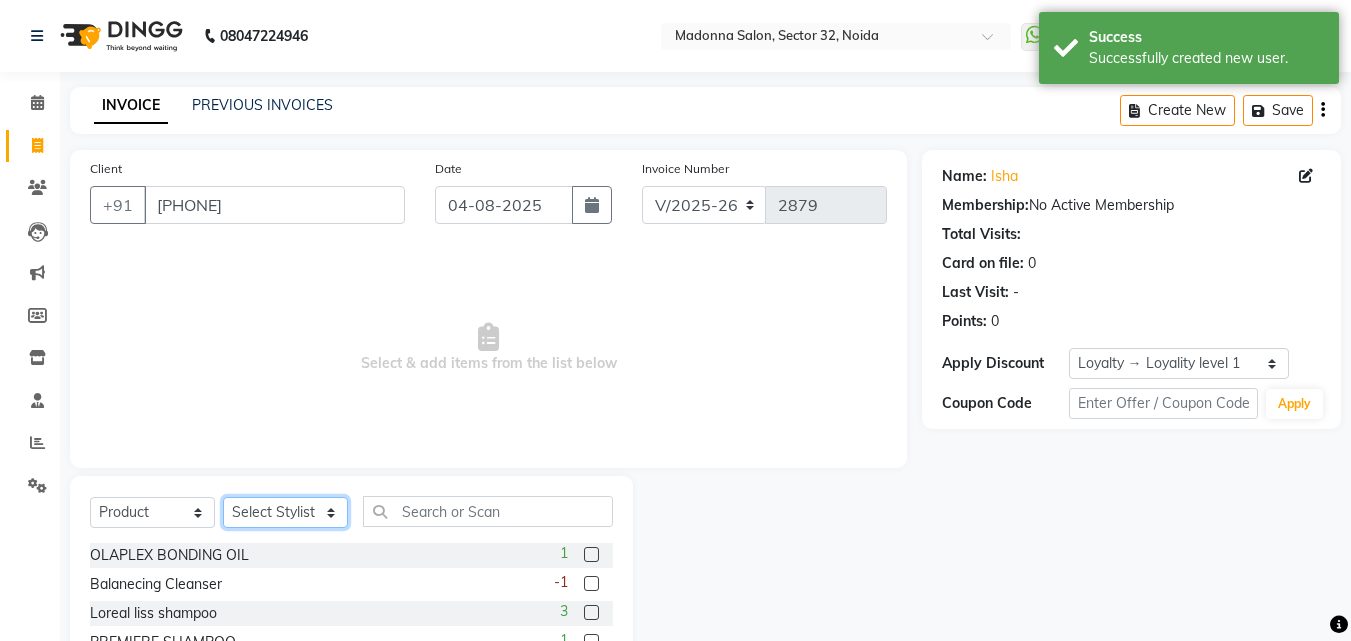 select on "67084" 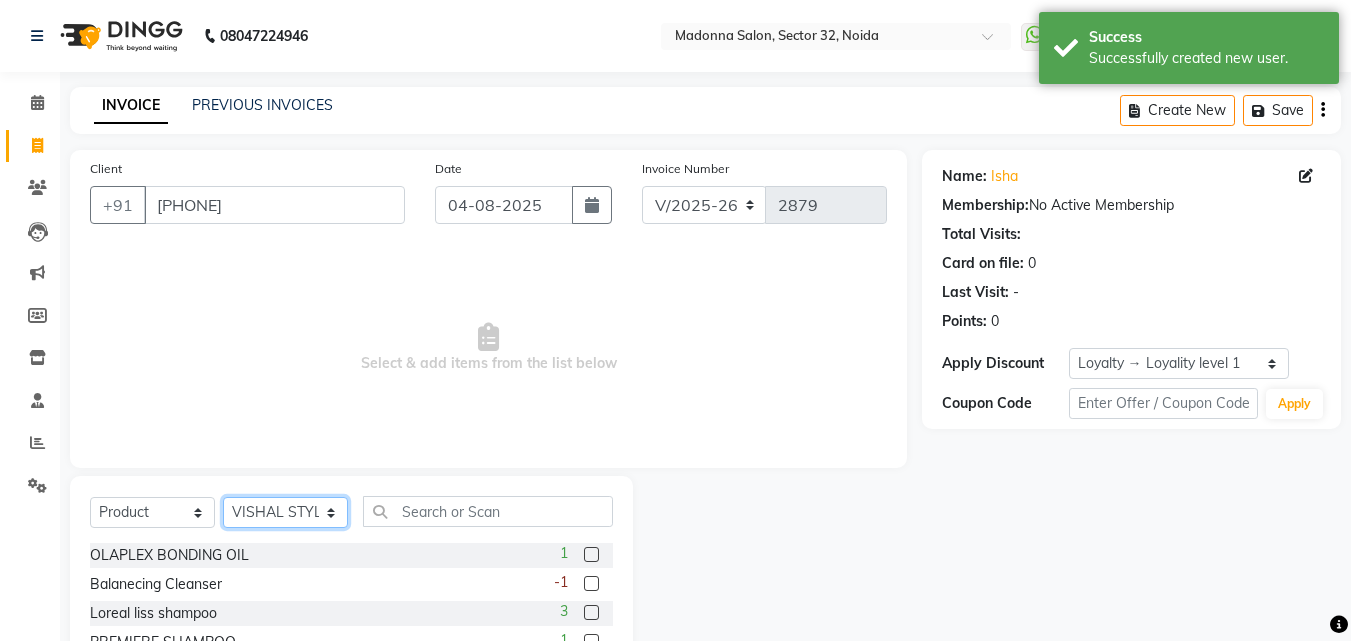 click on "Select Stylist Aayan Account  Ashu BHOLU Geeta Hanif JIYA SINGH Kiran LAXMAN PEDI Manager Mohit Naddy NAIL SWASTIKA Sajal Sameer Shahnawaj Sharukh Sonu VISHAL STYLIST" 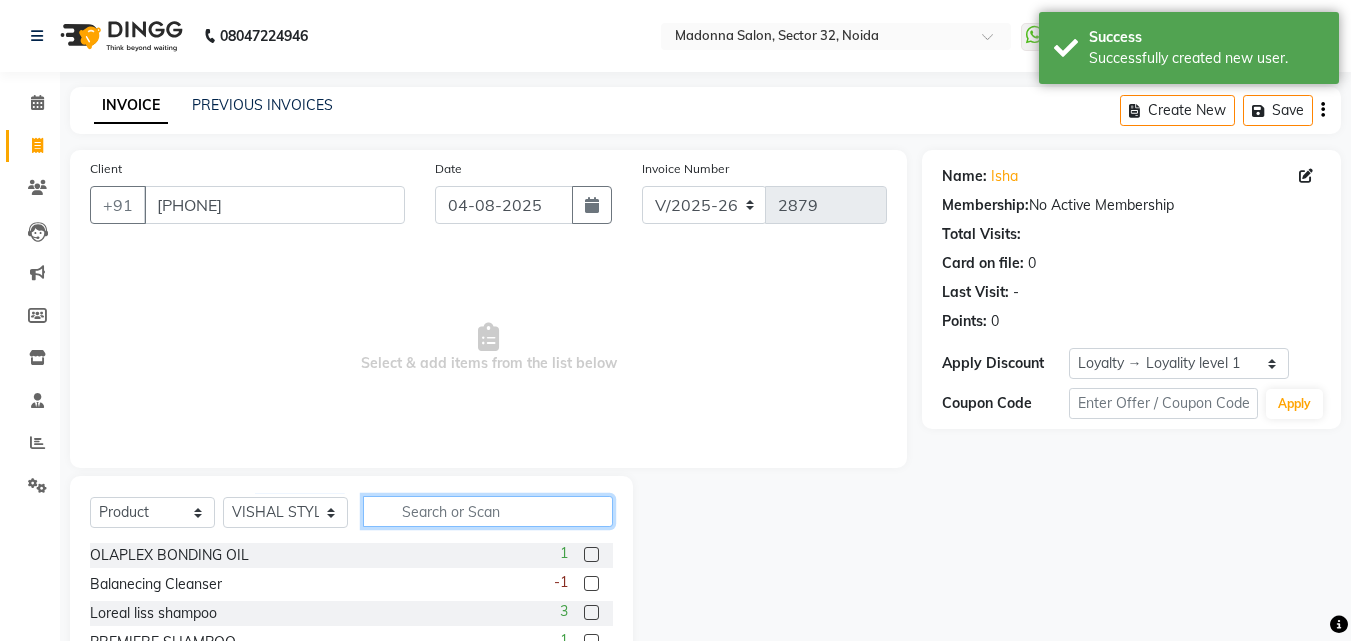 click 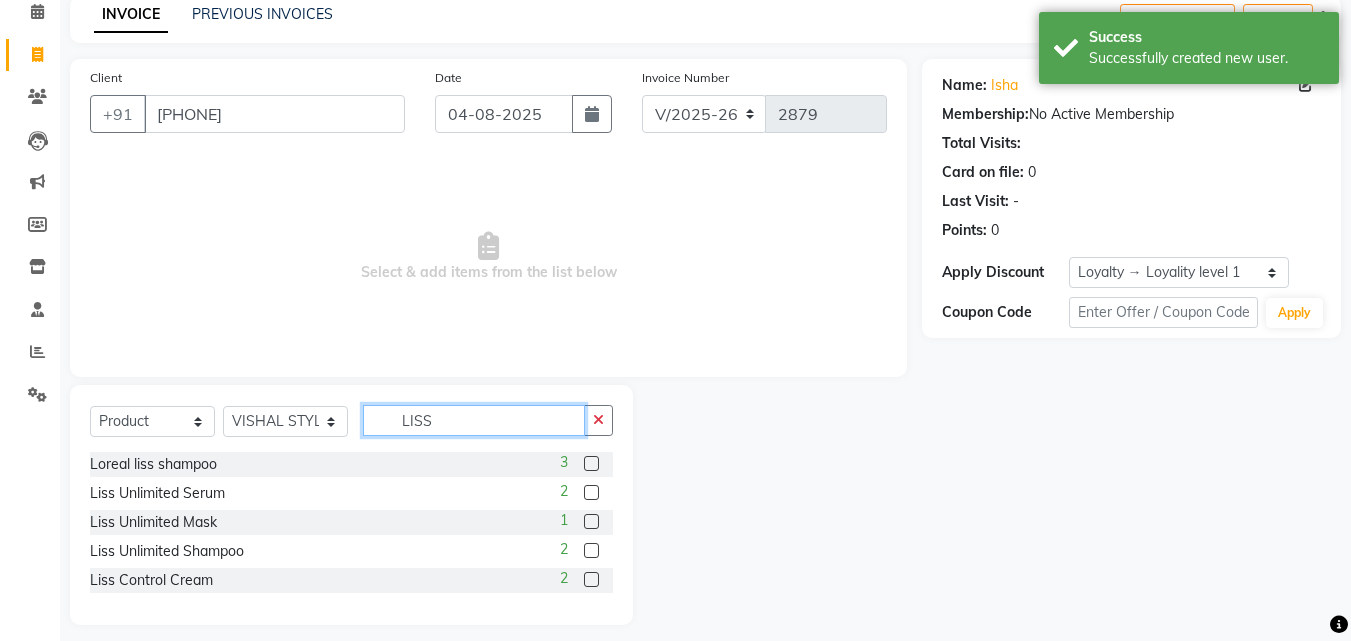 scroll, scrollTop: 105, scrollLeft: 0, axis: vertical 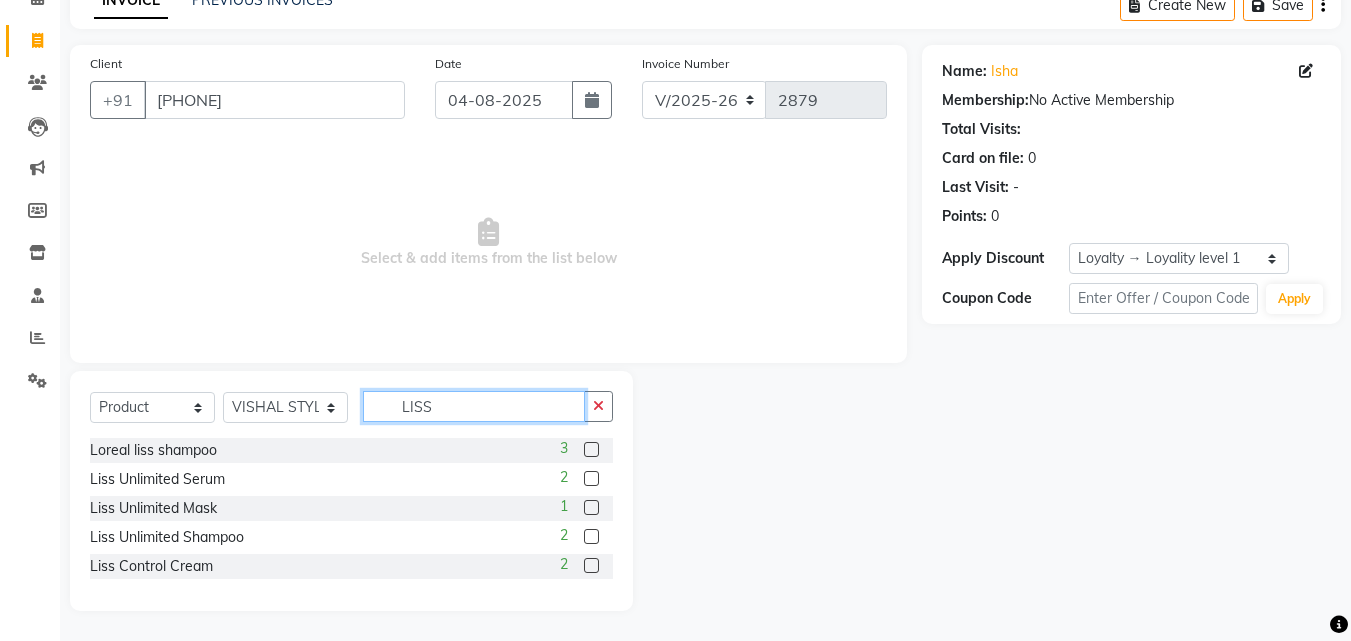 type on "LISS" 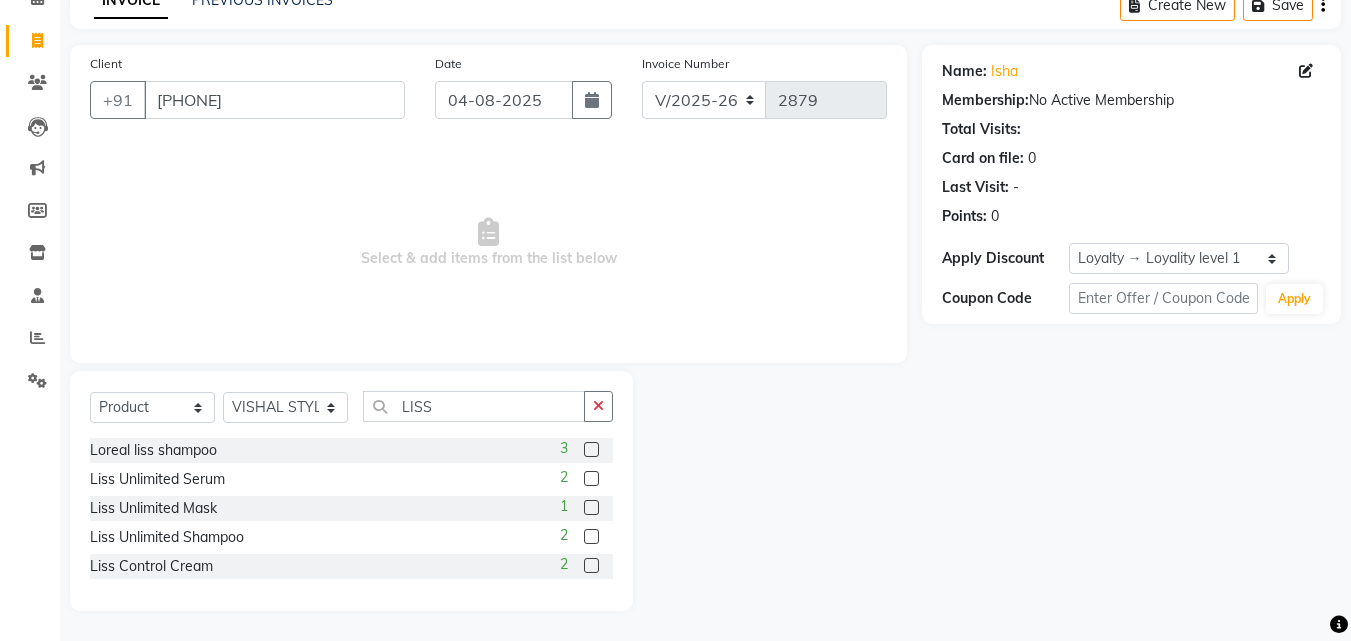 click 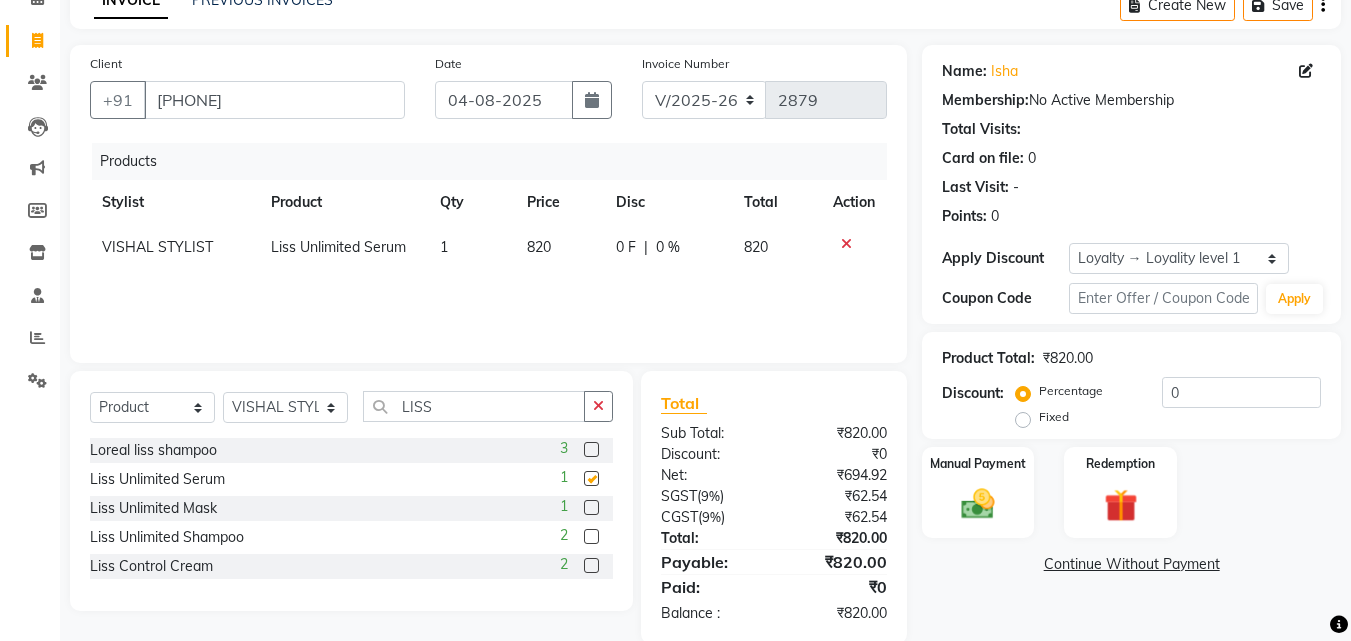 checkbox on "false" 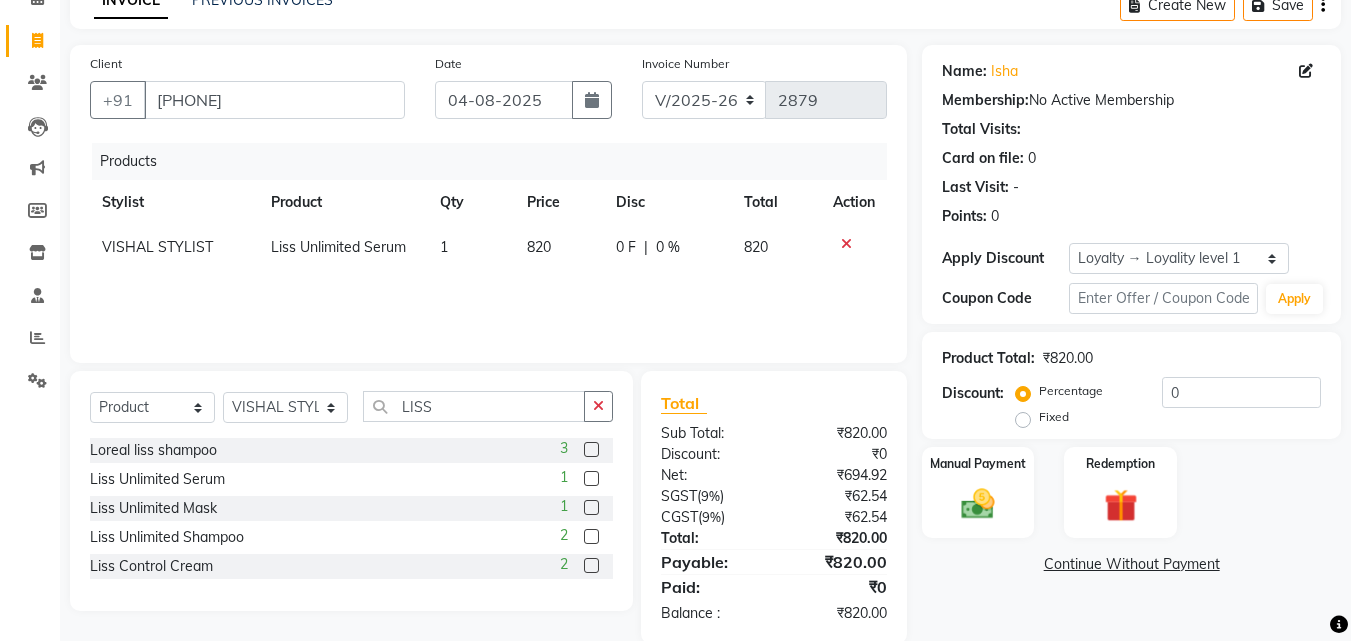 click on "Products Stylist Product Qty Price Disc Total Action [FIRST] STYLIST Liss Unlimited Serum  1 820 0 F | 0 % 820" 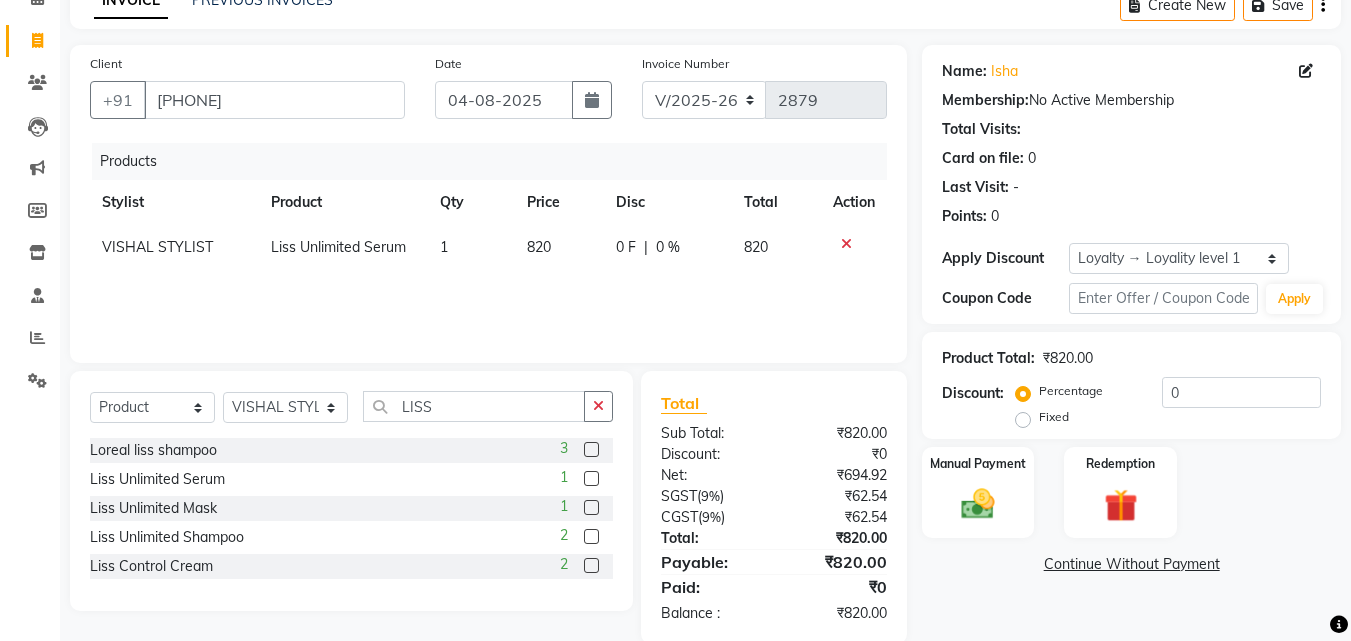 click on "820" 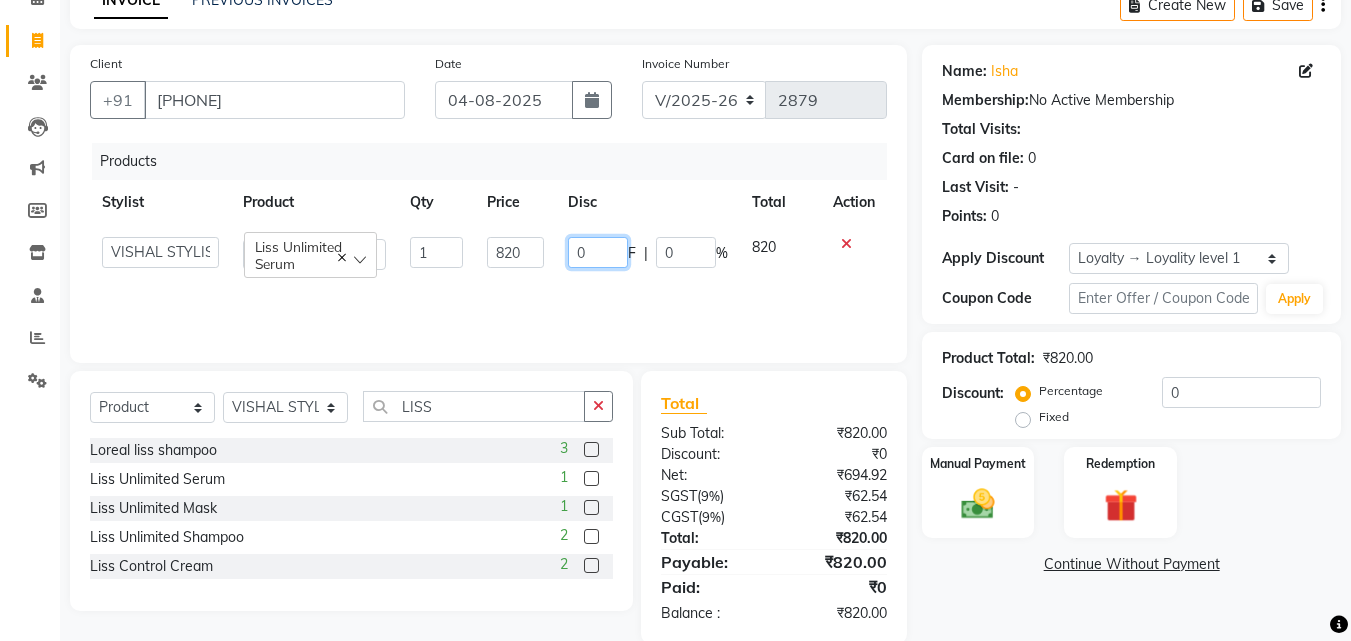 click on "0" 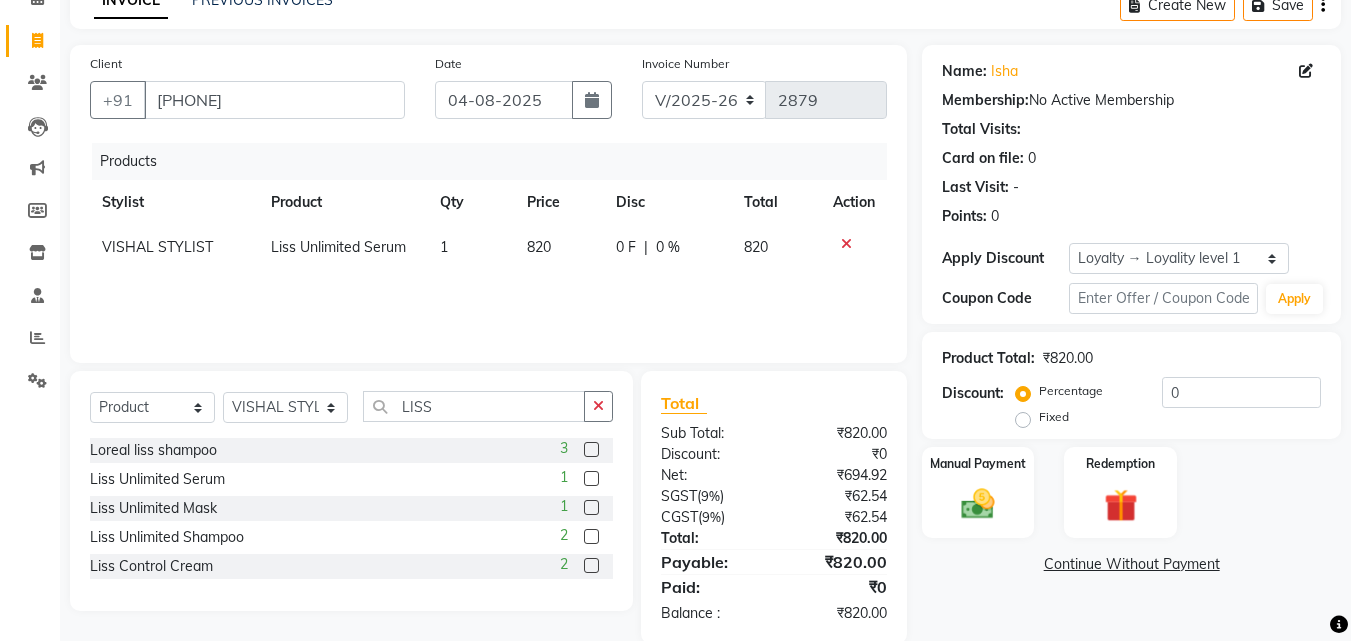 click on "820" 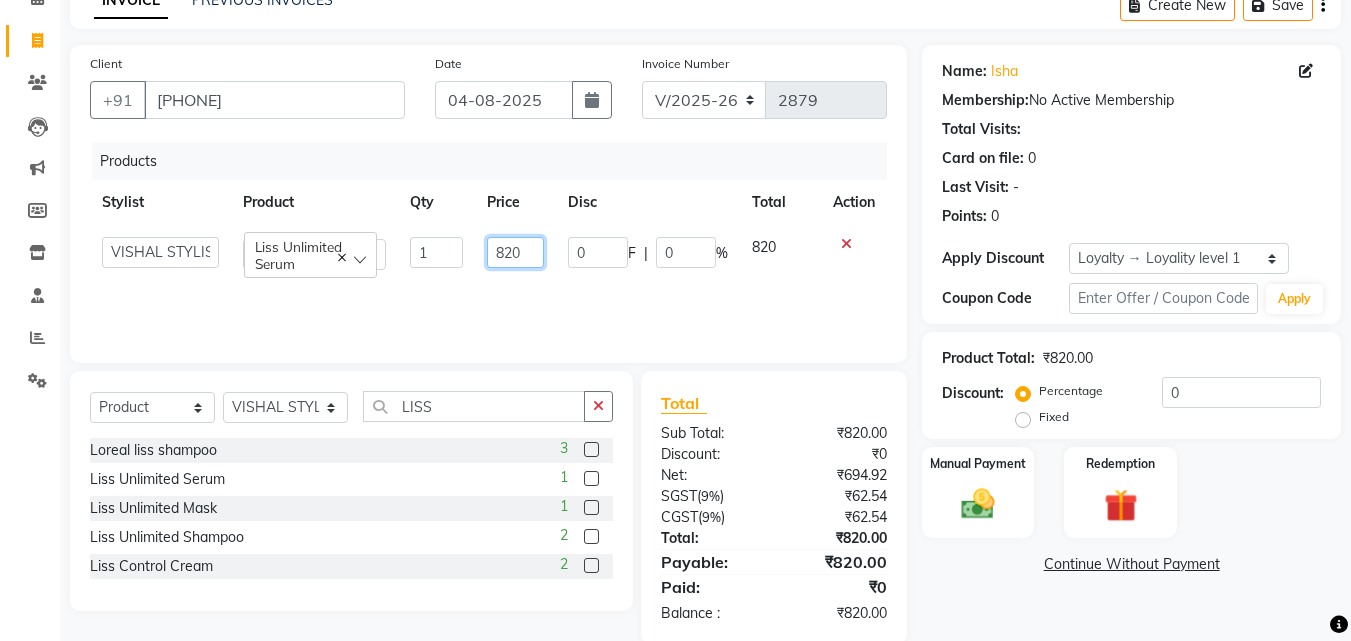click on "820" 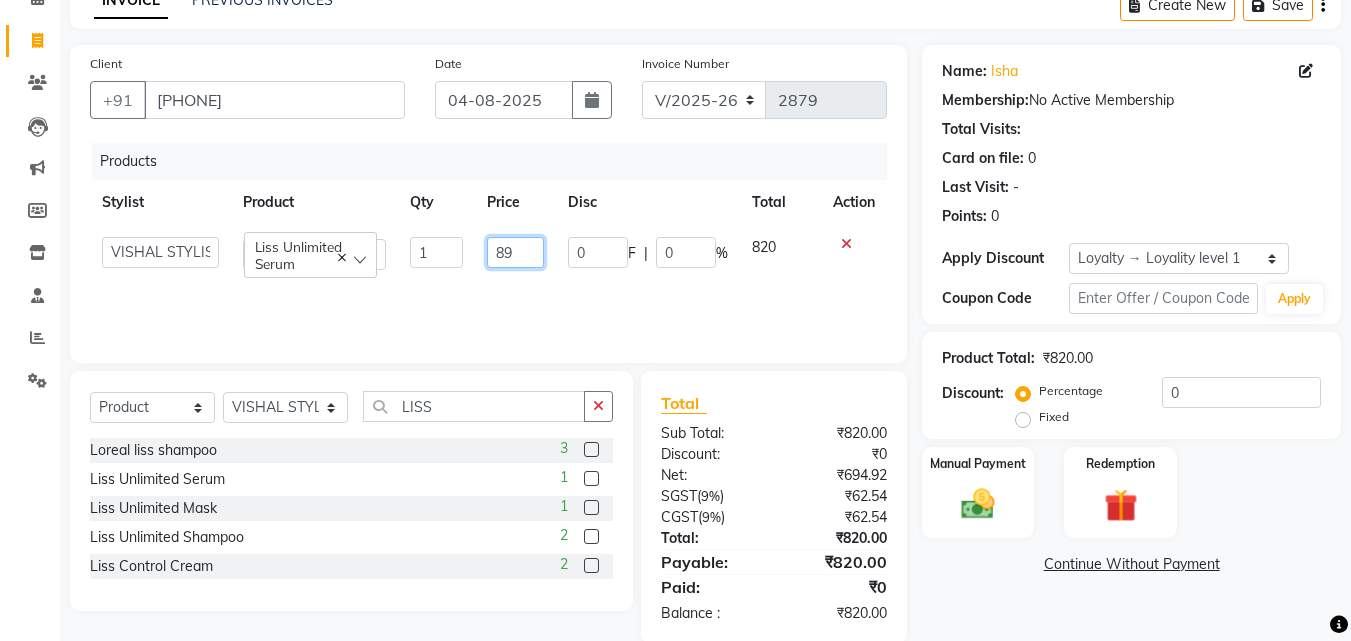 type on "890" 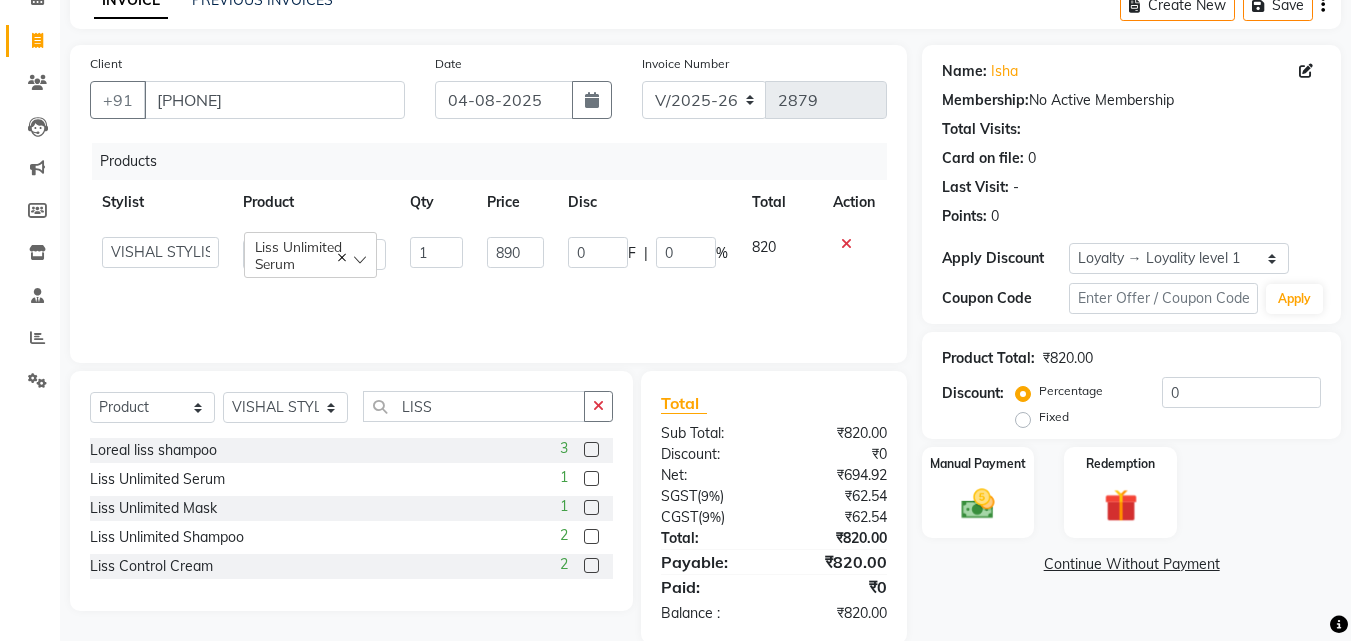 click on "Products Stylist Product Qty Price Disc Total Action Aayan Account Ashu BHOLU Geeta Hanif JIYA SINGH Kiran LAXMAN PEDI Manager Mohit Naddy NAIL SWASTIKA Sajal Sameer Shahnawaj Sharukh Sonu VISHAL STYLIST Liss Unlimited Serum 1 890 0 F | 0 % 820" 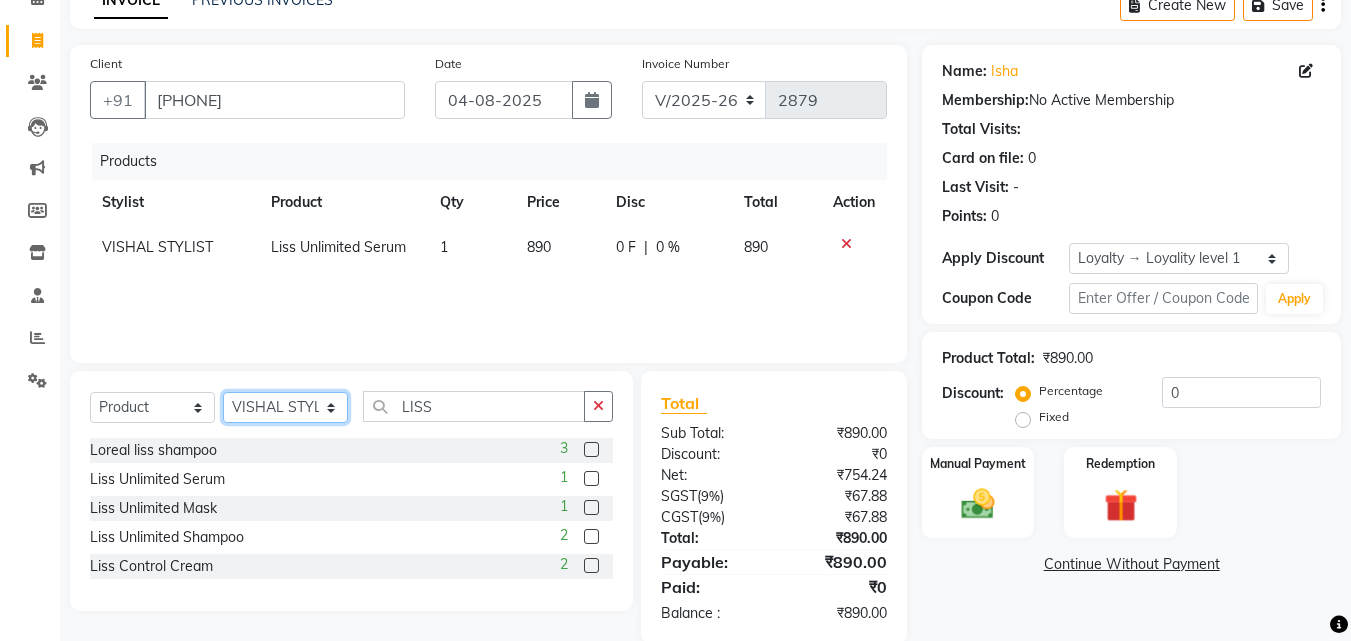 click on "Select Stylist Aayan Account  Ashu BHOLU Geeta Hanif JIYA SINGH Kiran LAXMAN PEDI Manager Mohit Naddy NAIL SWASTIKA Sajal Sameer Shahnawaj Sharukh Sonu VISHAL STYLIST" 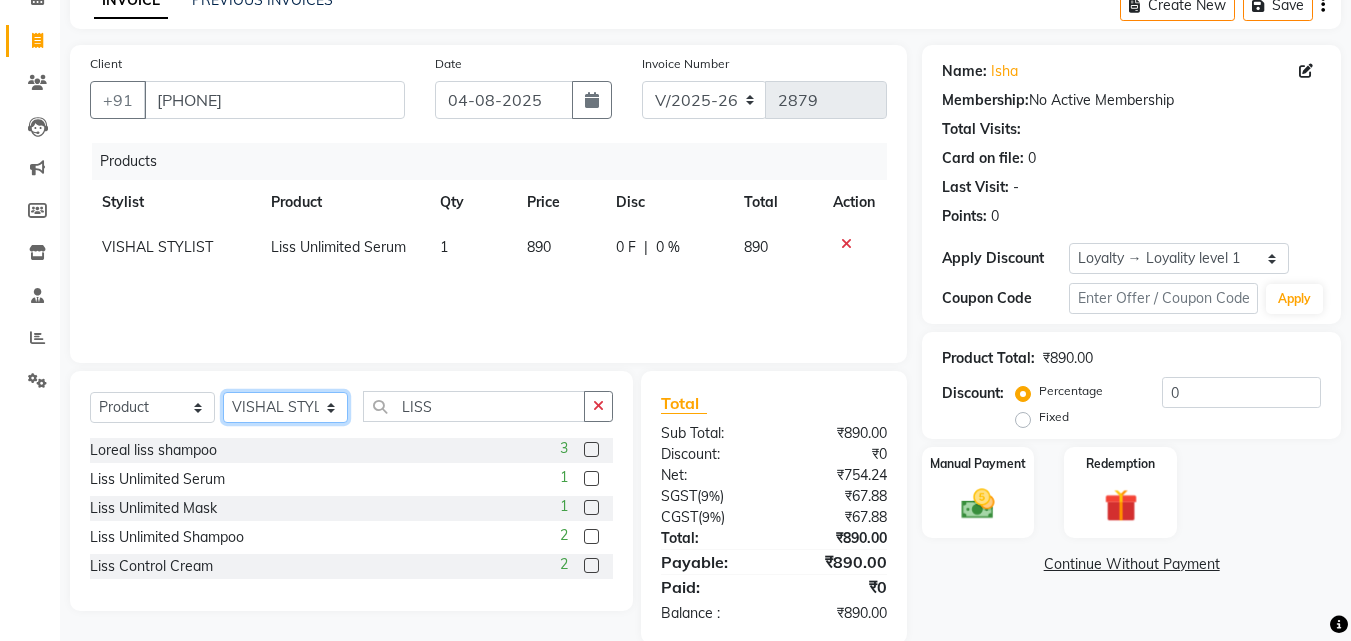 select on "61963" 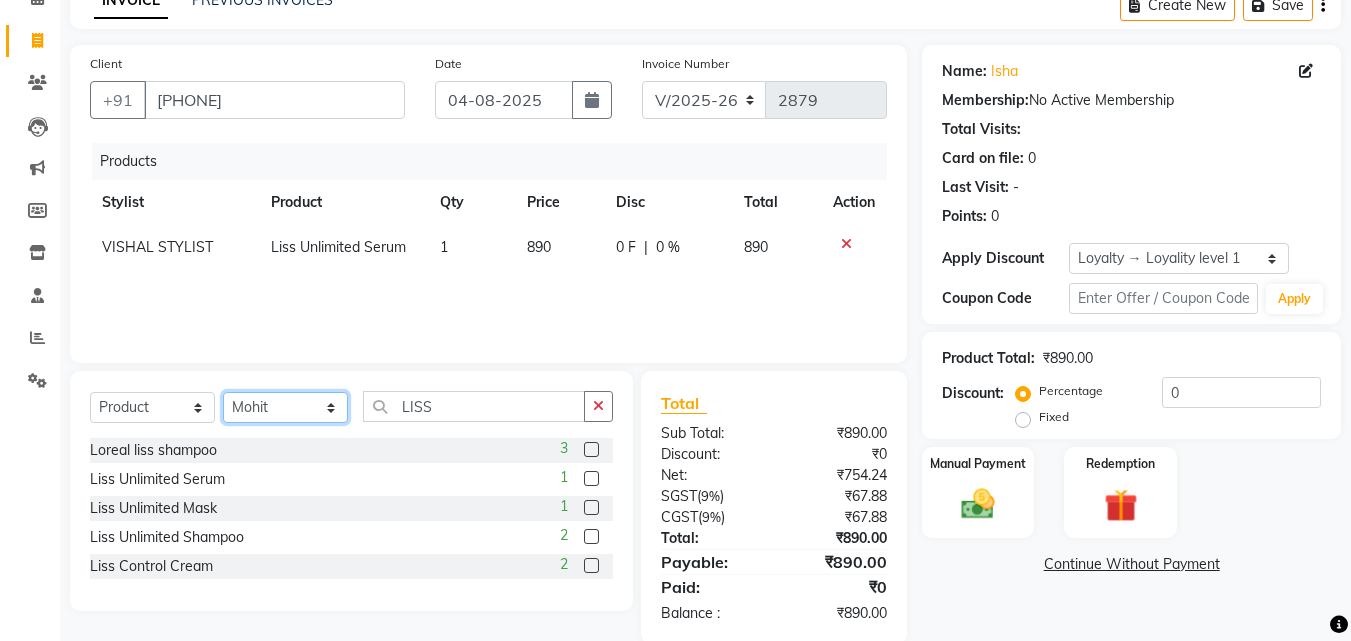 click on "Select Stylist Aayan Account  Ashu BHOLU Geeta Hanif JIYA SINGH Kiran LAXMAN PEDI Manager Mohit Naddy NAIL SWASTIKA Sajal Sameer Shahnawaj Sharukh Sonu VISHAL STYLIST" 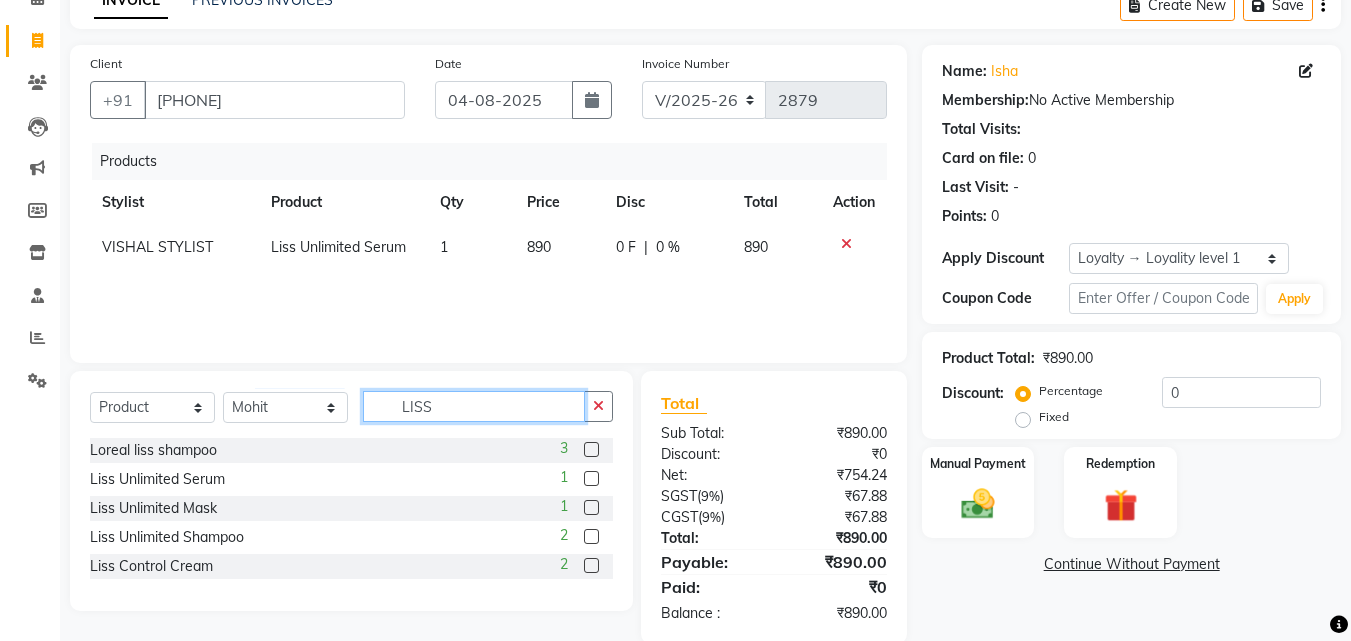 click on "LISS" 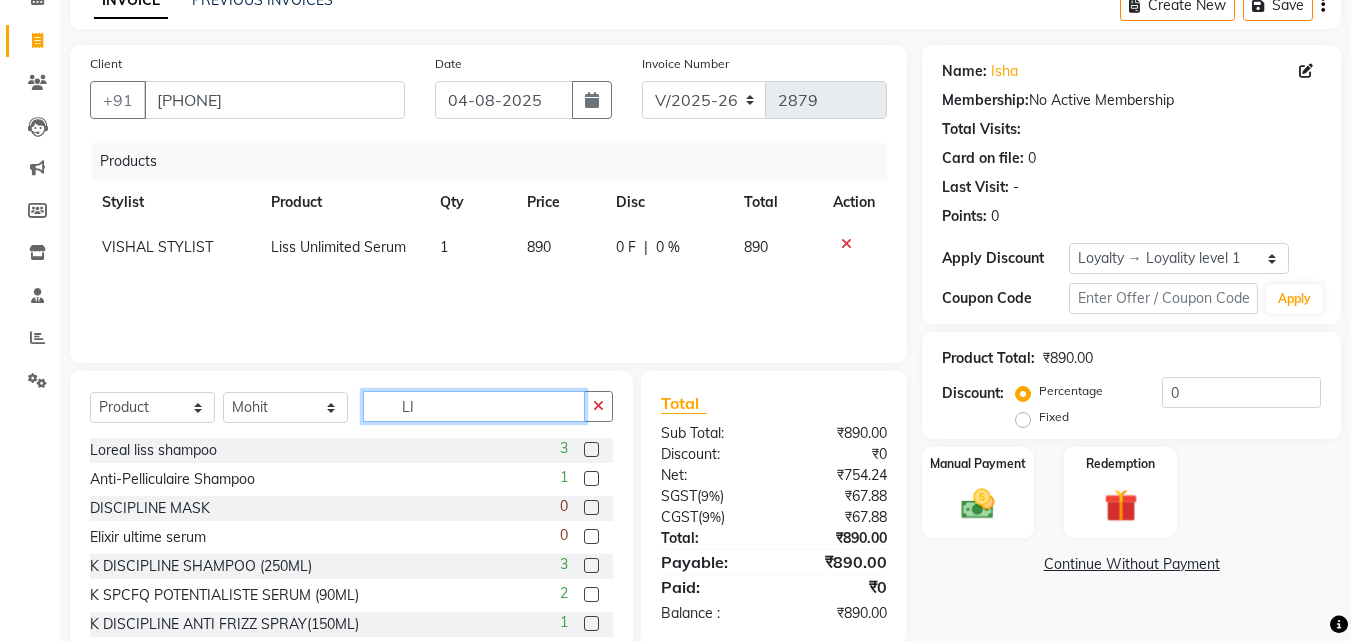 type on "L" 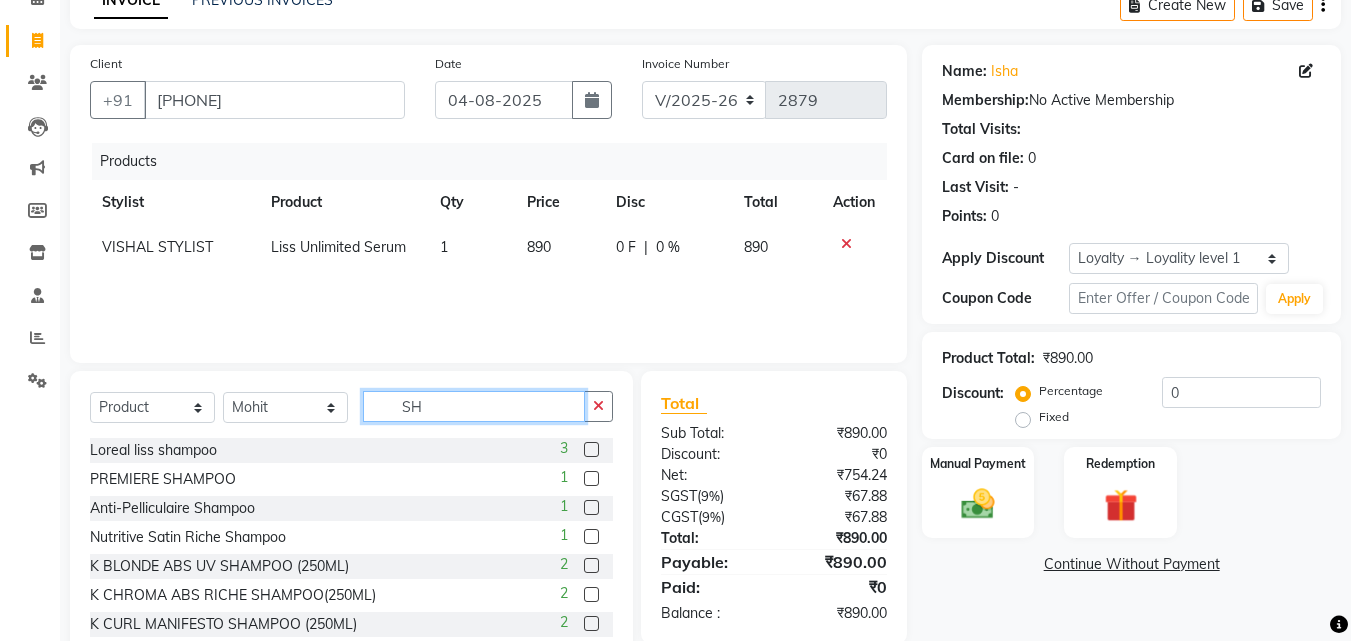 type on "S" 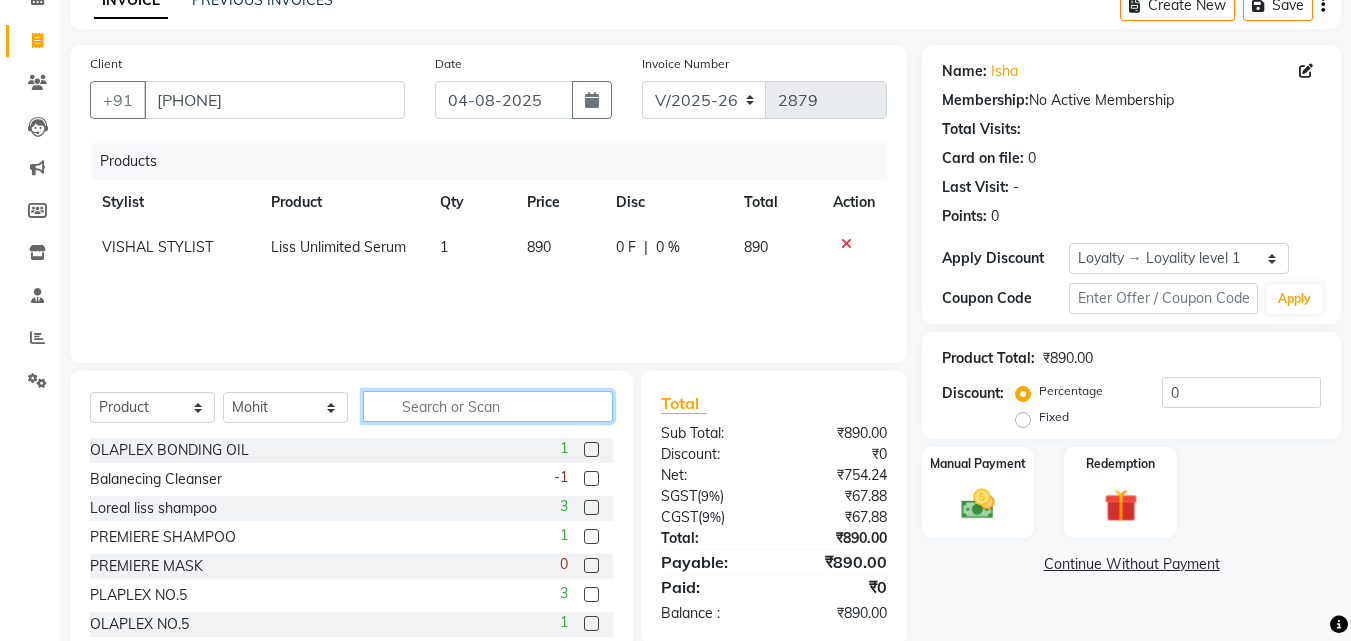 type 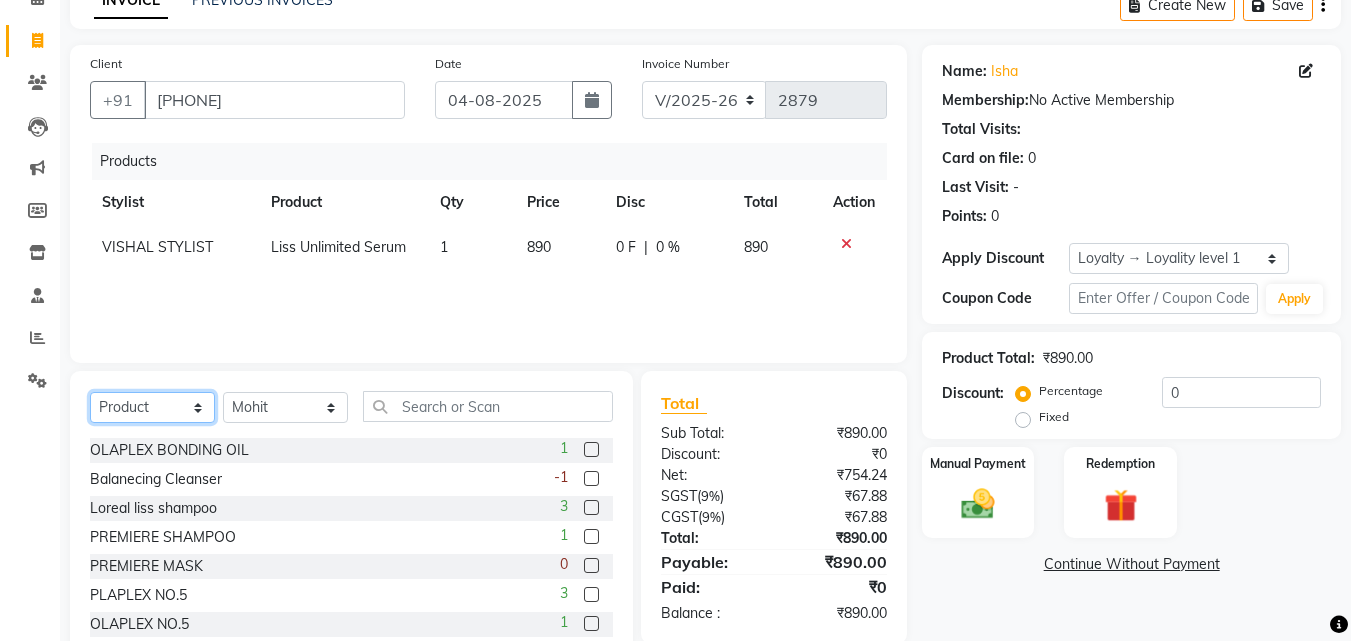 click on "Select  Service  Product  Membership  Package Voucher Prepaid Gift Card" 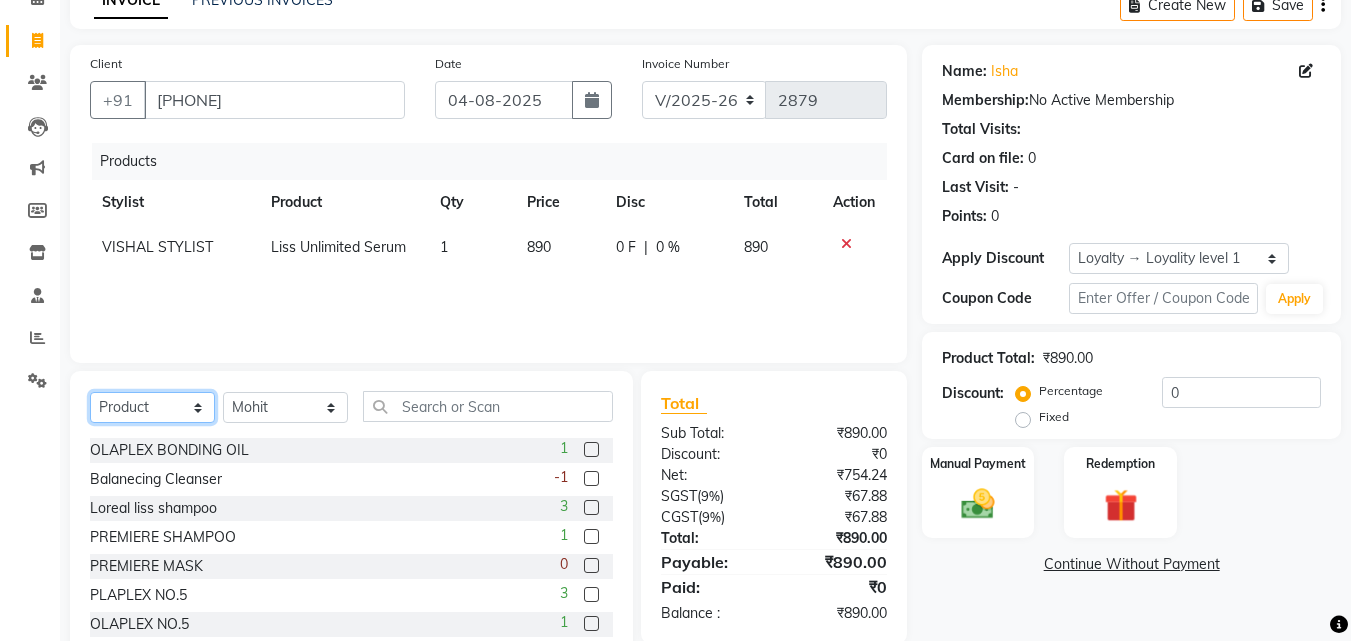 select on "service" 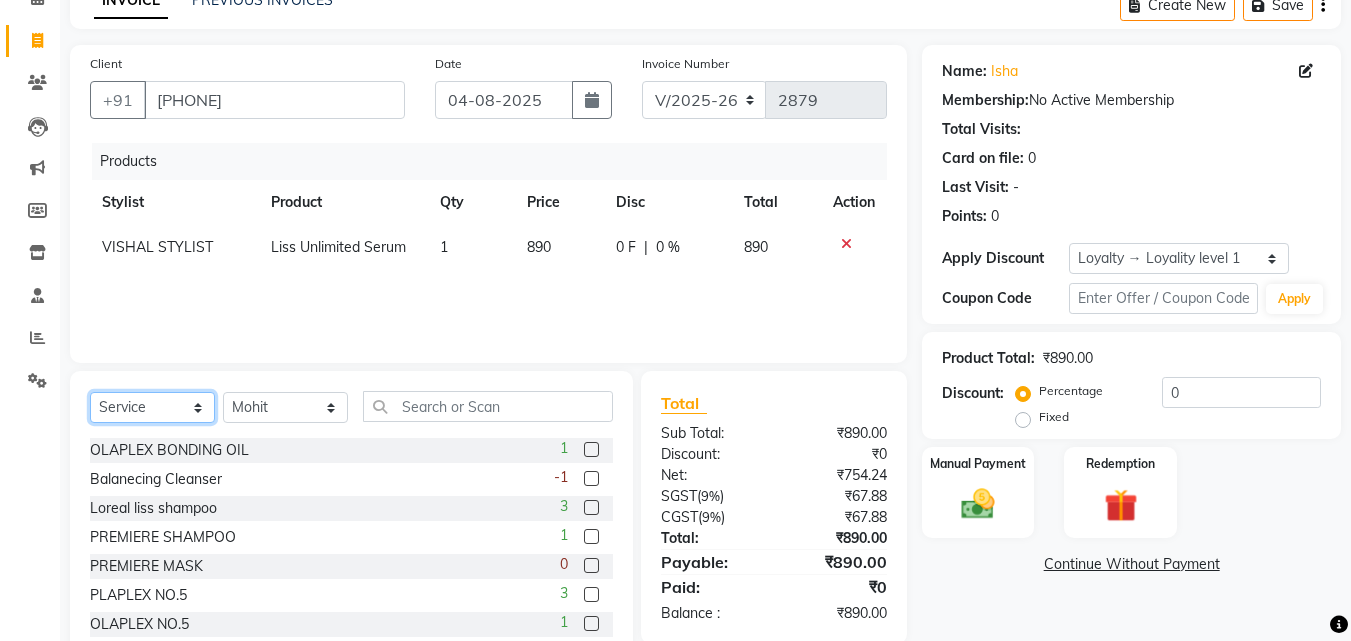 click on "Select  Service  Product  Membership  Package Voucher Prepaid Gift Card" 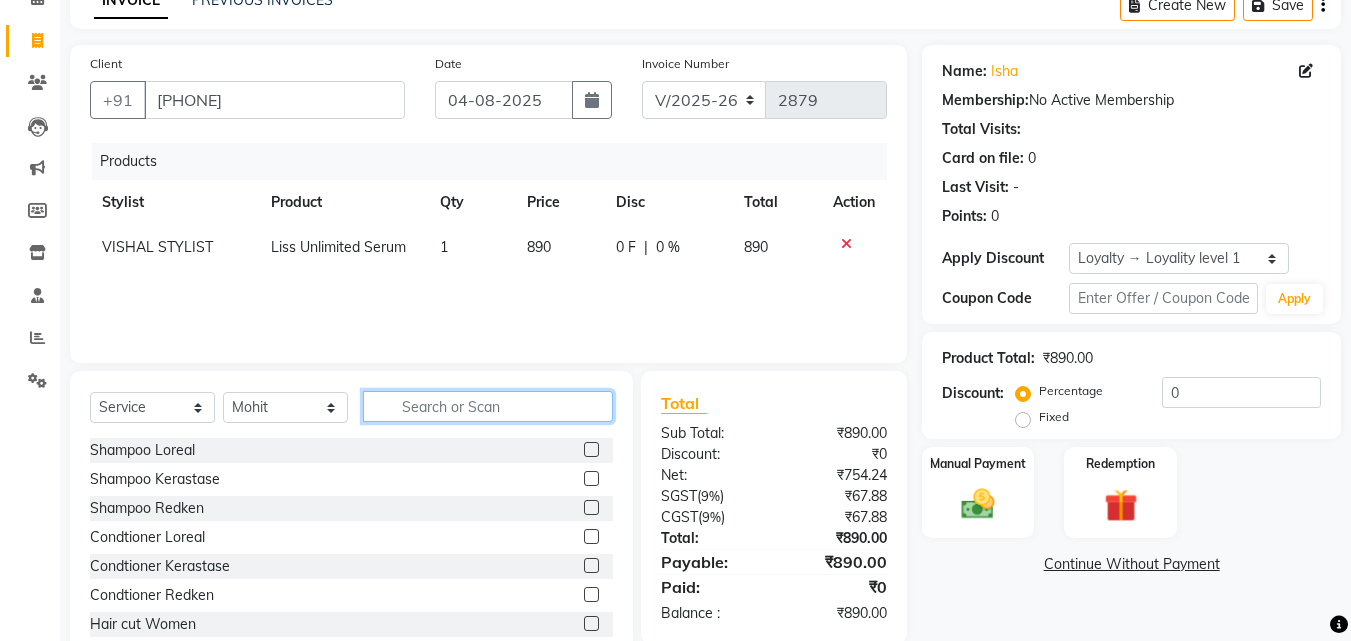 click 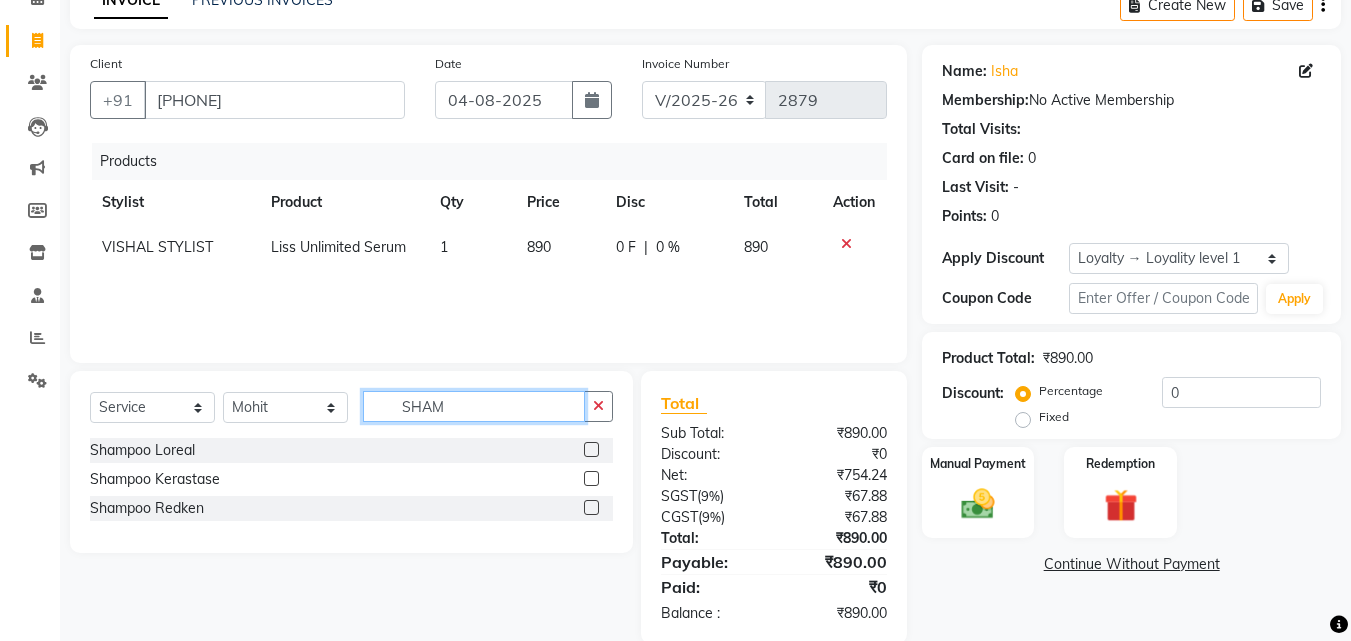 type on "SHAM" 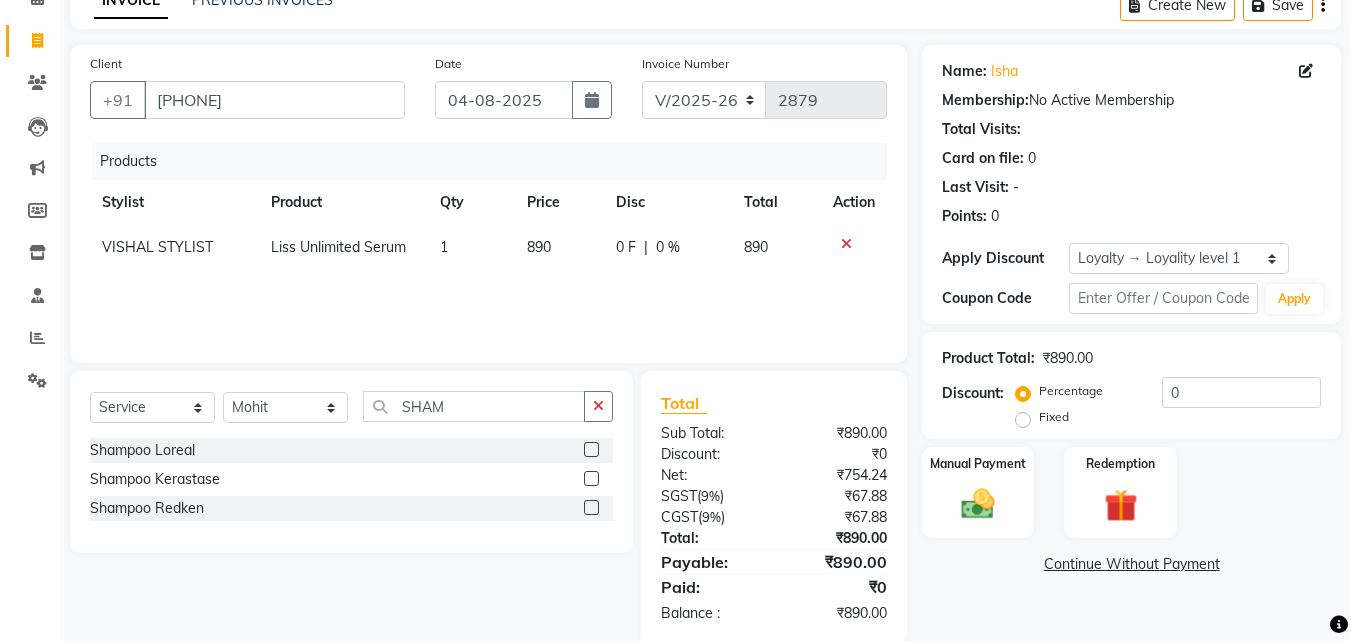 click 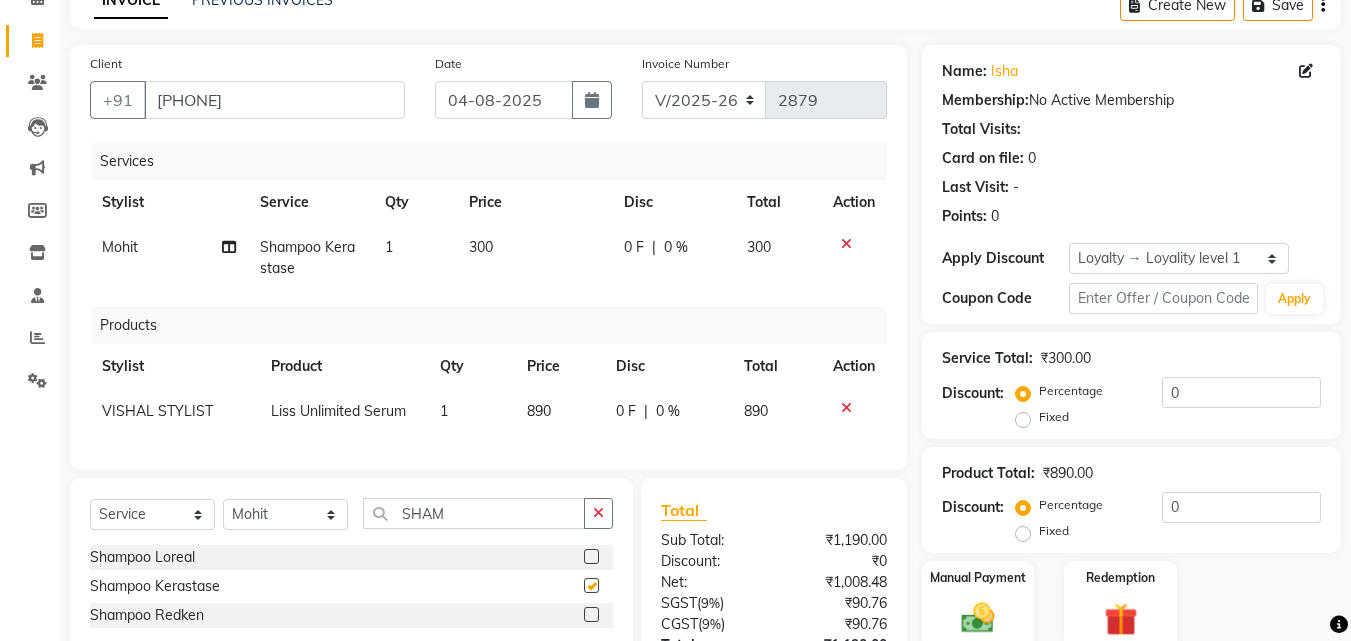 checkbox on "false" 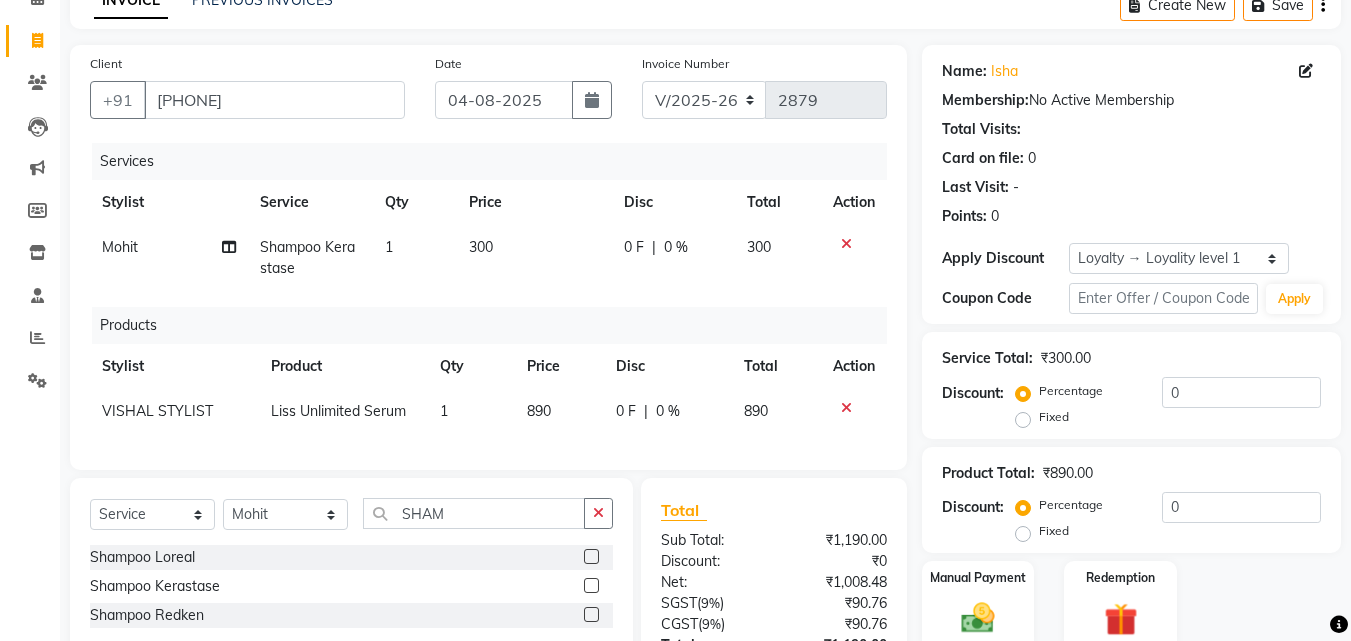 click 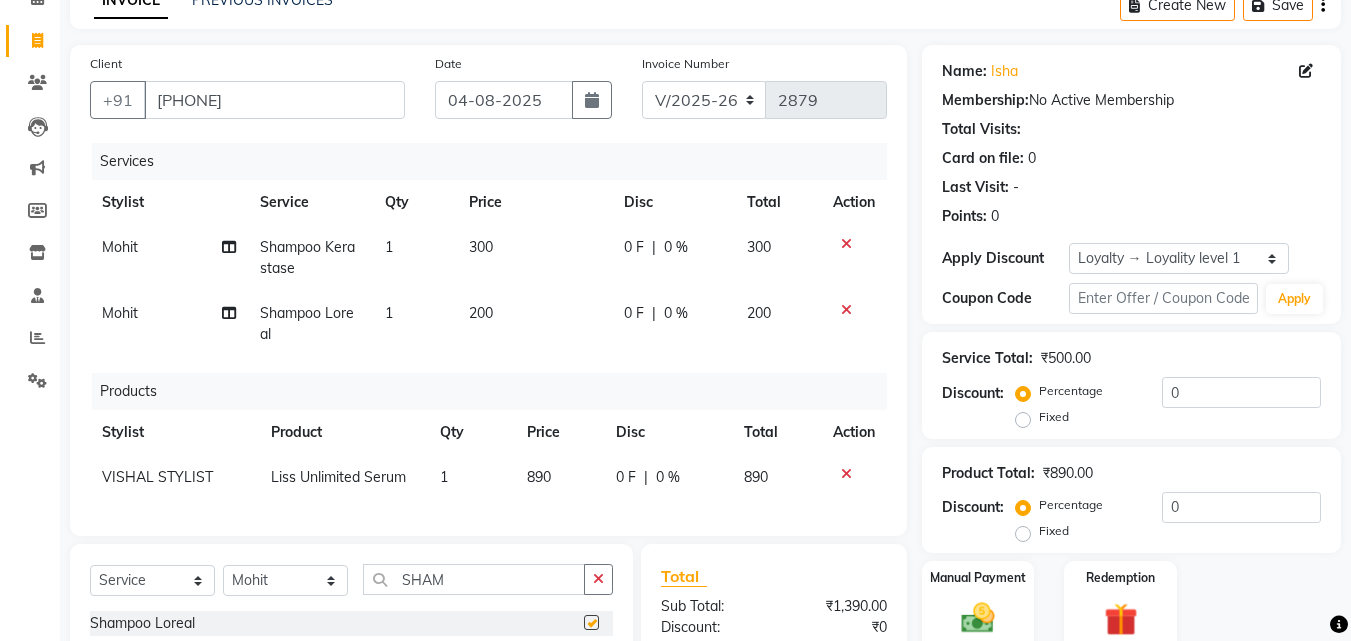 checkbox on "false" 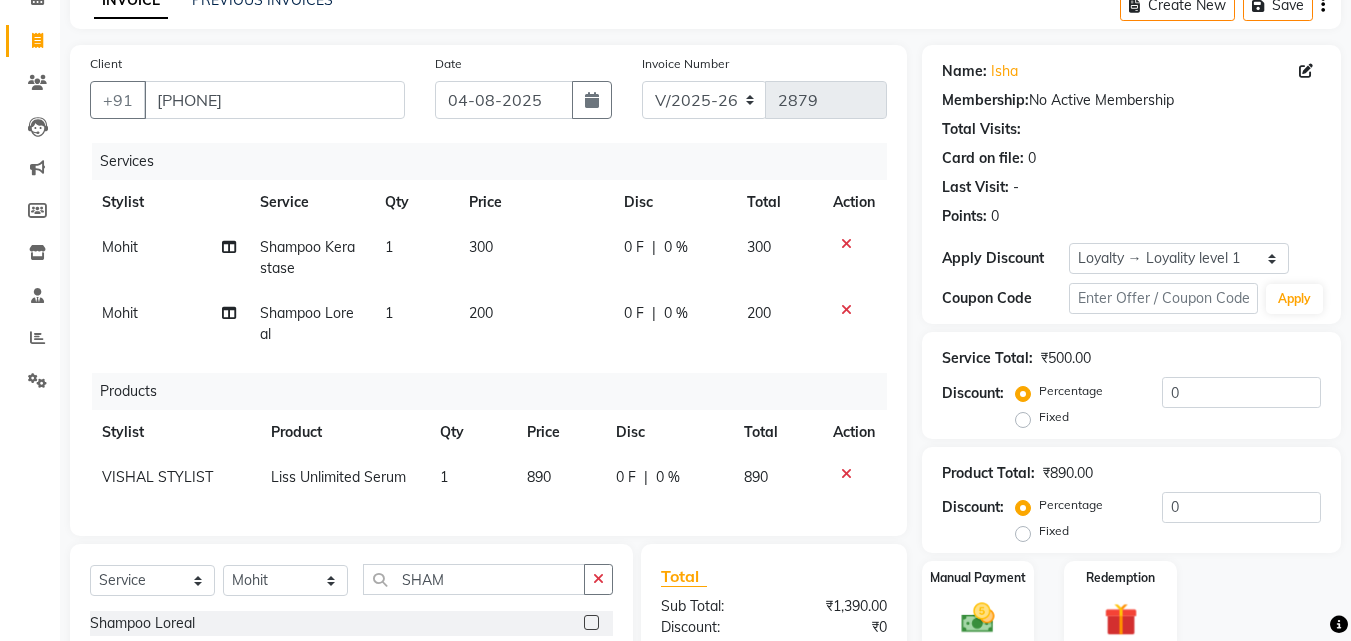 click 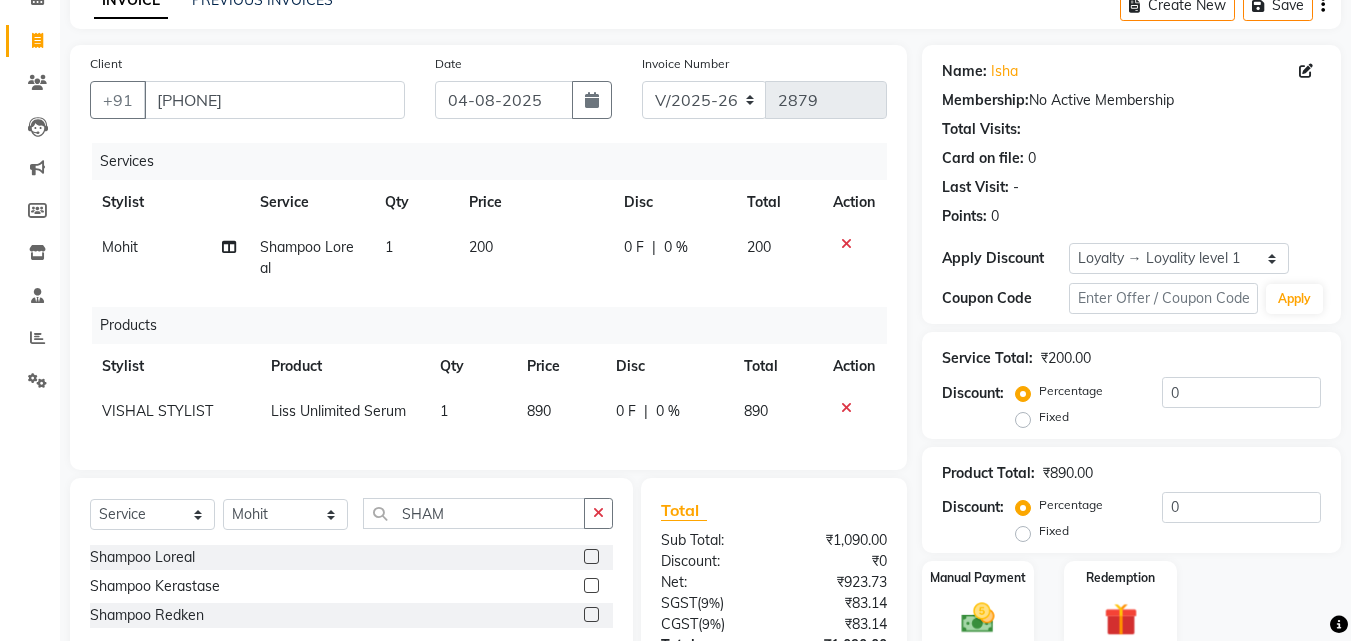 click on "200" 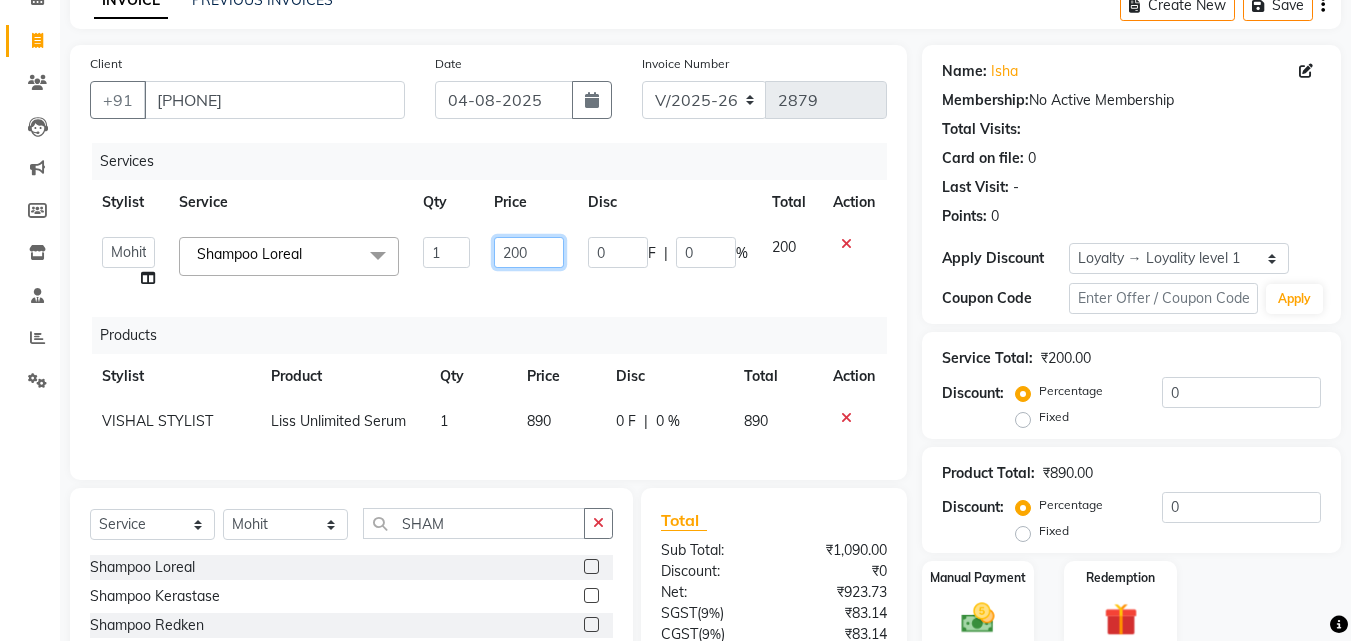 click on "200" 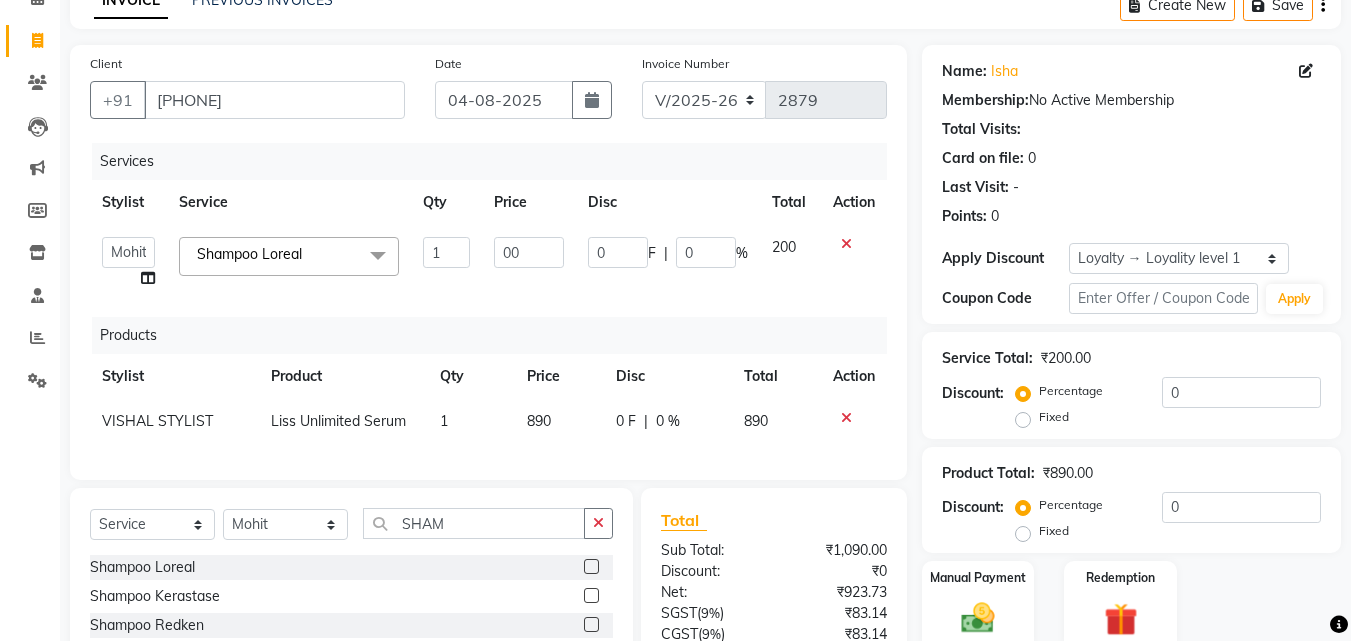 click 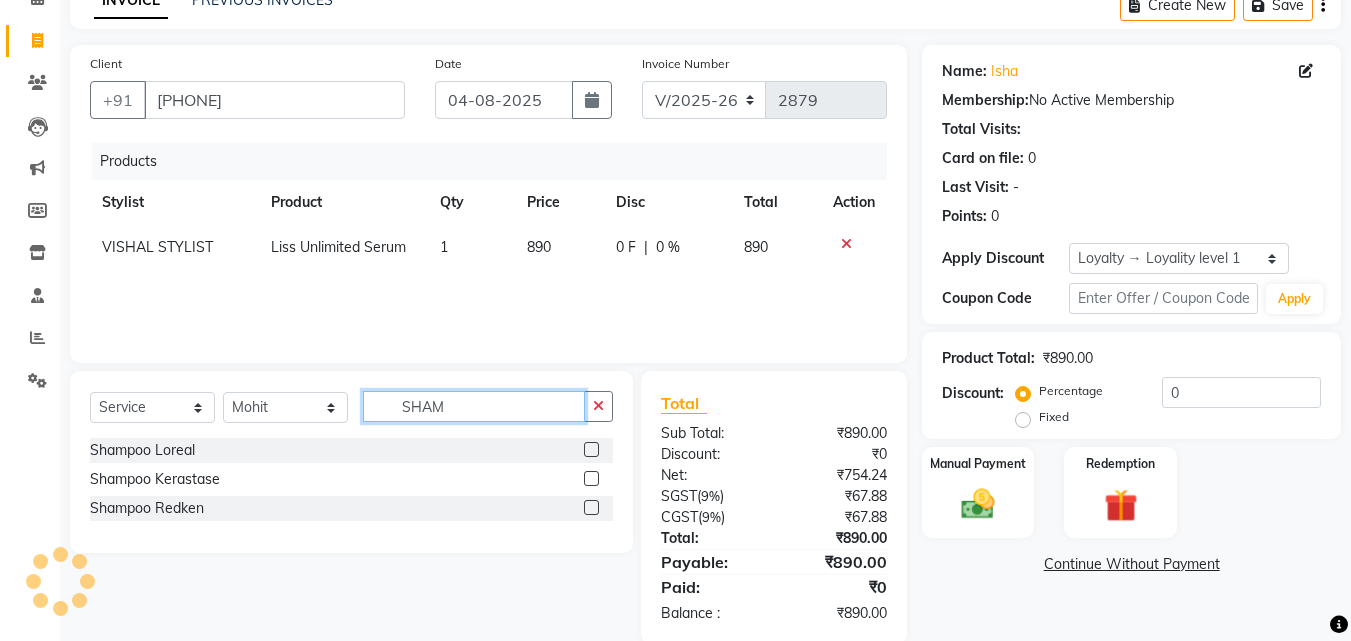 click on "SHAM" 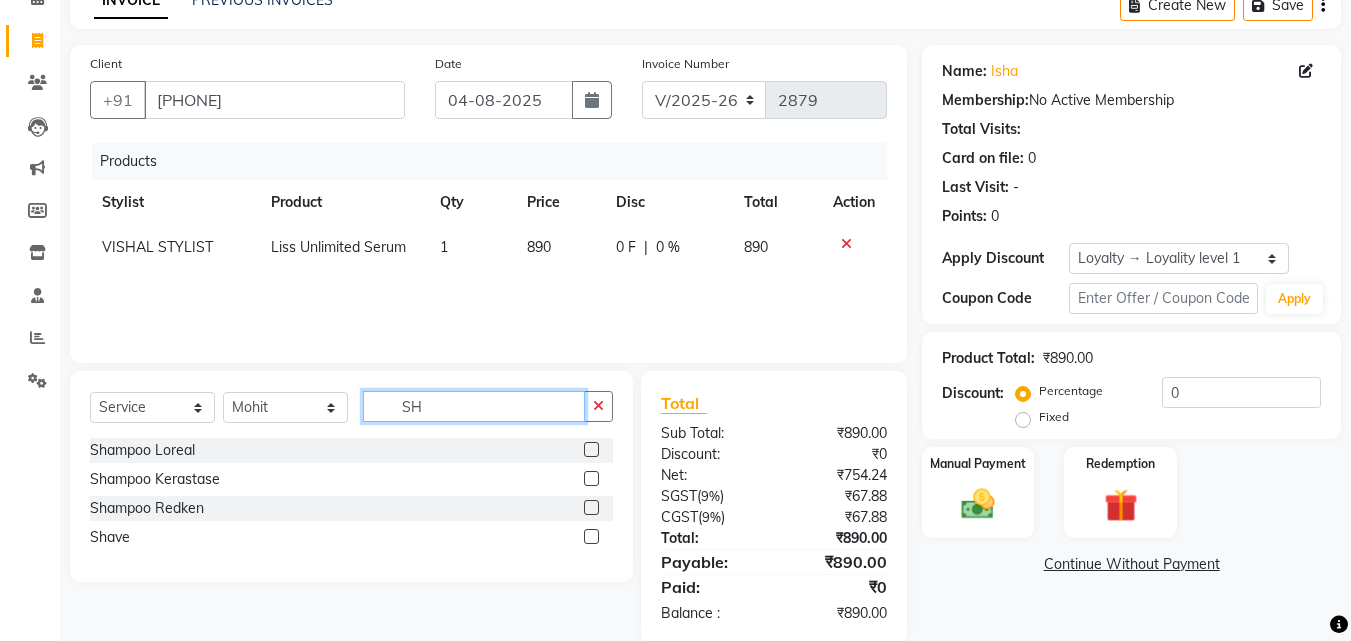 type on "S" 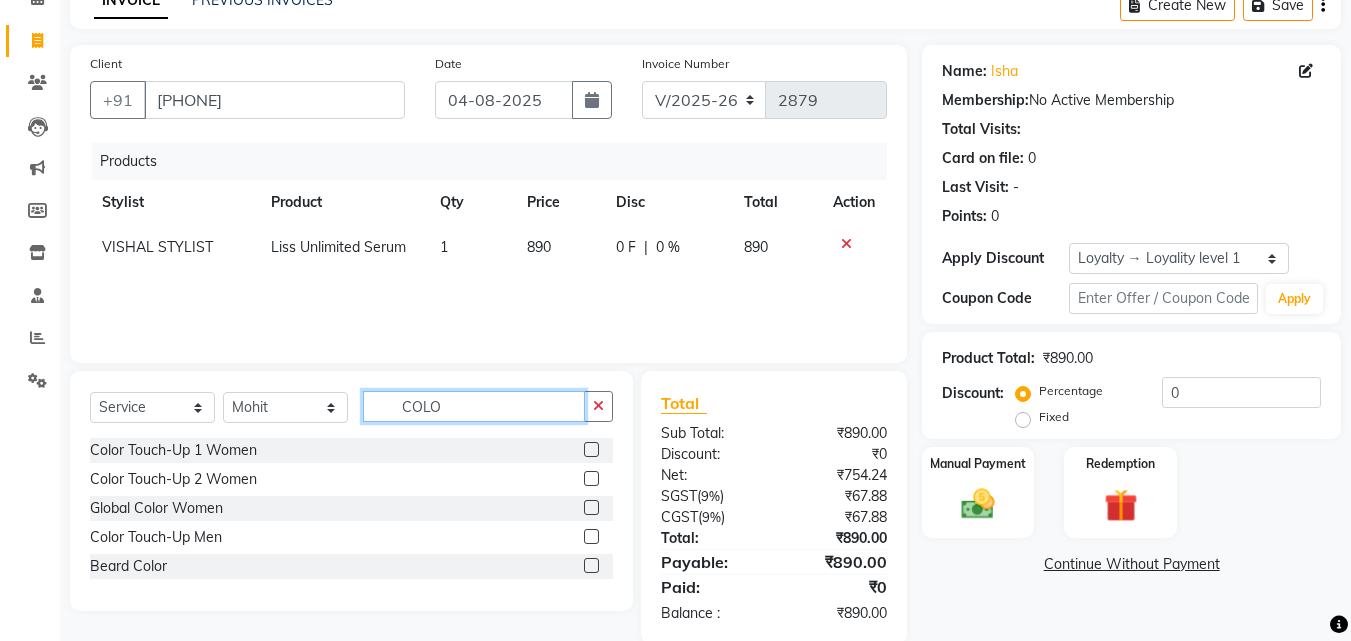 type on "COLO" 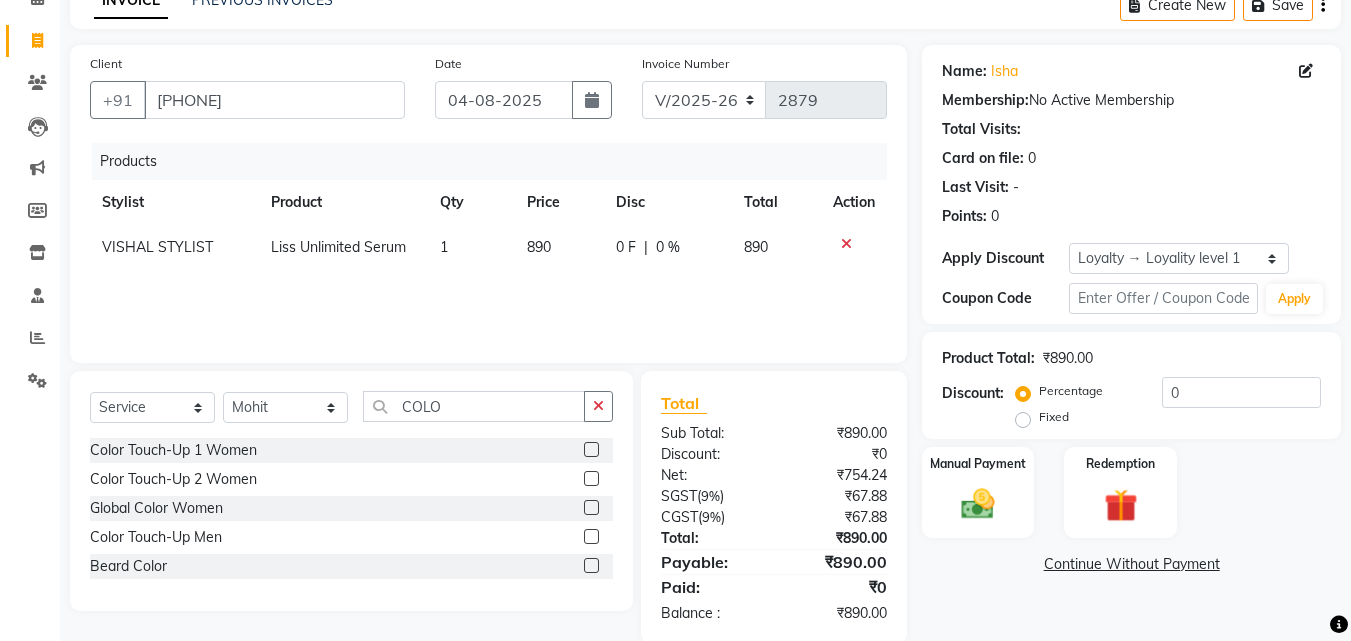 click 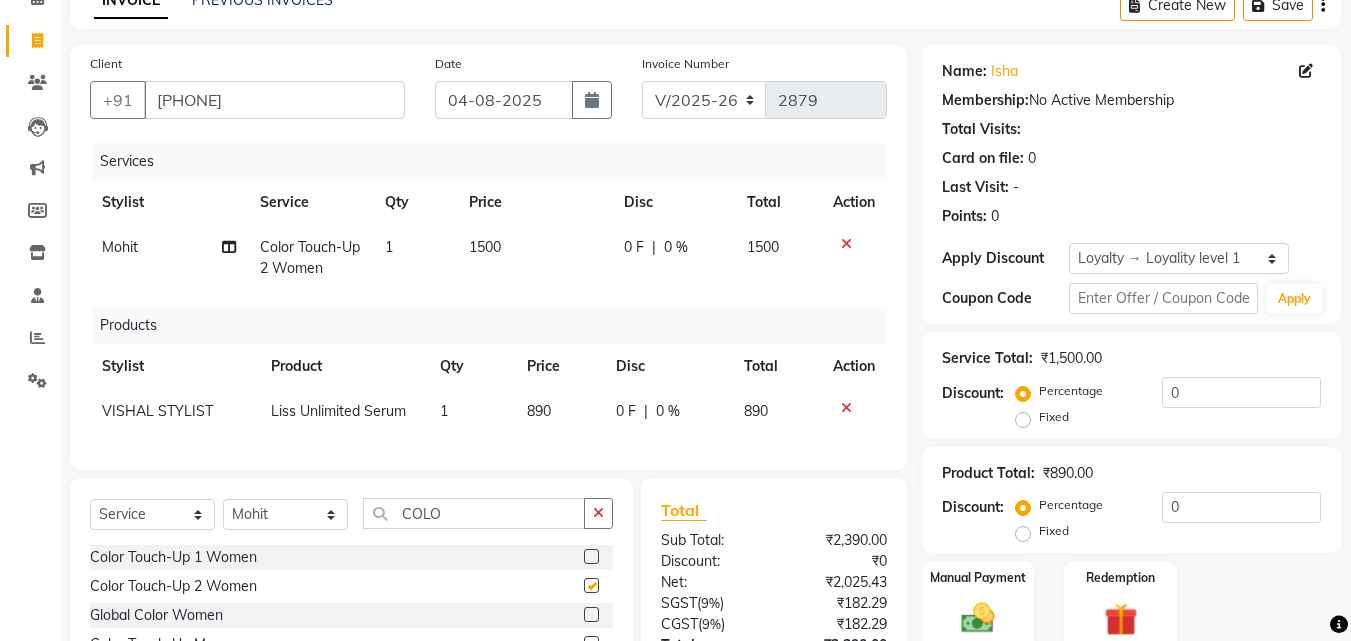 checkbox on "false" 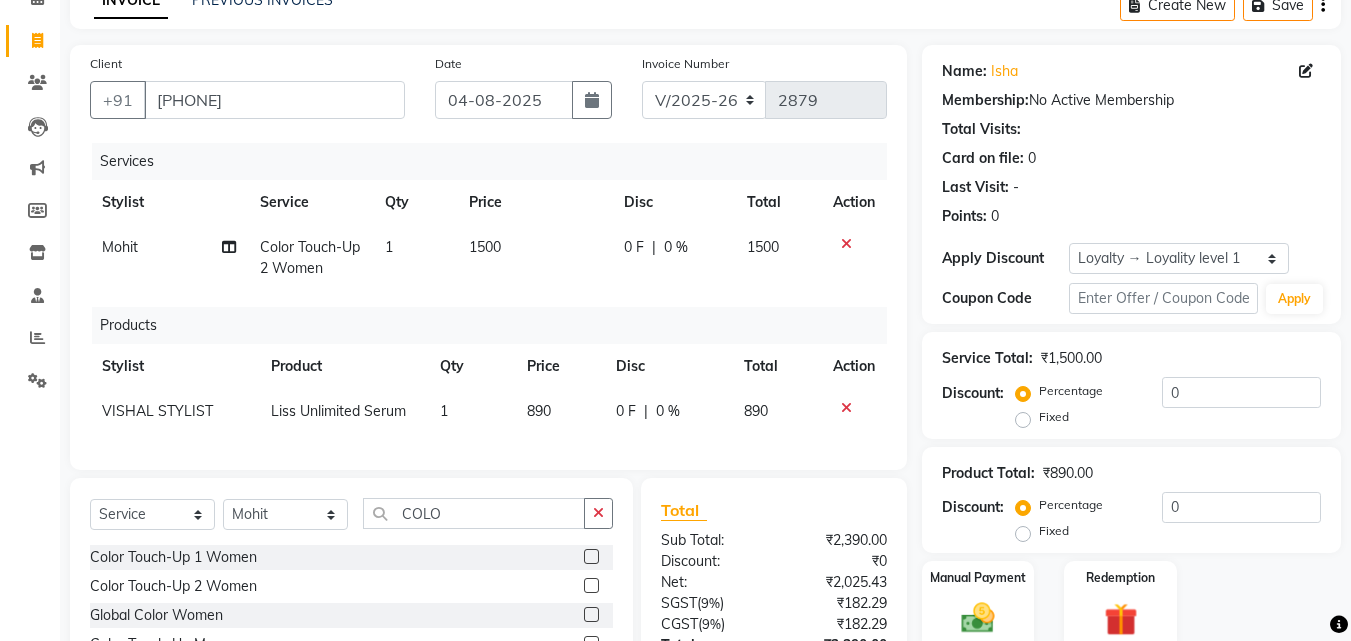 click on "1500" 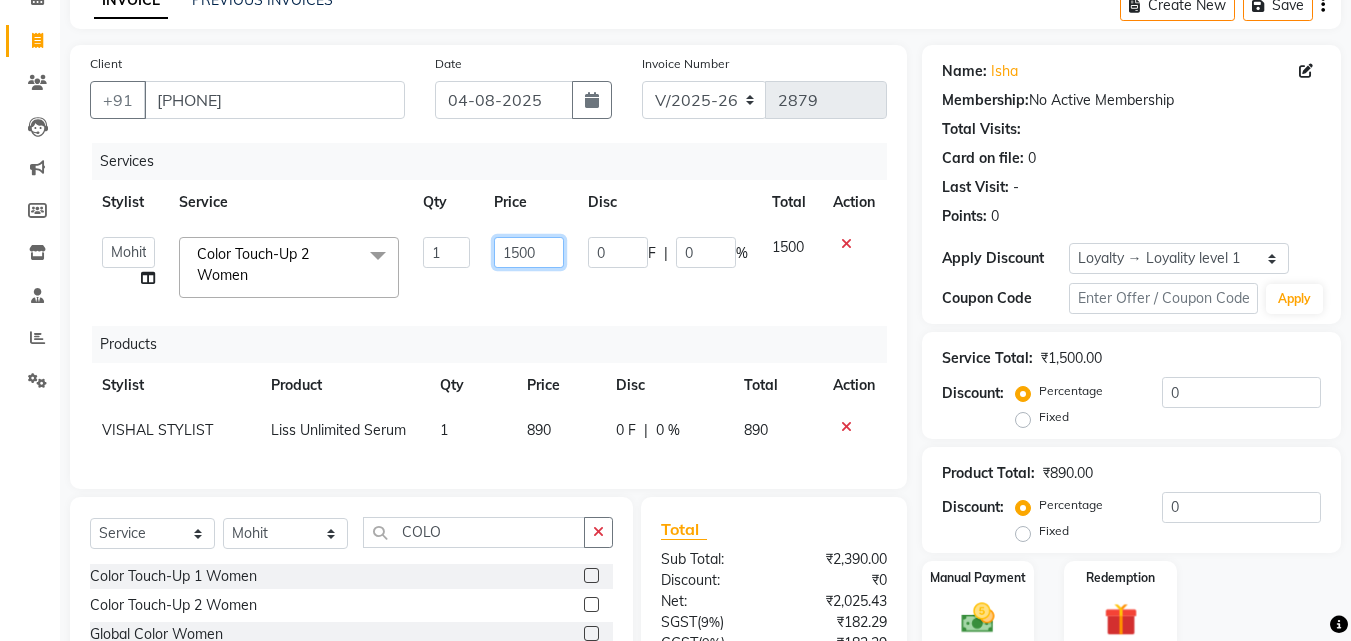 click on "1500" 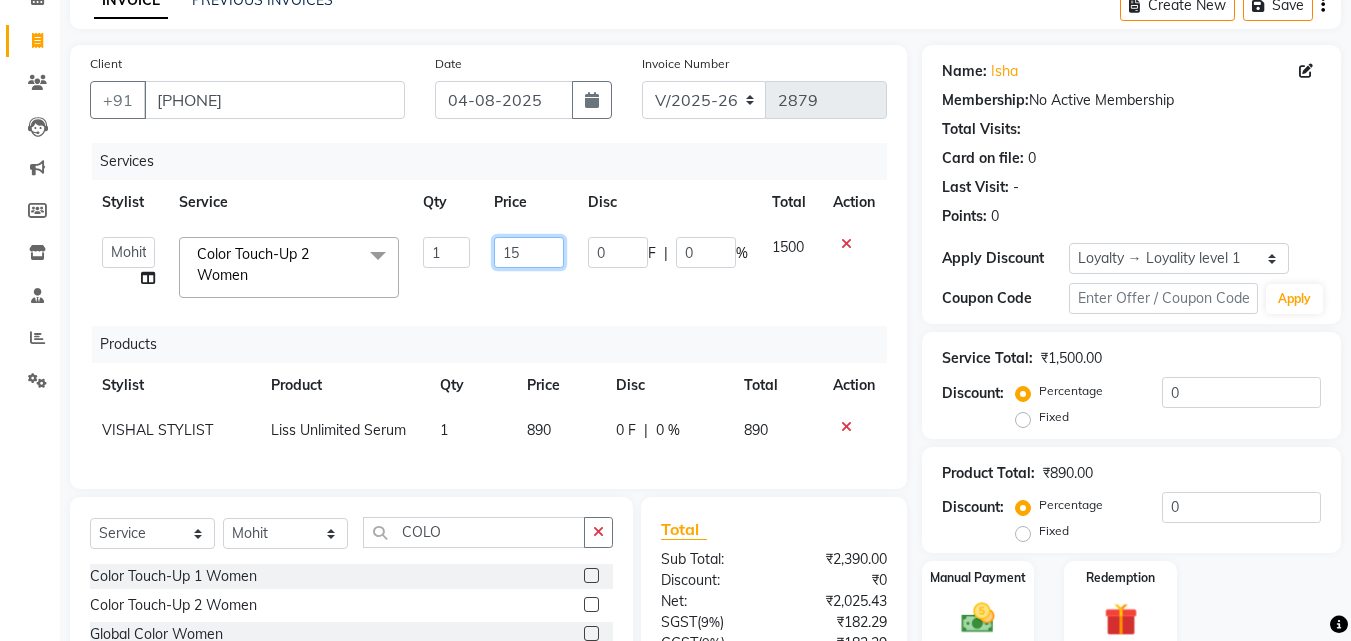 type on "1" 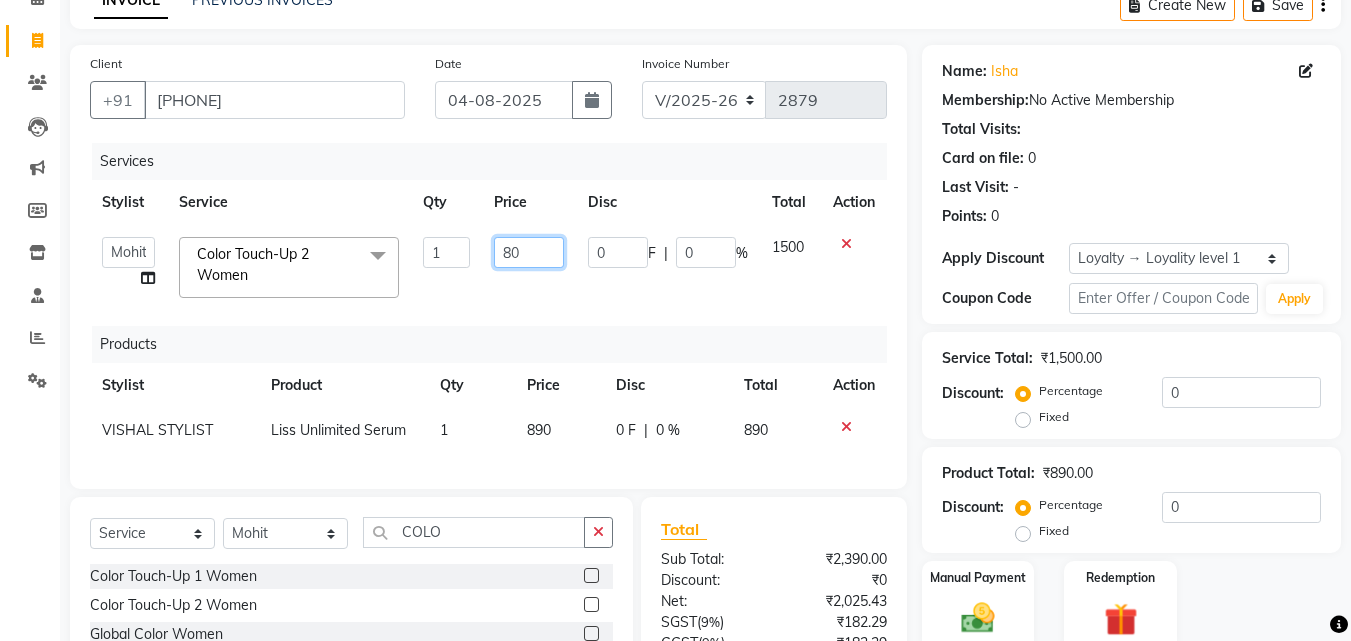 type on "800" 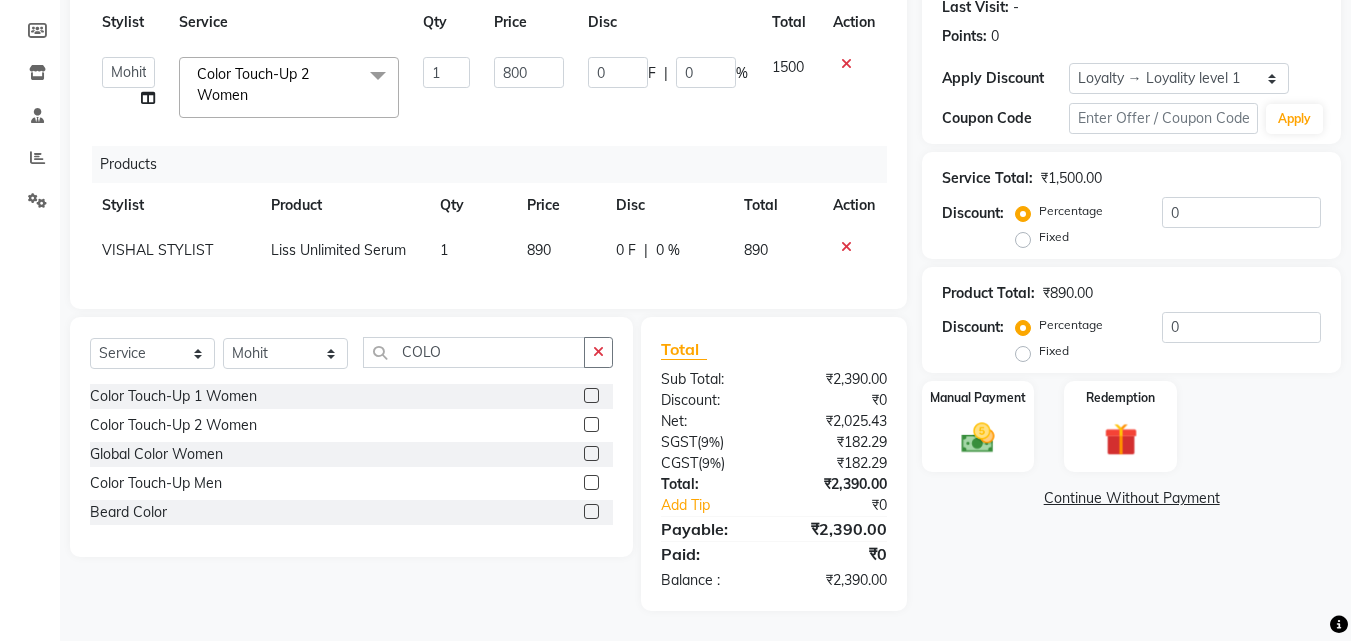 click on "Client +91 8447799897 Date 04-08-2025 Invoice Number V/2025 V/2025-26 2879 Services Stylist Service Qty Price Disc Total Action Aayan Account Ashu BHOLU Geeta Hanif JIYA SINGH Kiran LAXMAN PEDI Manager Mohit Naddy NAIL SWASTIKA Sajal Sameer Shahnawaj Sharukh Sonu VISHAL STYLIST Color Touch-Up 2 Women x Shampoo Loreal Shampoo Kerastase Shampoo Redken Condtioner Loreal Condtioner Kerastase Condtioner Redken Hair cut Women Hair Cut Child (5 Years) Women Change Of Style Women Blow Dry Women Iron Curls Women Hair Do Women Oil Massage Women Plex Treatment Women Color Touch-Up 1 Women Color Touch-Up 2 Women Highlight Strips Women Highlights Global Women Global Color Women Rebonding Women Smoothning Women Keratin Women Botox Women Hair Cut Children Women Balayage /Ombre Women French Glossing Women Hair Cut Men Hair Cut Child (5 Years) Men Oil Massage Men Plex Treatment Men Hair Spa Men Color Touch-Up Men Highlights Men Rebonding Men" 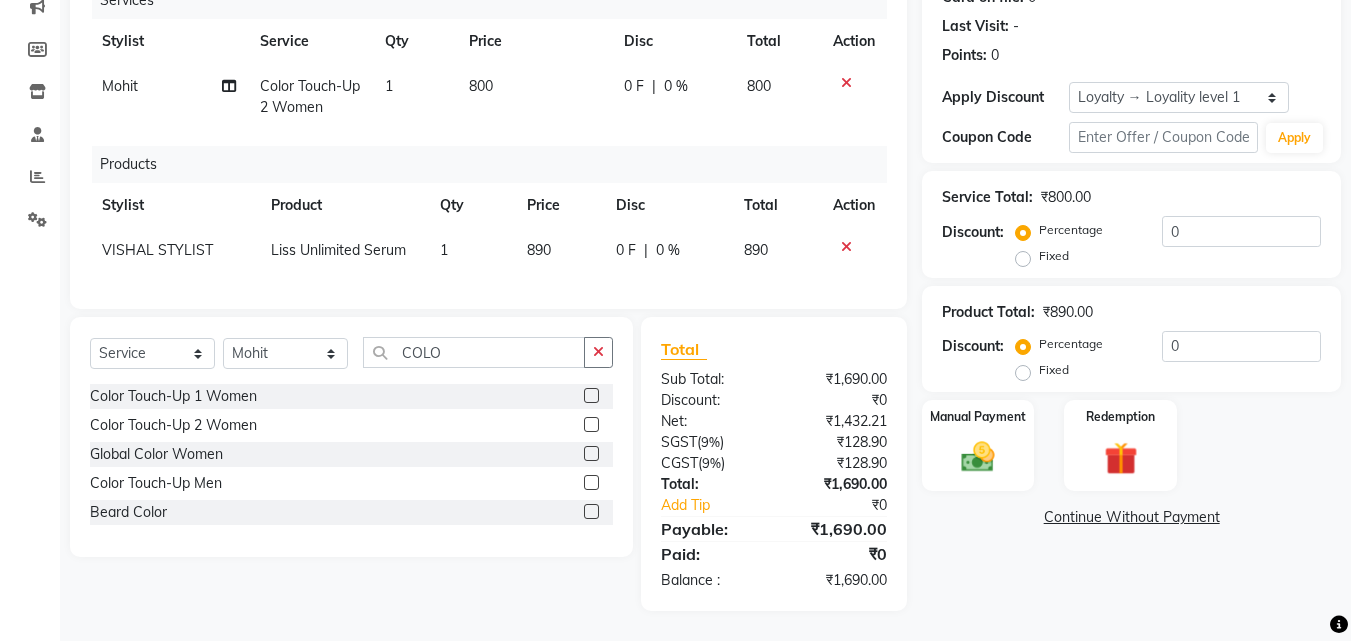 scroll, scrollTop: 281, scrollLeft: 0, axis: vertical 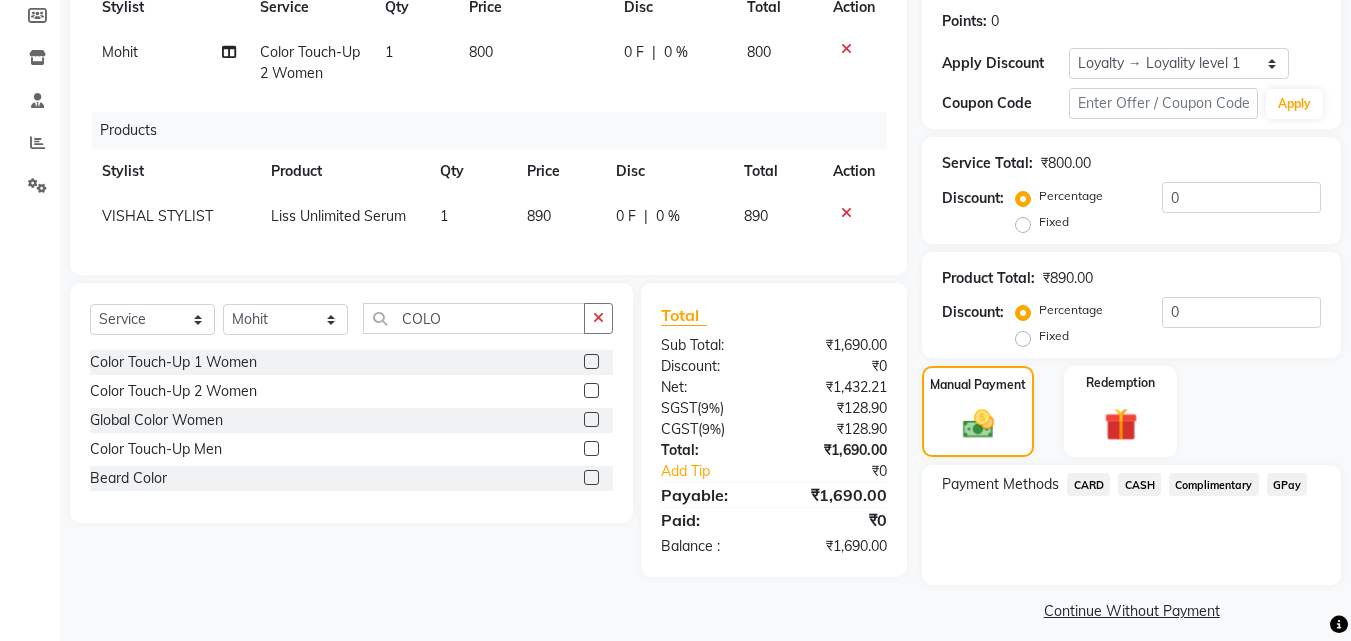 click on "GPay" 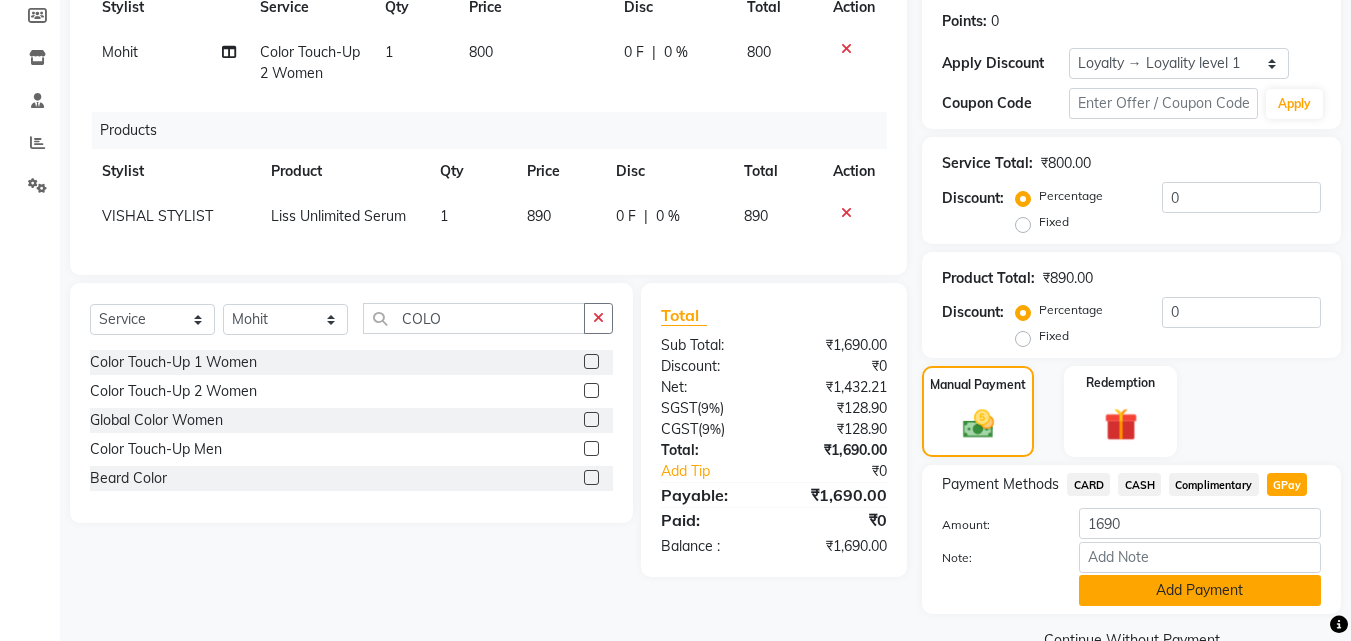 click on "Add Payment" 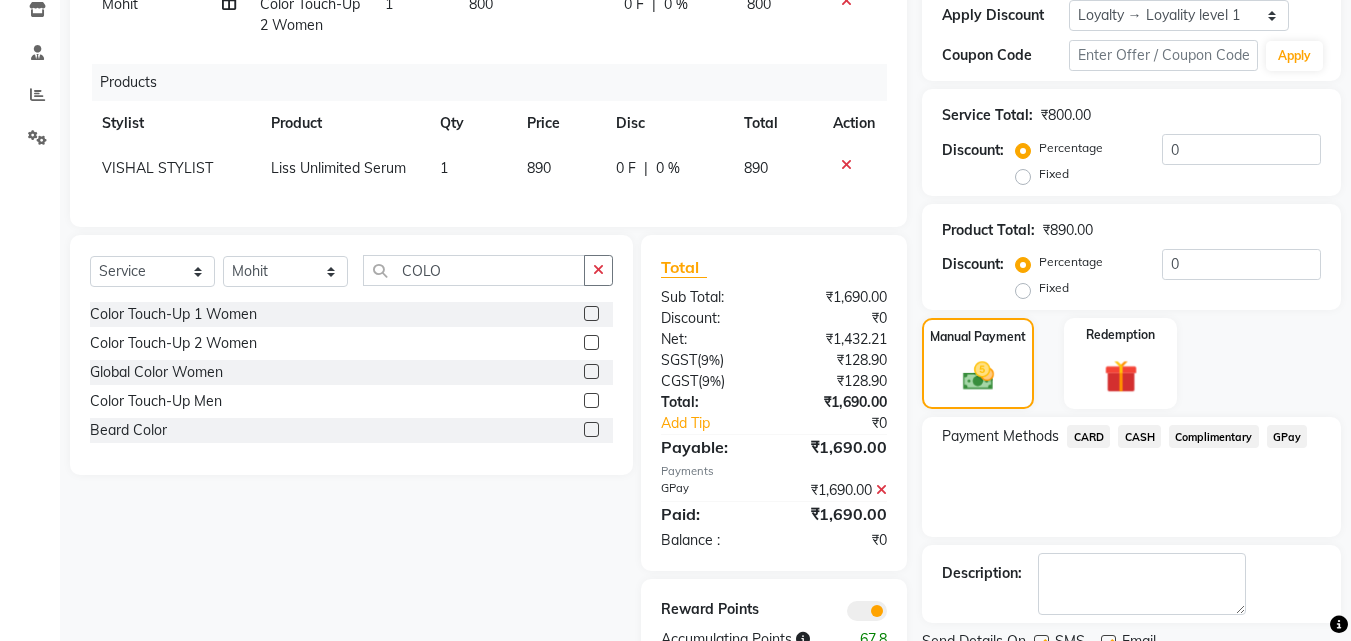 scroll, scrollTop: 428, scrollLeft: 0, axis: vertical 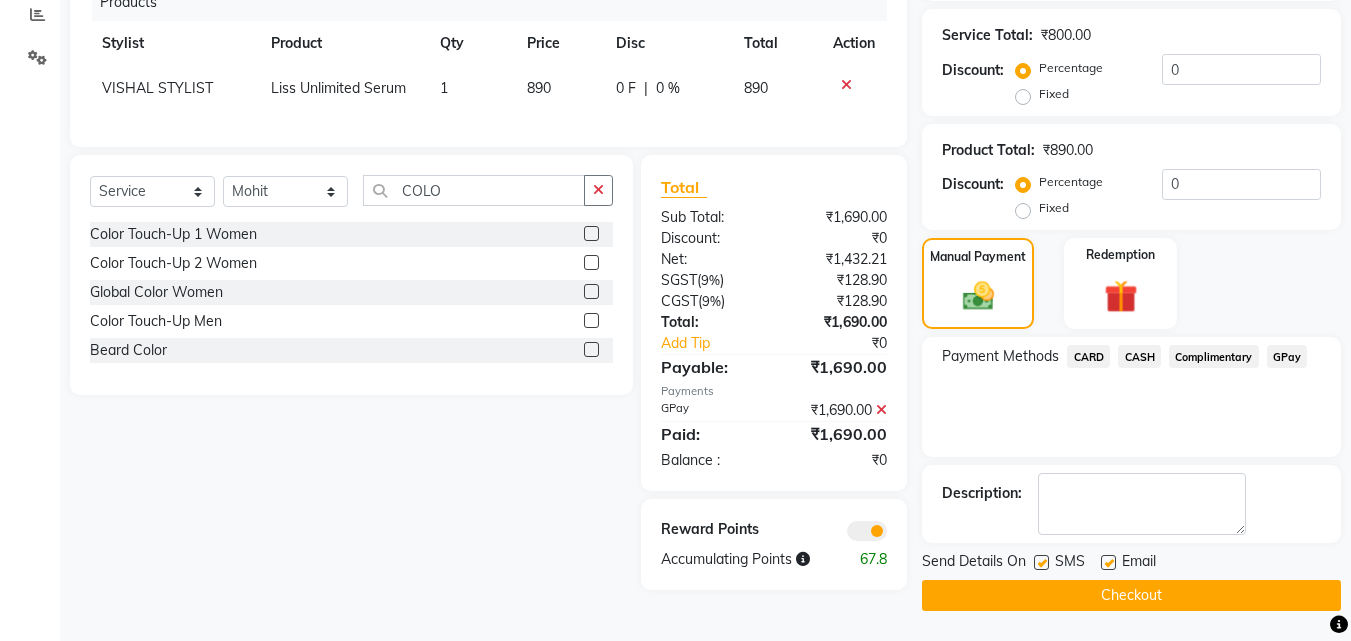click on "Checkout" 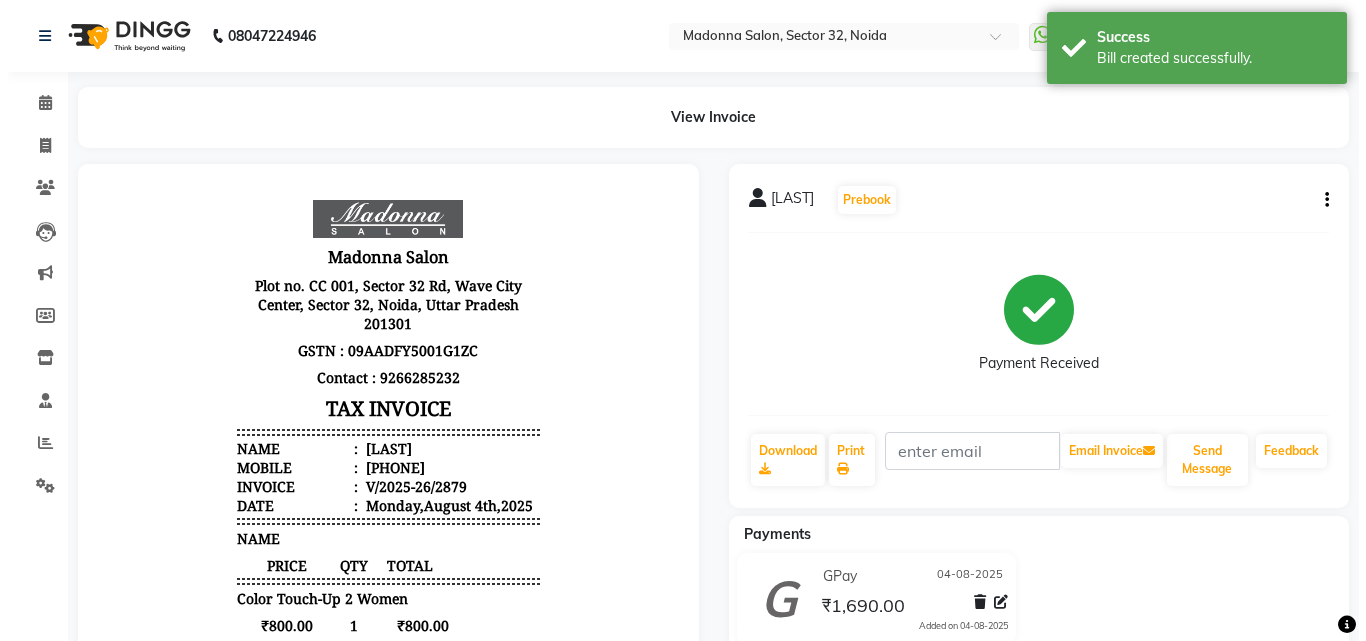 scroll, scrollTop: 0, scrollLeft: 0, axis: both 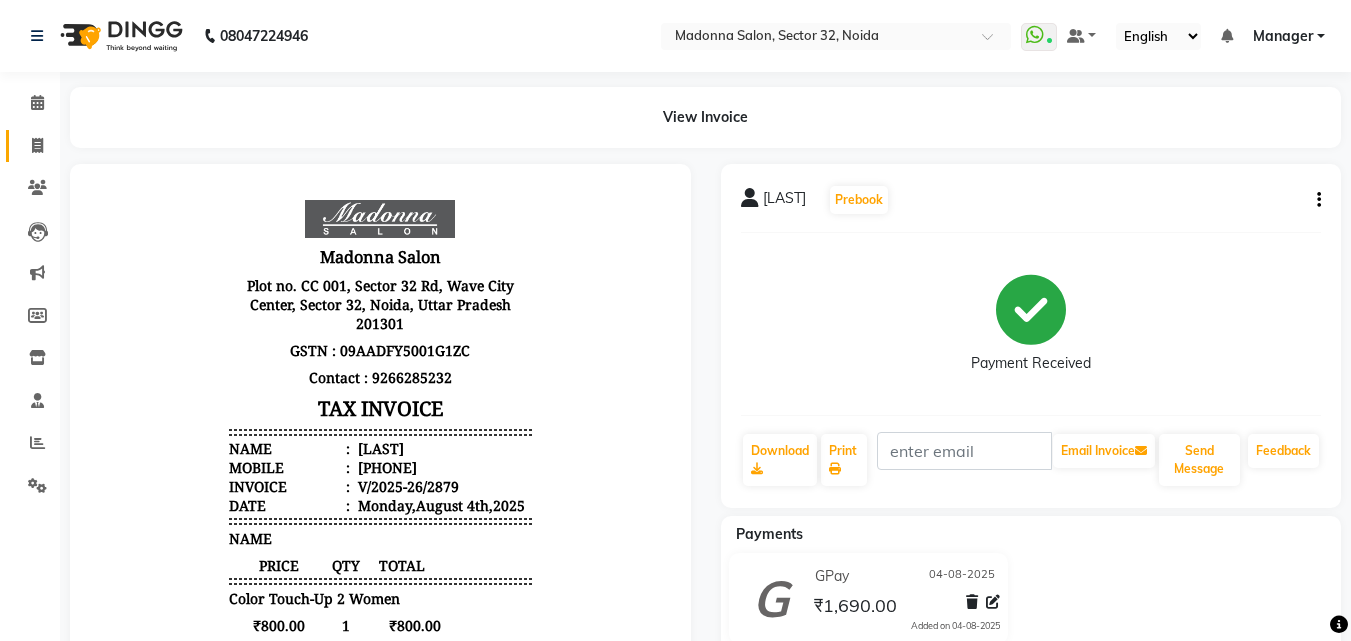 click on "Invoice" 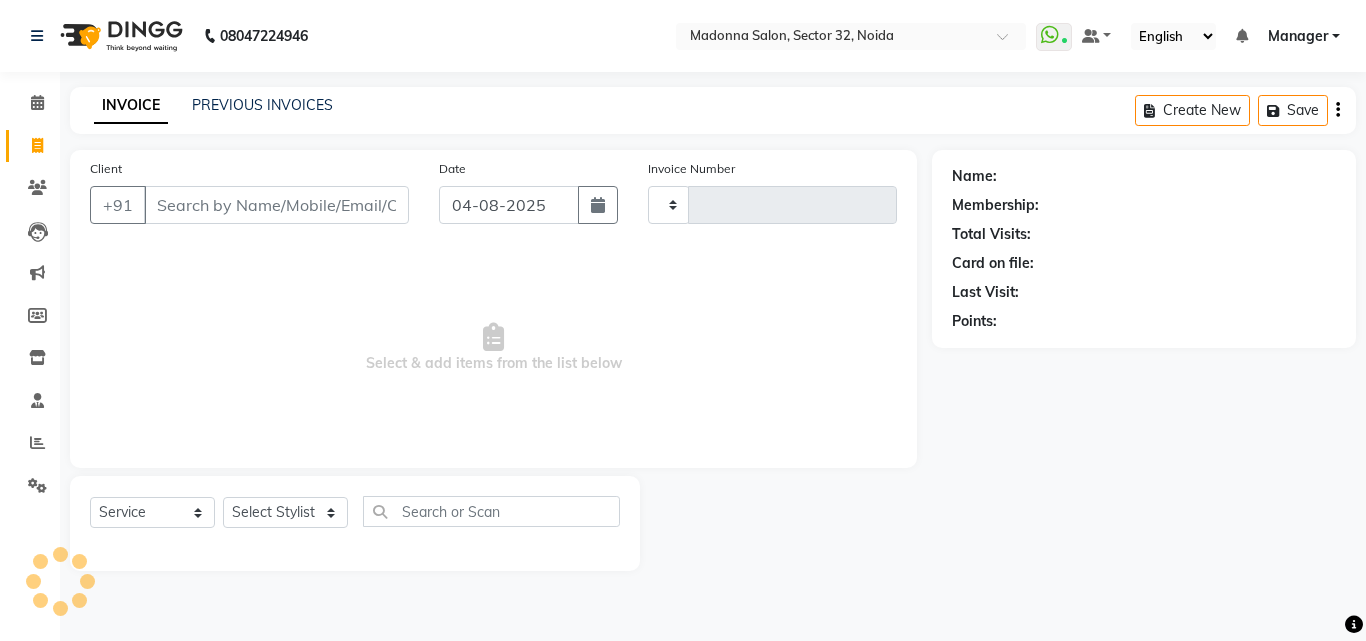 type on "2880" 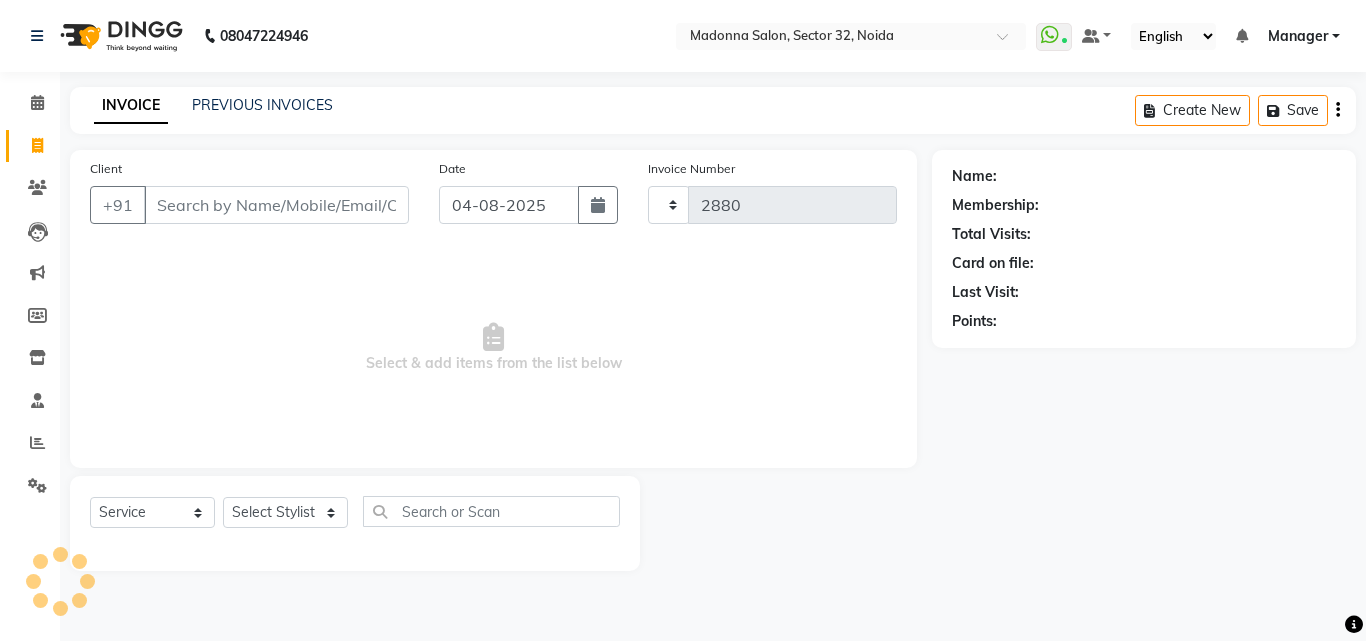 select on "7229" 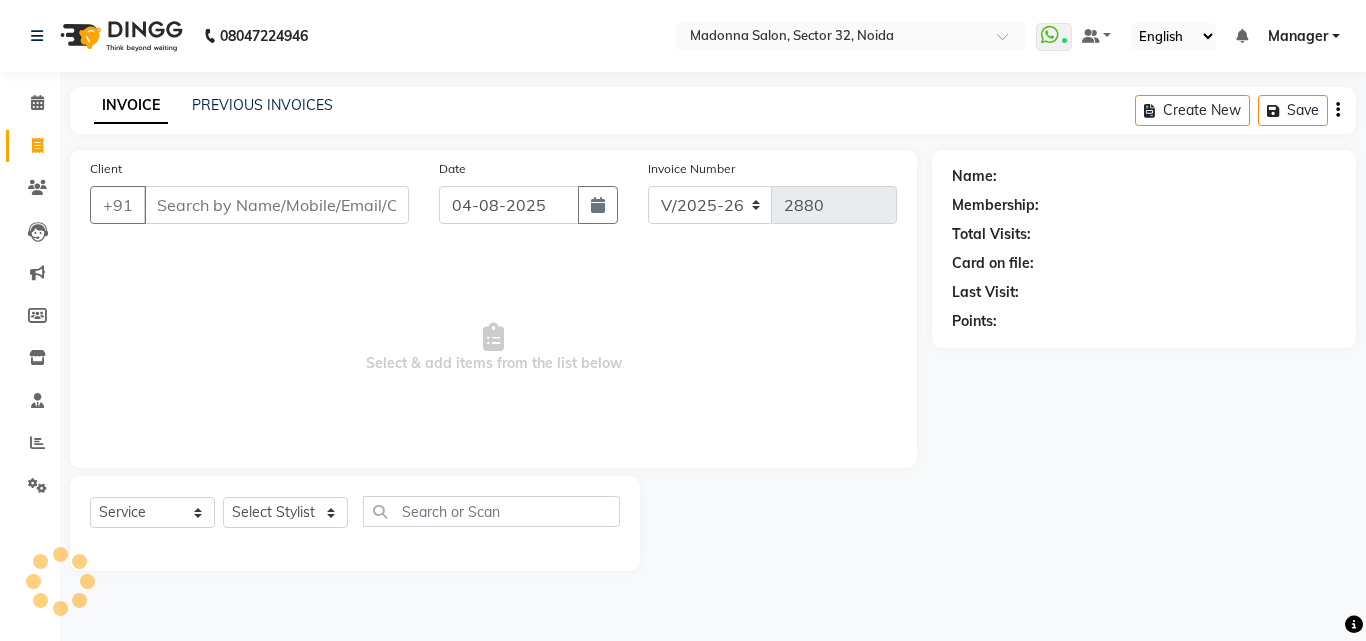click on "Client" at bounding box center [276, 205] 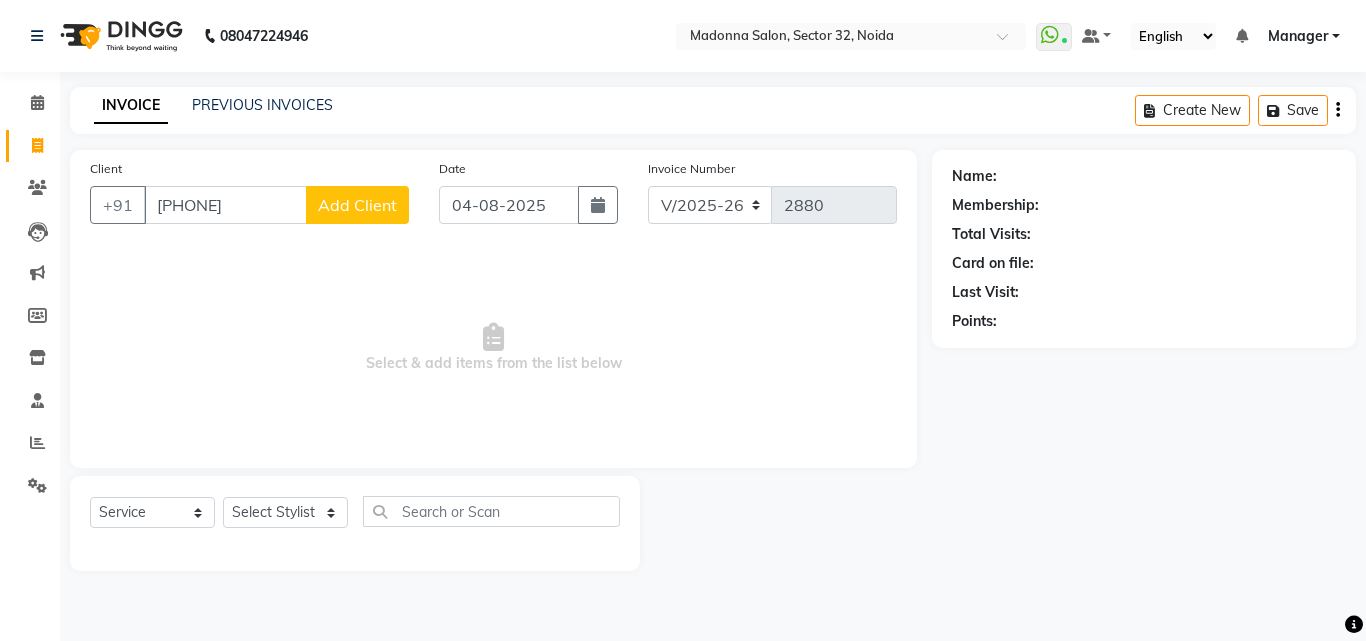 type on "[PHONE]" 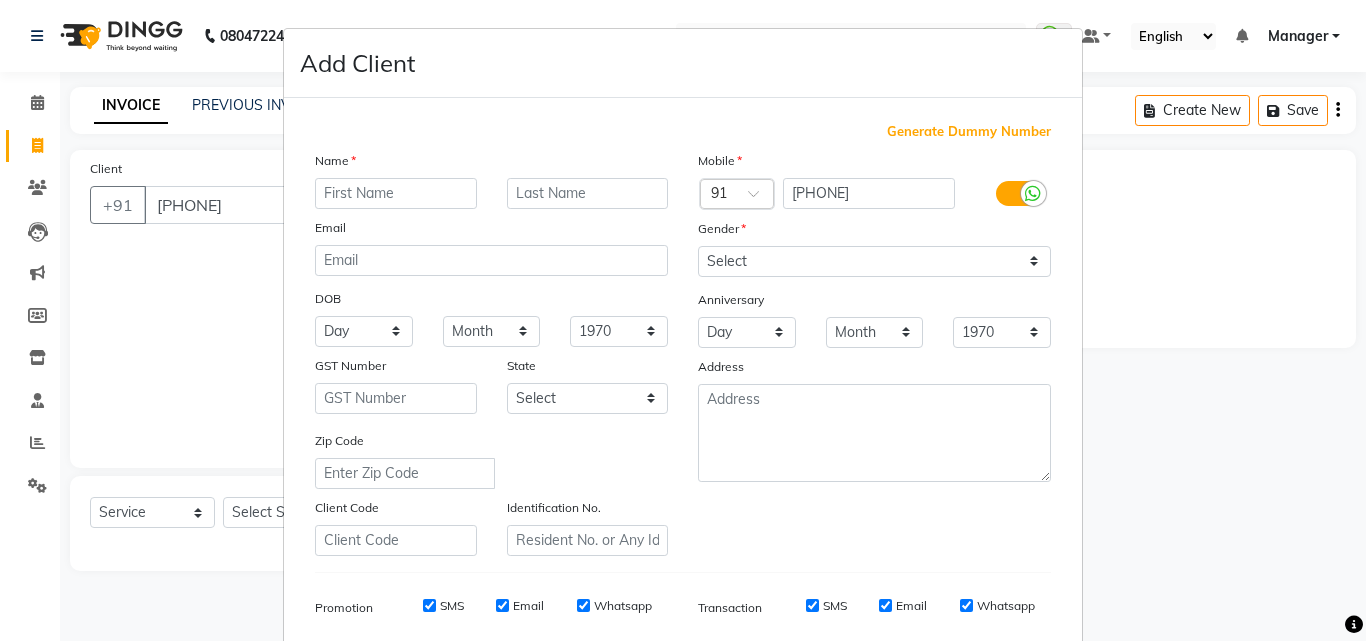 type on "n" 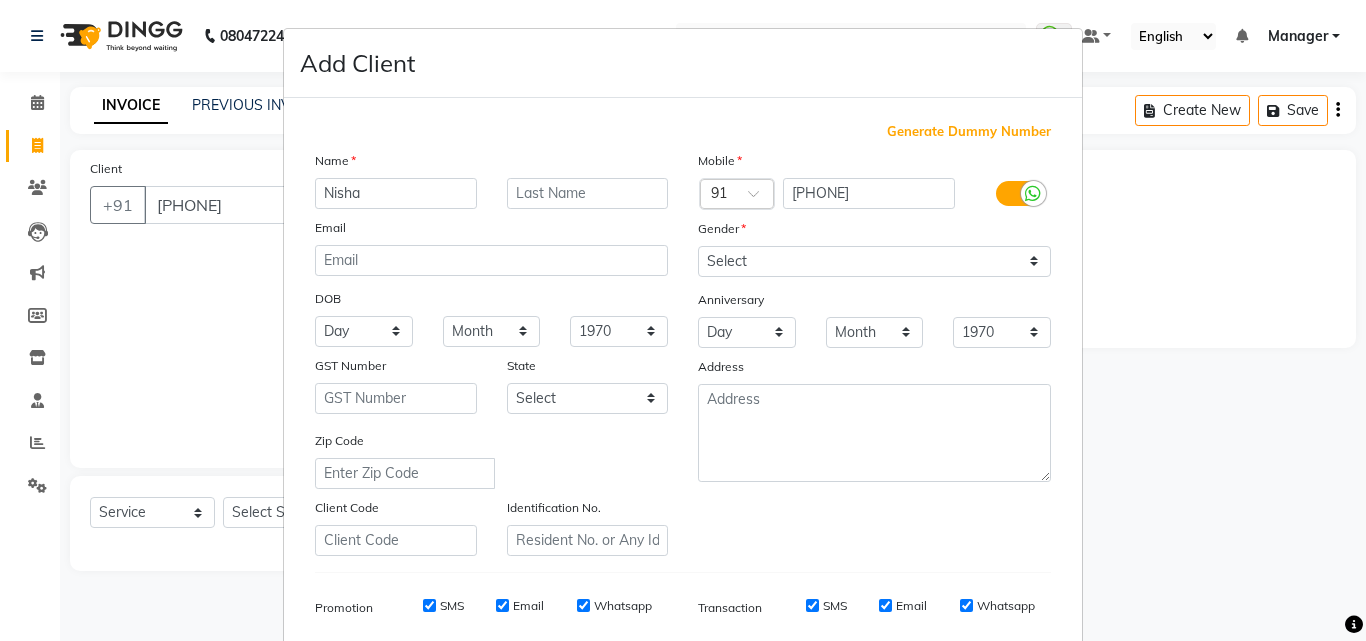 type on "Nisha" 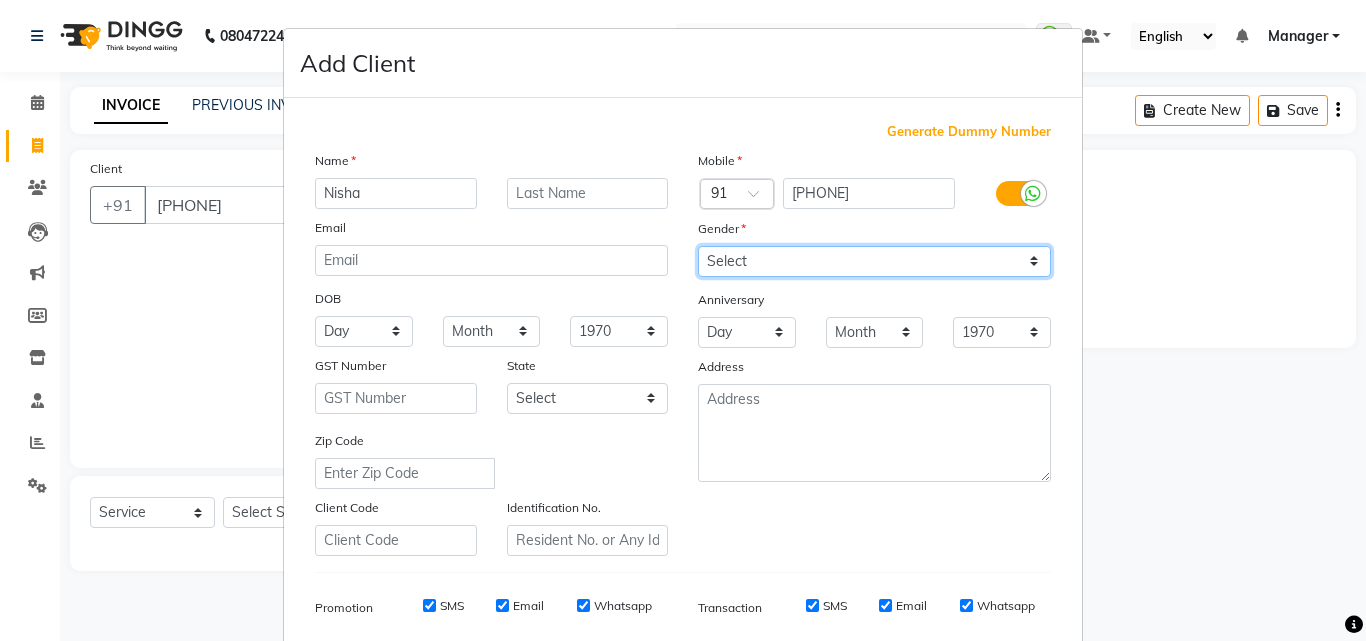 click on "Select Male Female Other Prefer Not To Say" at bounding box center [874, 261] 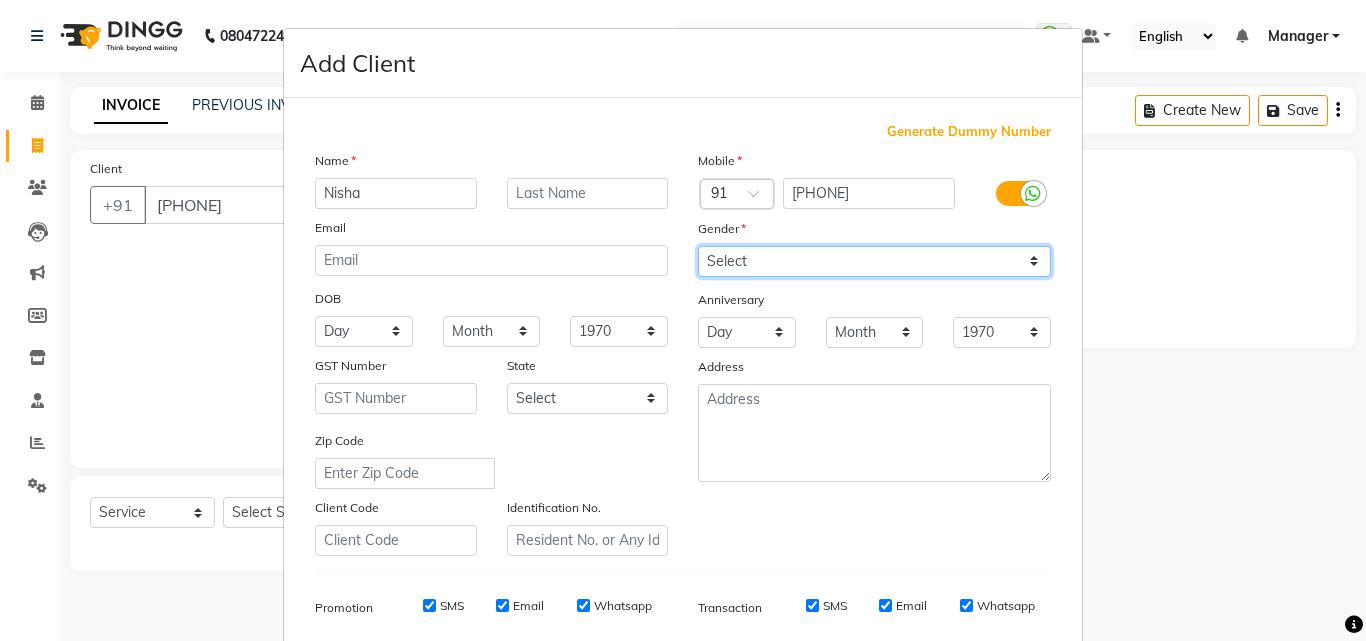 select on "female" 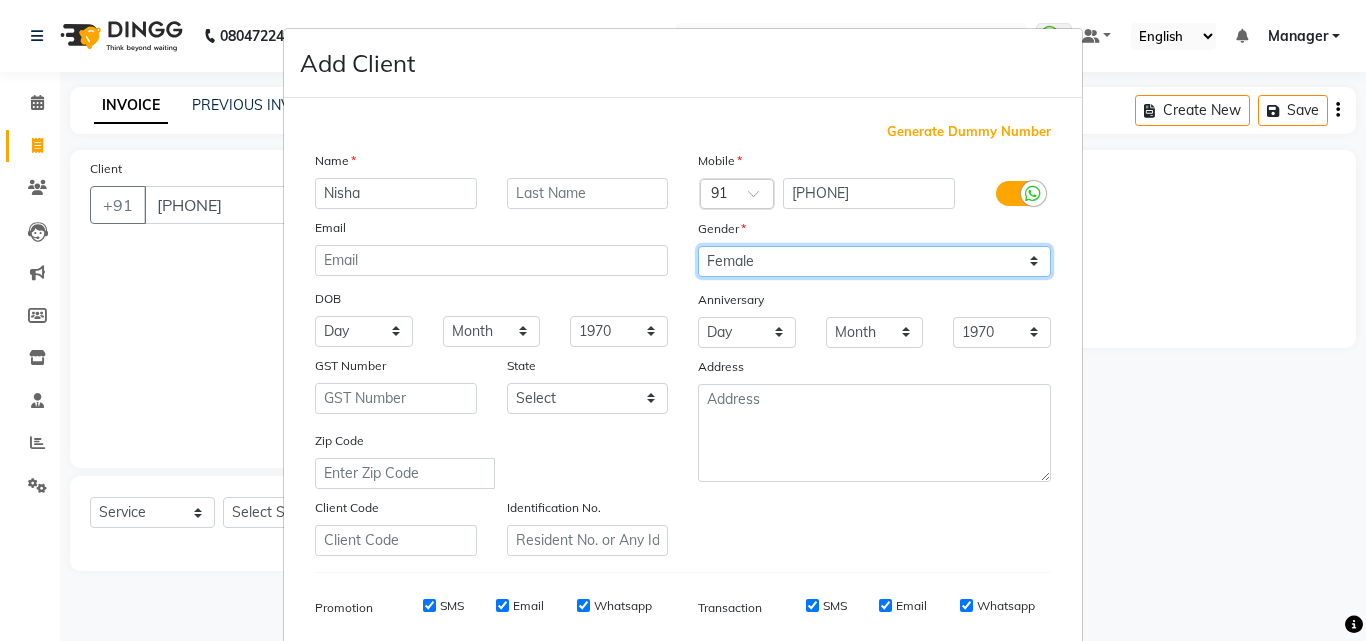 click on "Select Male Female Other Prefer Not To Say" at bounding box center [874, 261] 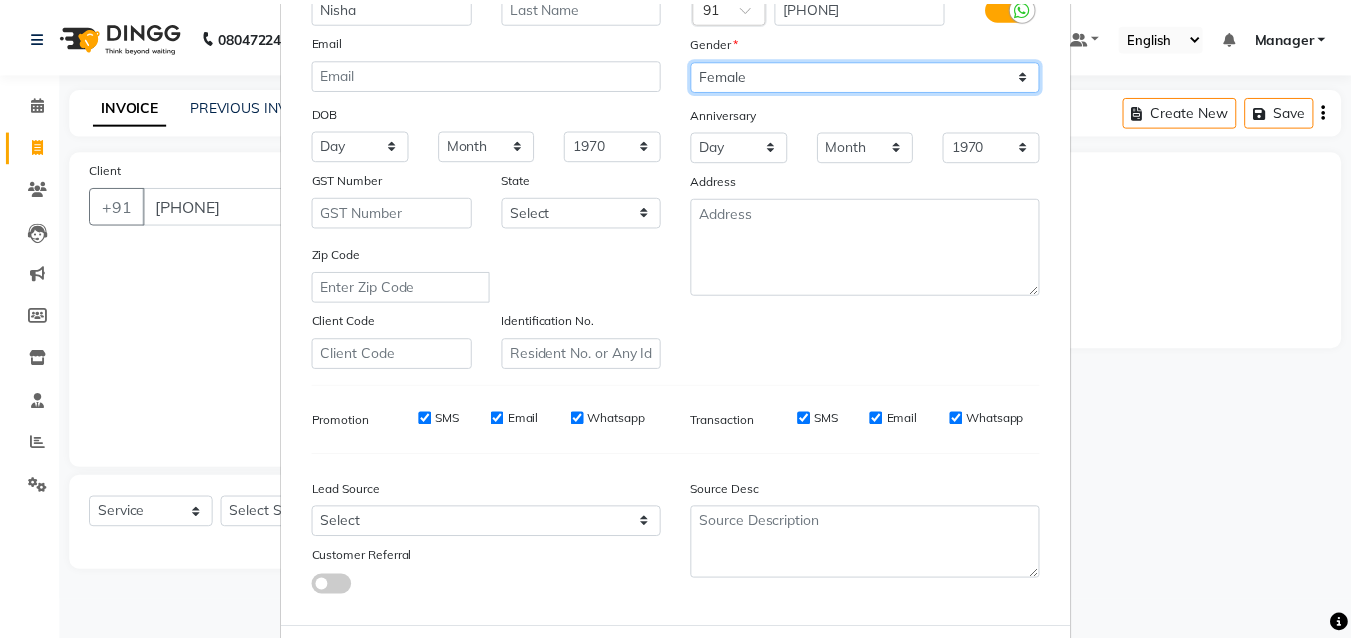scroll, scrollTop: 282, scrollLeft: 0, axis: vertical 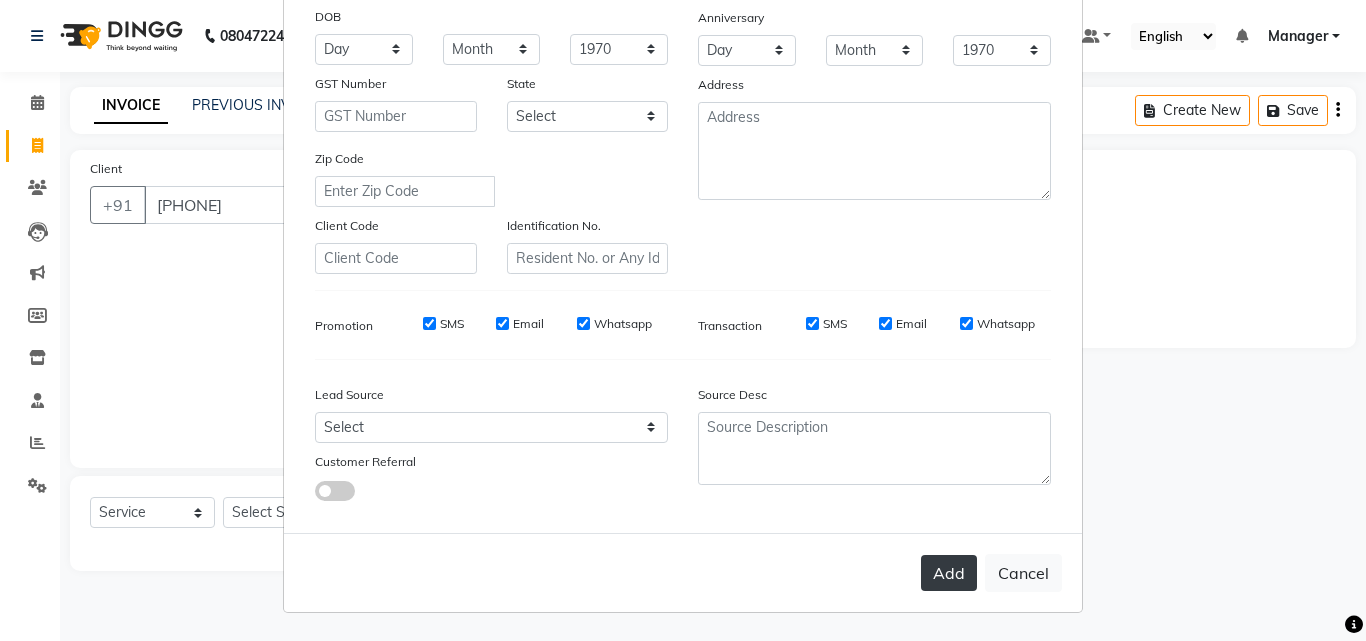click on "Add" at bounding box center (949, 573) 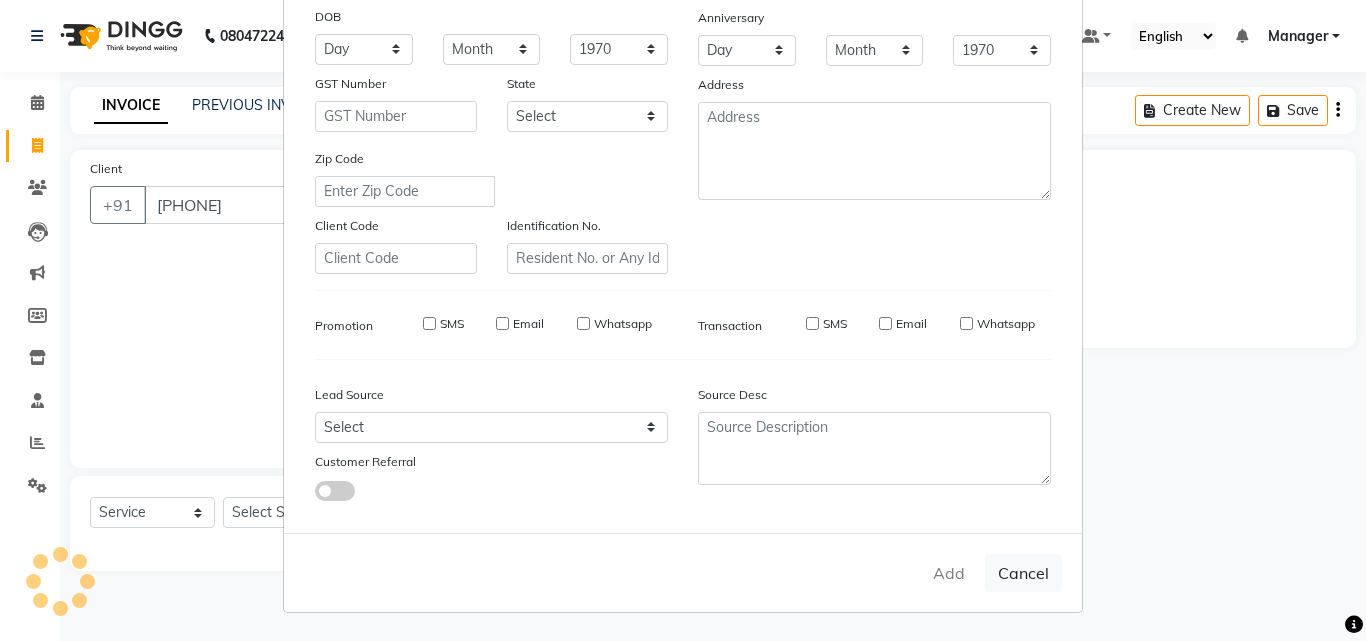 type 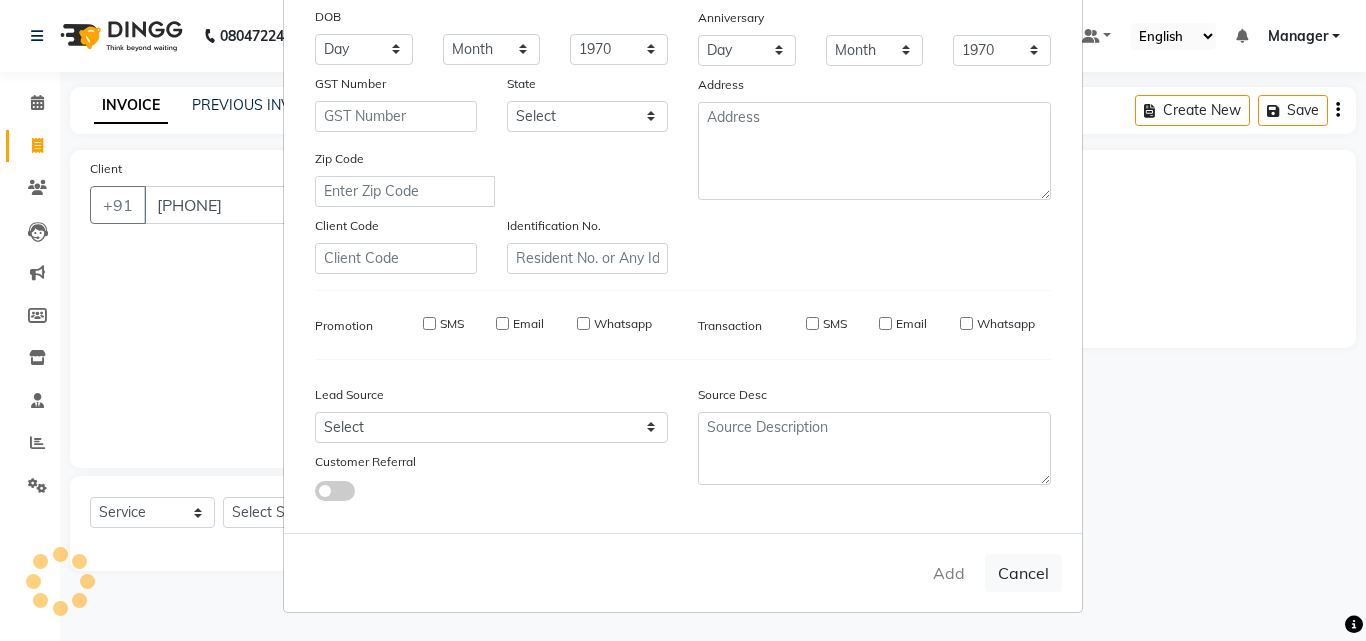 select 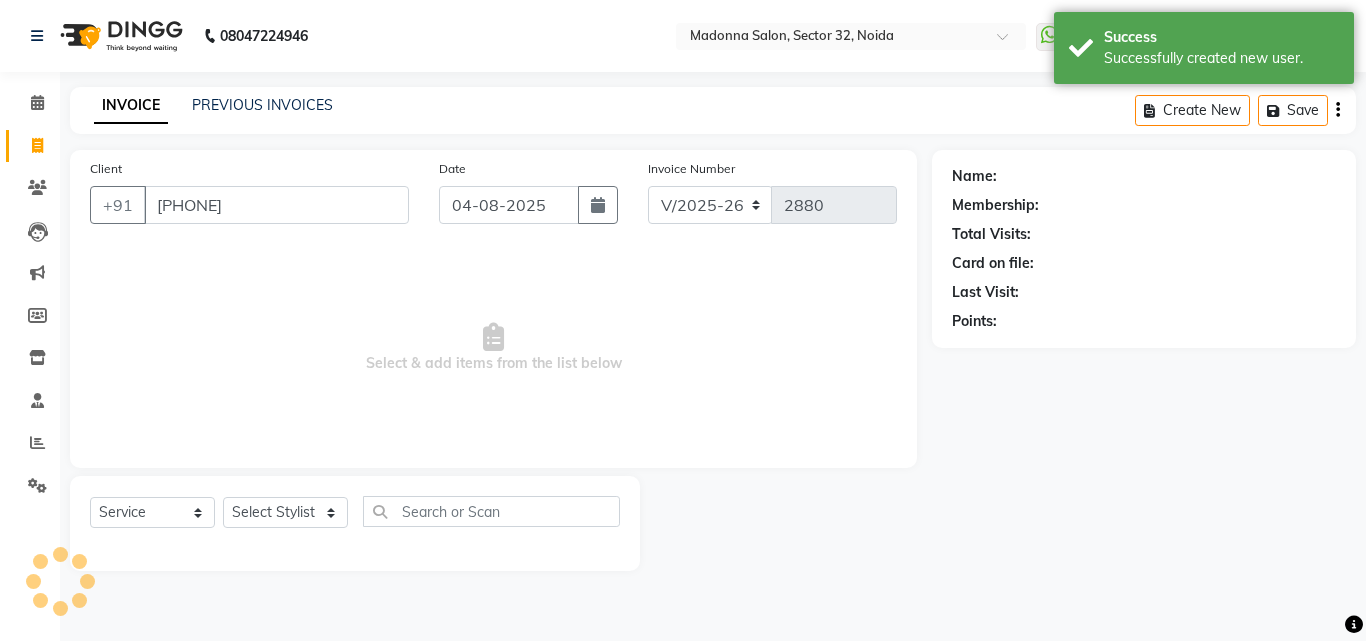 select on "1: Object" 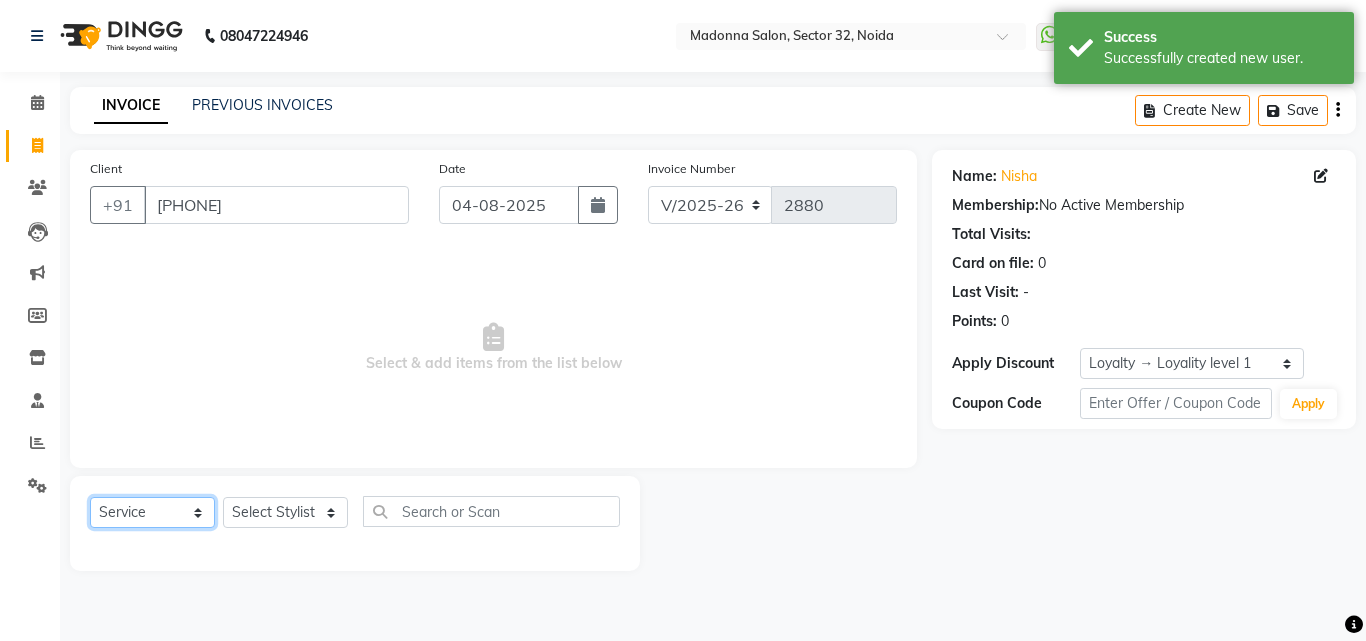 click on "Select  Service  Product  Membership  Package Voucher Prepaid Gift Card" 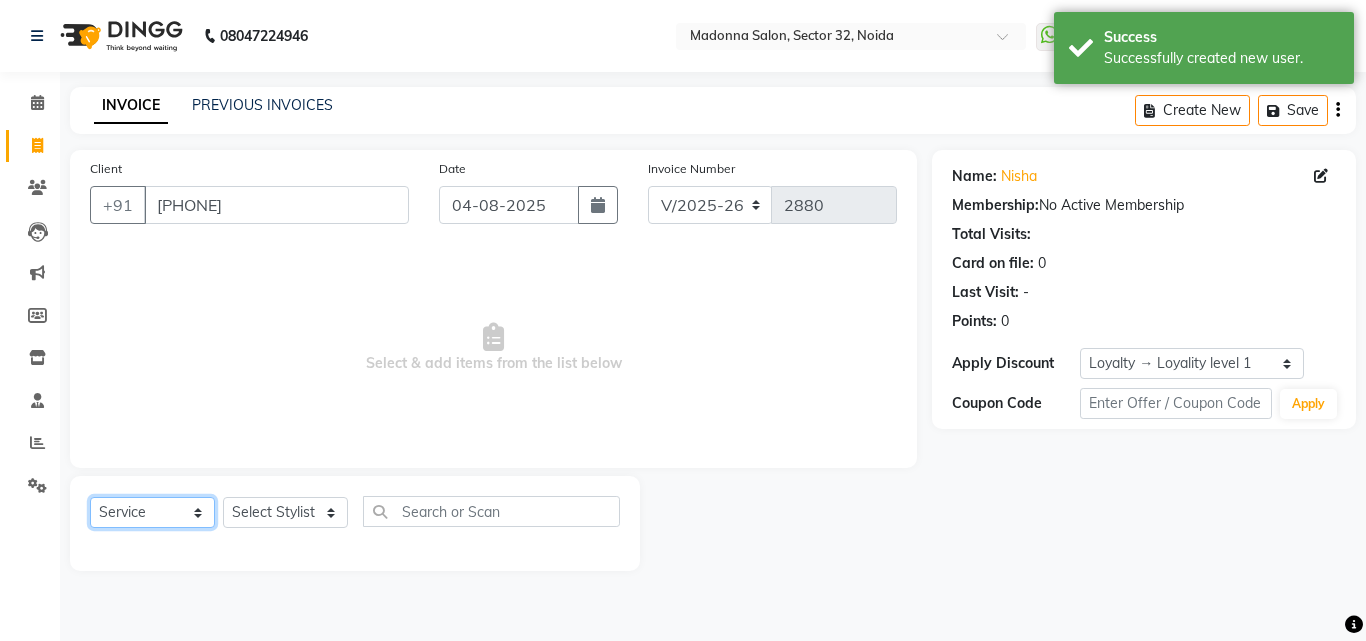 select on "P" 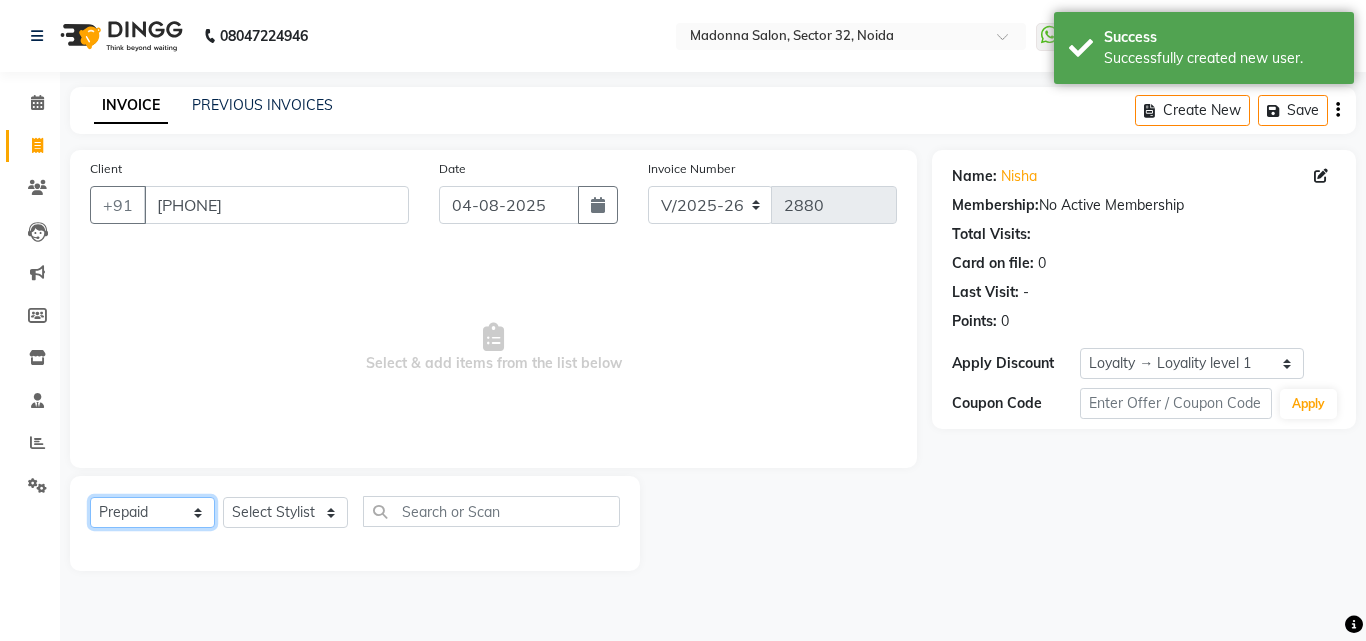 click on "Select  Service  Product  Membership  Package Voucher Prepaid Gift Card" 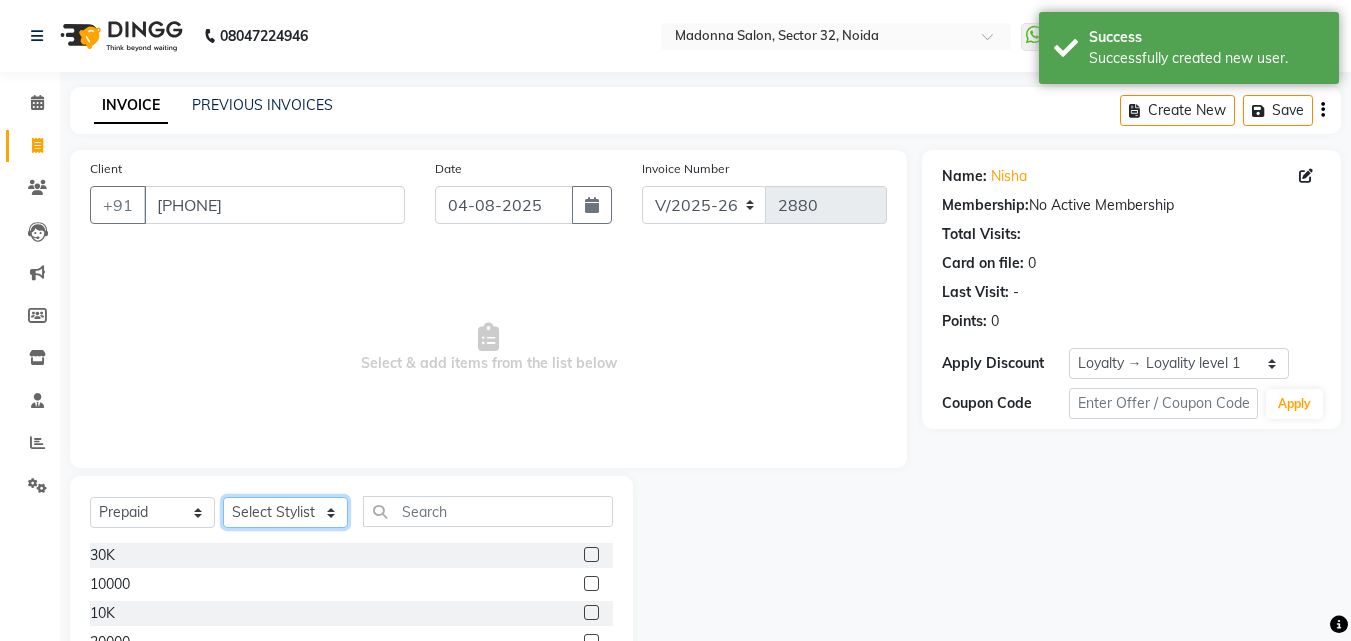 click on "Select Stylist Aayan Account  Ashu BHOLU Geeta Hanif JIYA SINGH Kiran LAXMAN PEDI Manager Mohit Naddy NAIL SWASTIKA Sajal Sameer Shahnawaj Sharukh Sonu VISHAL STYLIST" 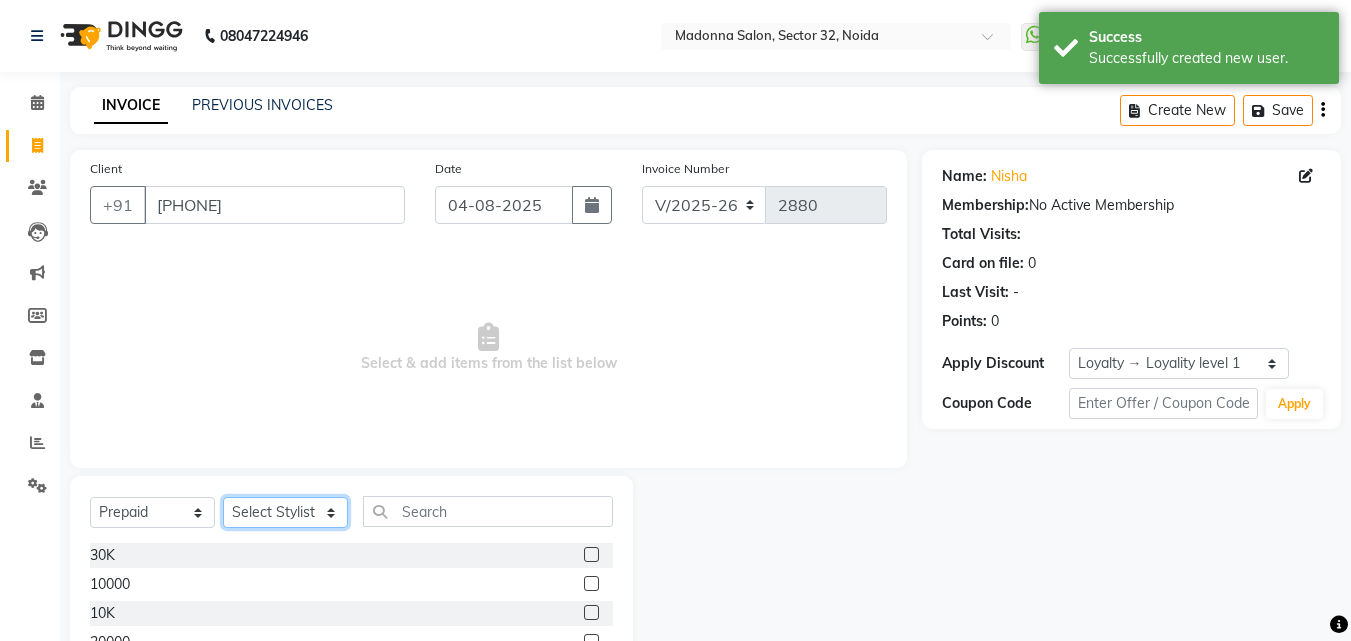 select on "67084" 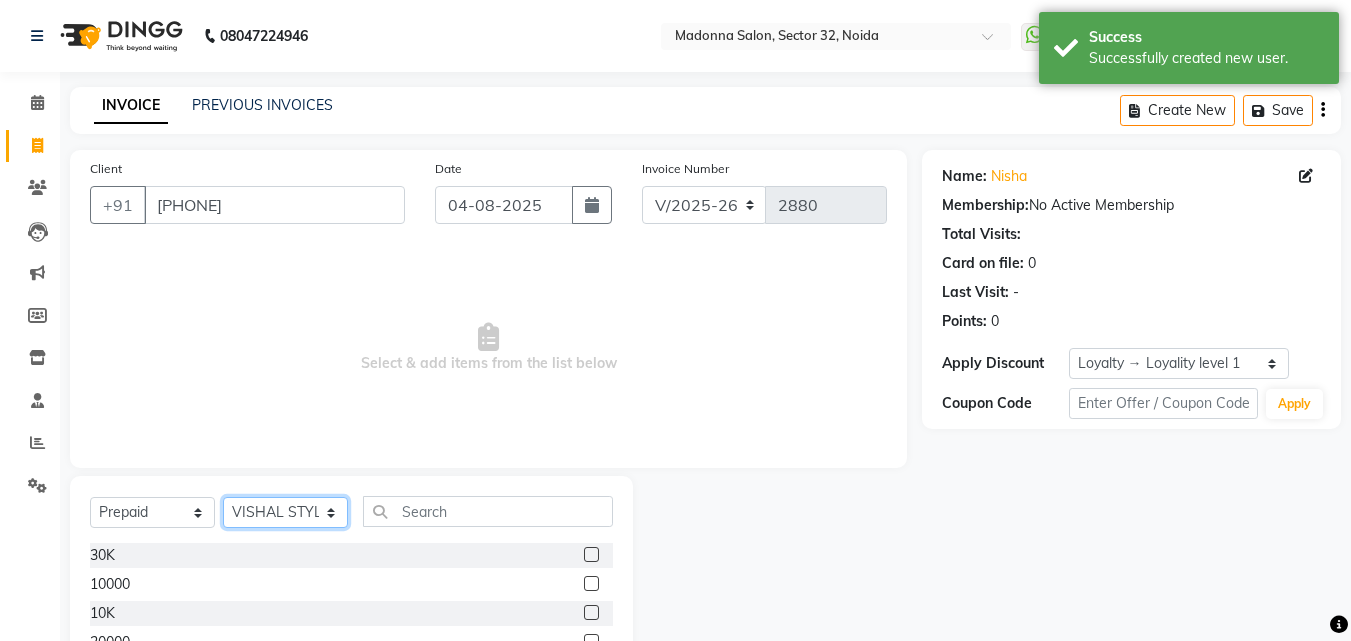 click on "Select Stylist Aayan Account  Ashu BHOLU Geeta Hanif JIYA SINGH Kiran LAXMAN PEDI Manager Mohit Naddy NAIL SWASTIKA Sajal Sameer Shahnawaj Sharukh Sonu VISHAL STYLIST" 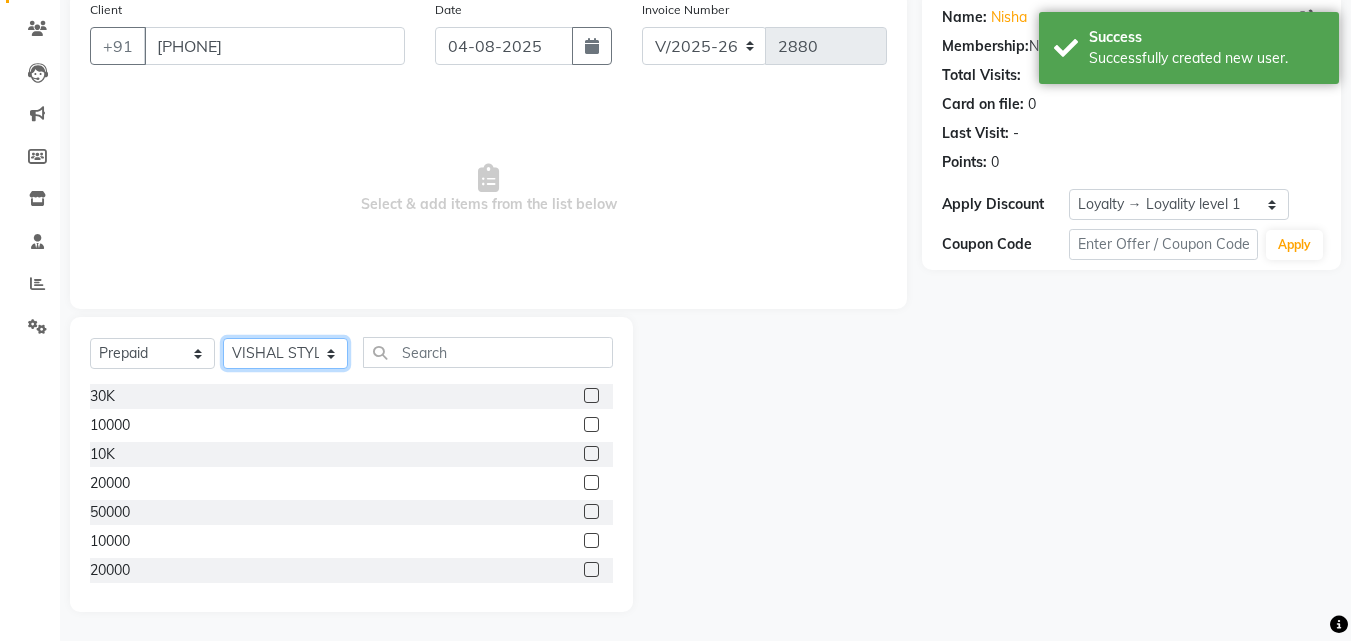scroll, scrollTop: 160, scrollLeft: 0, axis: vertical 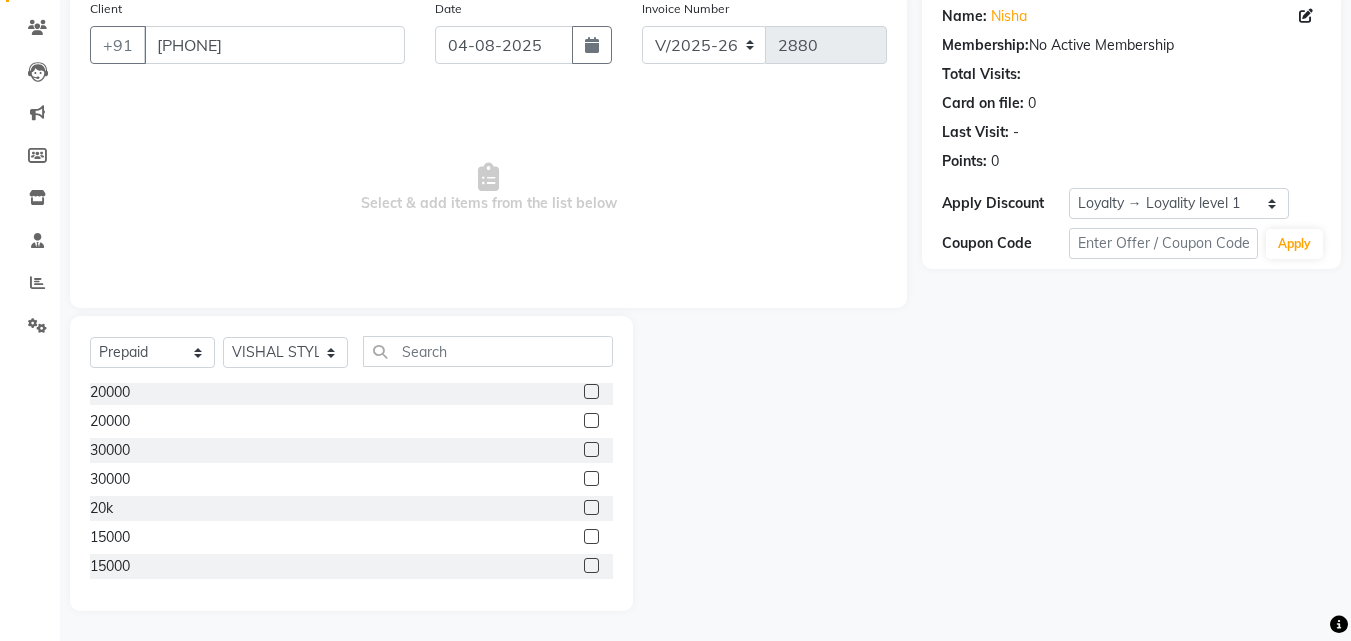 click 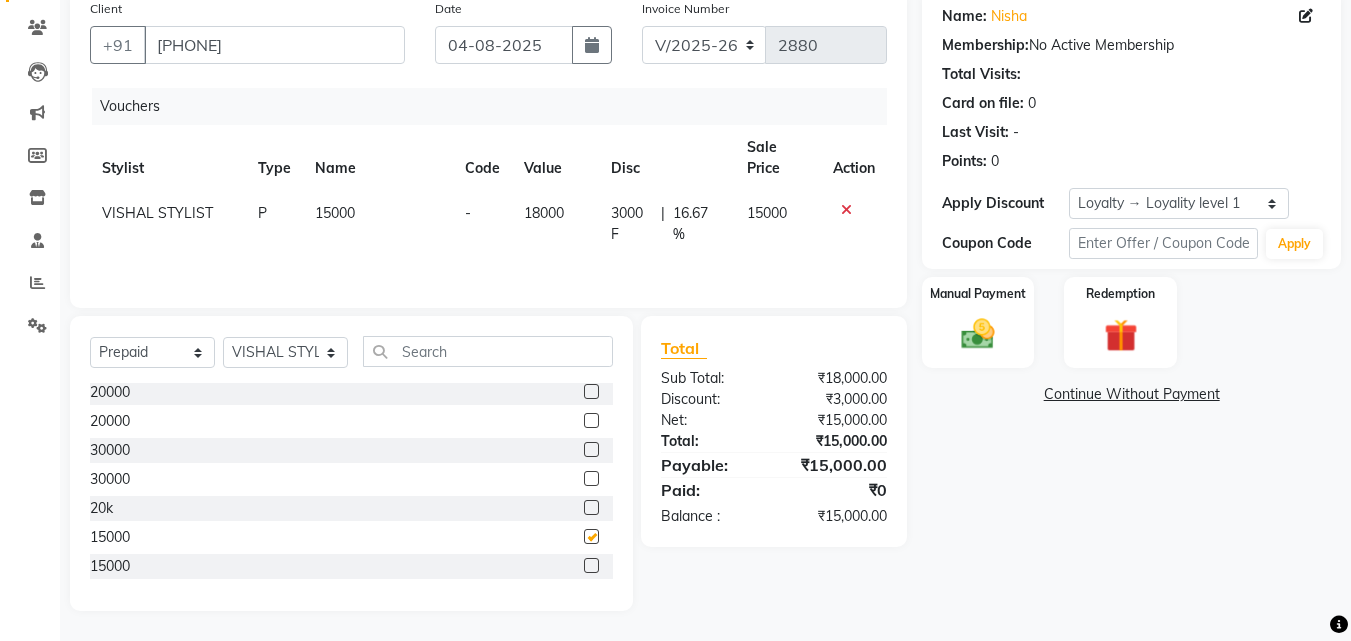checkbox on "false" 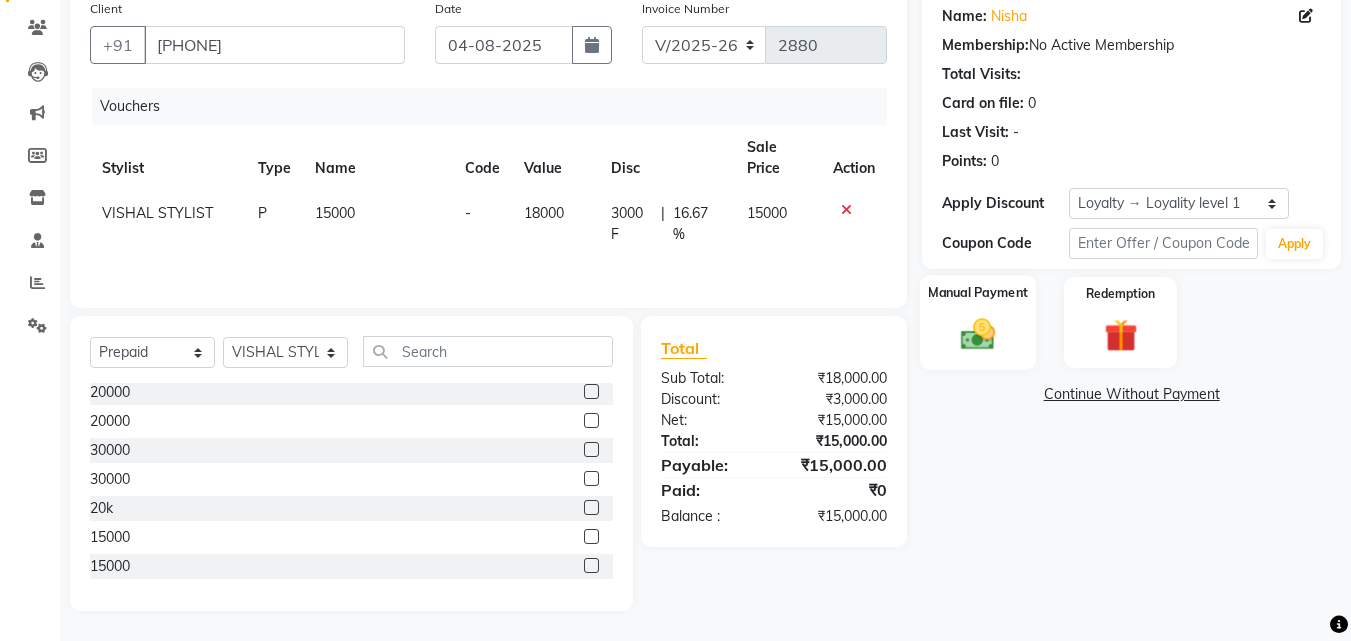 click 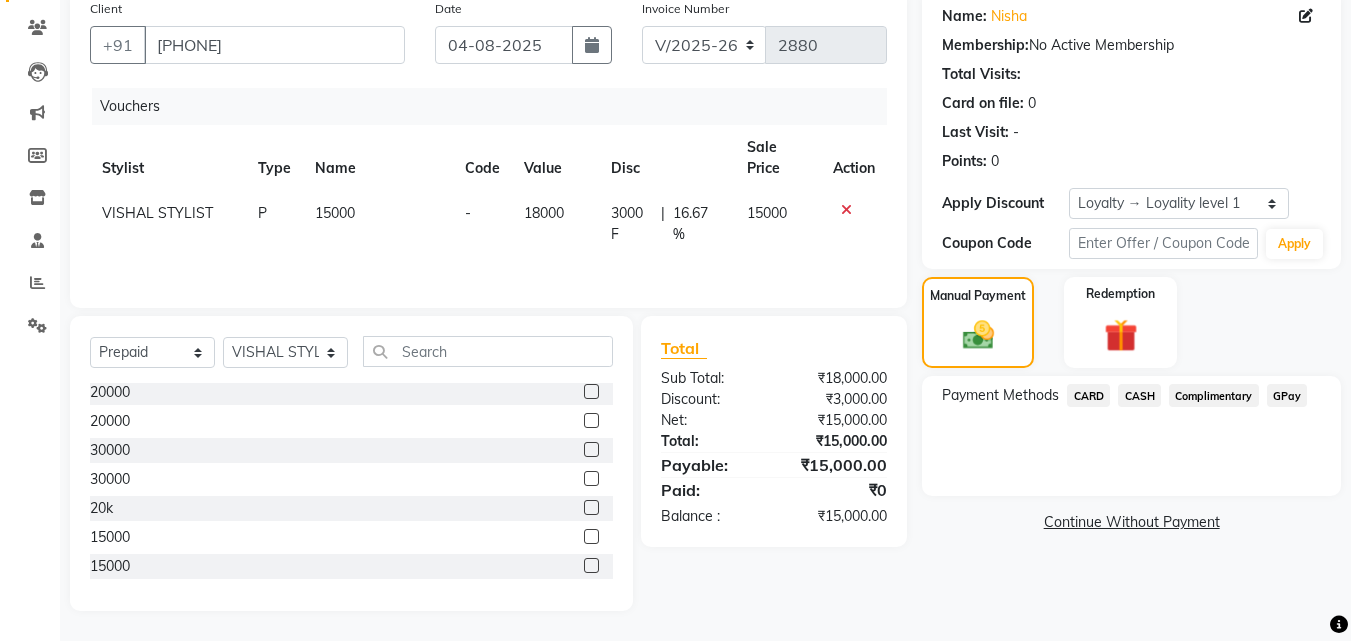 click on "GPay" 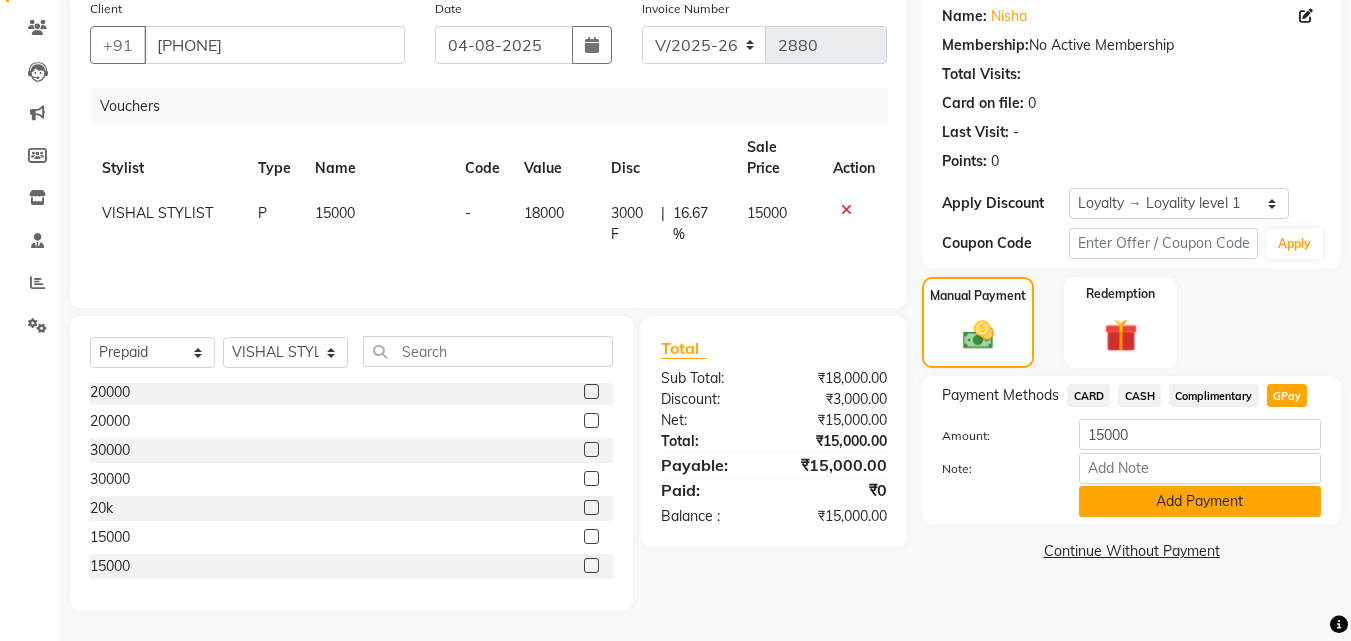 click on "Add Payment" 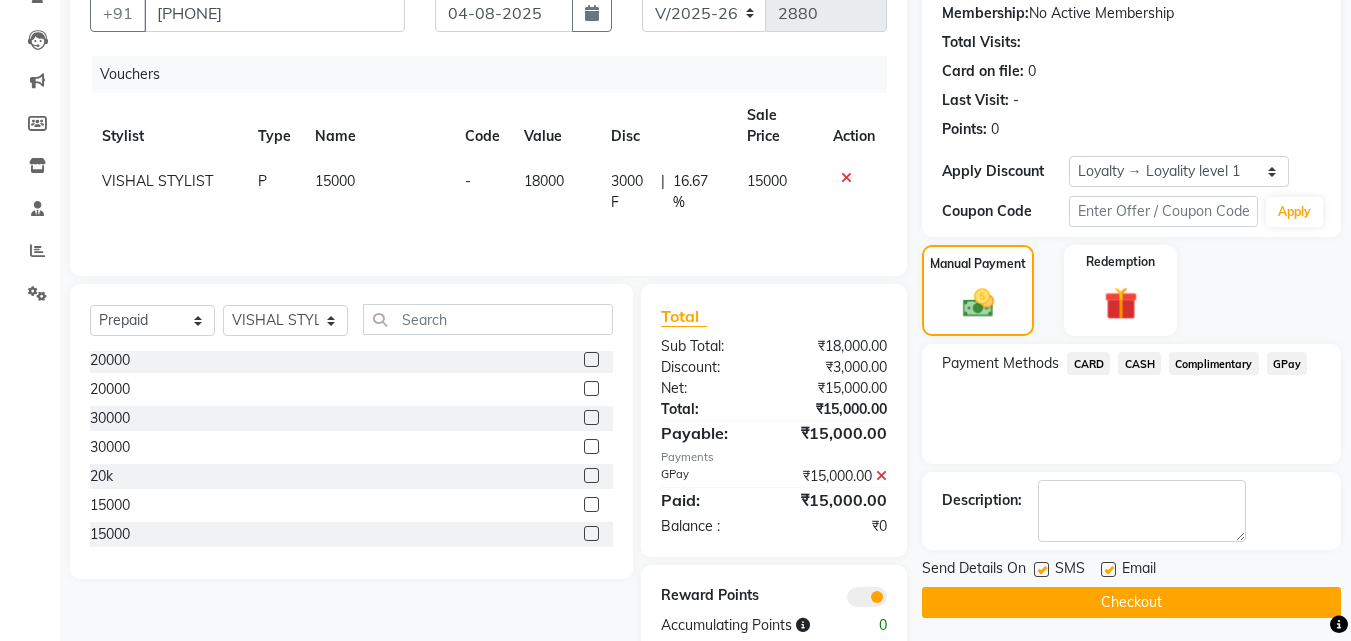 scroll, scrollTop: 237, scrollLeft: 0, axis: vertical 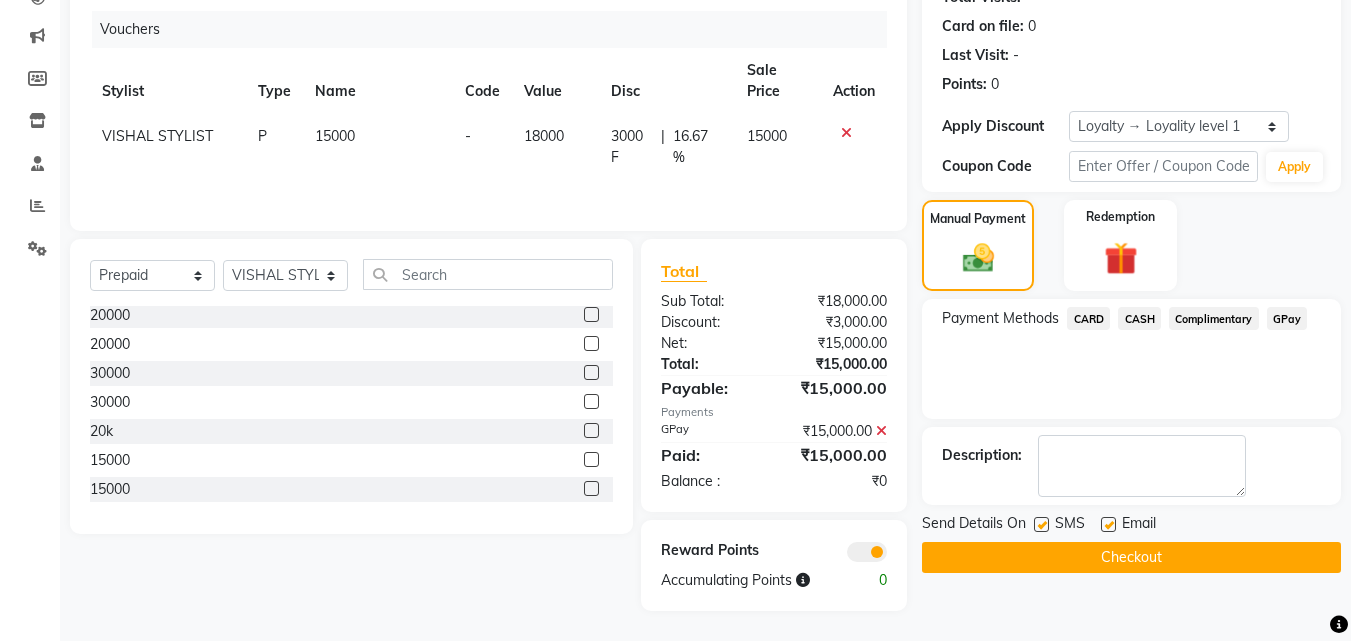 click on "Checkout" 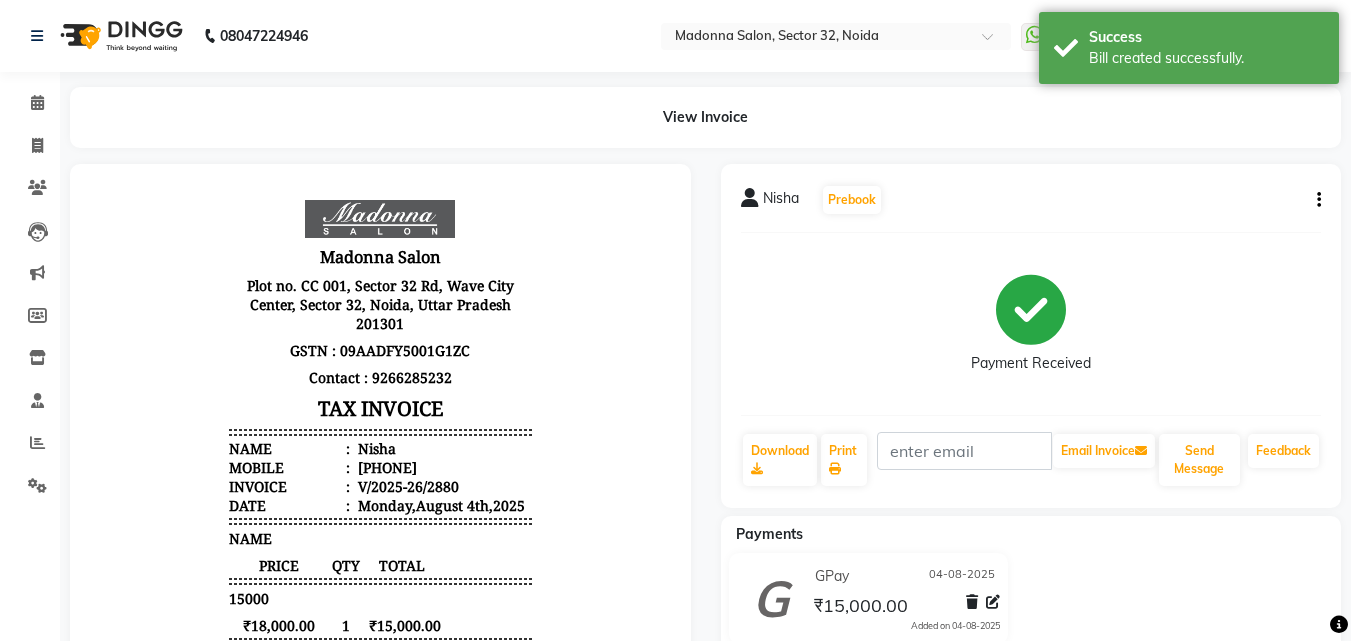 scroll, scrollTop: 0, scrollLeft: 0, axis: both 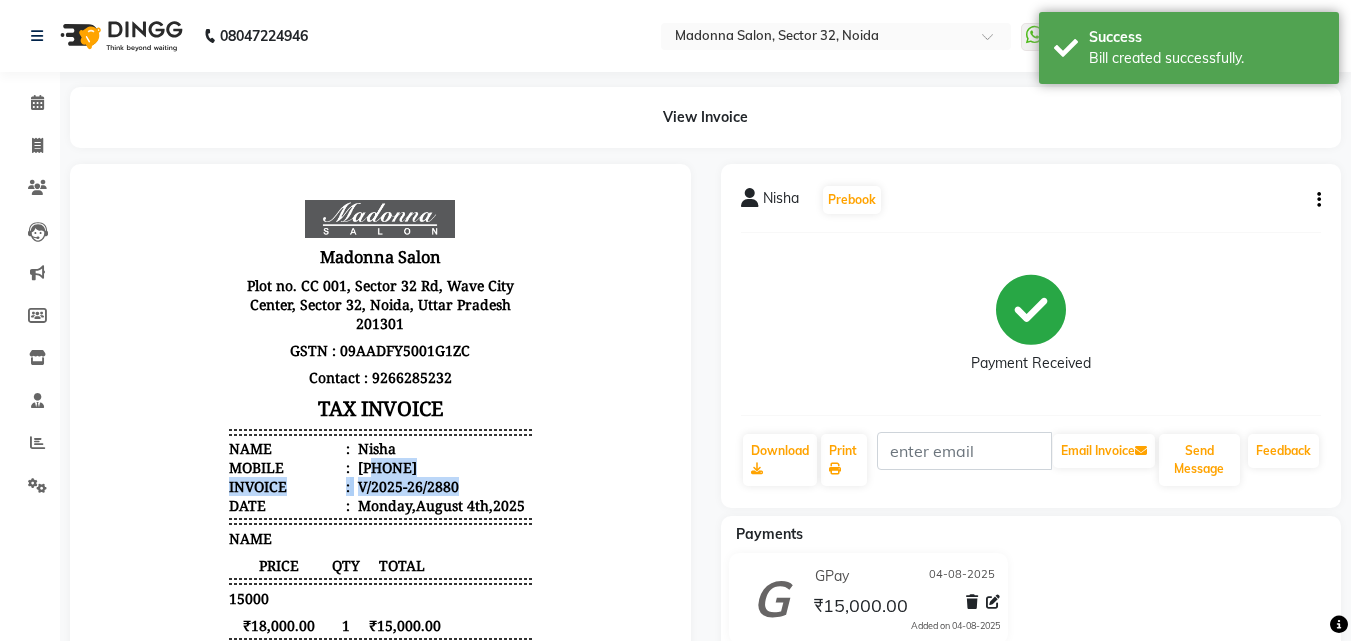 drag, startPoint x: 359, startPoint y: 466, endPoint x: 491, endPoint y: 490, distance: 134.16408 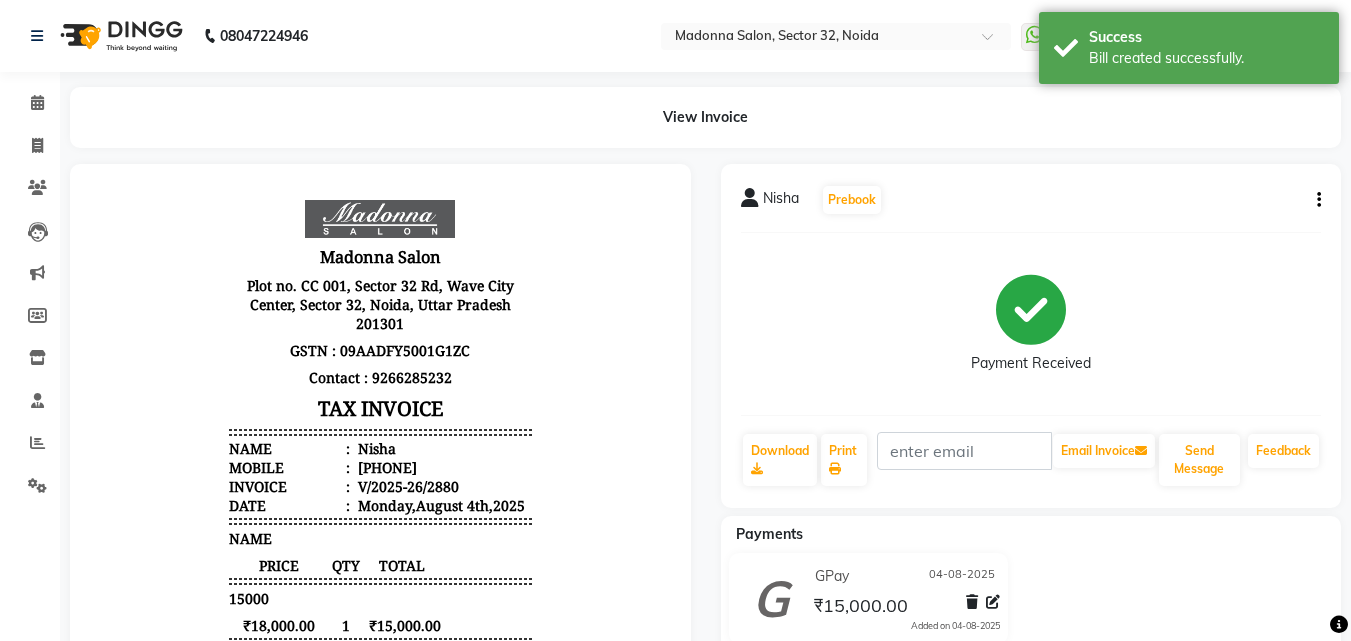 click on "Name :" at bounding box center [289, 448] 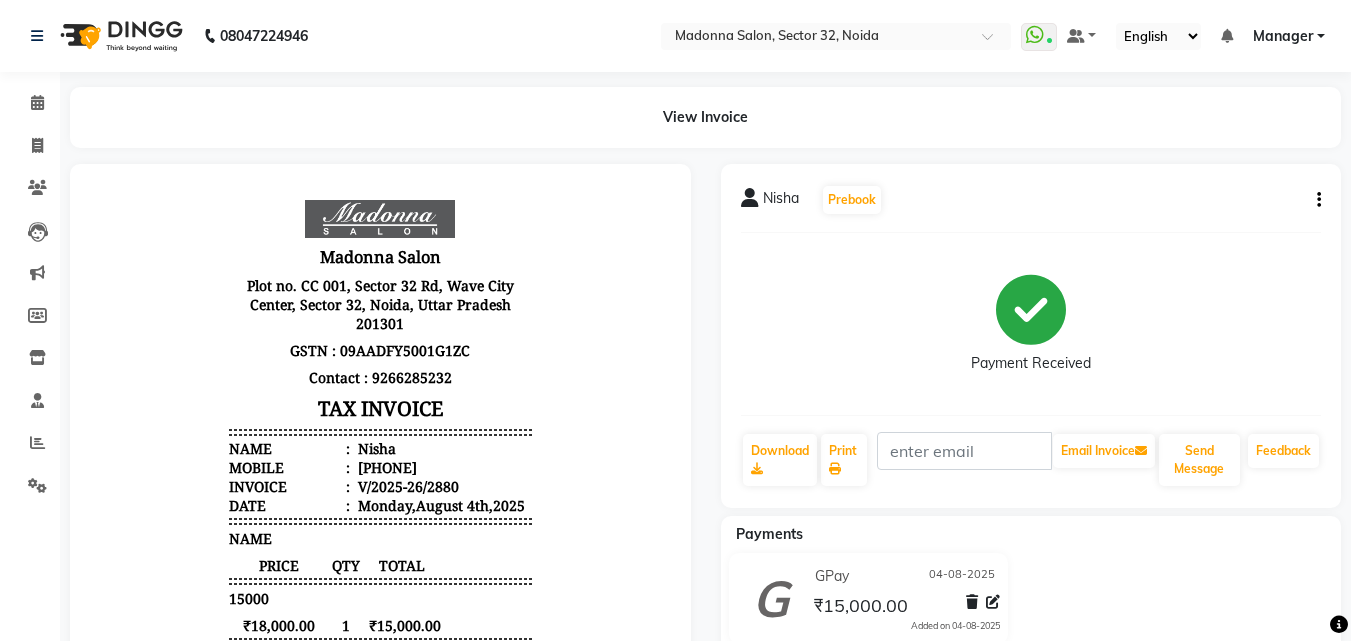copy on "[PHONE]" 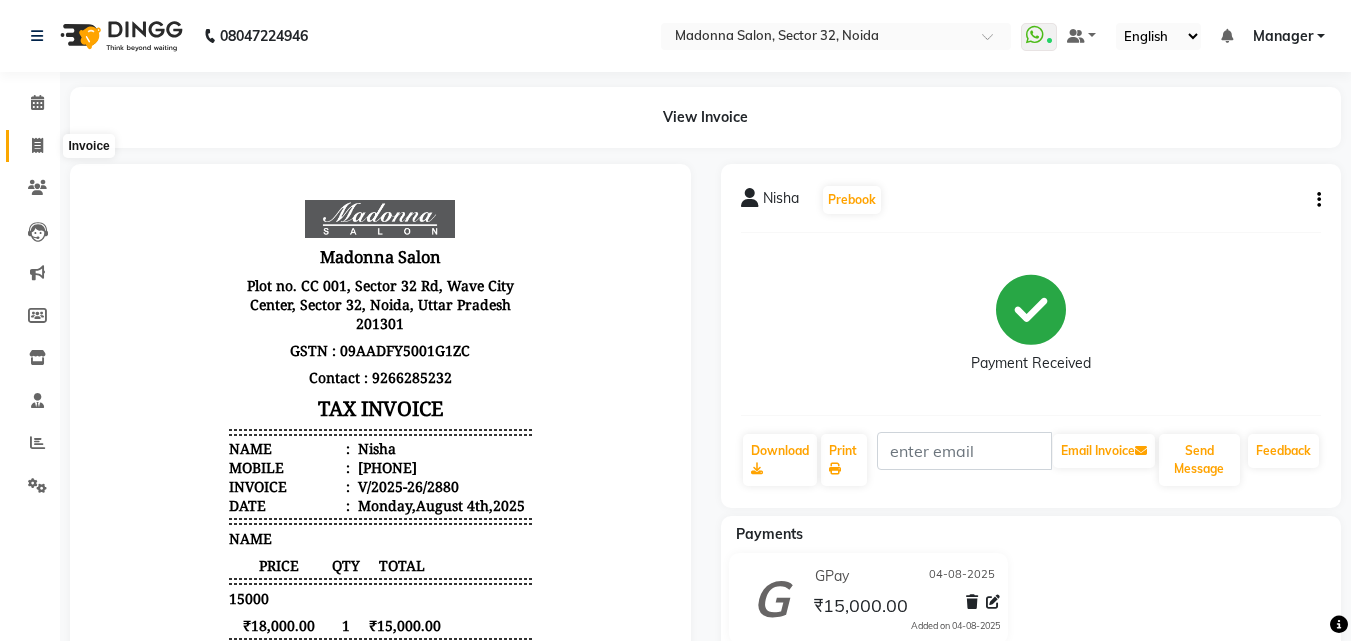 click 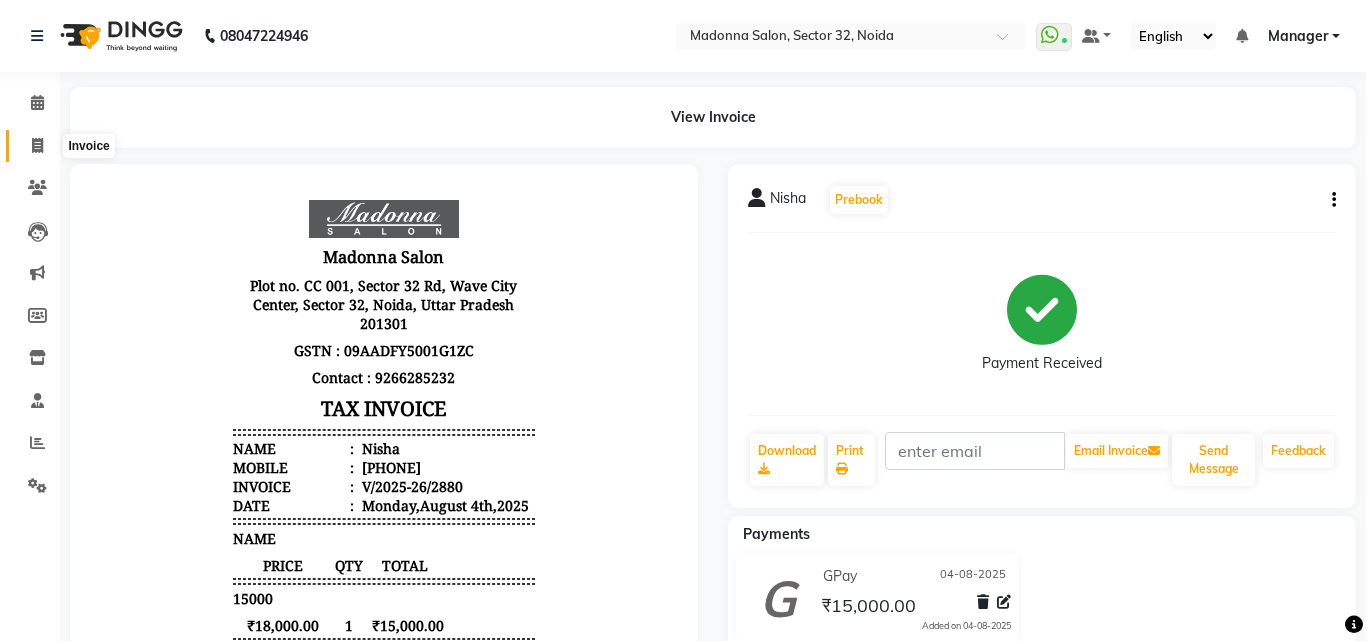 select on "7229" 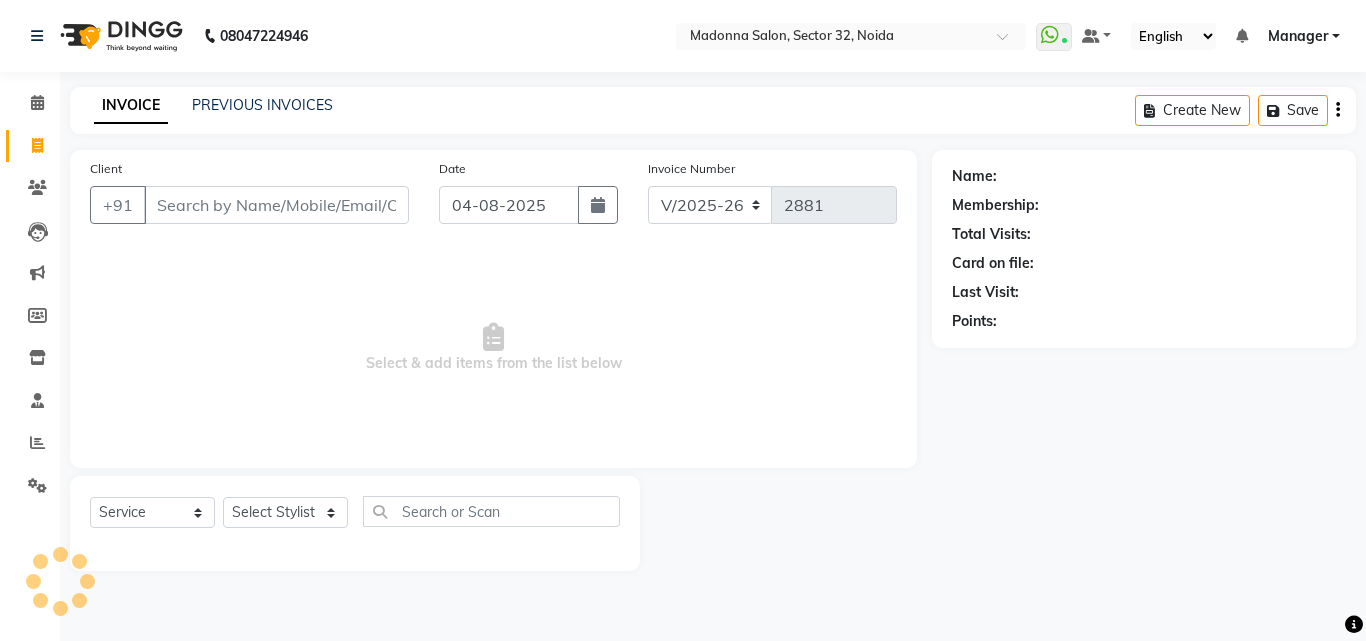 click on "Client" at bounding box center [276, 205] 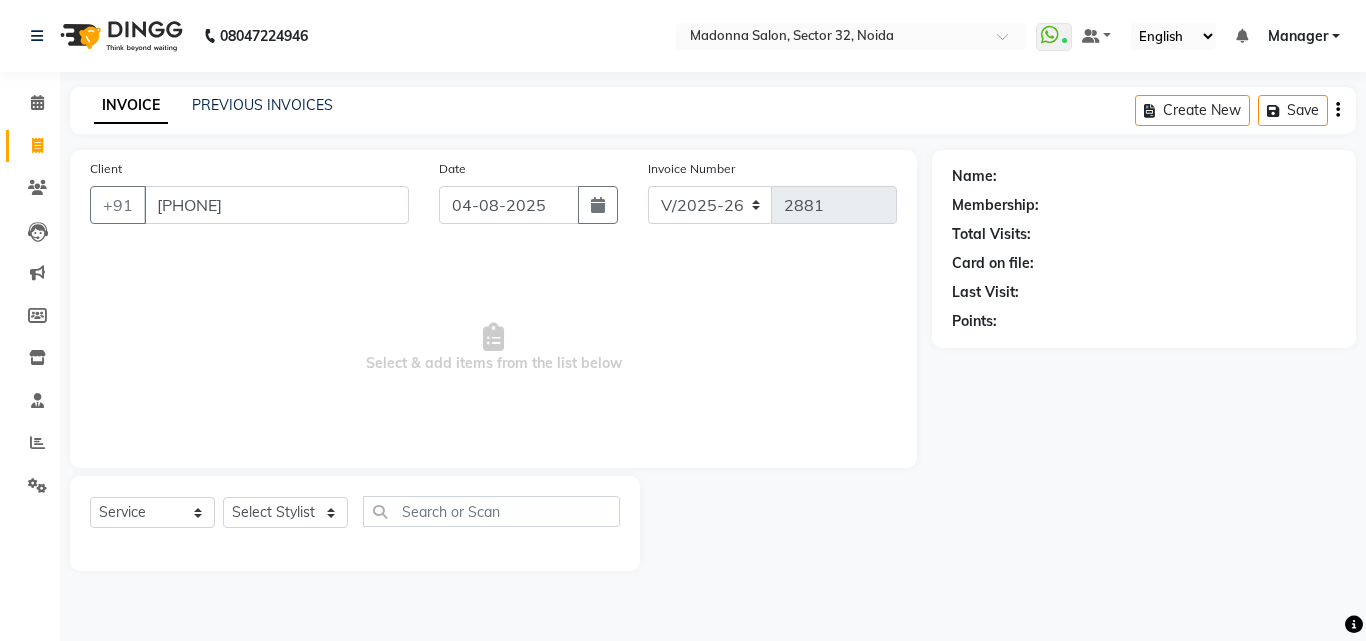 type on "[PHONE]" 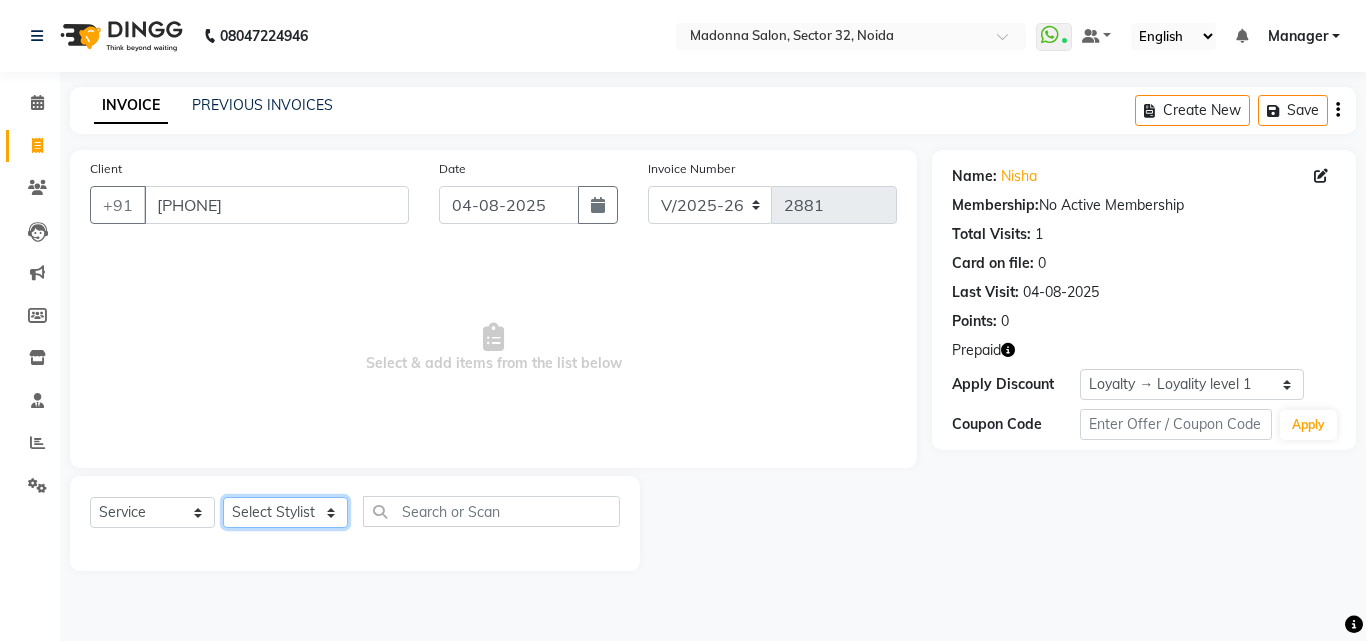 click on "Select Stylist Aayan Account  Ashu BHOLU Geeta Hanif JIYA SINGH Kiran LAXMAN PEDI Manager Mohit Naddy NAIL SWASTIKA Sajal Sameer Shahnawaj Sharukh Sonu VISHAL STYLIST" 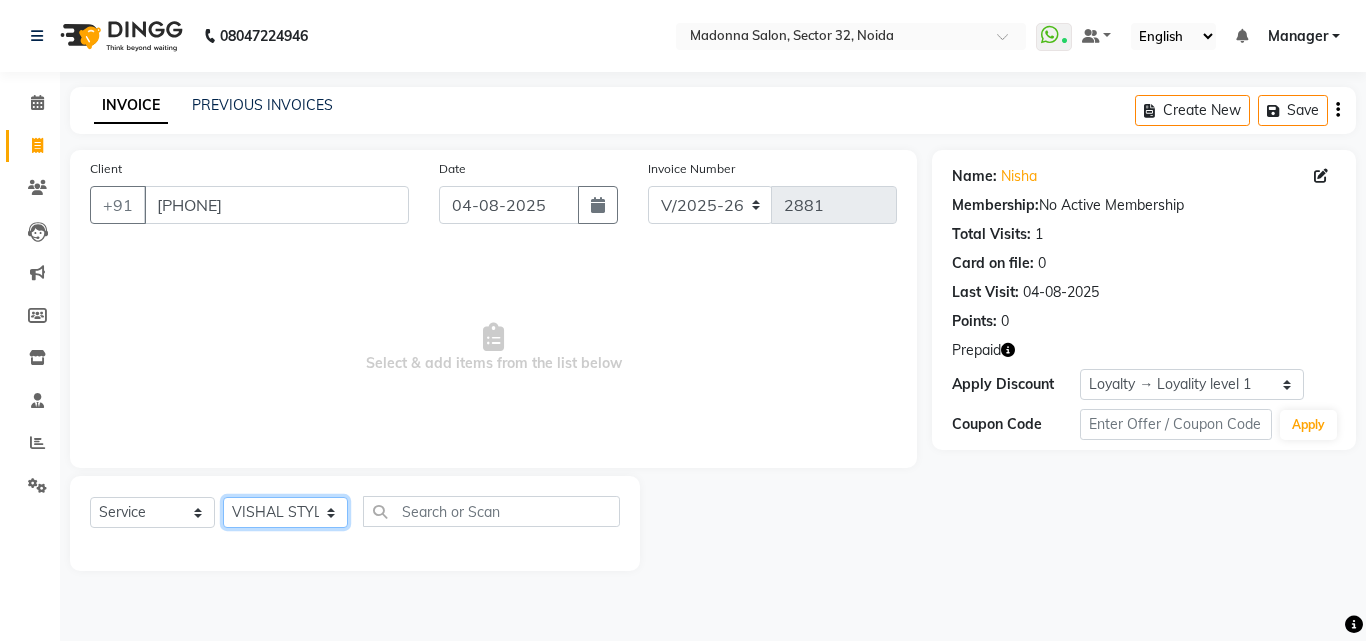 click on "Select Stylist Aayan Account  Ashu BHOLU Geeta Hanif JIYA SINGH Kiran LAXMAN PEDI Manager Mohit Naddy NAIL SWASTIKA Sajal Sameer Shahnawaj Sharukh Sonu VISHAL STYLIST" 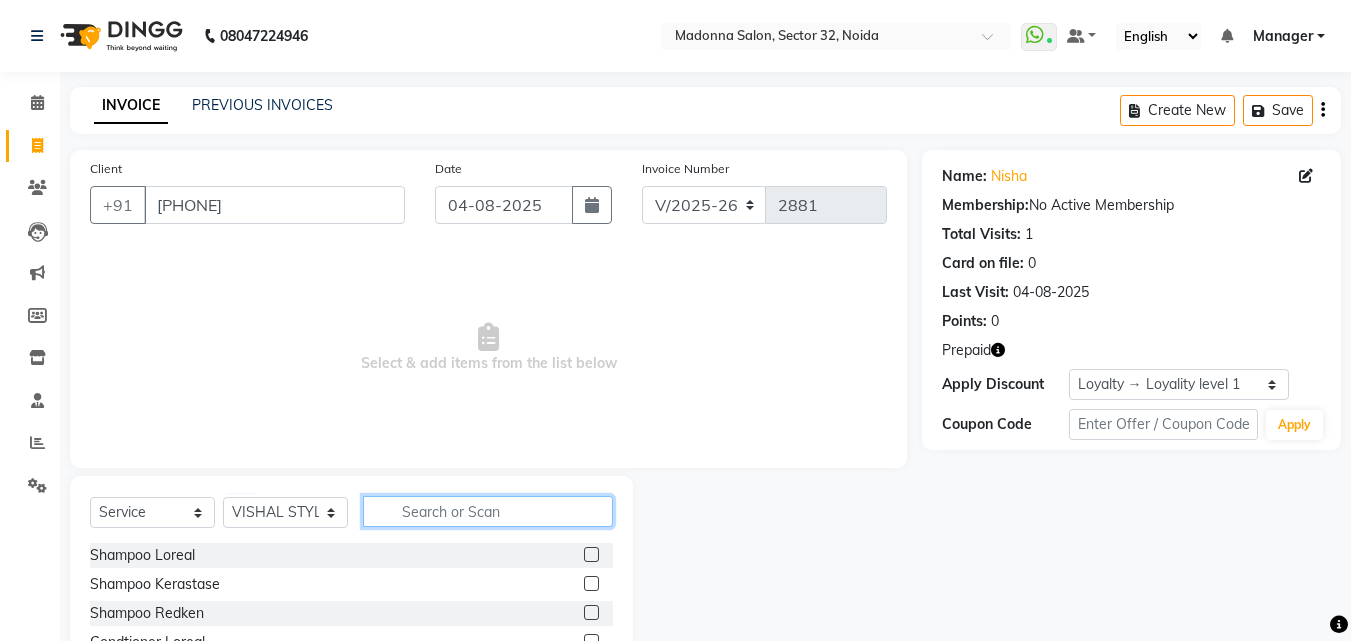 click 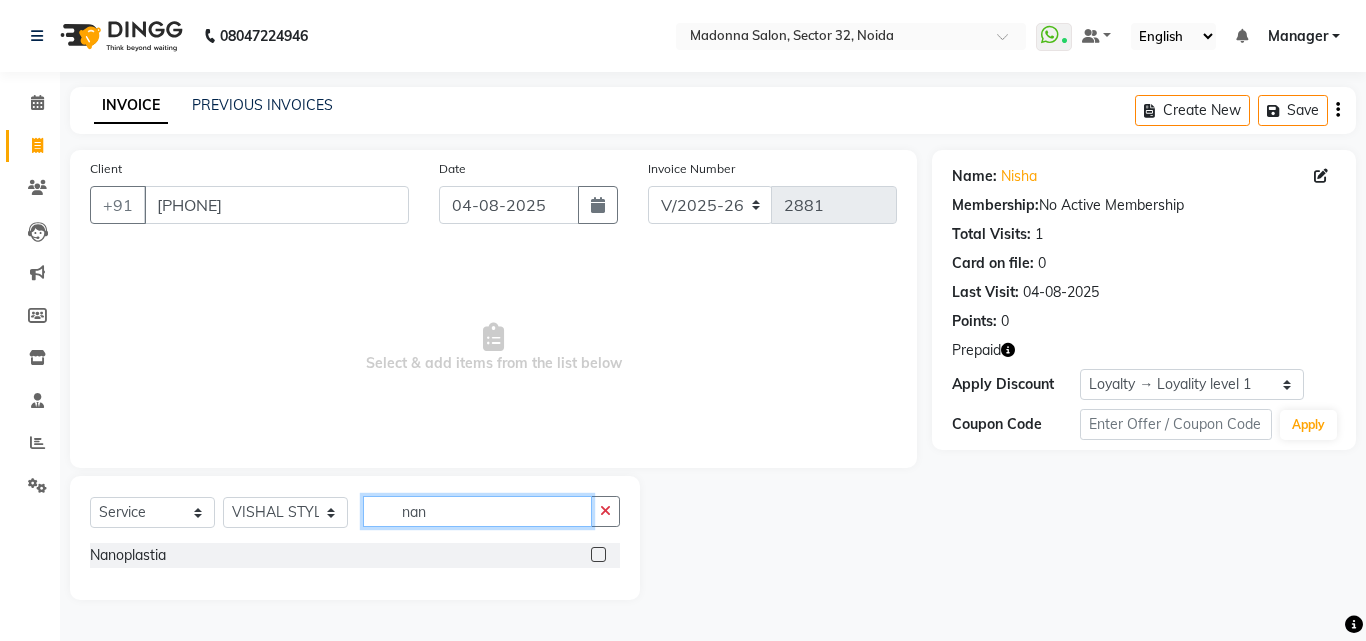 type on "nan" 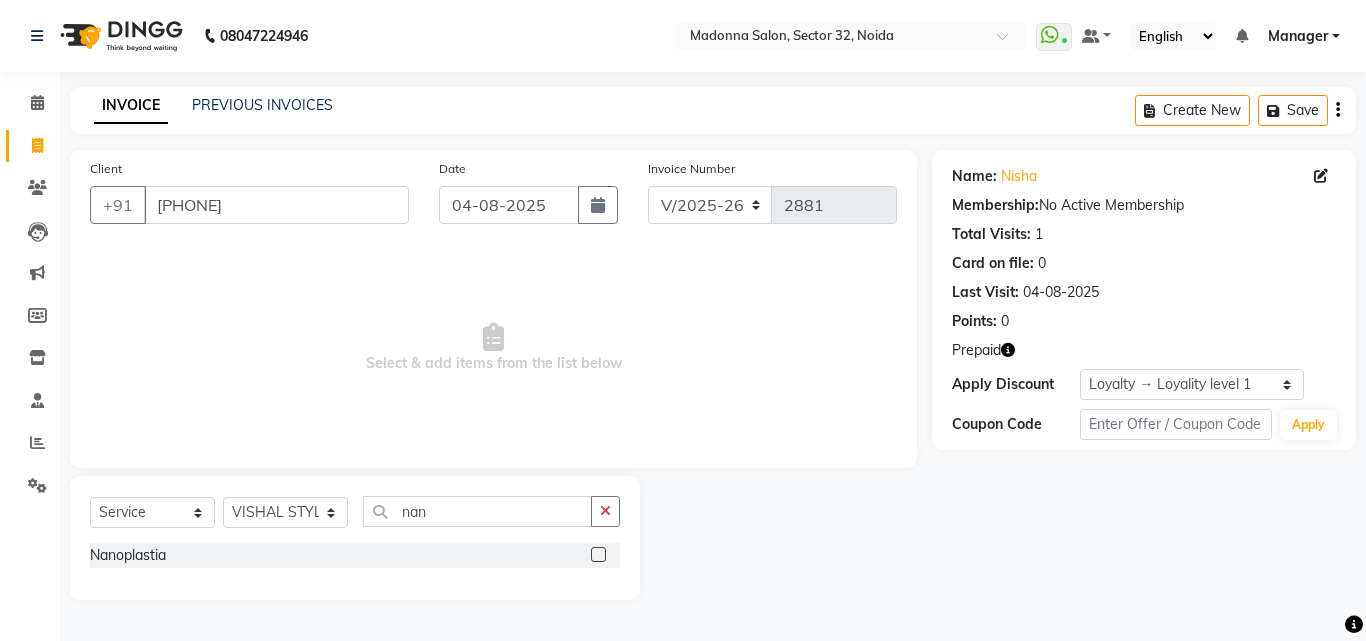 click 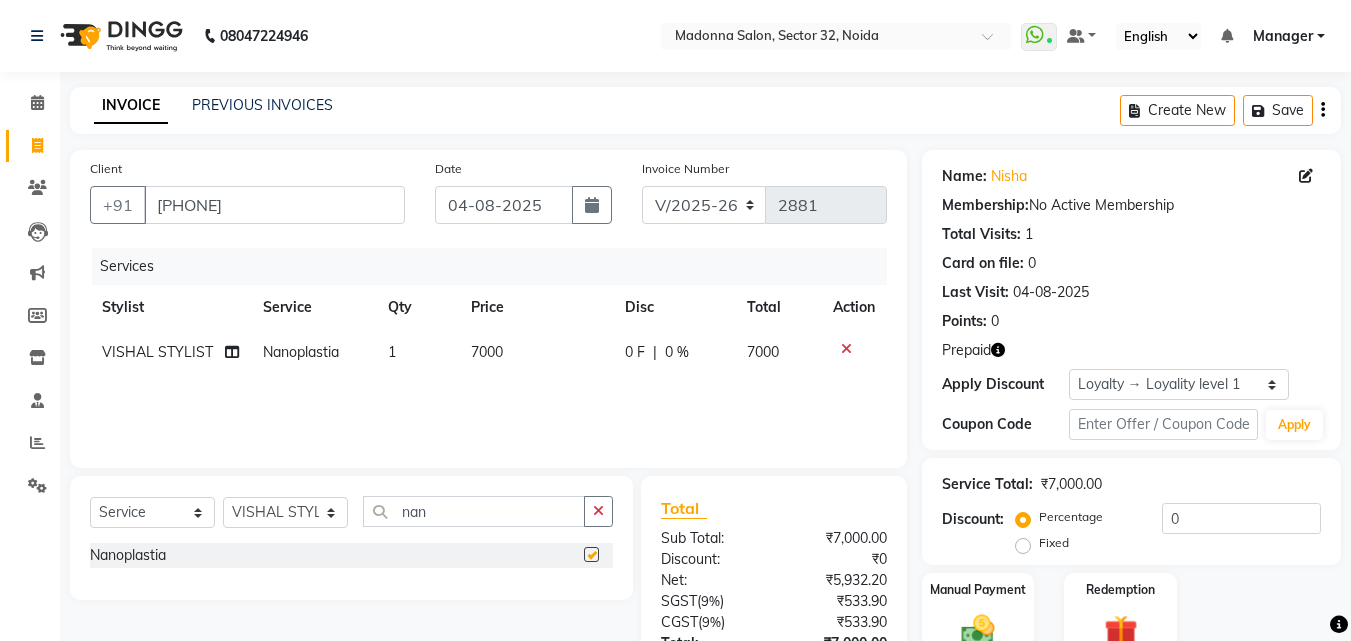 checkbox on "false" 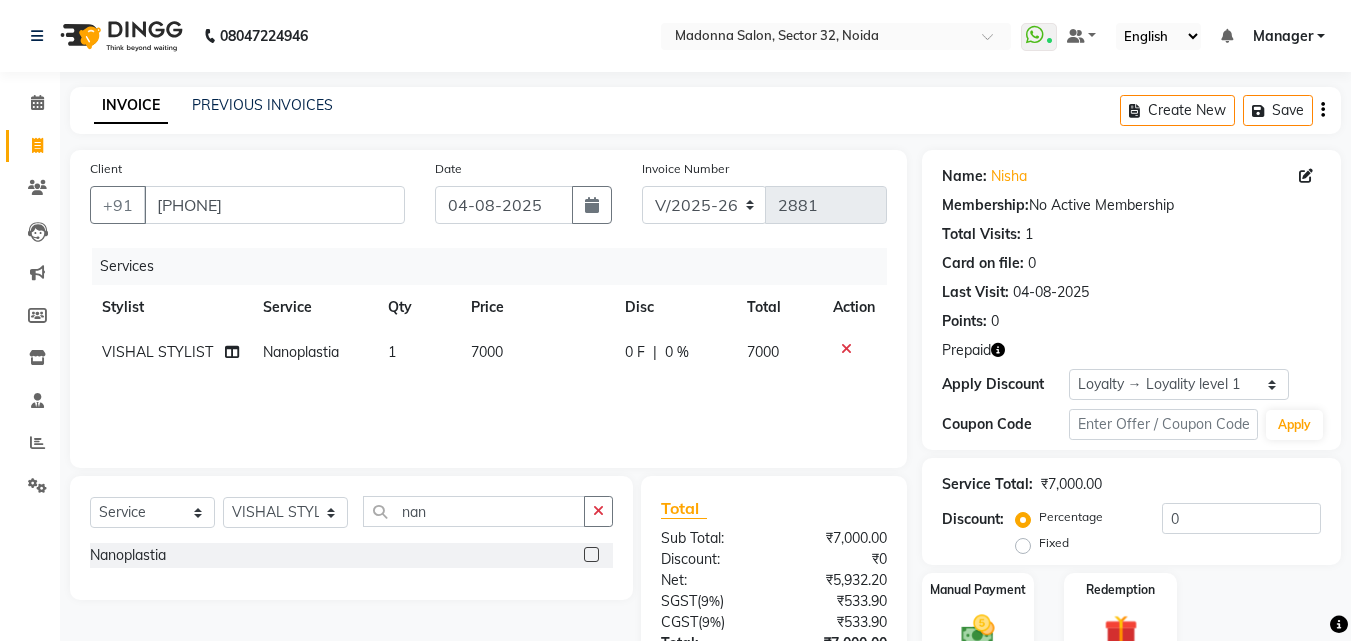 click on "7000" 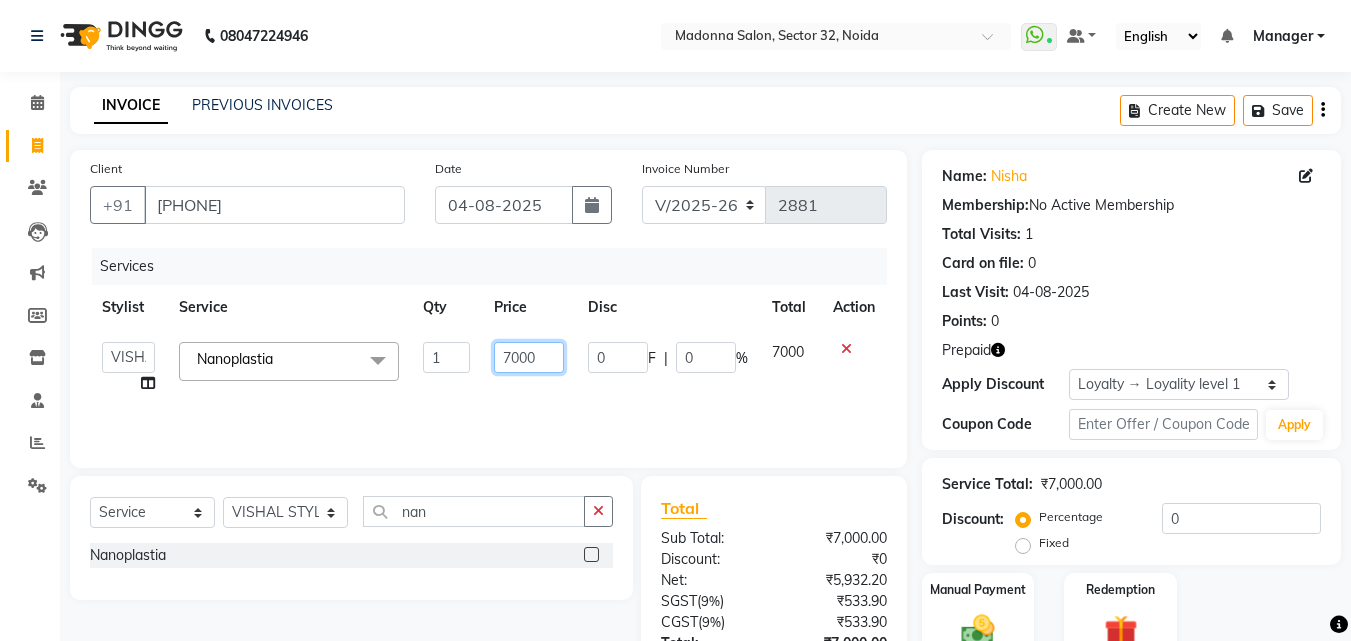 click on "7000" 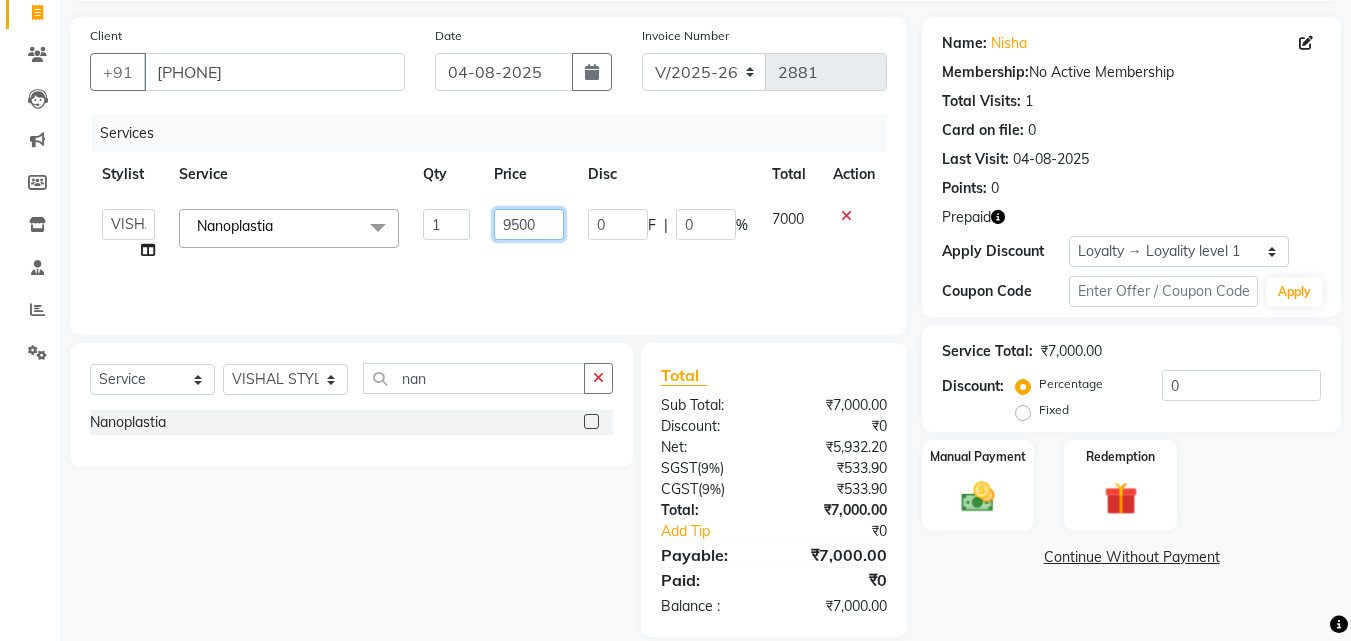 scroll, scrollTop: 159, scrollLeft: 0, axis: vertical 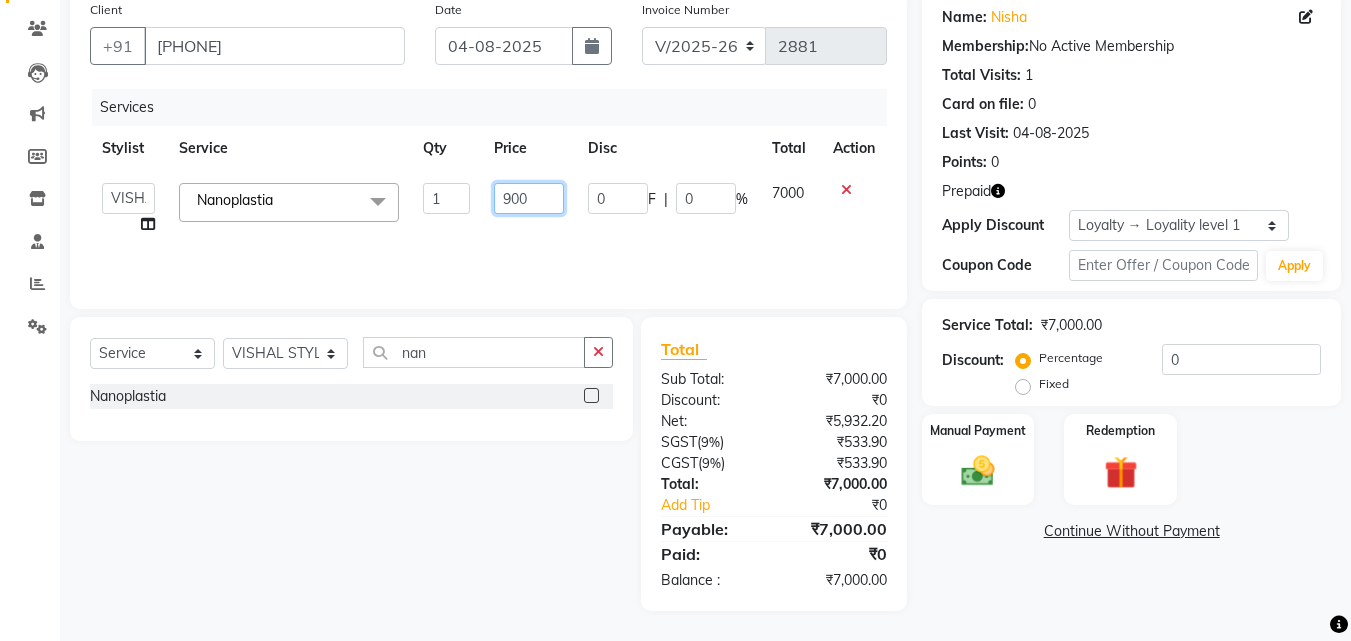 type on "9000" 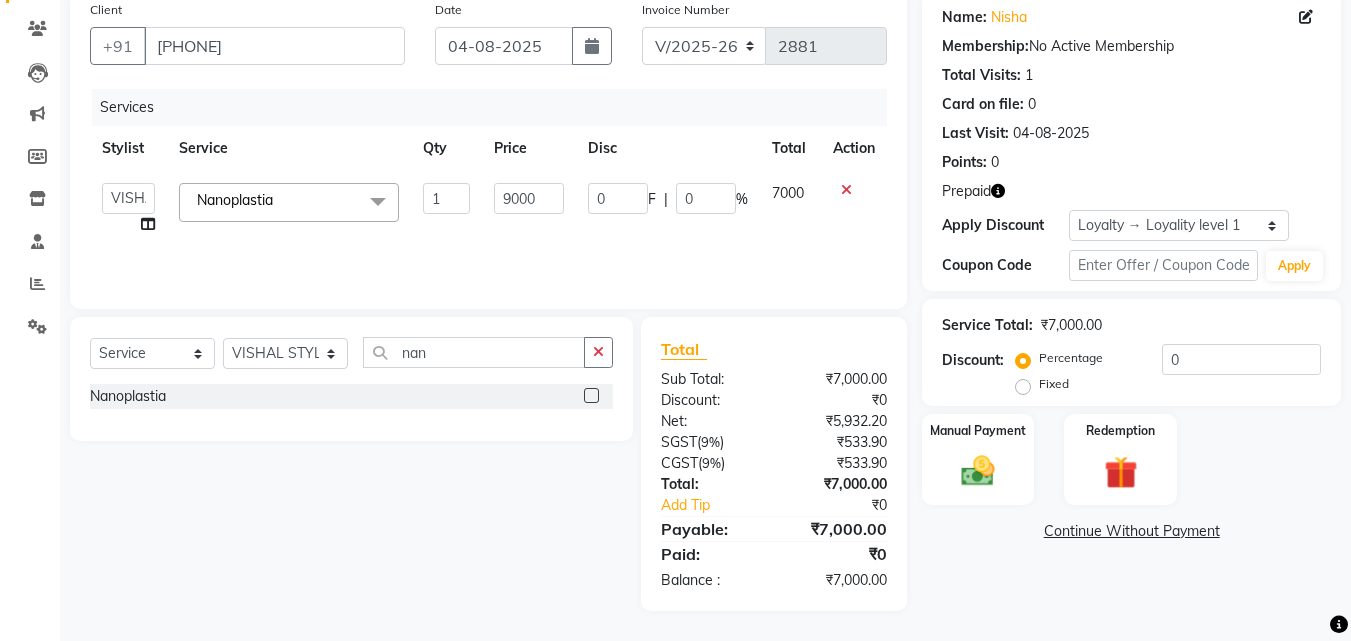click on "Name: [FIRST] Membership: No Active Membership Total Visits: 1 Card on file: 0 Last Visit: 04-08-2025 Points: 0 Prepaid Apply Discount Select Loyalty → Loyality level 1 Coupon Code Apply Service Total: ₹7,000.00 Discount: Percentage Fixed 0 Manual Payment Redemption Continue Without Payment" 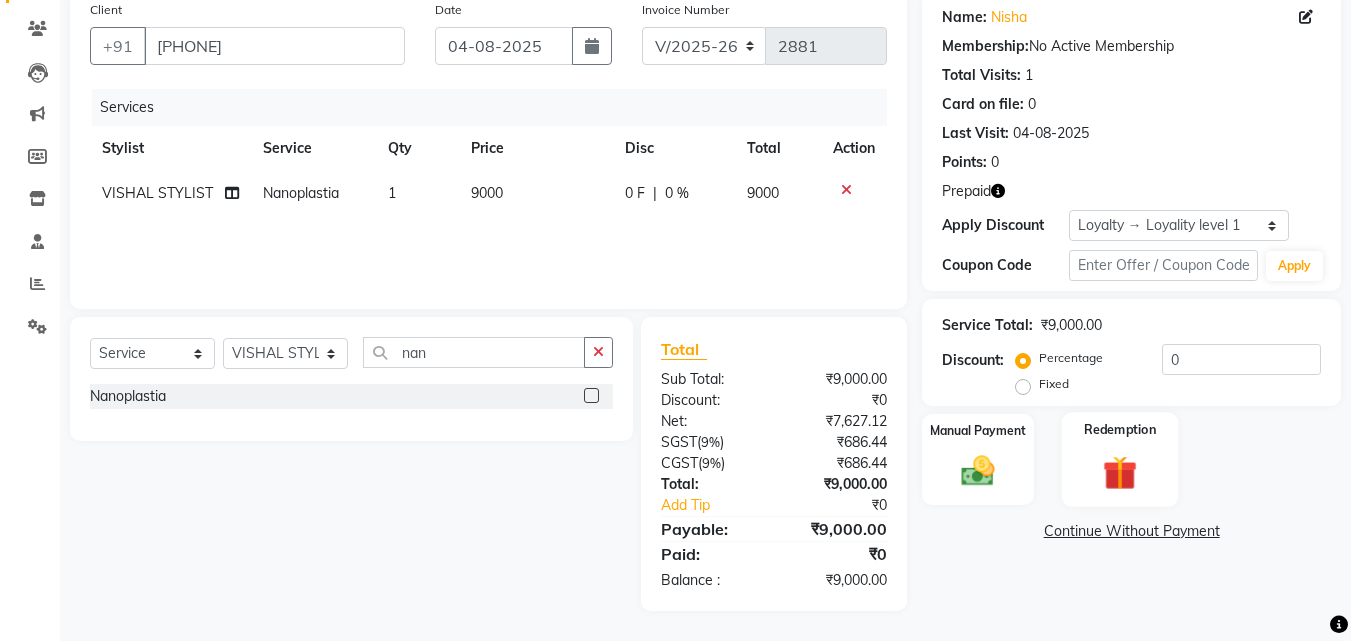 click 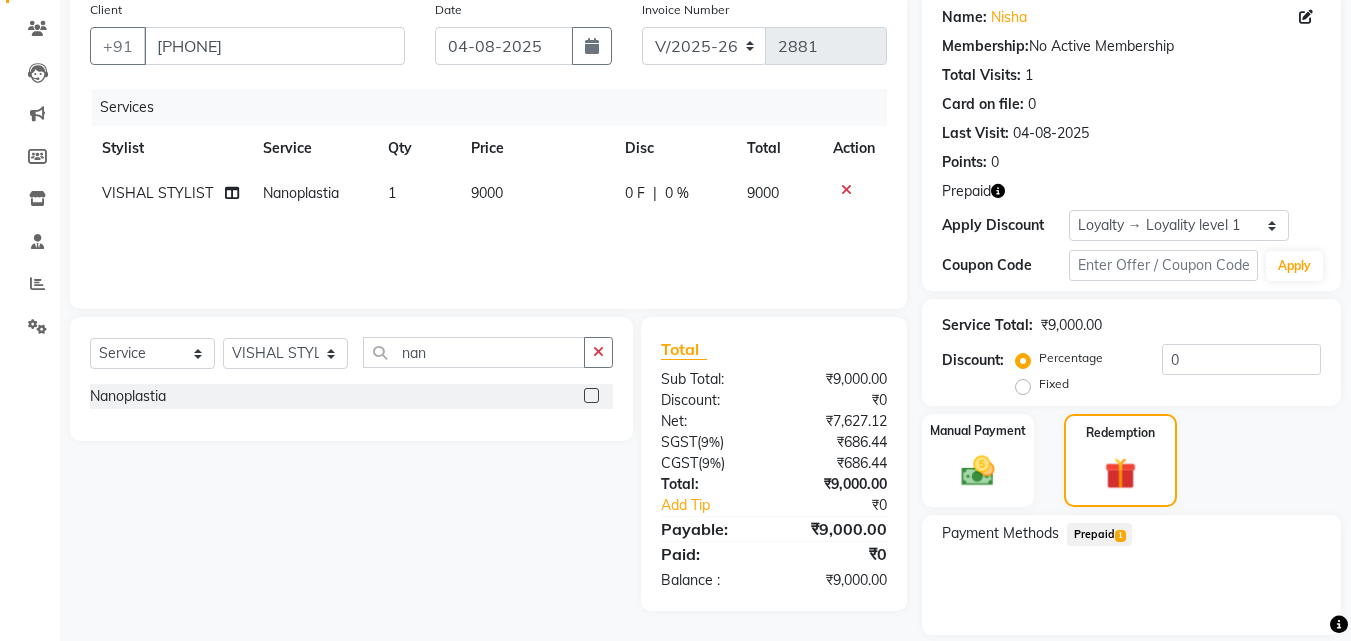 click on "Prepaid  1" 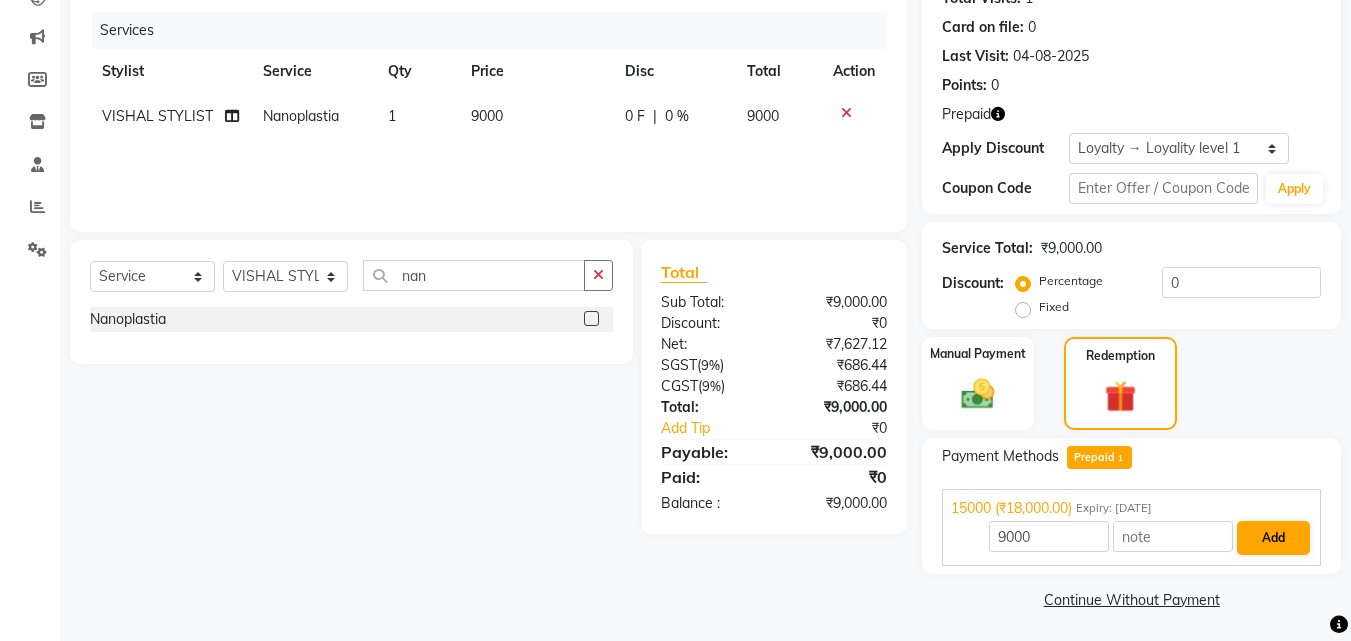 scroll, scrollTop: 240, scrollLeft: 0, axis: vertical 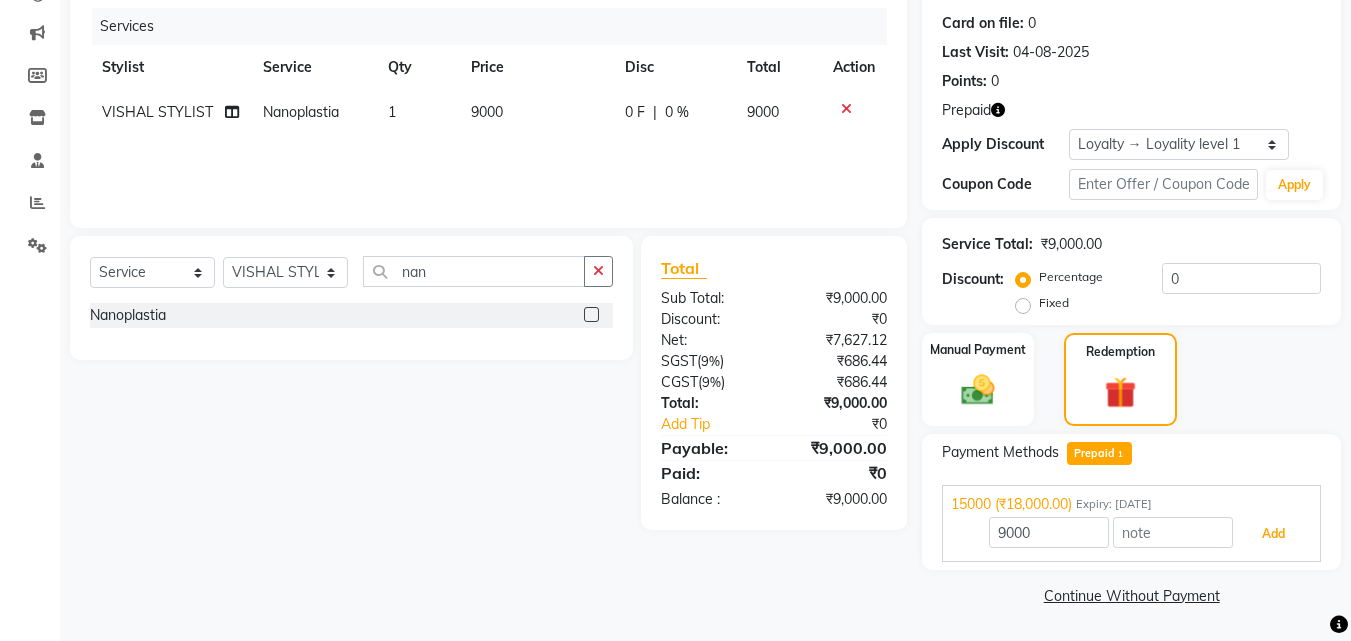 click on "Add" at bounding box center (1273, 534) 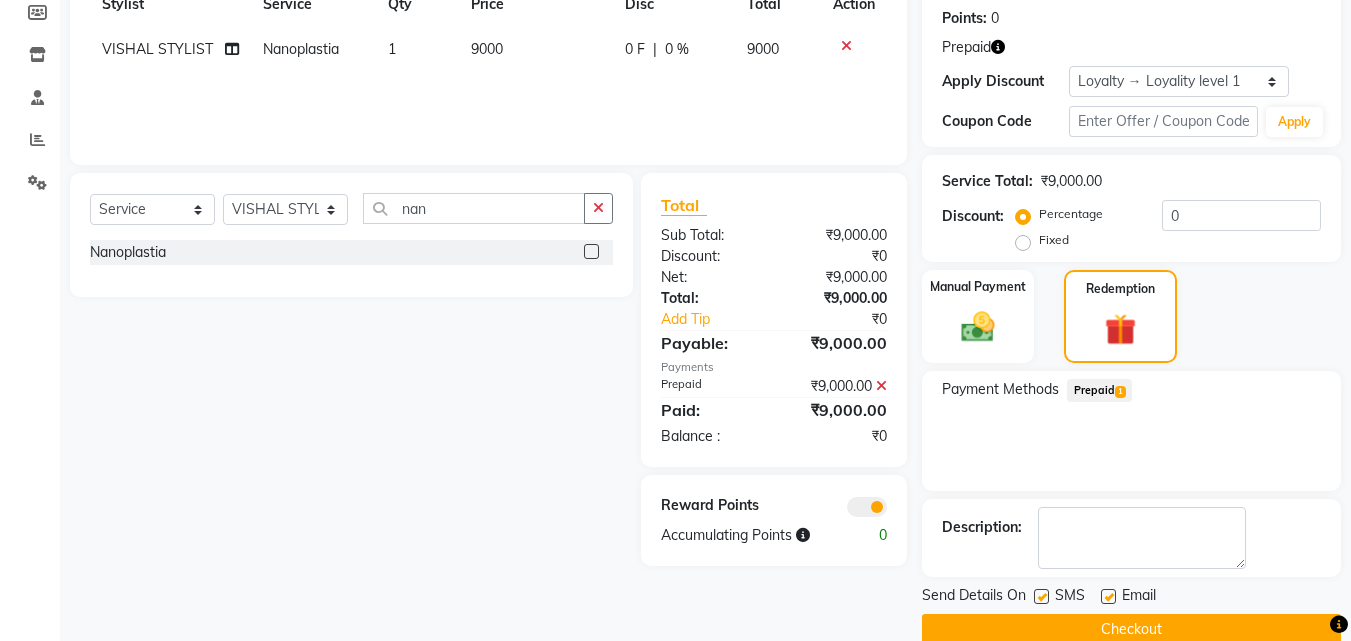 scroll, scrollTop: 337, scrollLeft: 0, axis: vertical 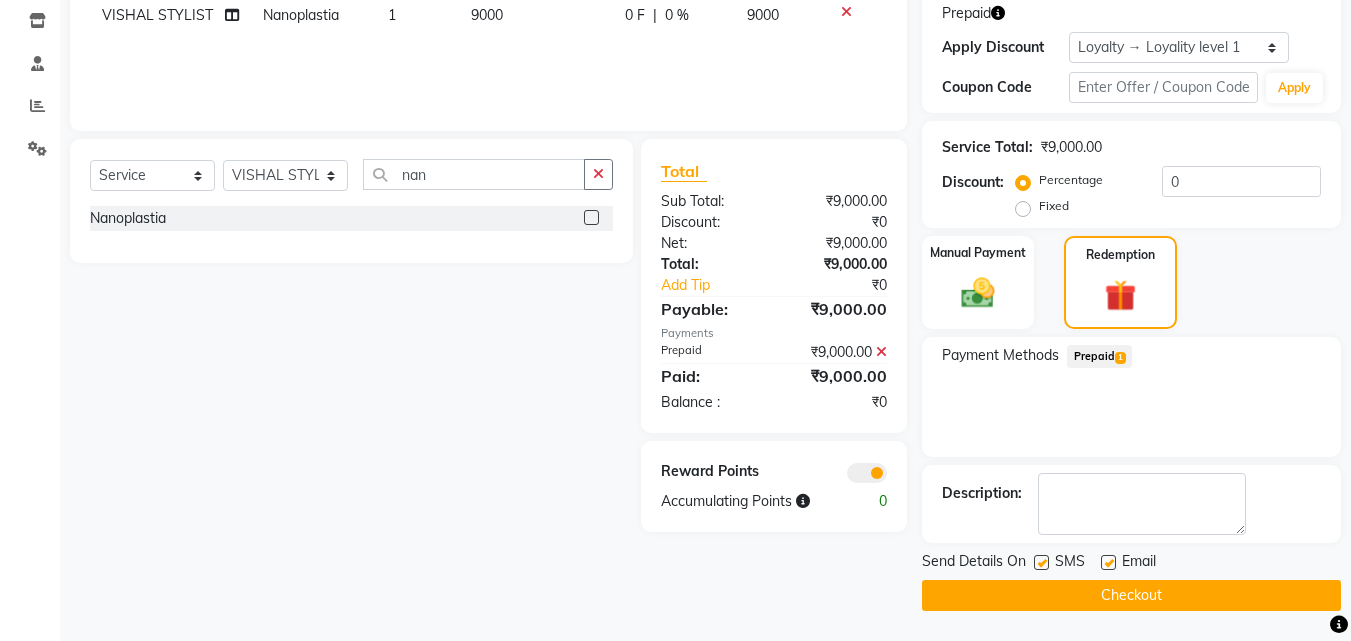 click on "Checkout" 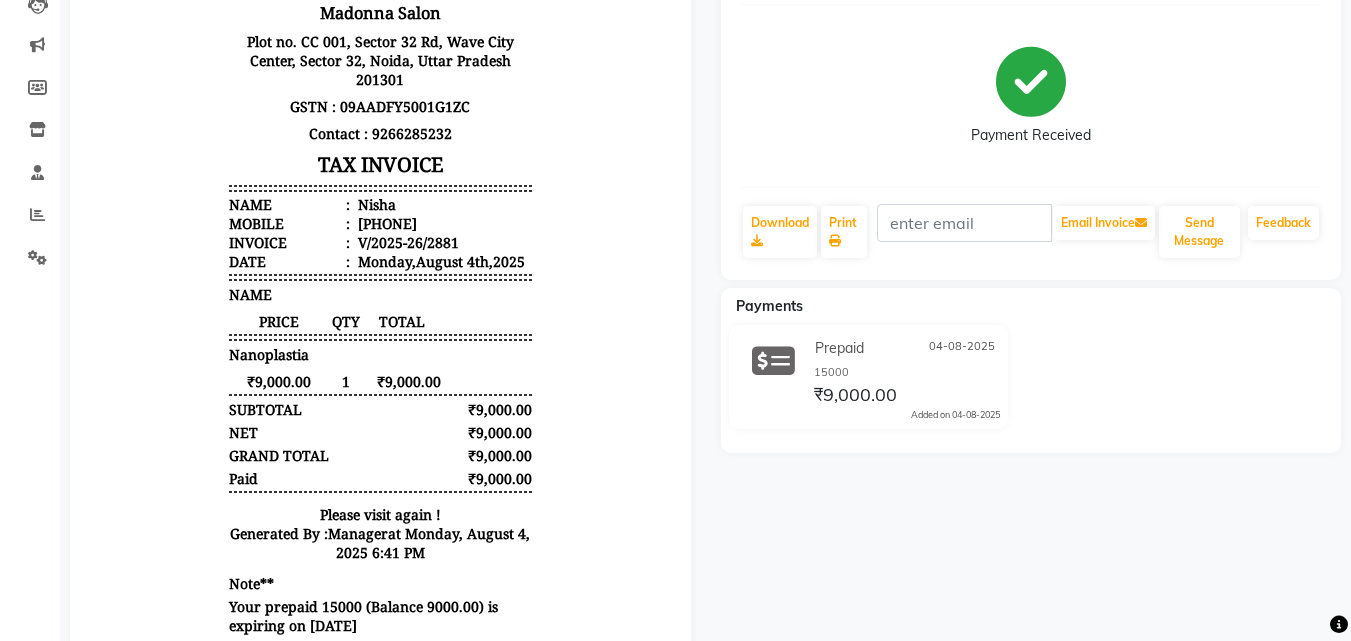 scroll, scrollTop: 313, scrollLeft: 0, axis: vertical 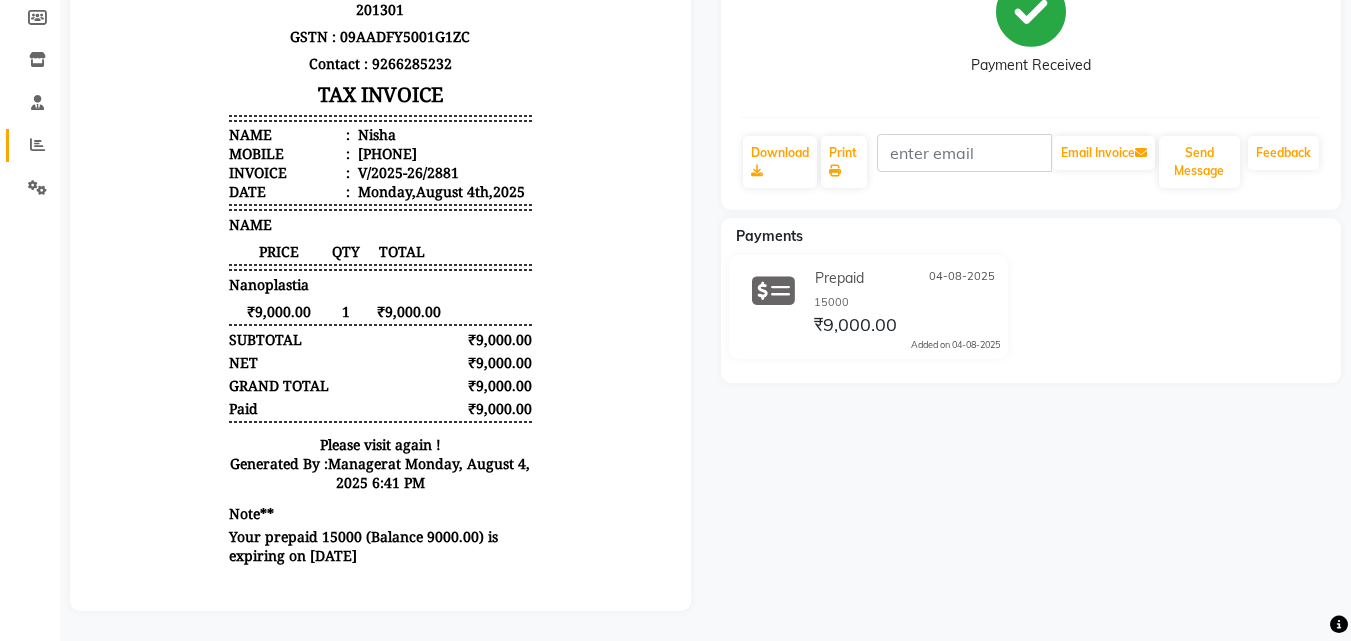 click 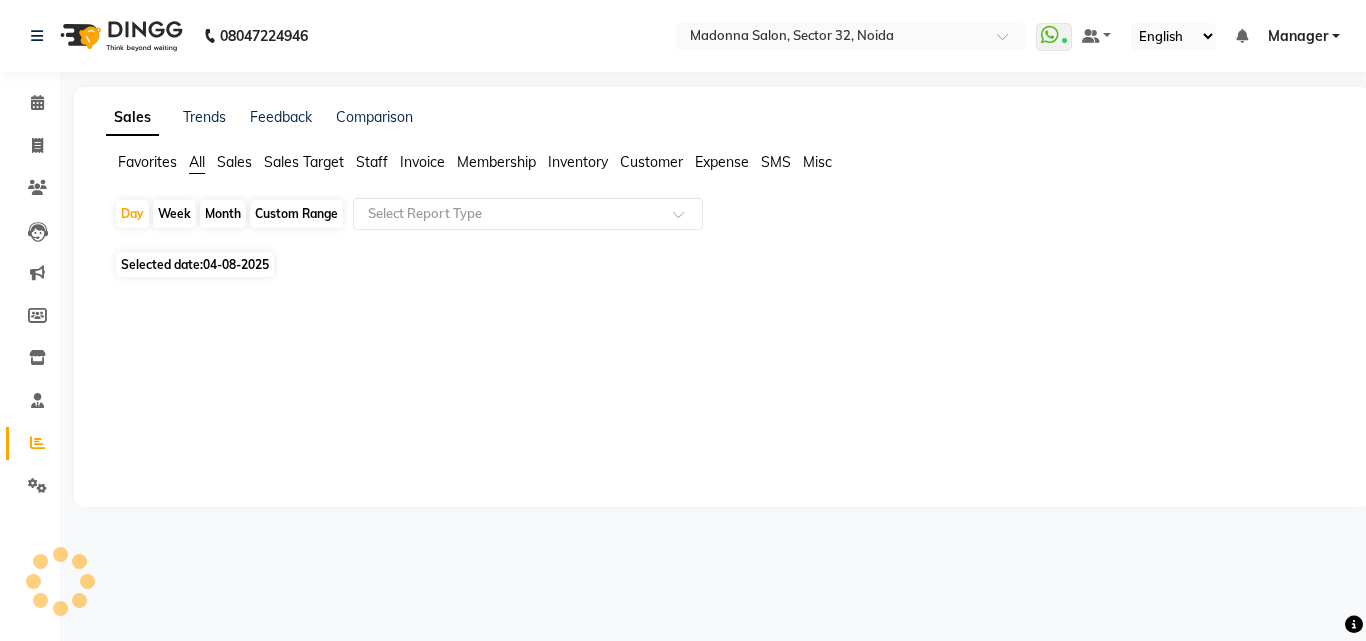 click on "Staff" 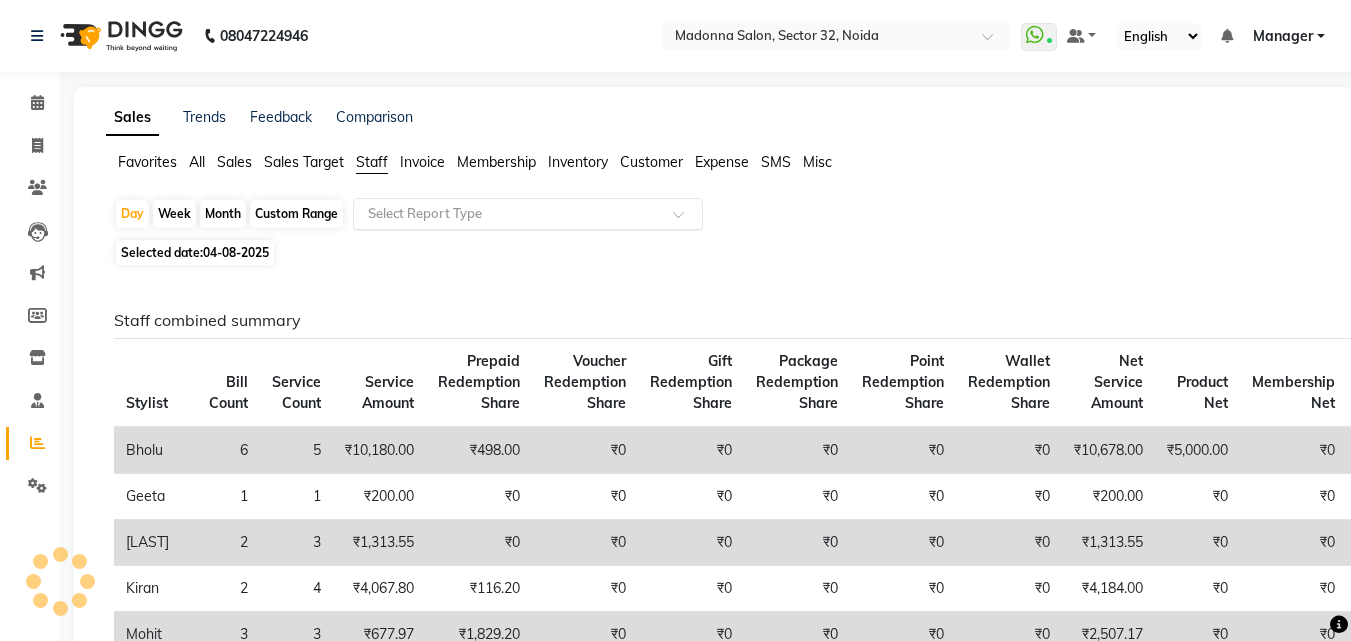 click 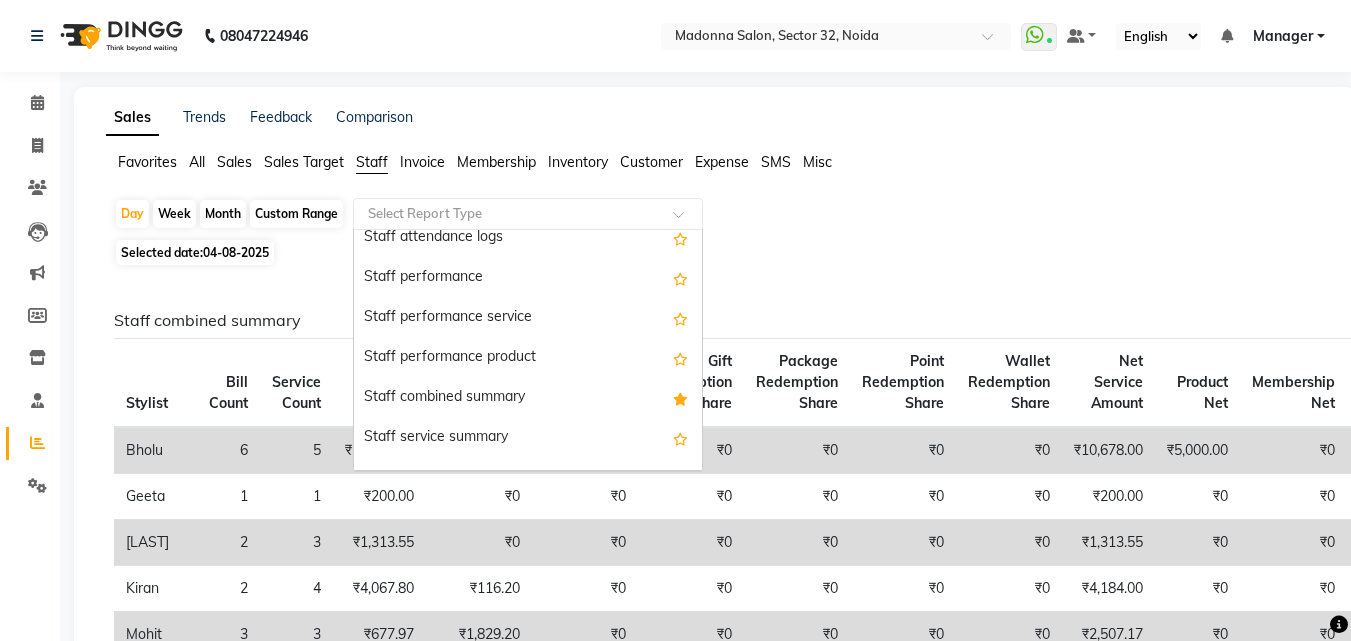 scroll, scrollTop: 373, scrollLeft: 0, axis: vertical 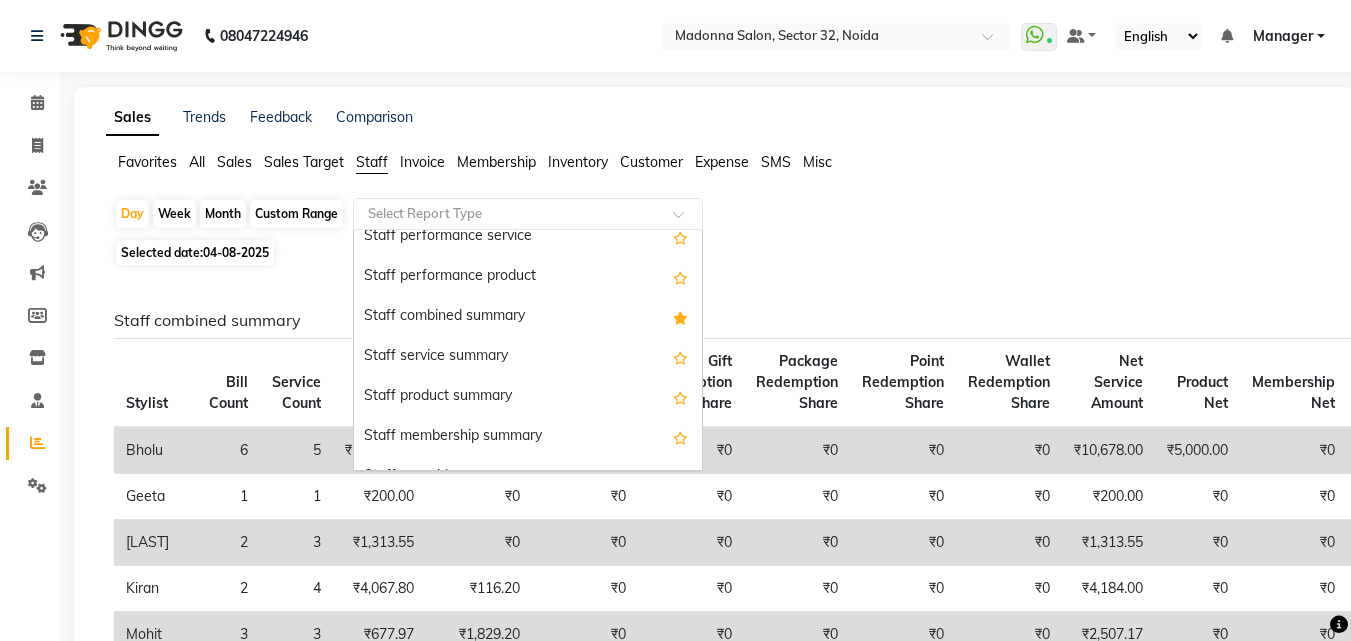 click on "Staff combined summary" at bounding box center [528, 317] 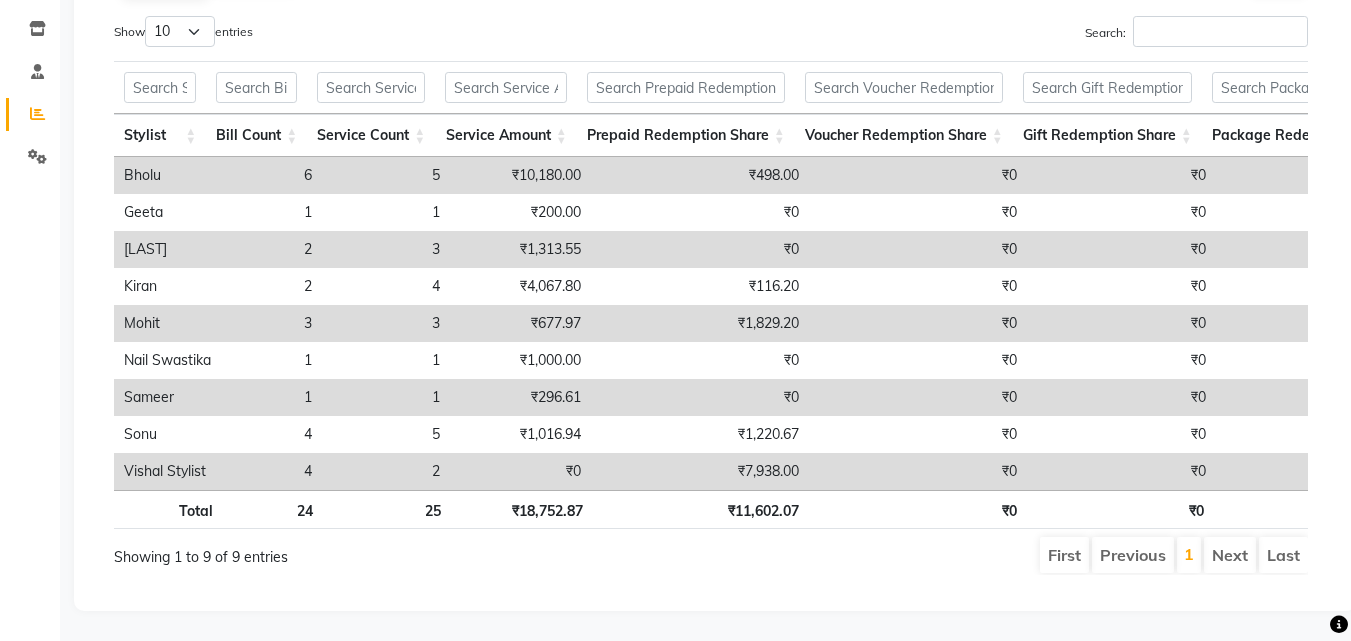 scroll, scrollTop: 359, scrollLeft: 0, axis: vertical 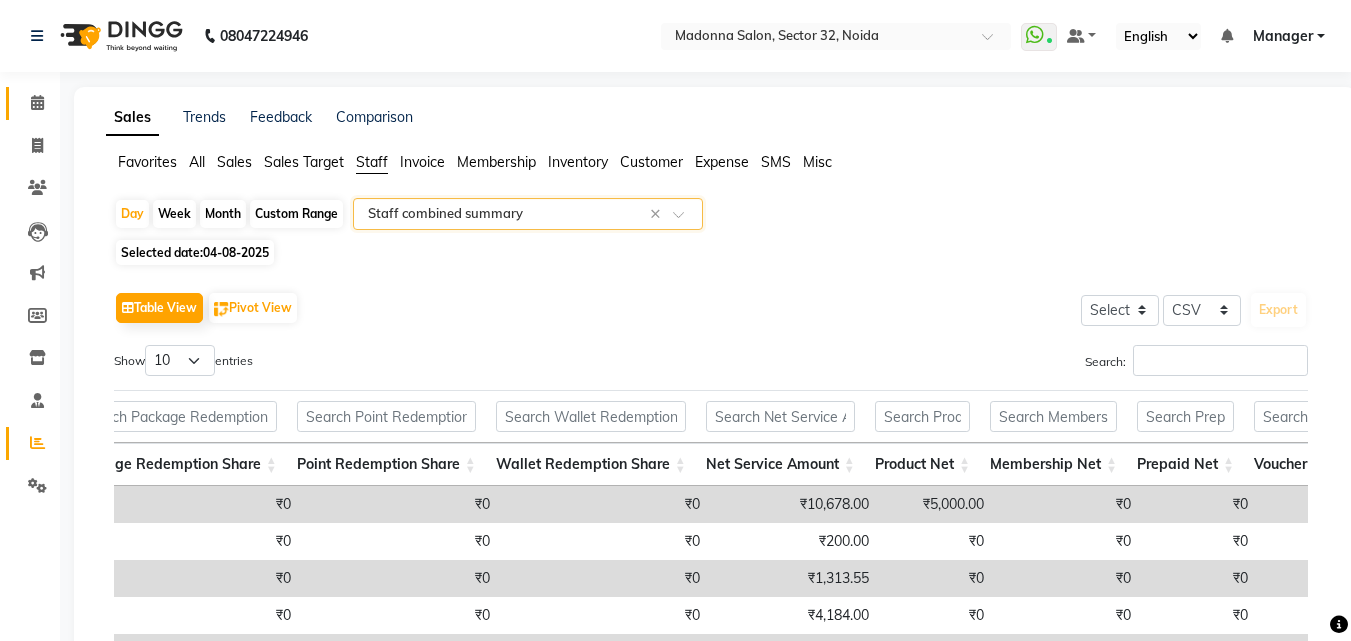 click 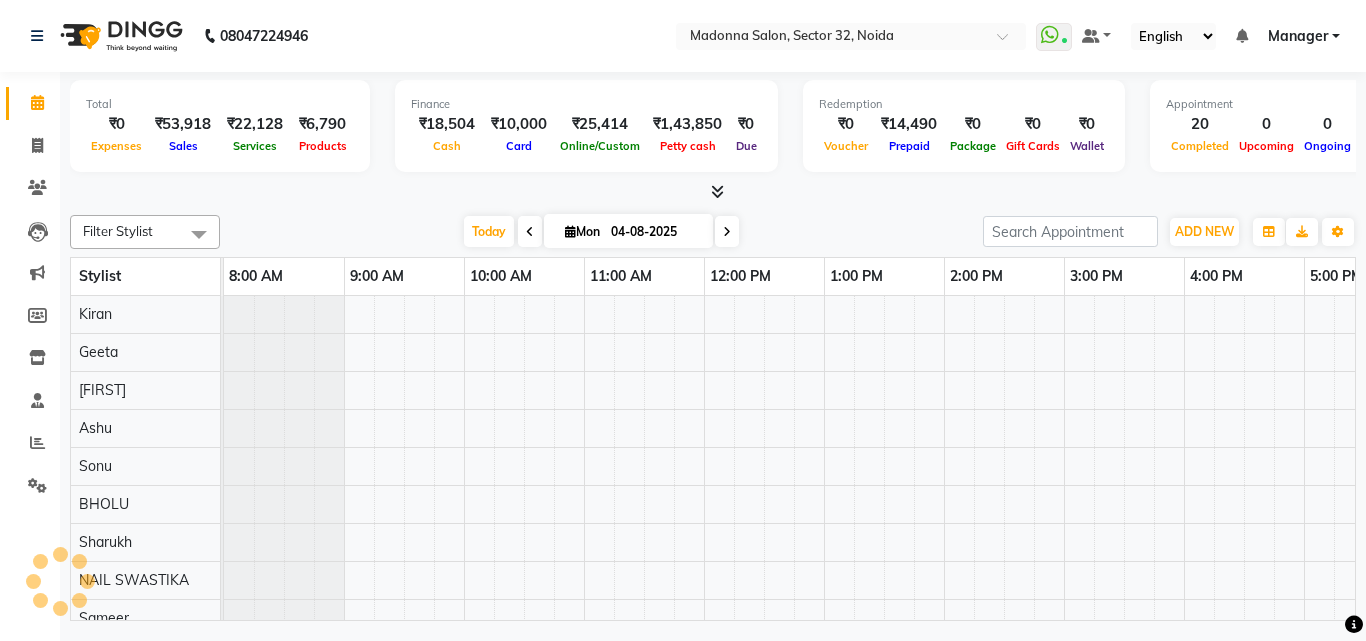 scroll, scrollTop: 0, scrollLeft: 0, axis: both 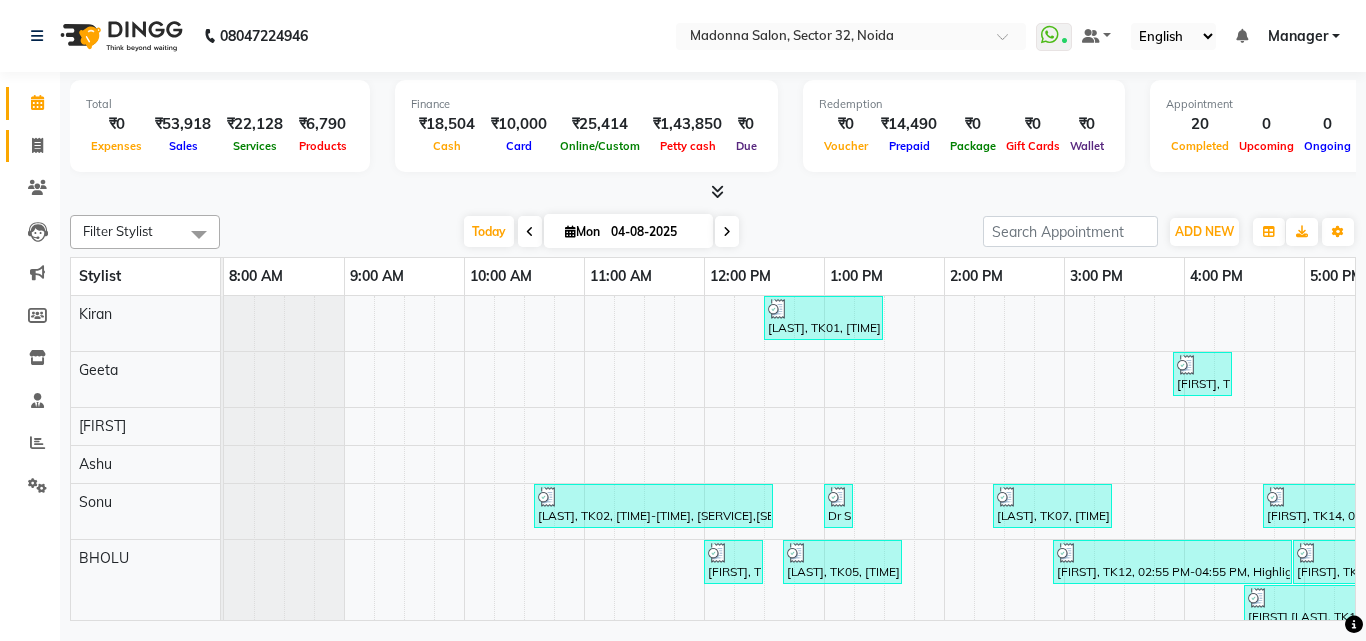 click 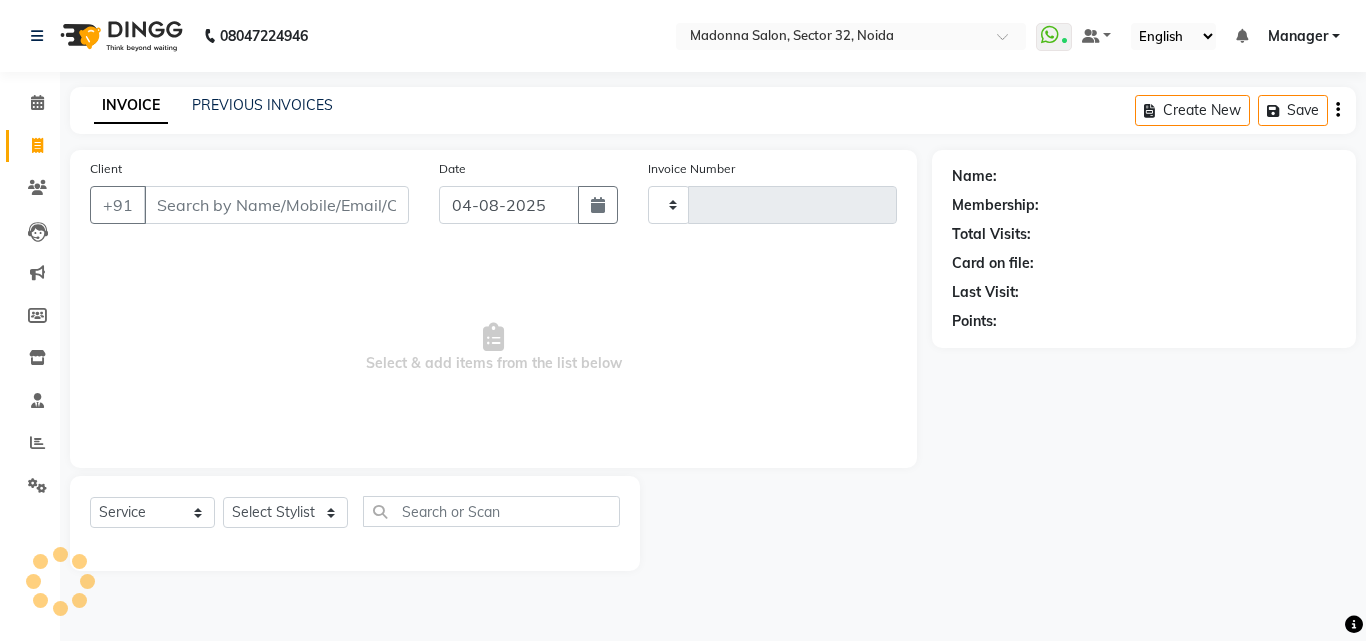 type on "2882" 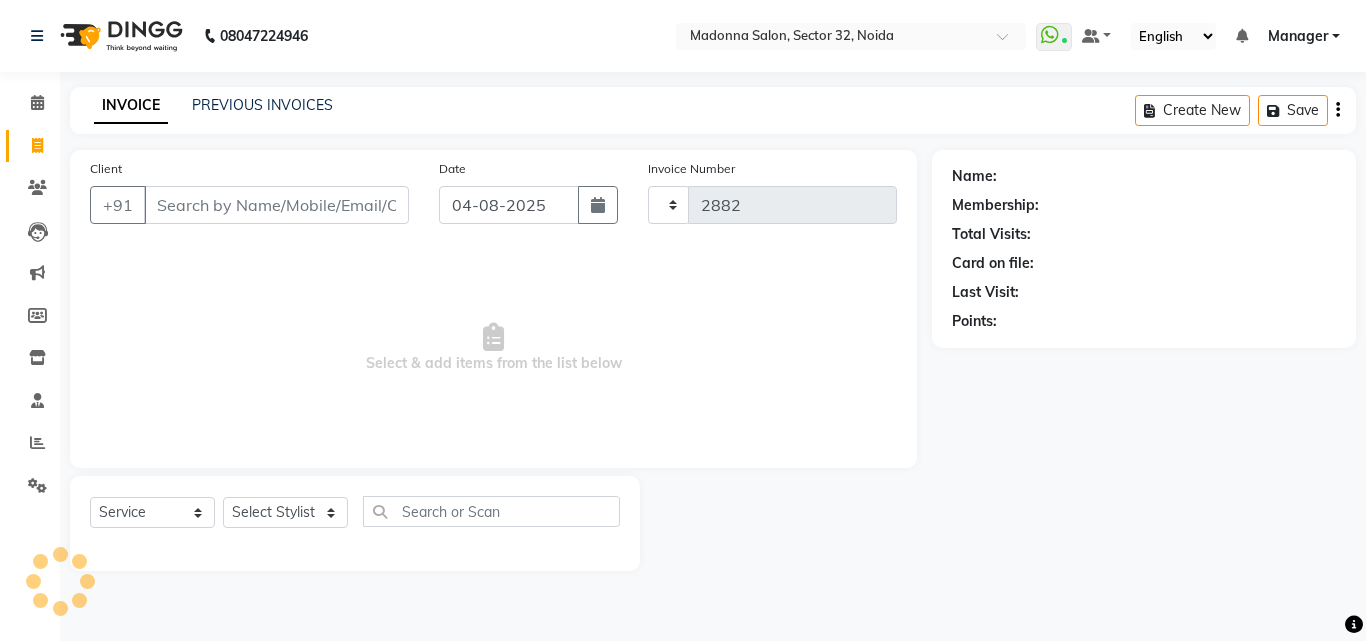 select on "7229" 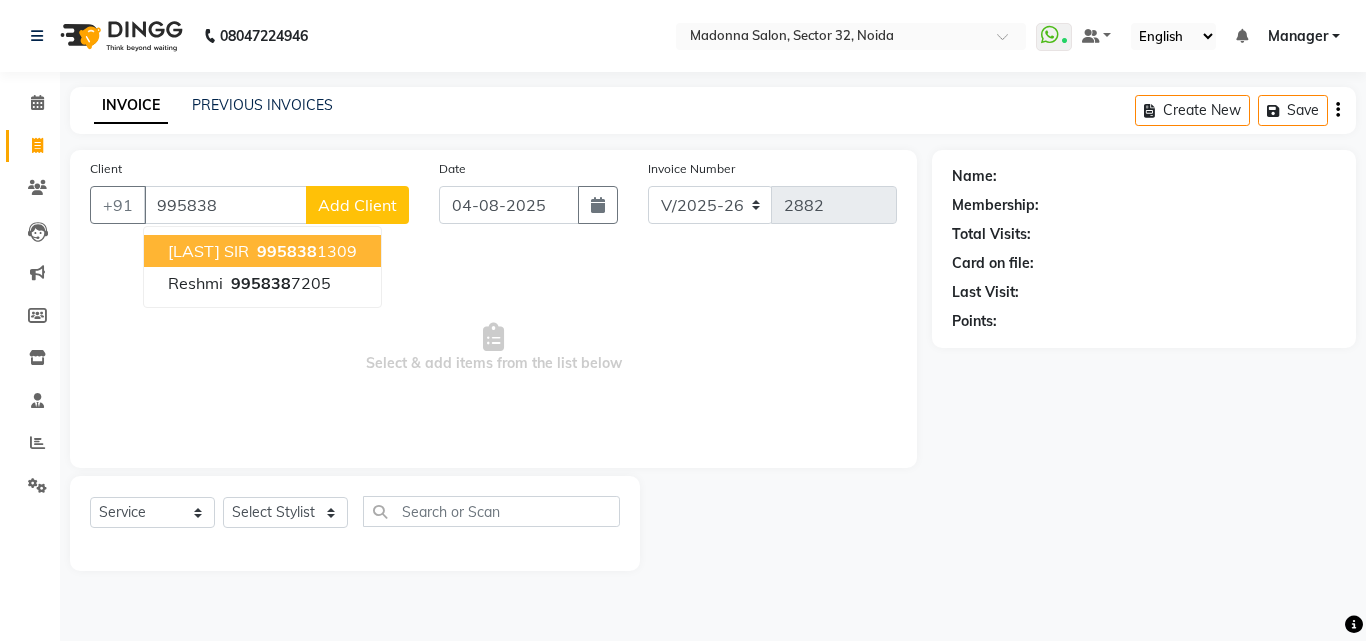 click on "[LAST] SIR +91 995838 1309" at bounding box center [262, 251] 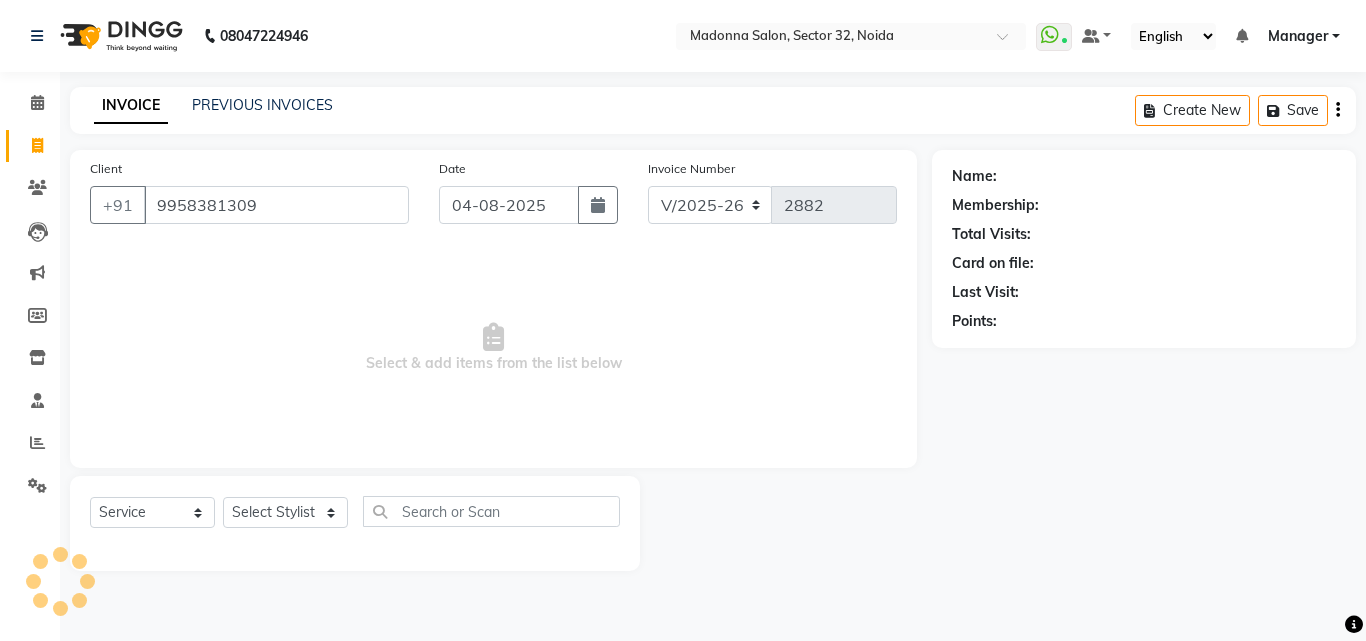 type on "9958381309" 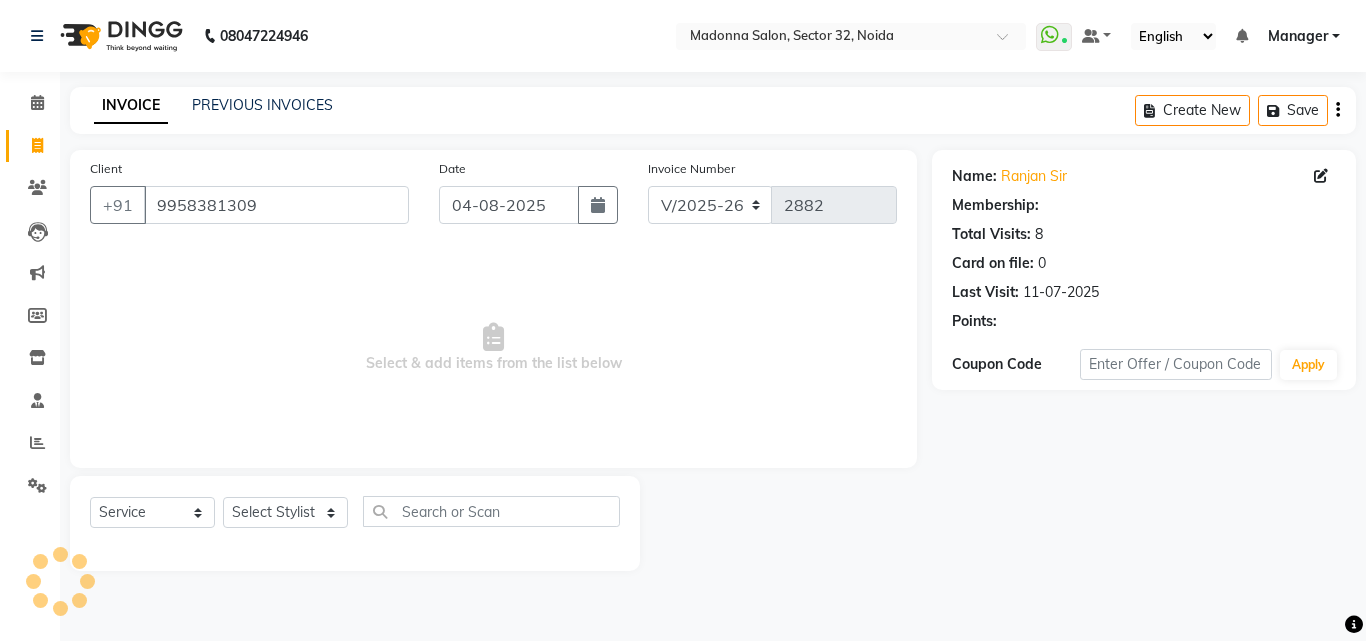 select on "1: Object" 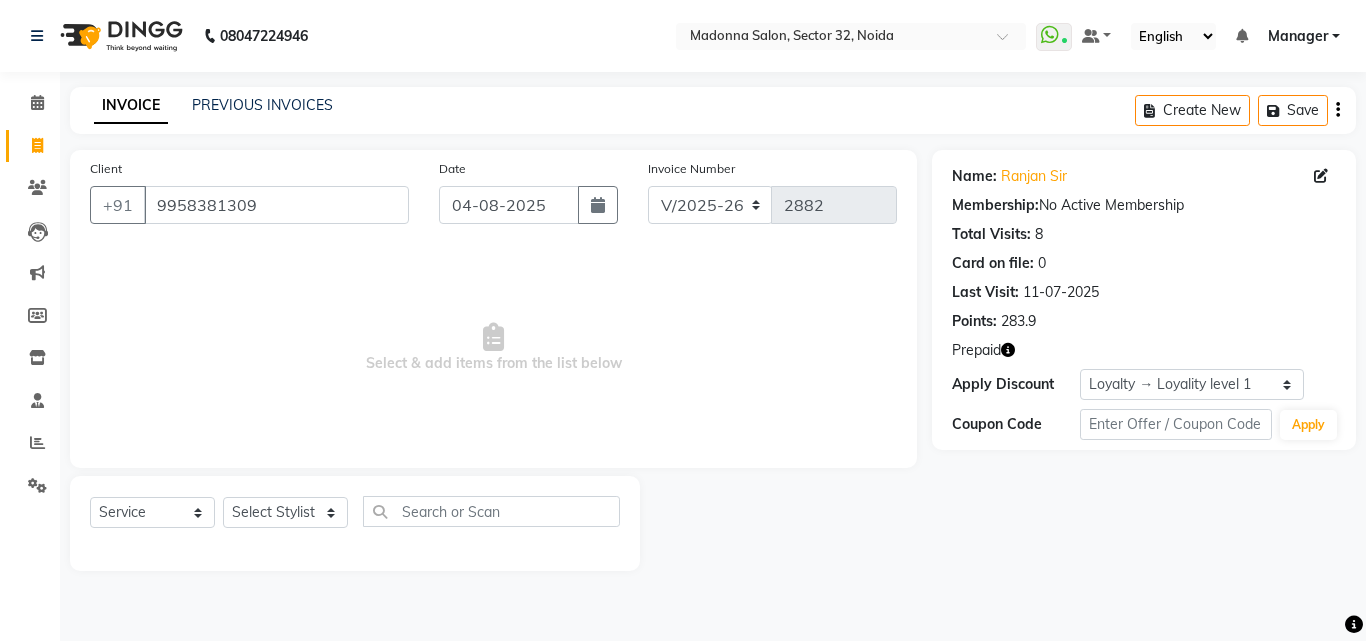 click 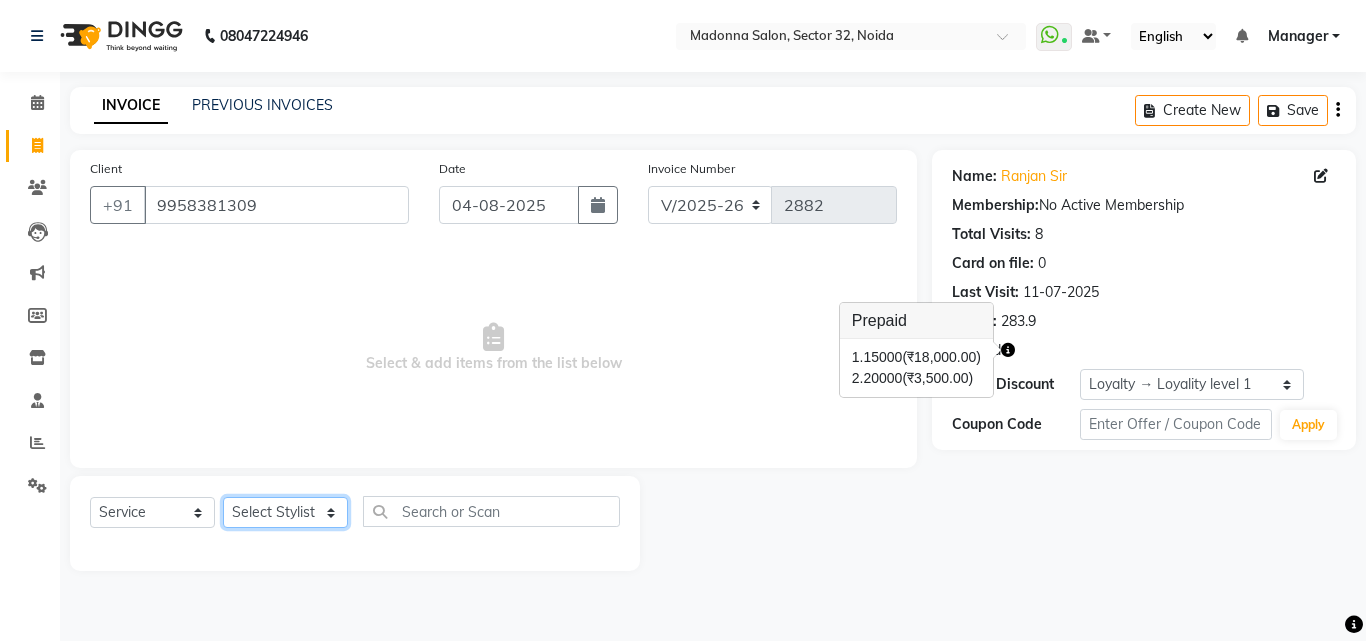 click on "Select Stylist Aayan Account  Ashu BHOLU Geeta Hanif JIYA SINGH Kiran LAXMAN PEDI Manager Mohit Naddy NAIL SWASTIKA Sajal Sameer Shahnawaj Sharukh Sonu VISHAL STYLIST" 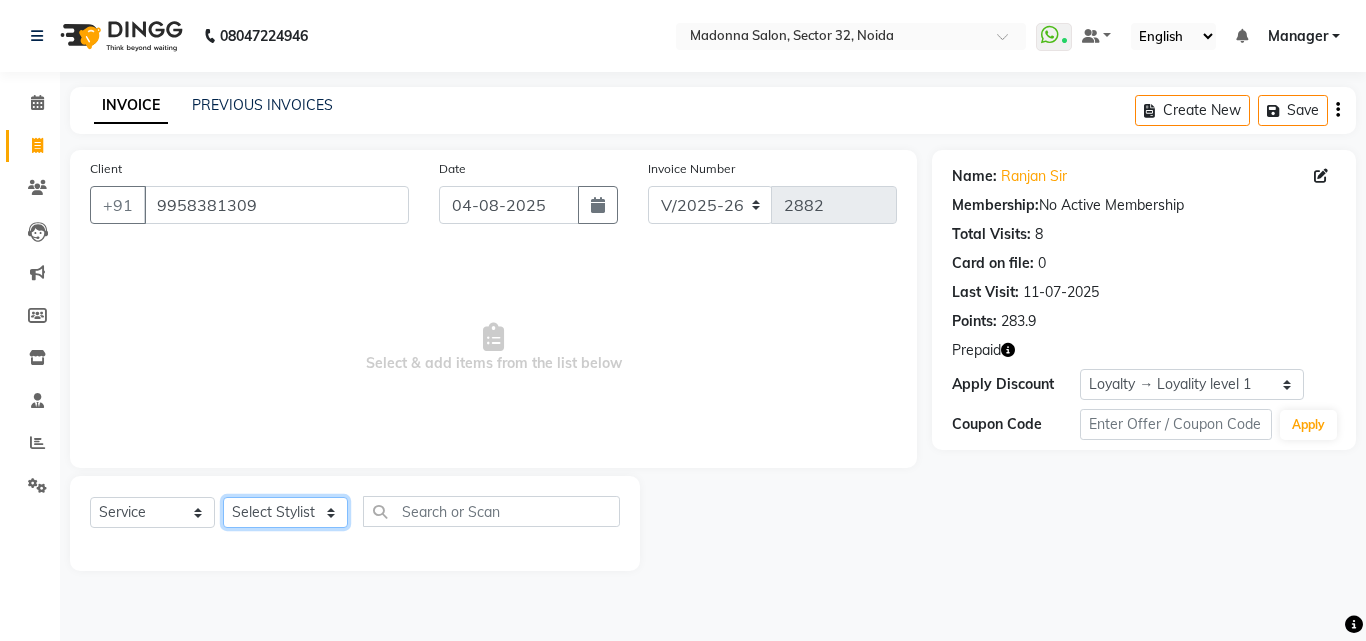 select on "61922" 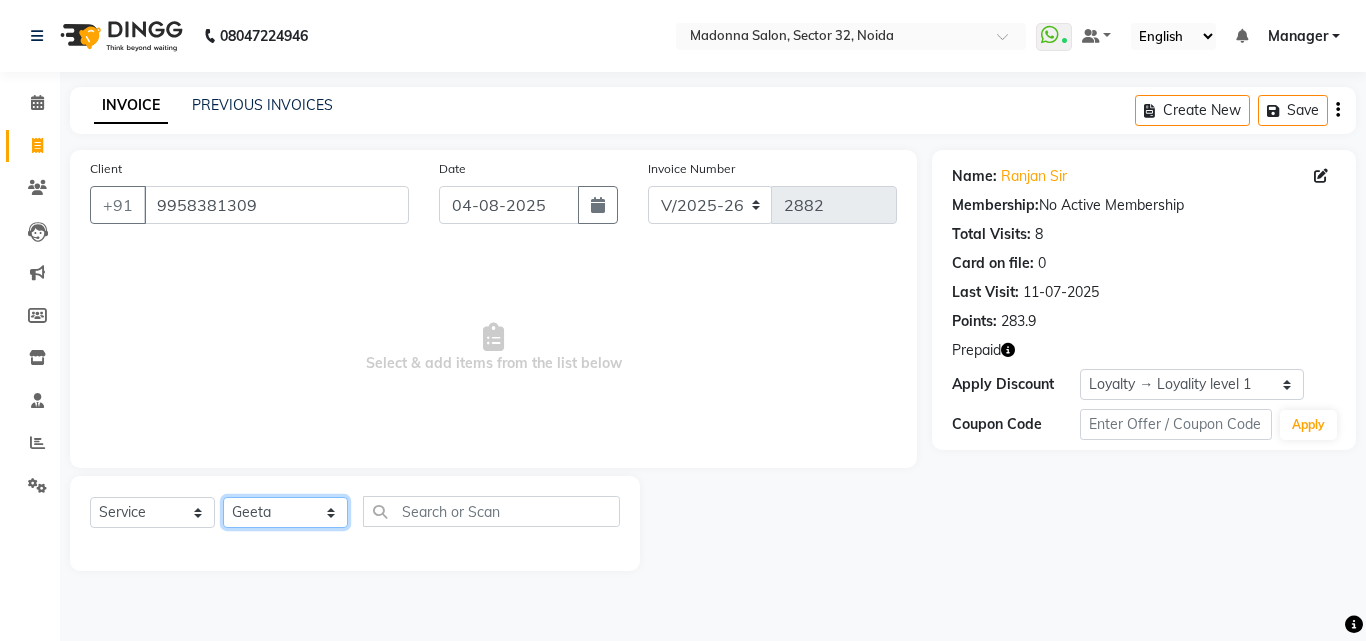 click on "Select Stylist Aayan Account  Ashu BHOLU Geeta Hanif JIYA SINGH Kiran LAXMAN PEDI Manager Mohit Naddy NAIL SWASTIKA Sajal Sameer Shahnawaj Sharukh Sonu VISHAL STYLIST" 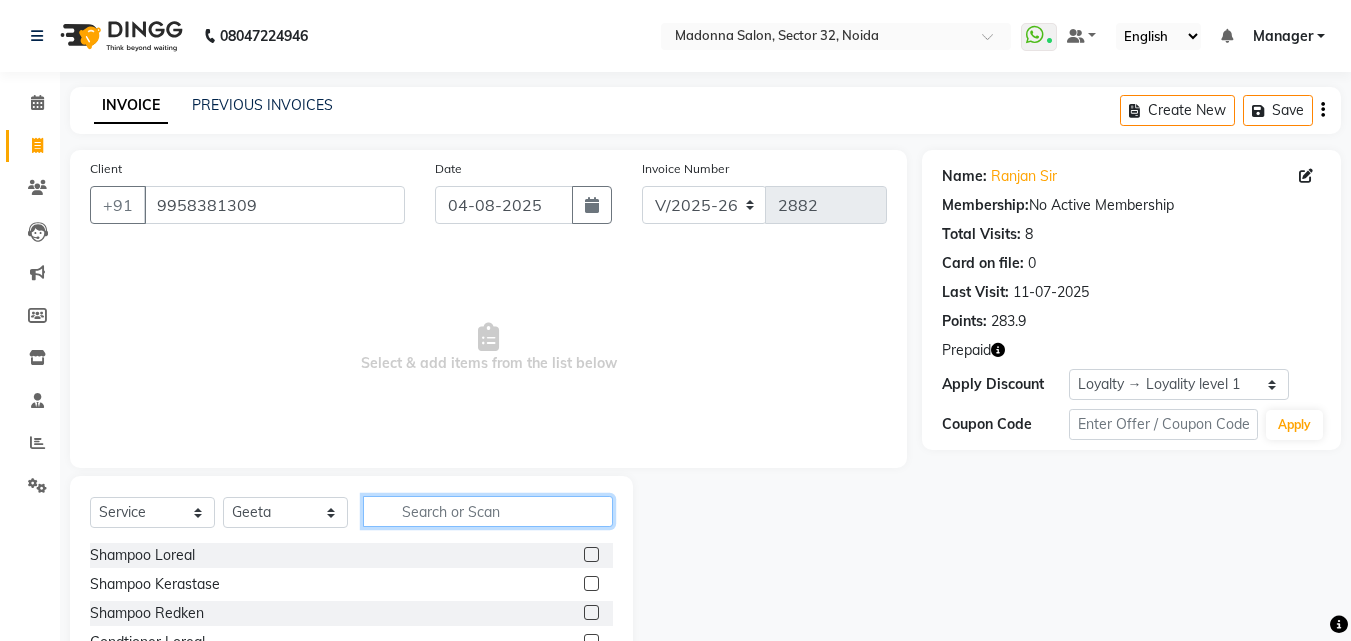 click 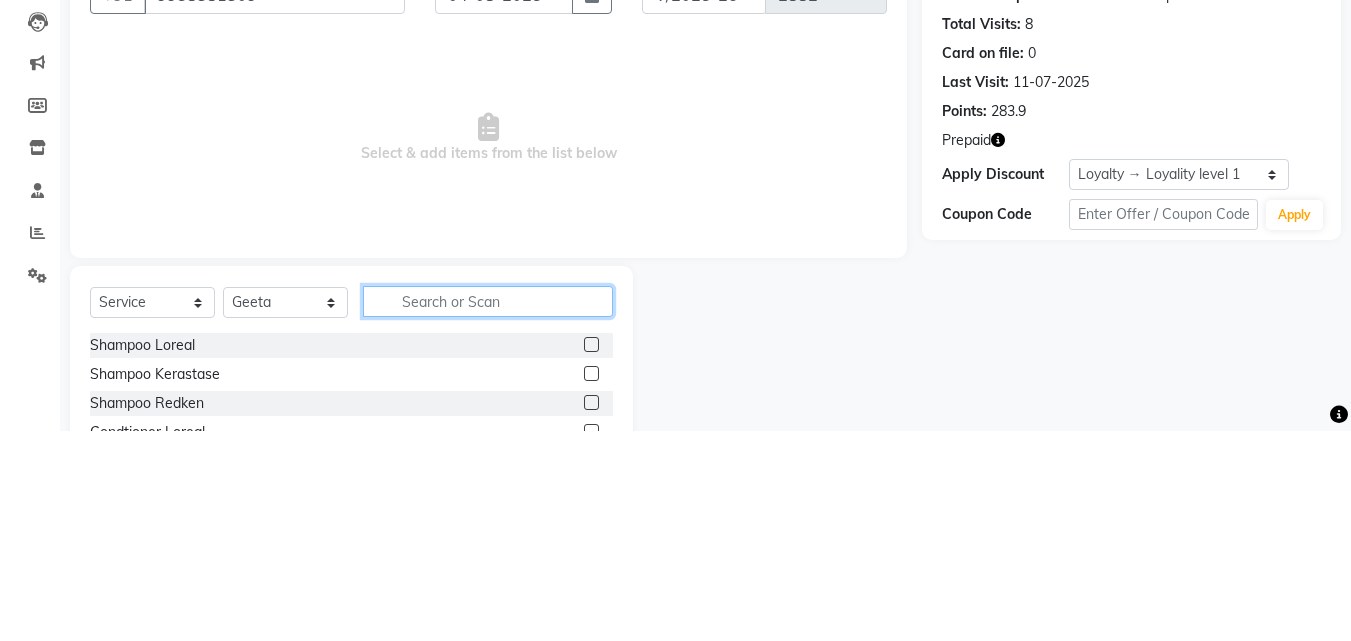 scroll, scrollTop: 48, scrollLeft: 0, axis: vertical 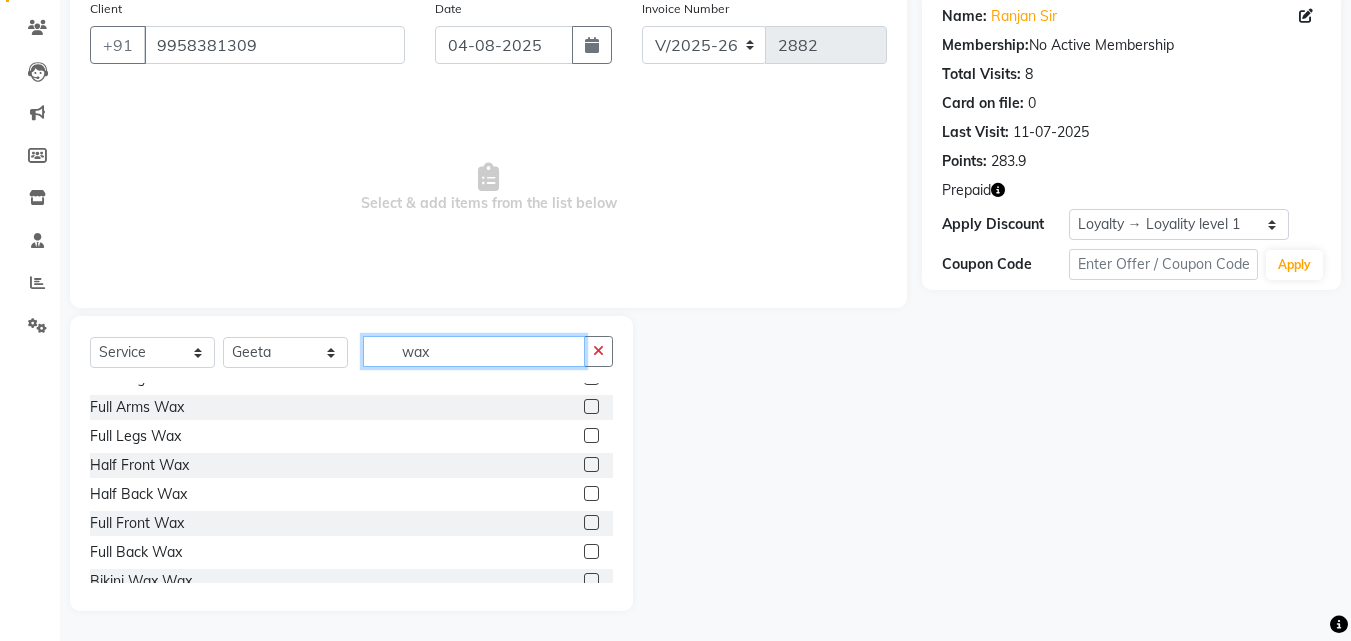 type on "wax" 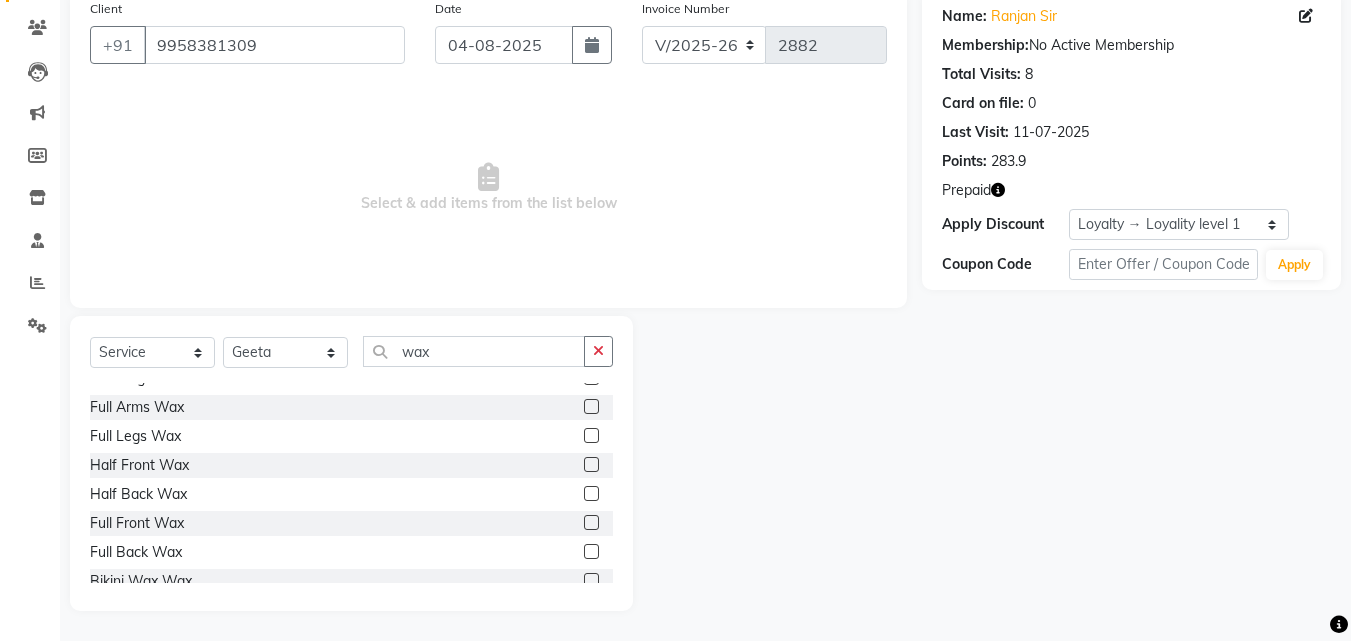 click 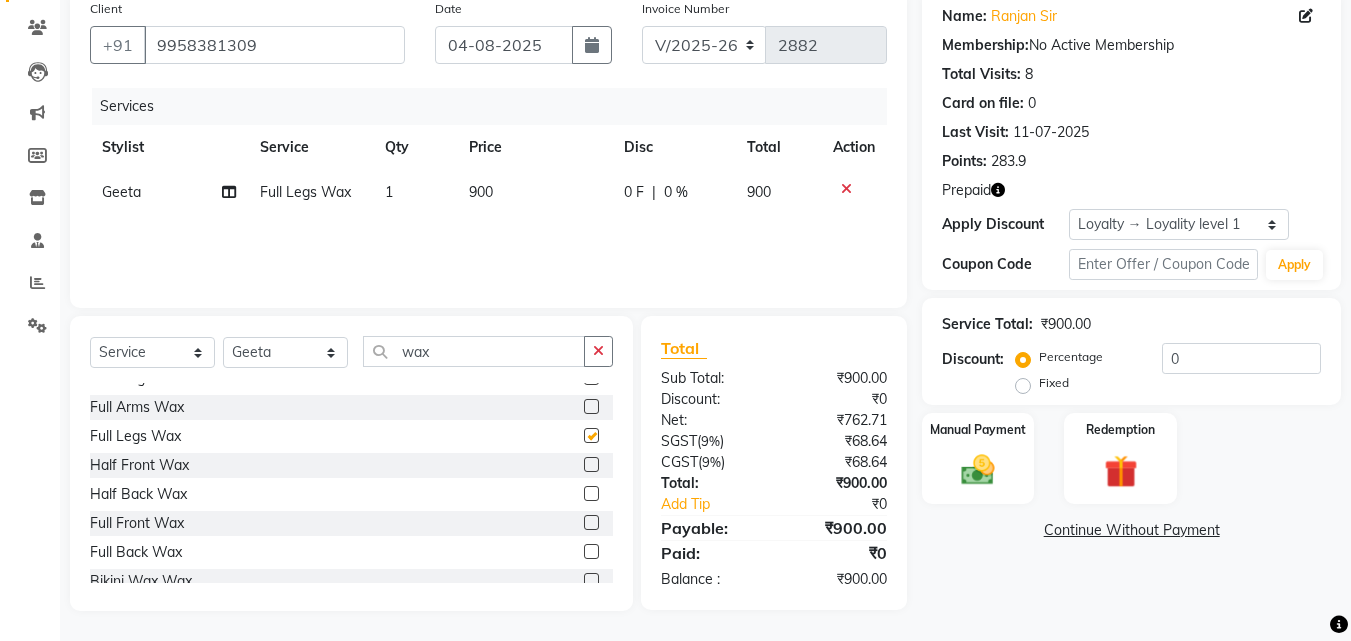checkbox on "false" 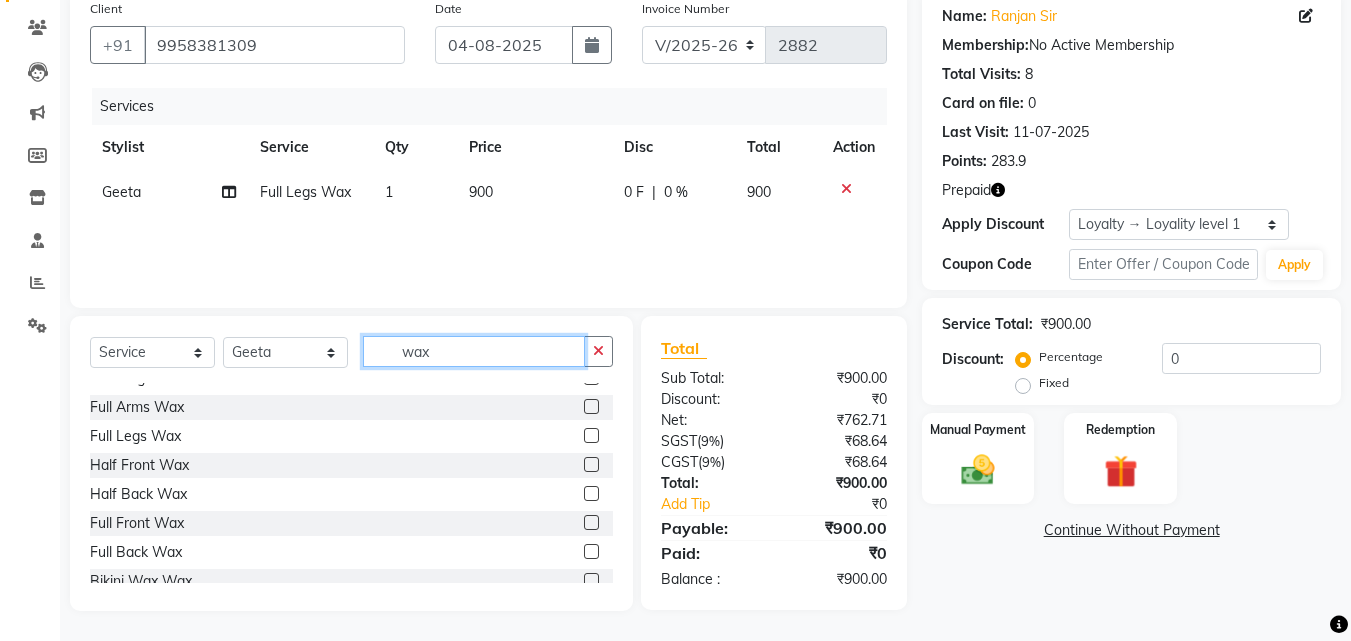 click on "wax" 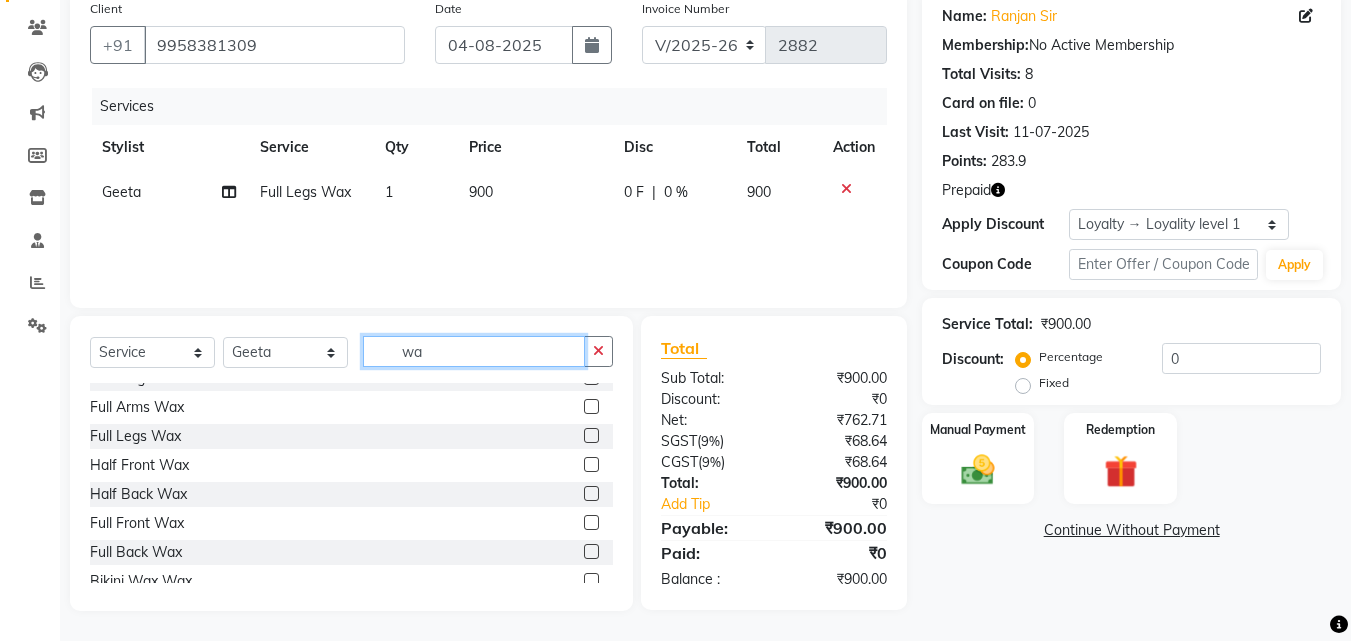 type on "w" 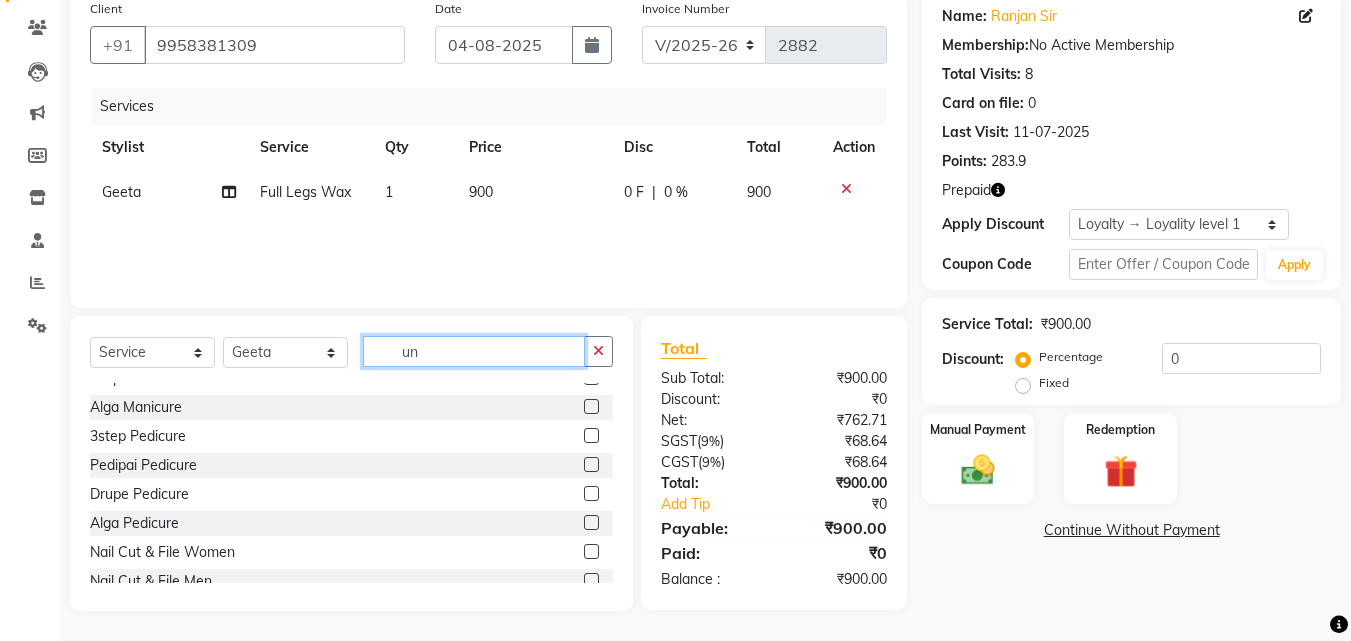 scroll, scrollTop: 0, scrollLeft: 0, axis: both 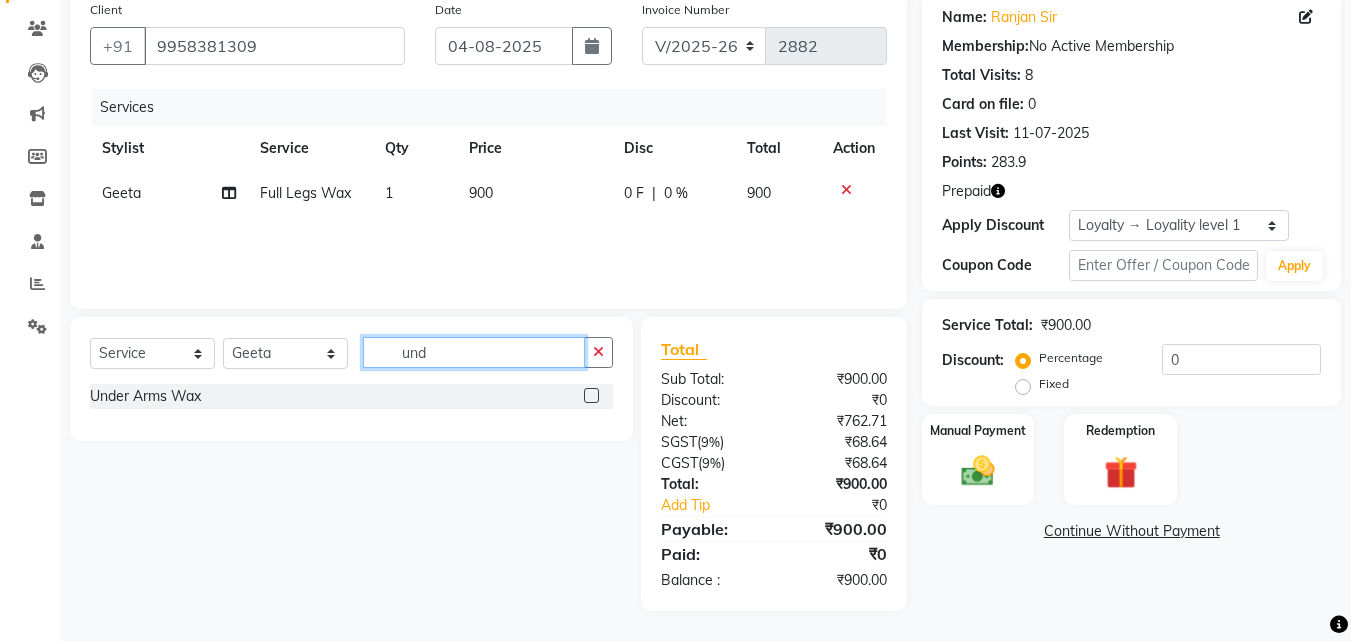 type on "und" 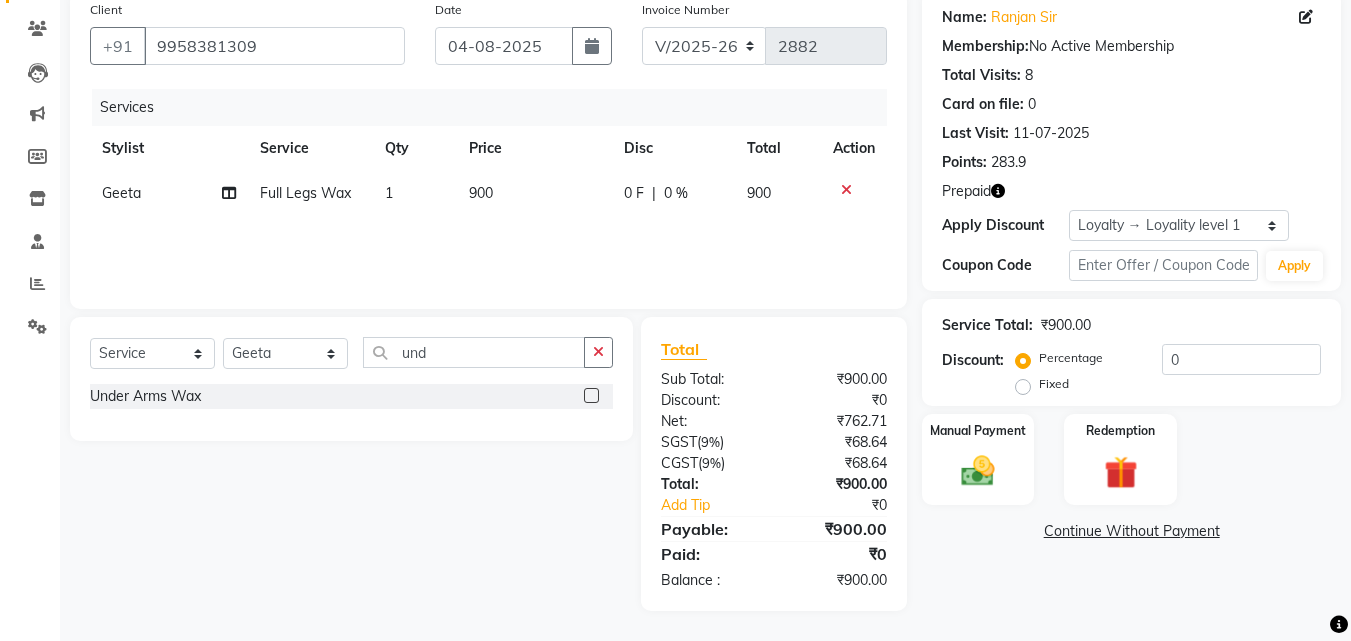 click 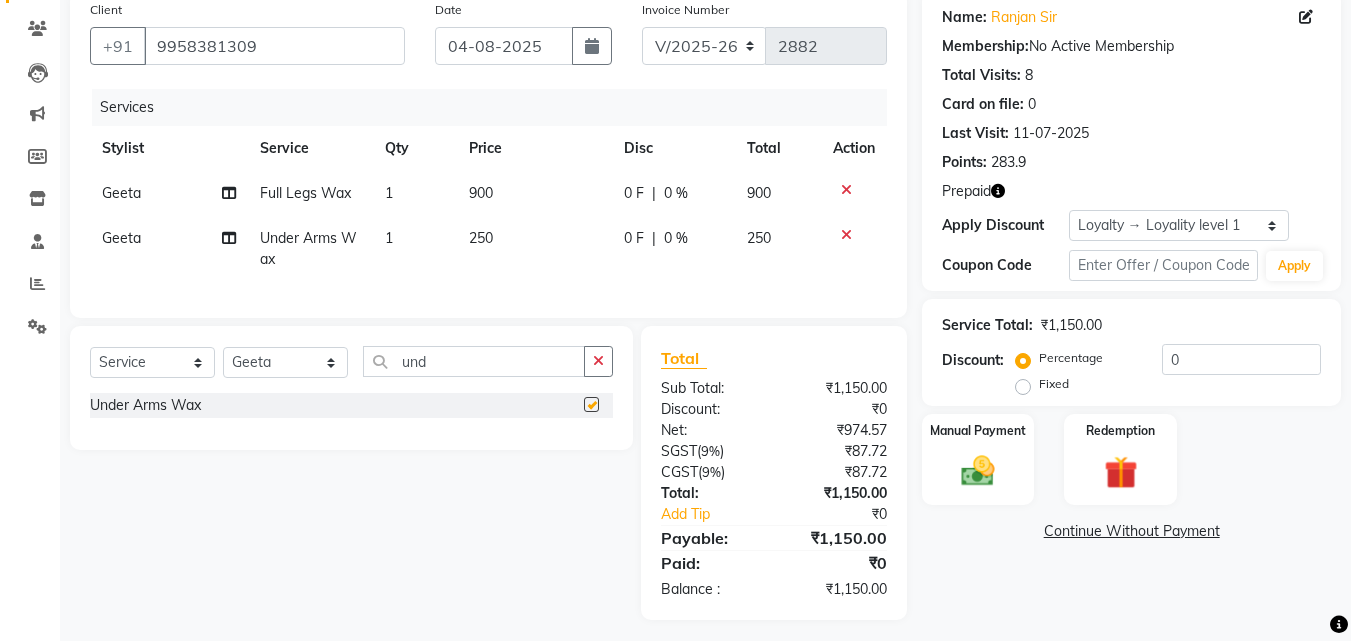 checkbox on "false" 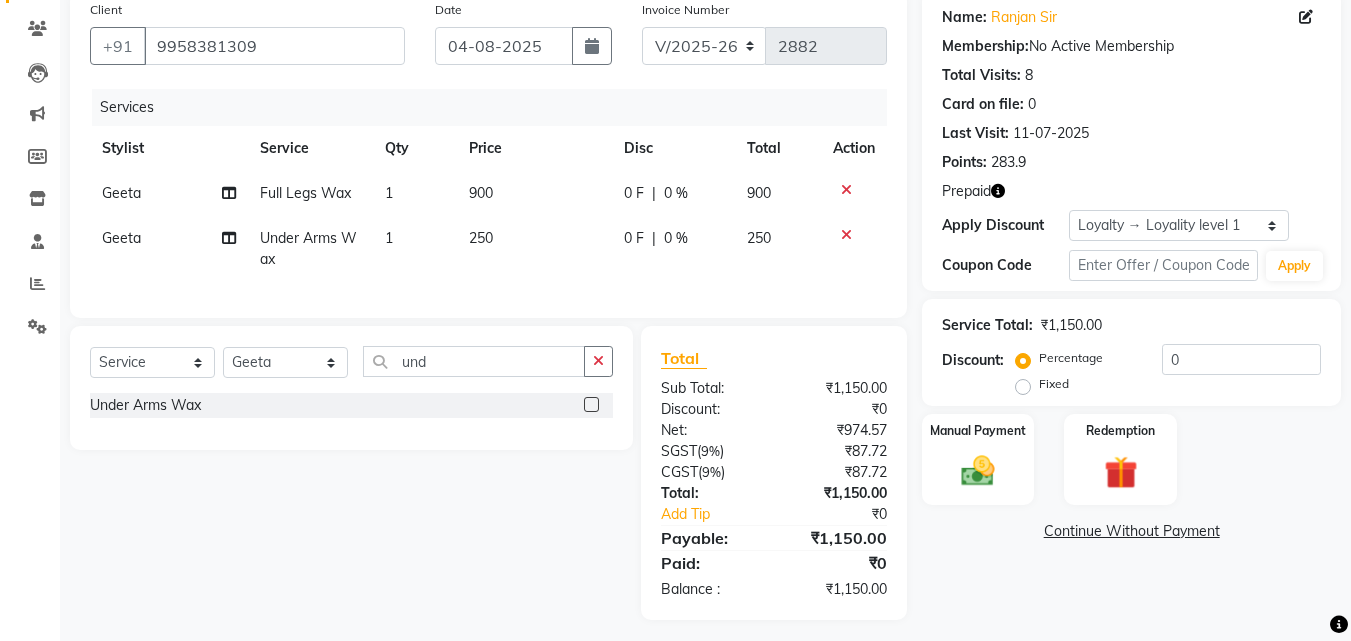 click on "250" 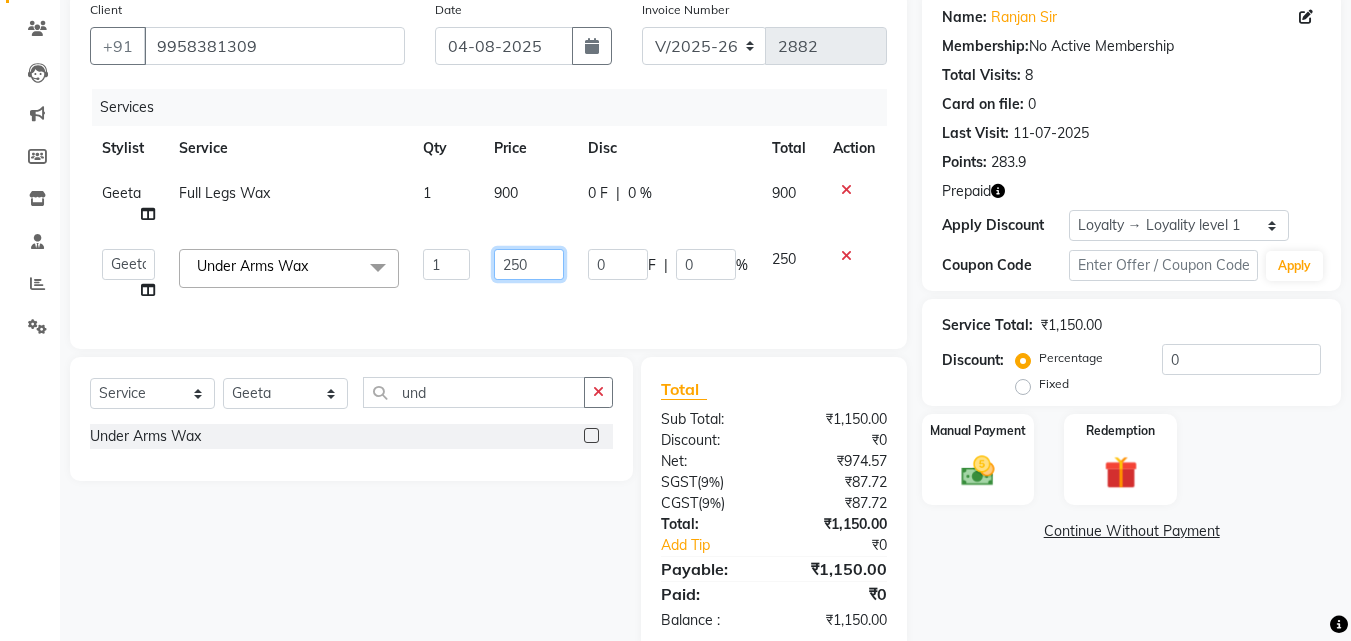 click on "250" 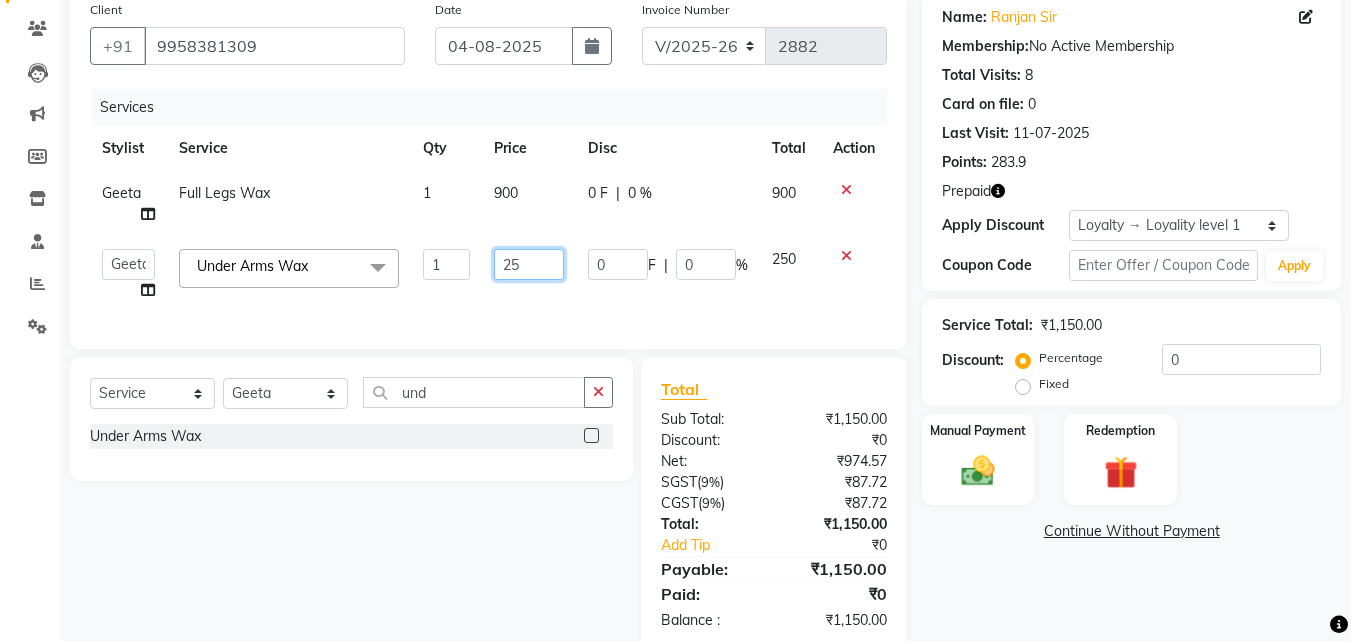 type on "2" 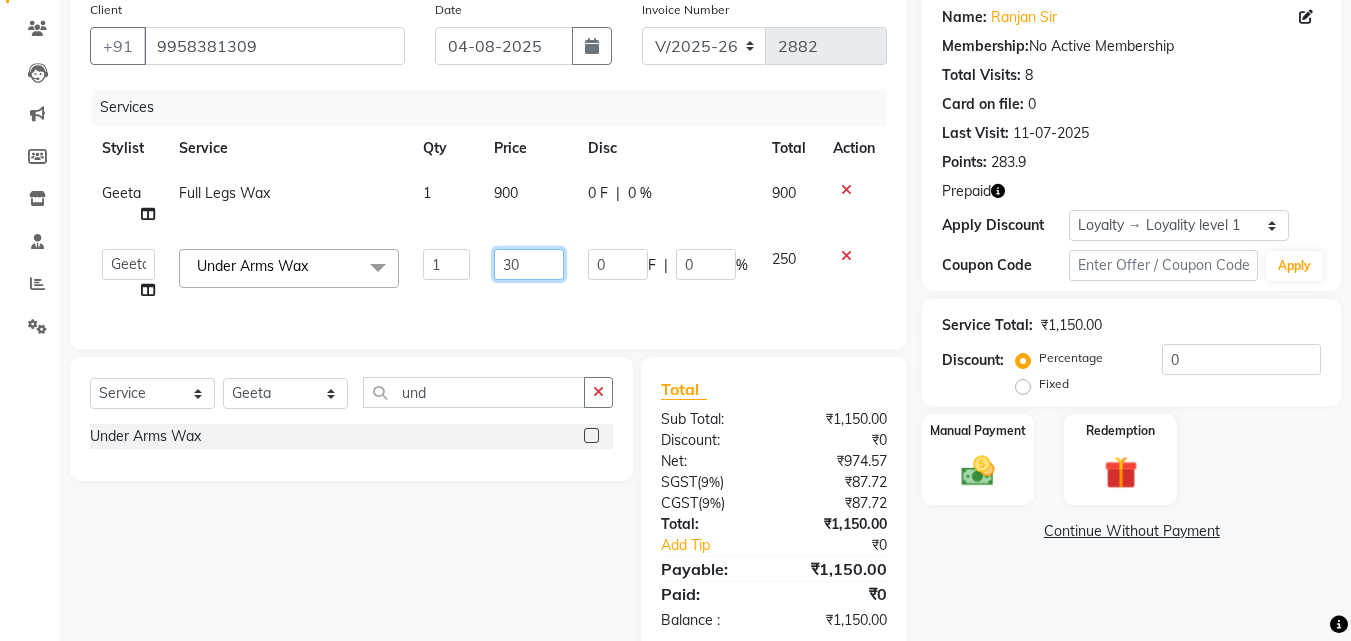 type on "300" 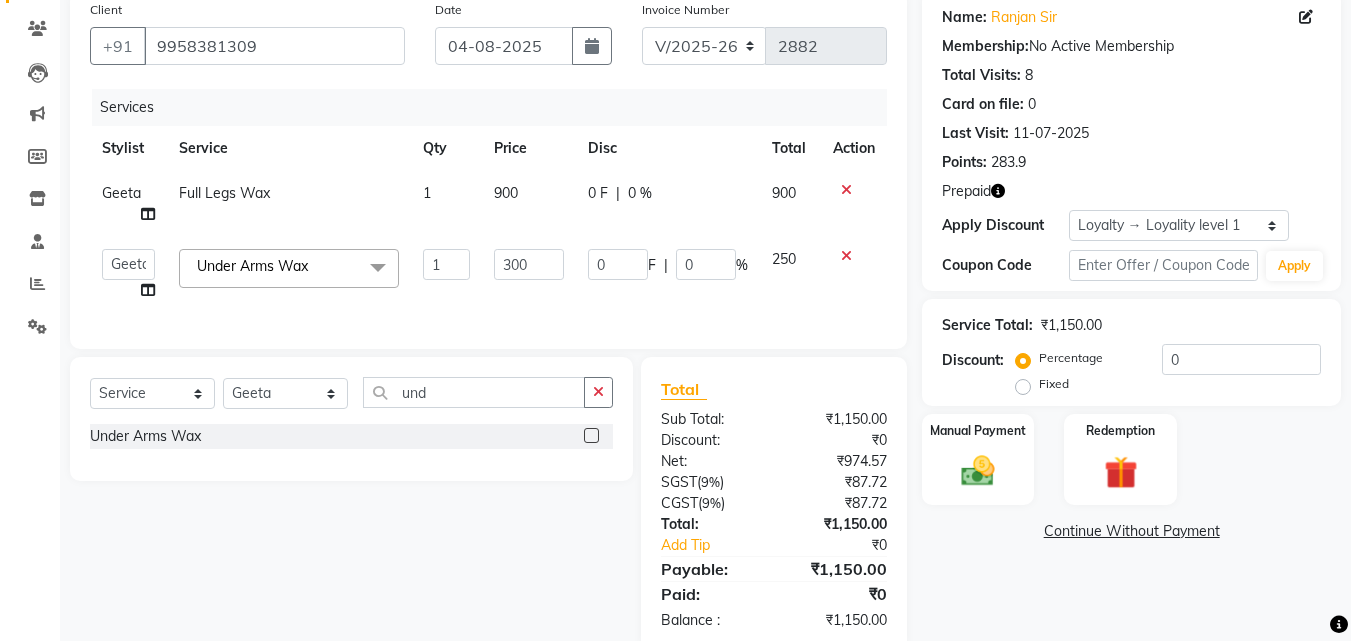 click on "Geeta Full Legs Wax 1 900 0 F | 0 % 900 Aayan Account Ashu BHOLU Geeta Hanif JIYA SINGH Kiran LAXMAN PEDI Manager Mohit Naddy NAIL SWASTIKA Sajal Sameer Shahnawaj Sharukh Sonu VISHAL STYLIST Under Arms Wax x Shampoo Loreal Shampoo Kerastase Shampoo Redken Condtioner Loreal Condtioner Kerastase Condtioner Redken Hair cut Women Hair Cut Child (5 Years) Women Change Of Style Women Blow Dry Women Iron Curls Women Hair Do Women Oil Massage Women Plex Treatment Women Color Touch-Up 1 Women Color Touch-Up 2 Women Highlight Strips Women Highlights Global Women Global Color Women Rebonding Women Smoothning Women Keratin Women Botox Women Hair Cut Children Women Balayage /Ombre Women French Glossing Women Hair Cut Men Hair Cut Child (5 Years) Men Oil Massage Men Plex Treatment Men Hair Spa Men Color Touch-Up Men Highlights Men Rebonding Men Smoothening Men Keratin Men Botox Men Perming Men Shave Beard Color Ear Wax Beard 1 0" 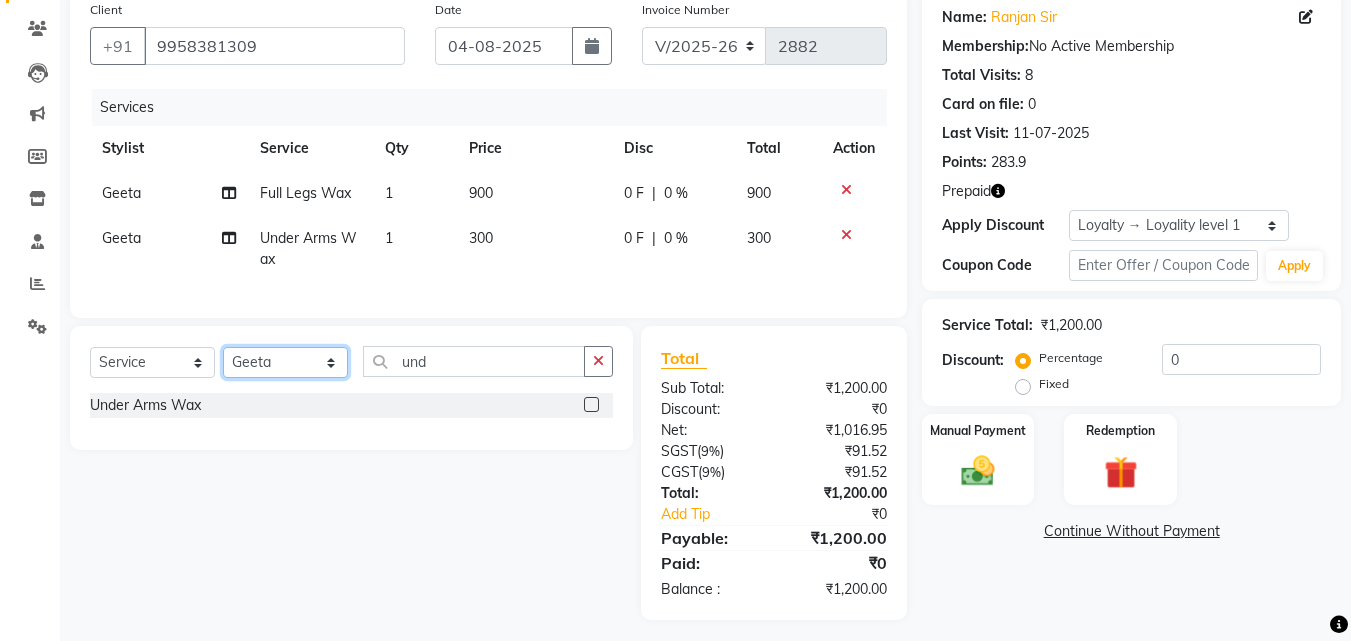 click on "Select Stylist Aayan Account  Ashu BHOLU Geeta Hanif JIYA SINGH Kiran LAXMAN PEDI Manager Mohit Naddy NAIL SWASTIKA Sajal Sameer Shahnawaj Sharukh Sonu VISHAL STYLIST" 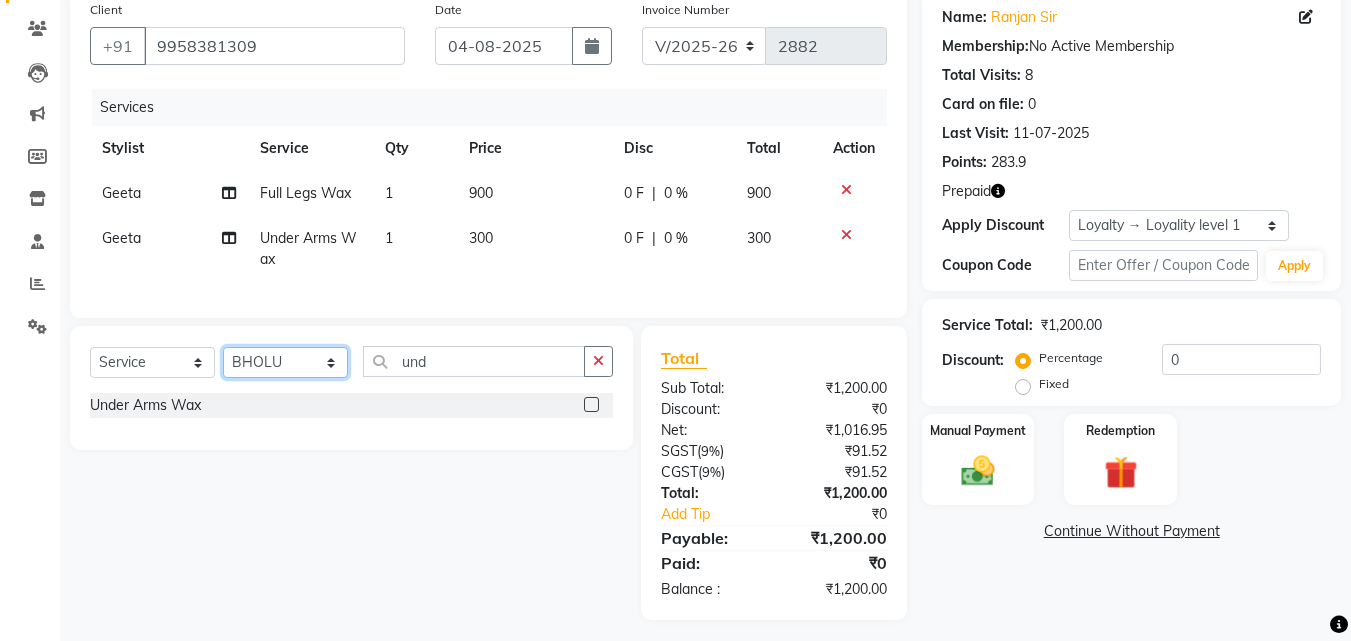 click on "Select Stylist Aayan Account  Ashu BHOLU Geeta Hanif JIYA SINGH Kiran LAXMAN PEDI Manager Mohit Naddy NAIL SWASTIKA Sajal Sameer Shahnawaj Sharukh Sonu VISHAL STYLIST" 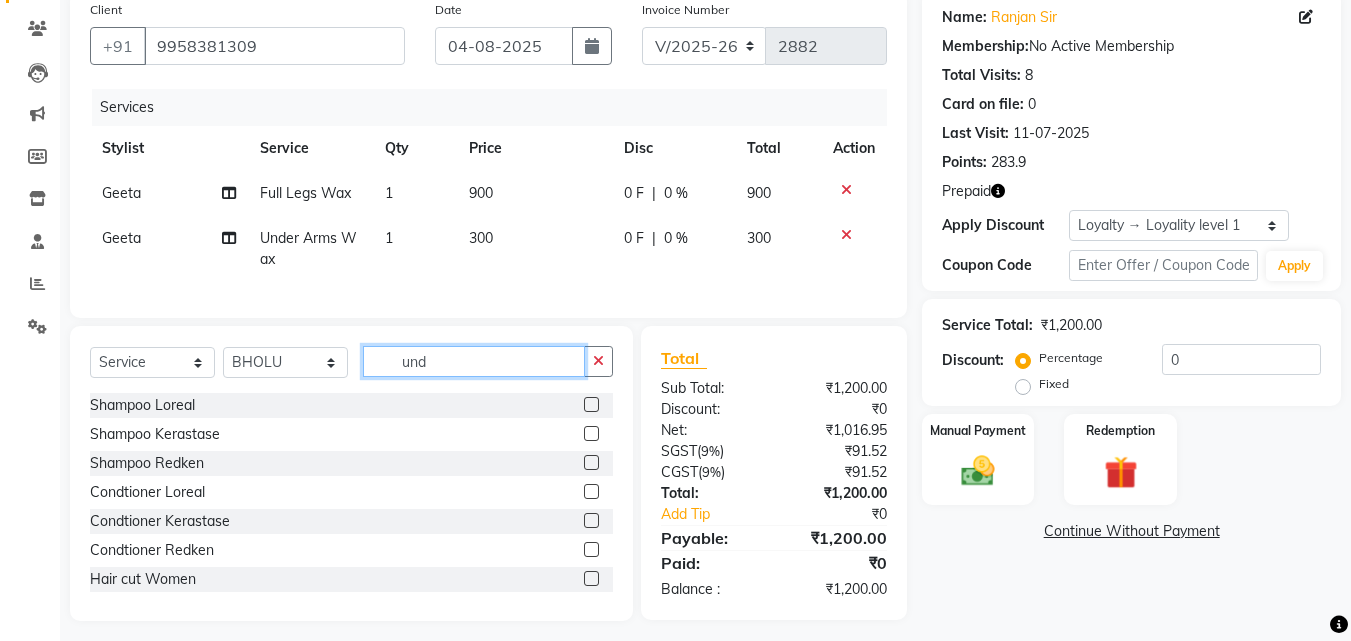 click on "und" 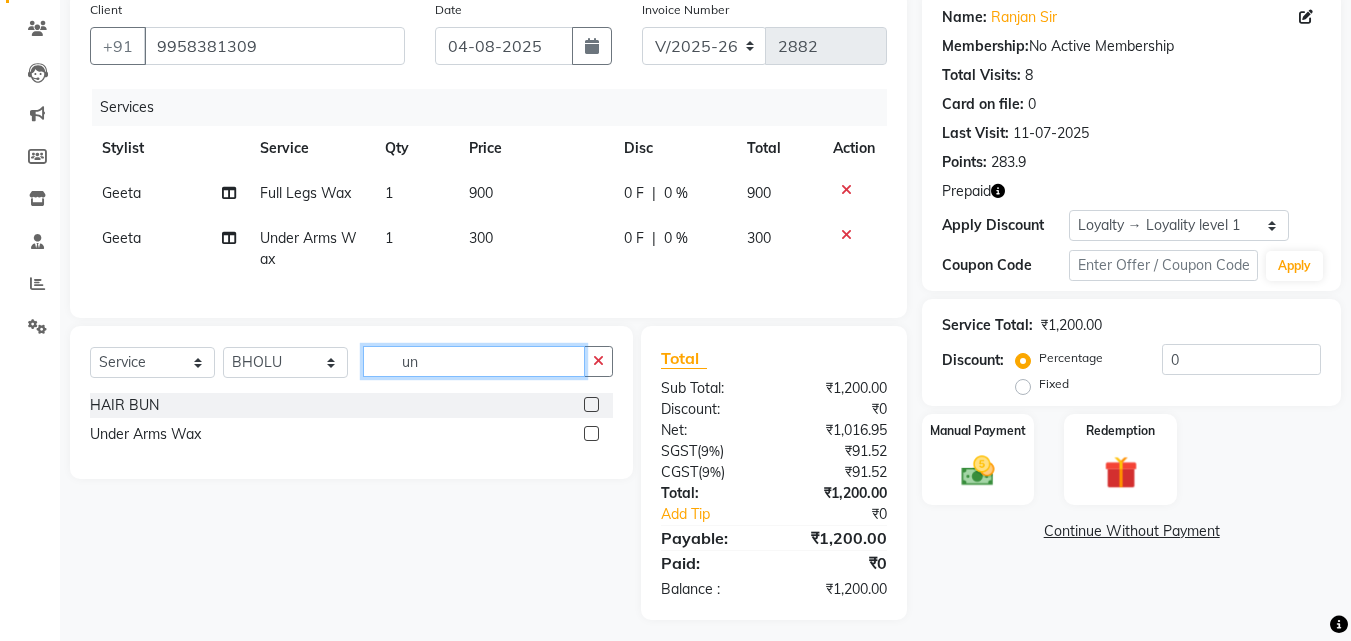 type on "u" 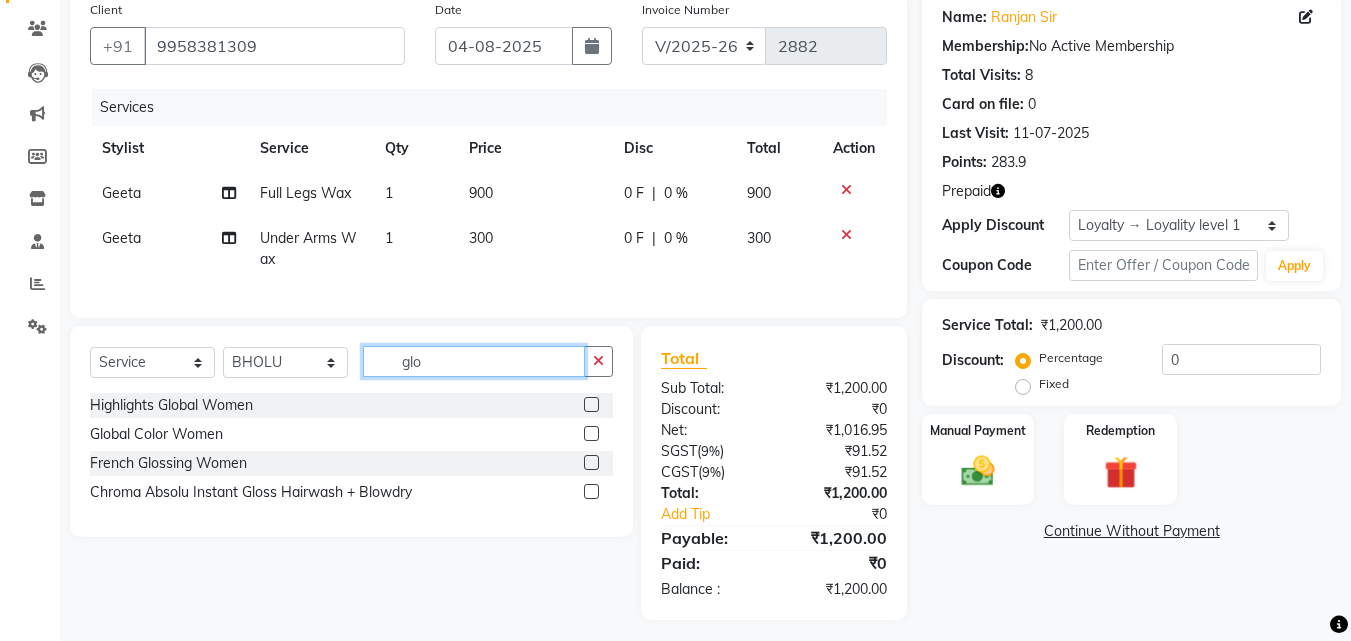 type on "glo" 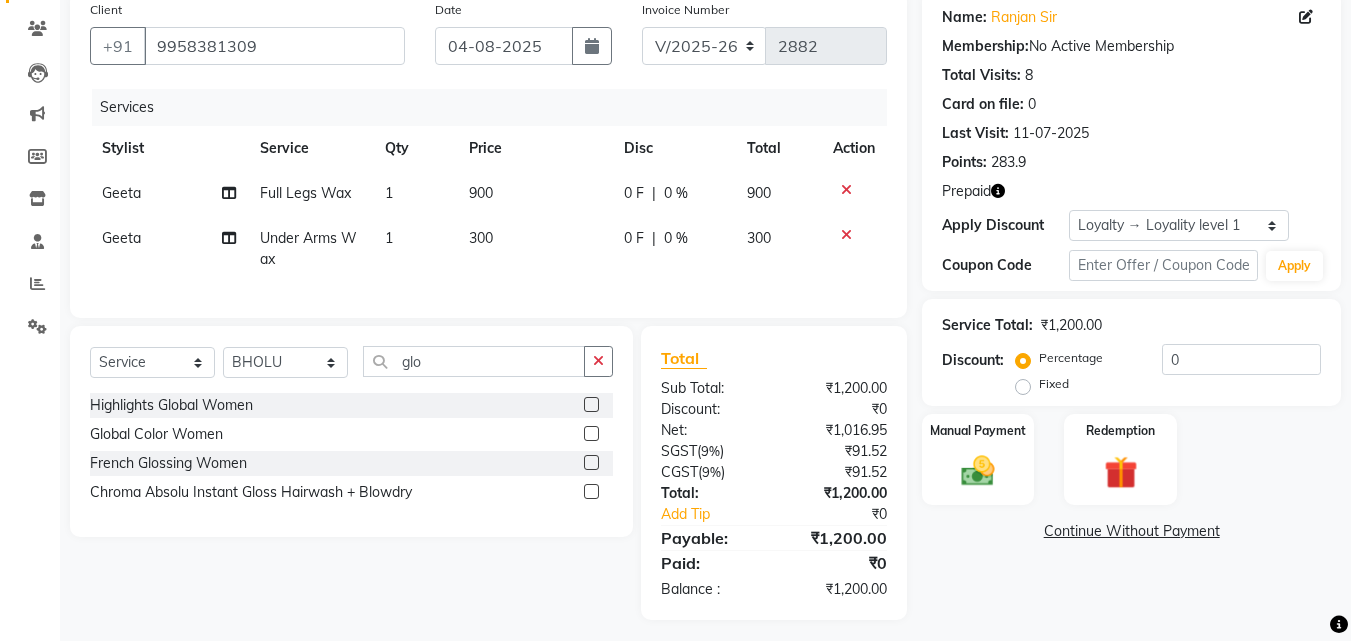 click 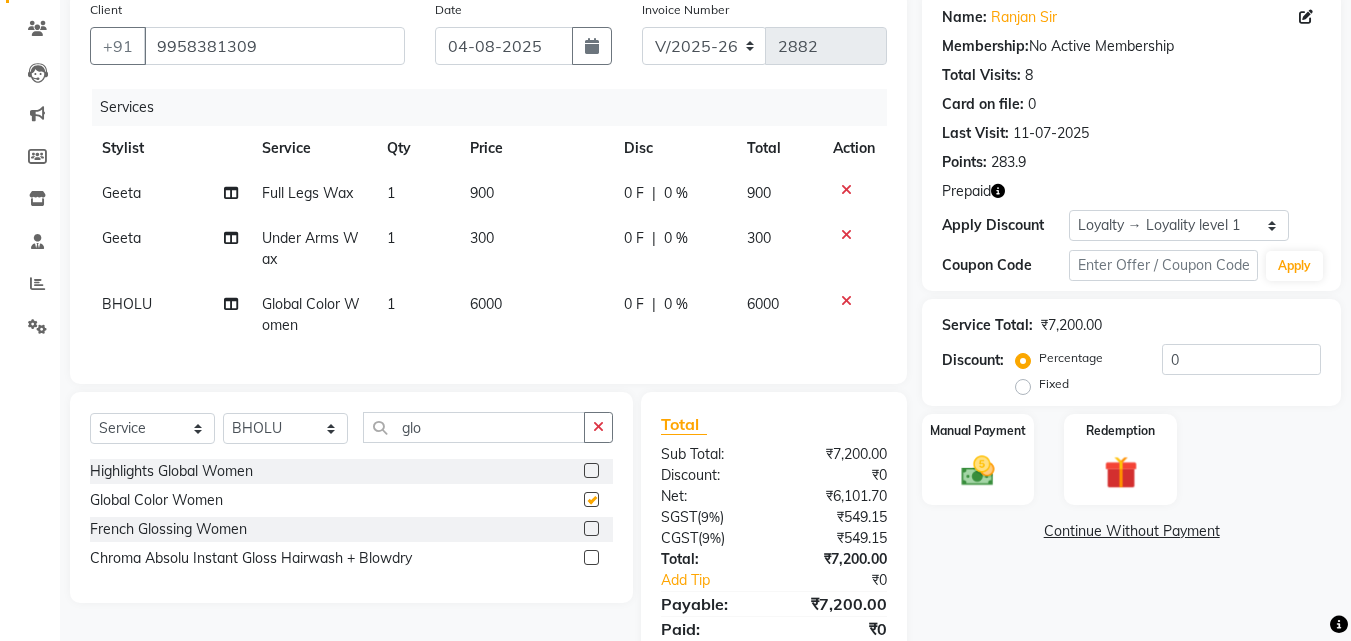 checkbox on "false" 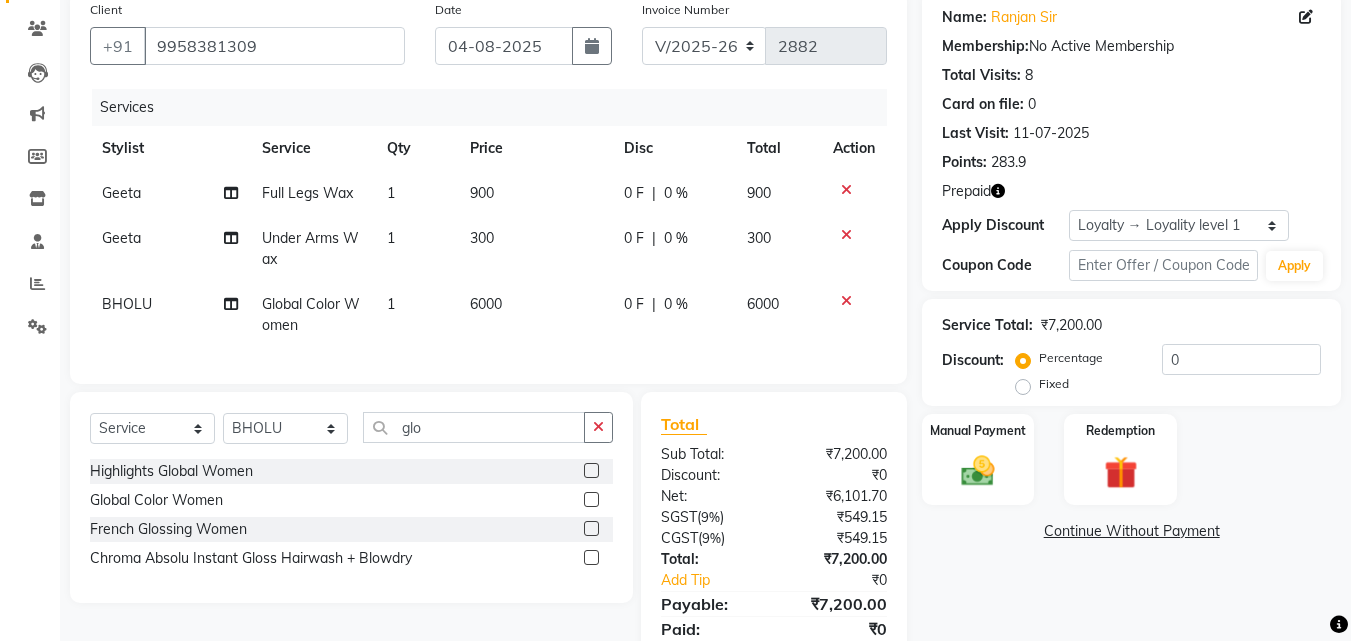 click on "6000" 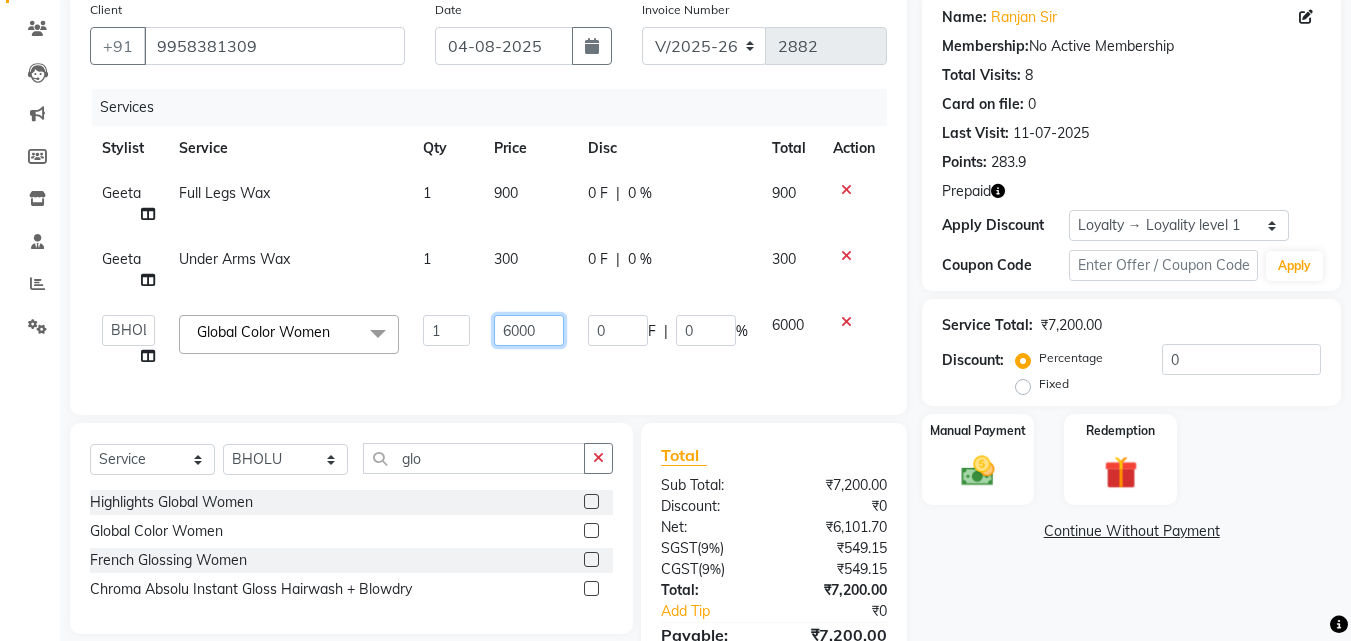 click on "6000" 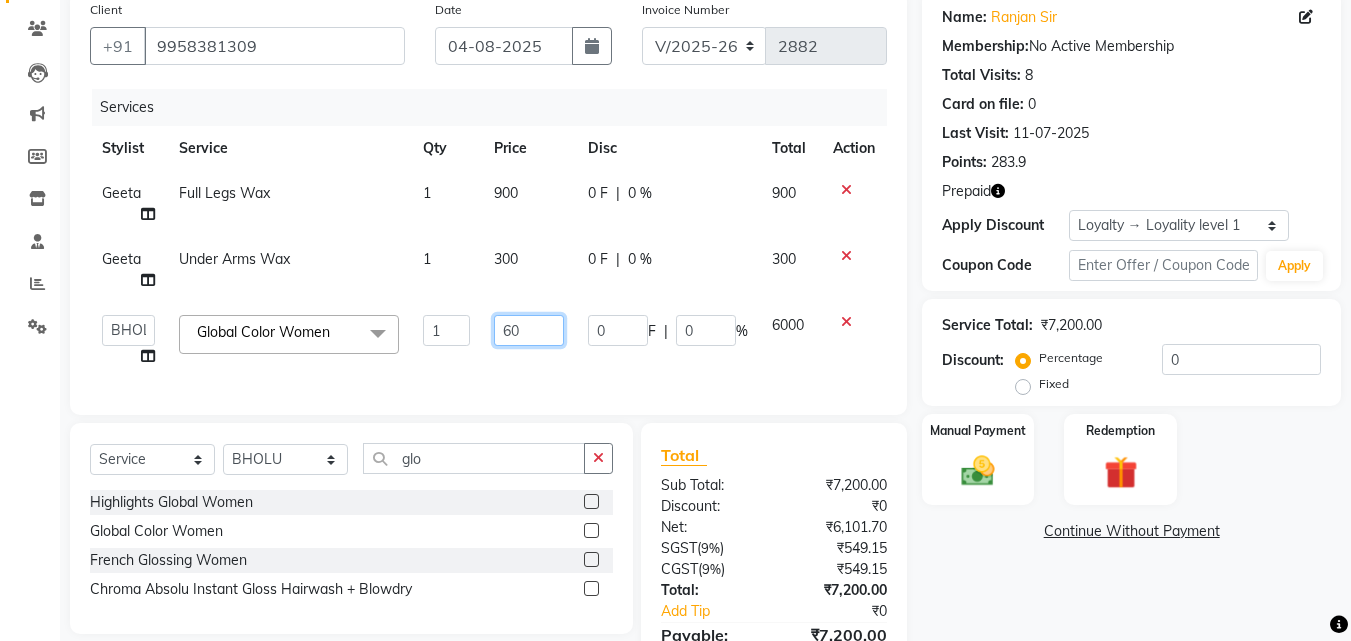 type on "6" 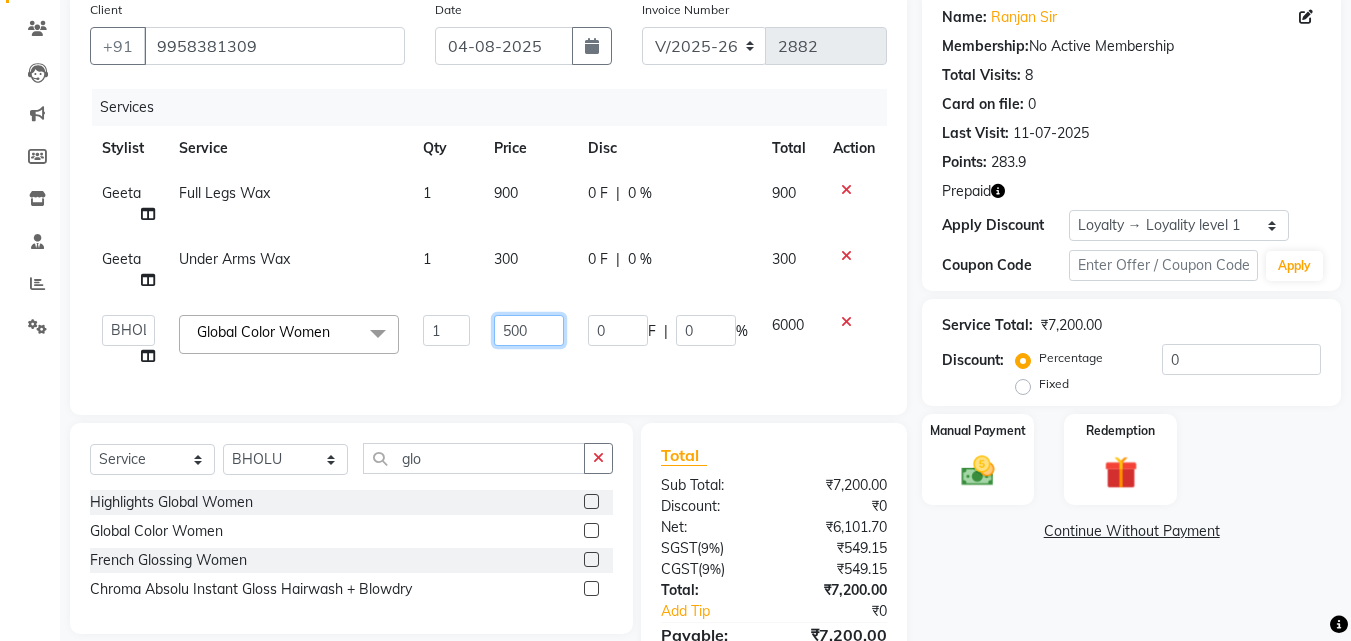 type on "5000" 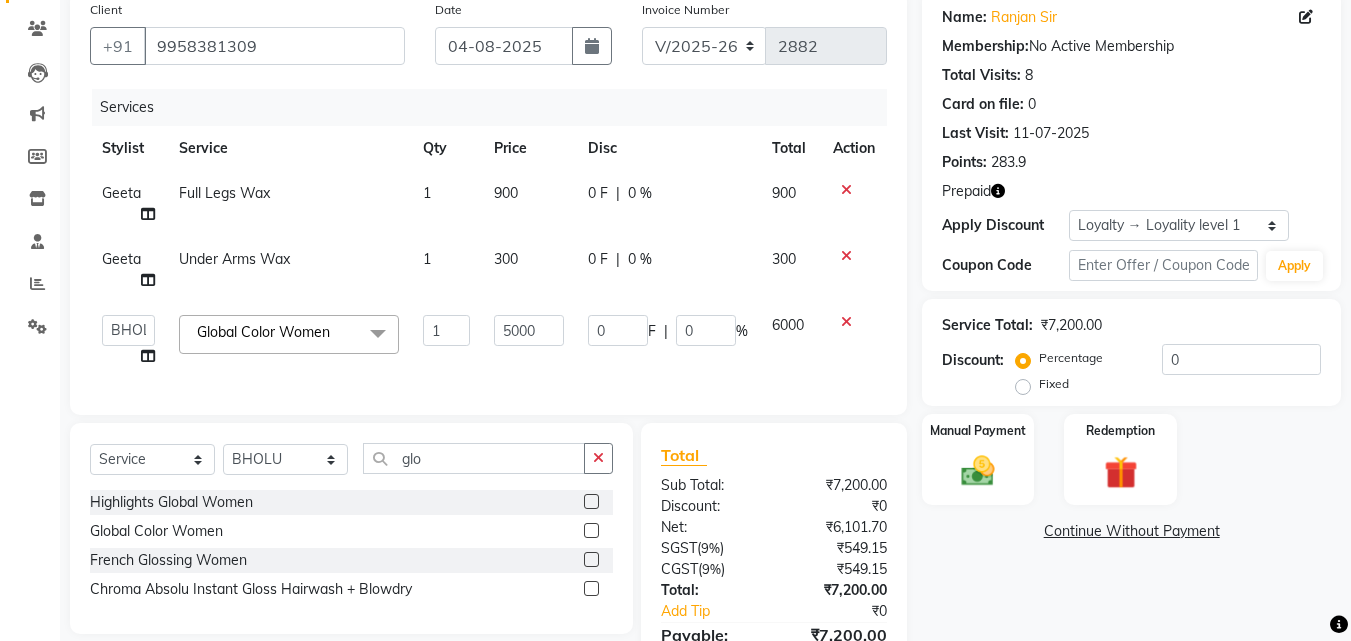 click on "Services Stylist Service Qty Price Disc Total Action Geeta Full Legs Wax 1 900 0 F | 0 % 900 Geeta Under Arms Wax 1 300 0 F | 0 % 300  Aayan   Account    Ashu   BHOLU   Geeta   Hanif   JIYA SINGH   Kiran   LAXMAN PEDI   Manager   Mohit   Naddy   NAIL SWASTIKA   Sajal   Sameer   Shahnawaj   Sharukh   Sonu   VISHAL STYLIST  Global Color Women  x Shampoo Loreal Shampoo Kerastase Shampoo Redken Condtioner Loreal Condtioner Kerastase Condtioner Redken Hair cut Women Hair Cut Child (5 Years) Women Change Of Style Women Blow Dry Women Iron Curls Women Hair Do Women Oil Massage Women Plex Treatment Women Color Touch-Up 1 Women Color Touch-Up 2 Women Highlight Strips Women Highlights Global Women Global Color Women Rebonding Women Smoothning Women Keratin Women Botox Women Hair Cut Children Women Balayage /Ombre Women French Glossing Women Hair Cut Men Hair Cut Child (5 Years) Men Oil Massage Men Plex Treatment Men Hair Spa Men Color Touch-Up Men Highlights Men Rebonding Men Smoothening Men Keratin  Men Botox Men 1 0" 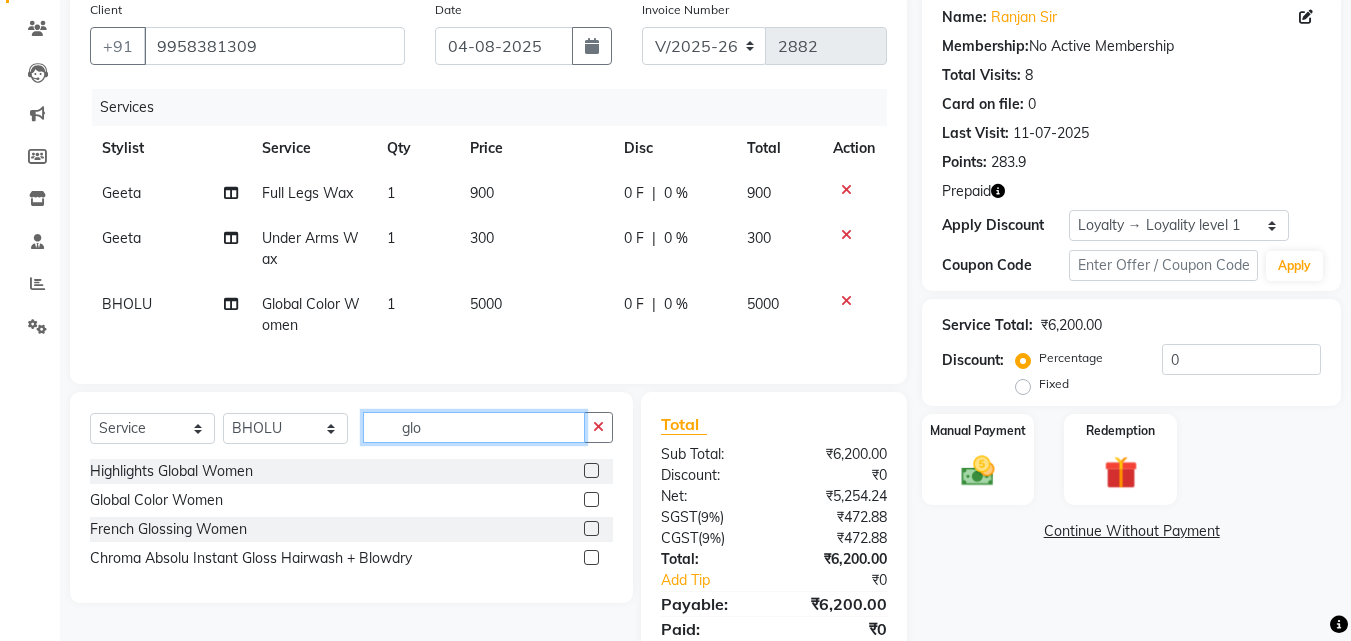 click on "glo" 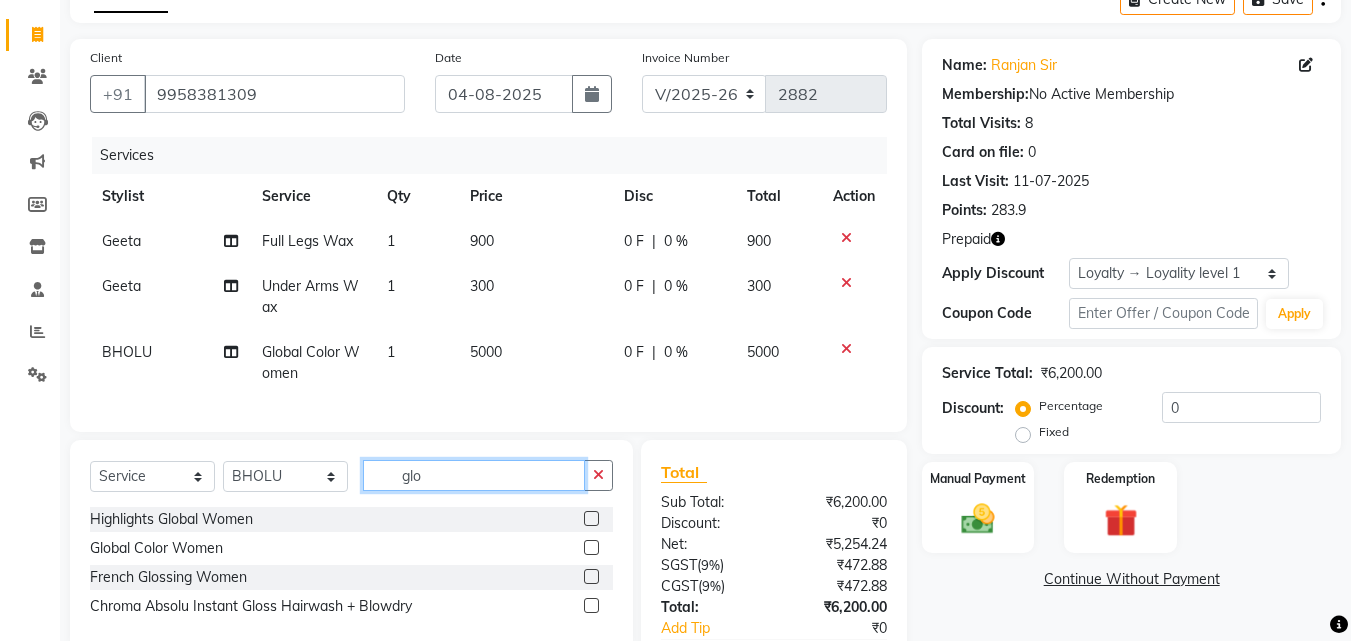 scroll, scrollTop: 78, scrollLeft: 0, axis: vertical 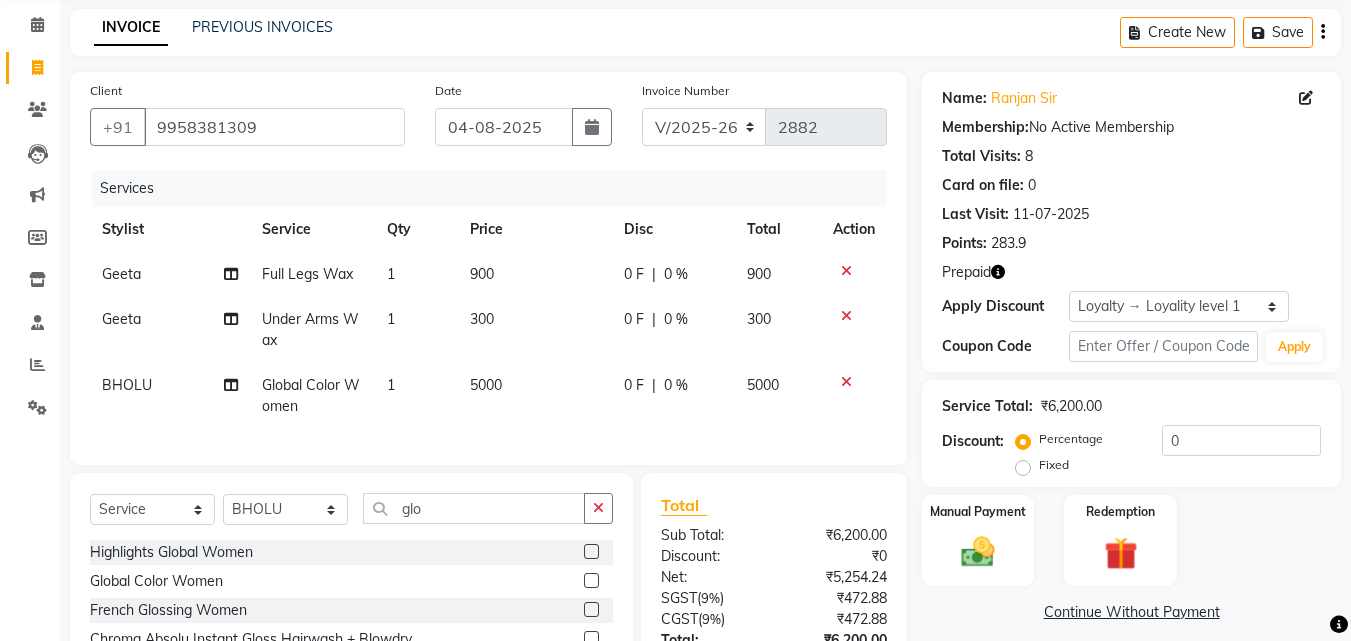 click 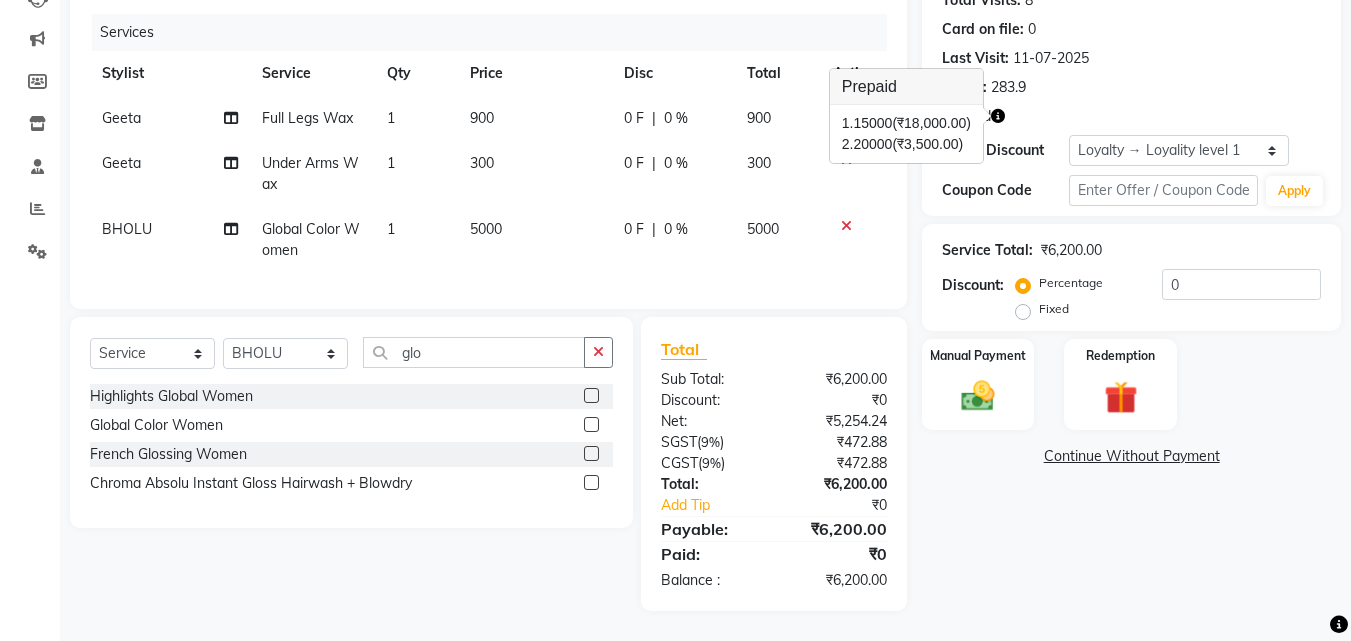 scroll, scrollTop: 244, scrollLeft: 0, axis: vertical 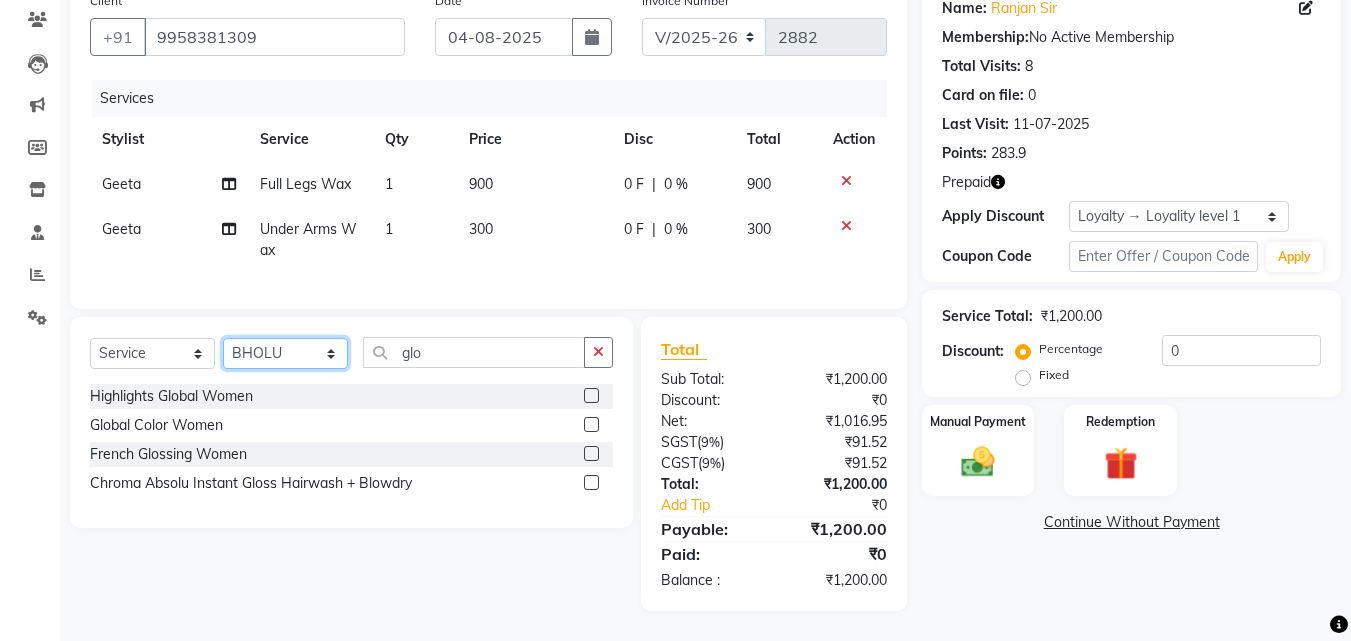 click on "Select Stylist Aayan Account  Ashu BHOLU Geeta Hanif JIYA SINGH Kiran LAXMAN PEDI Manager Mohit Naddy NAIL SWASTIKA Sajal Sameer Shahnawaj Sharukh Sonu VISHAL STYLIST" 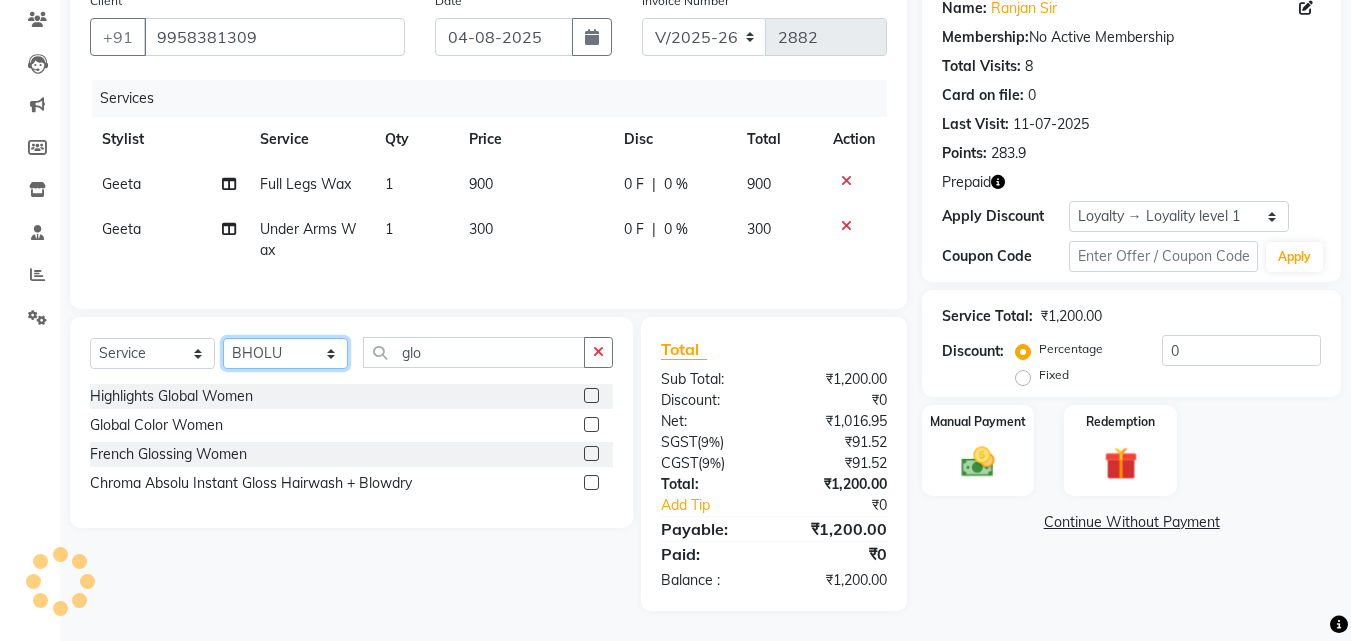 select on "61926" 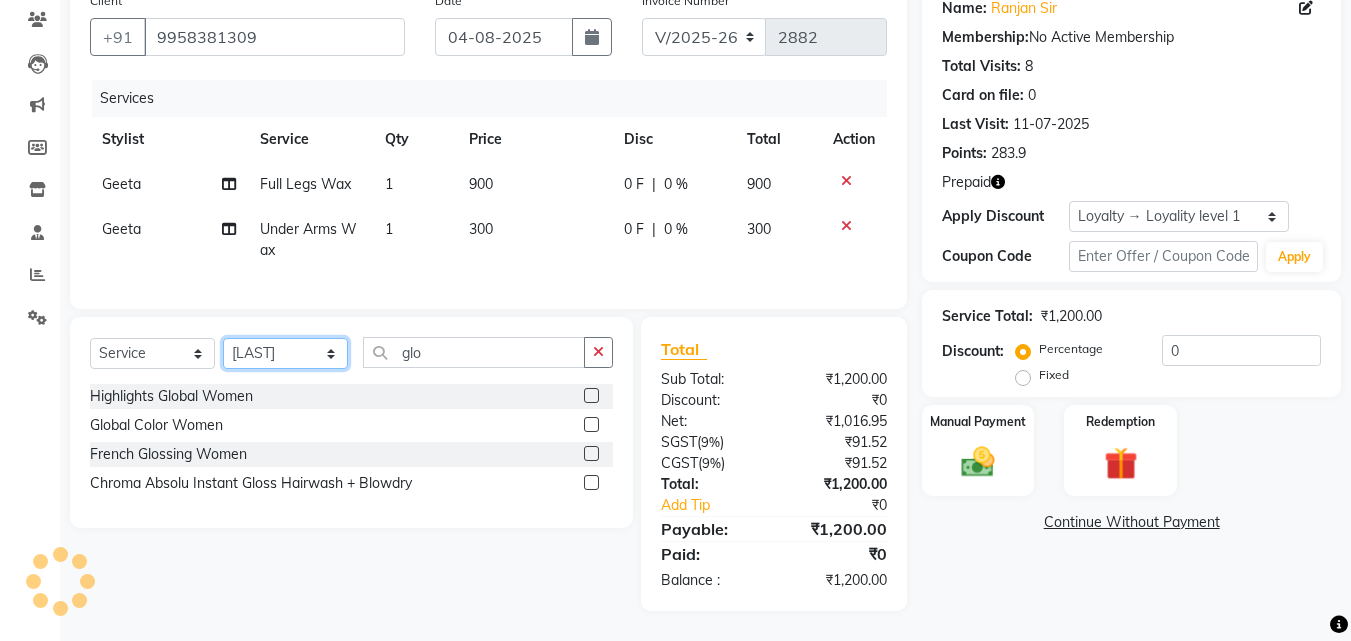 click on "Select Stylist Aayan Account  Ashu BHOLU Geeta Hanif JIYA SINGH Kiran LAXMAN PEDI Manager Mohit Naddy NAIL SWASTIKA Sajal Sameer Shahnawaj Sharukh Sonu VISHAL STYLIST" 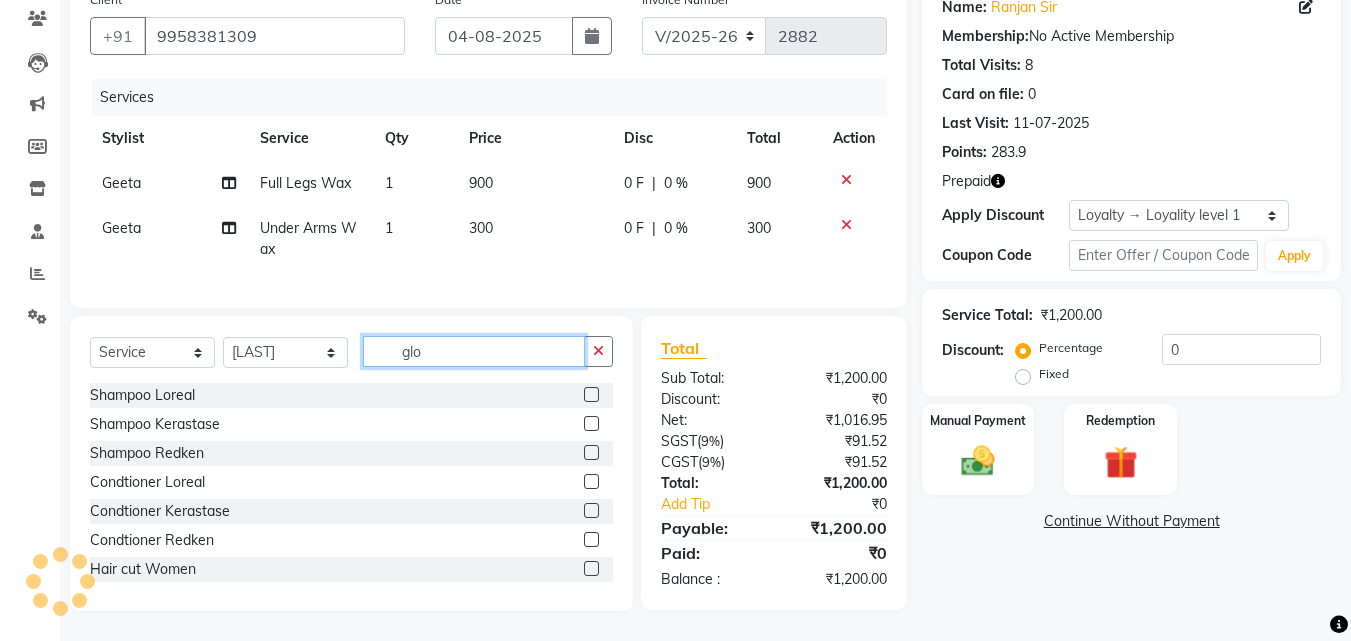 click on "glo" 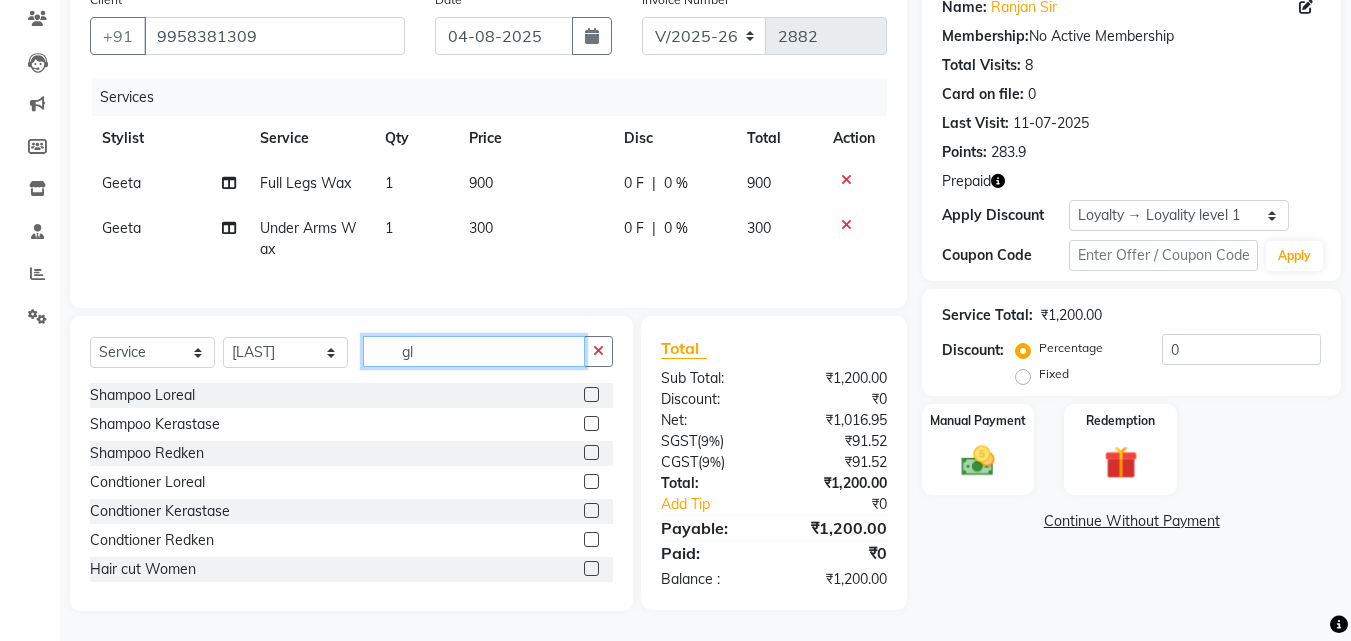 type on "g" 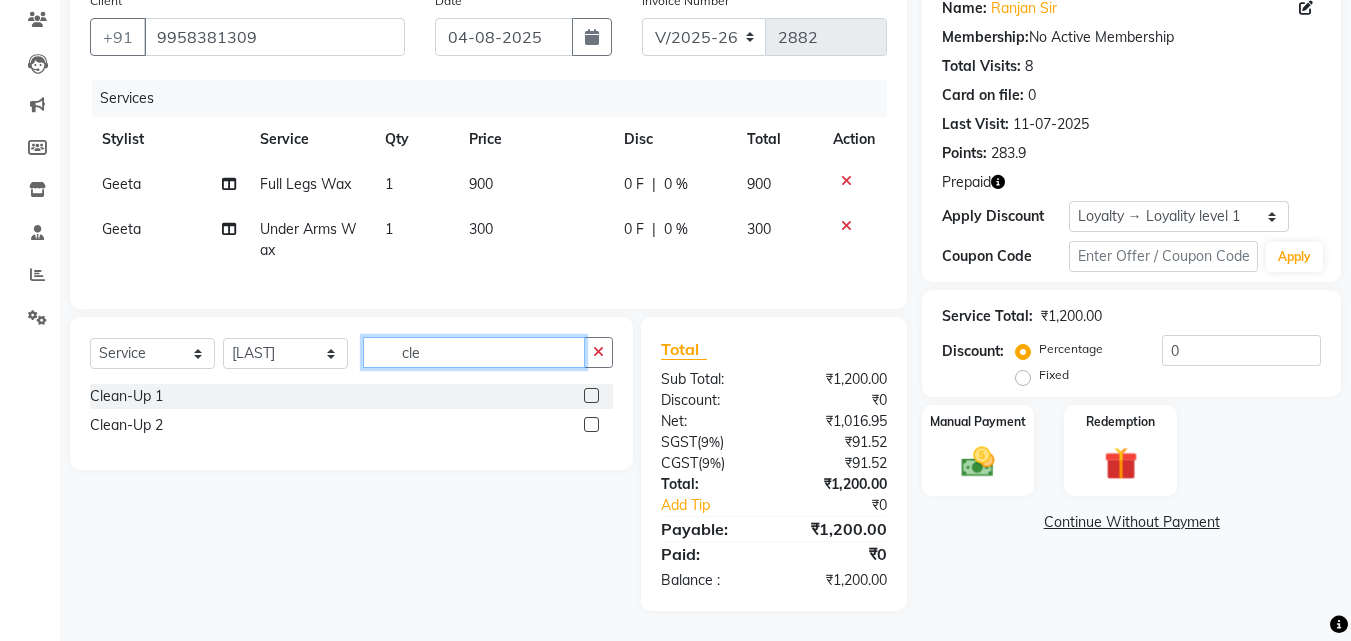 type on "cle" 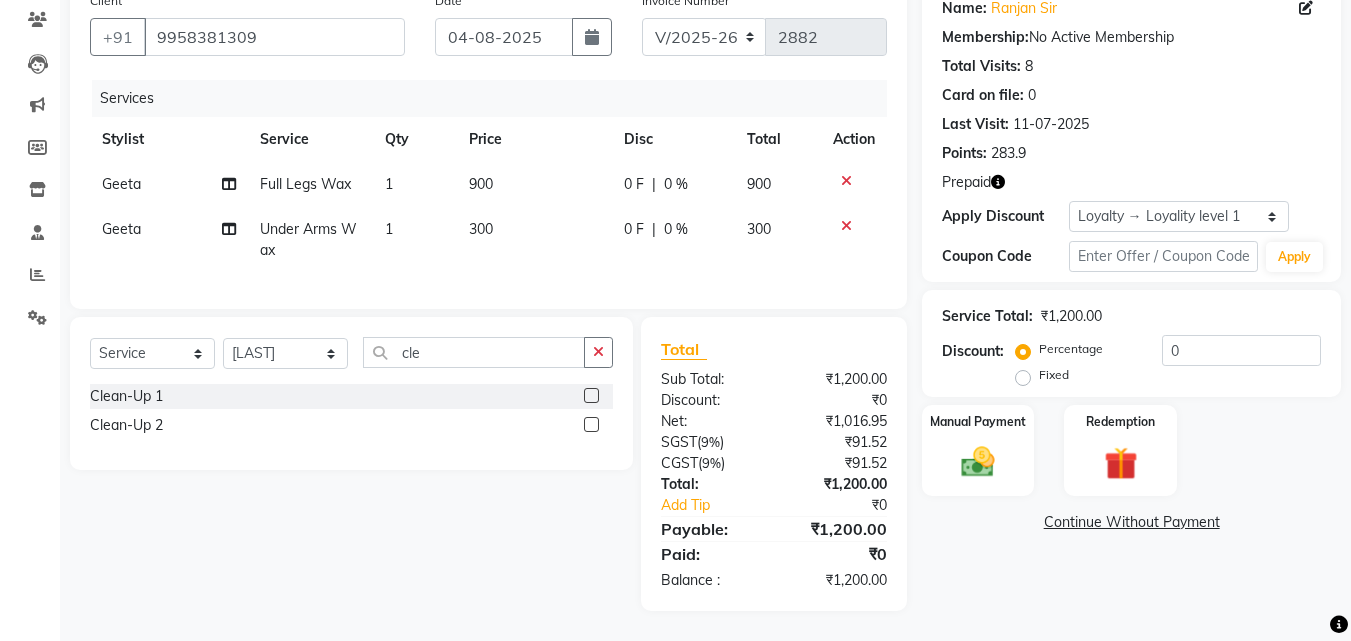 click 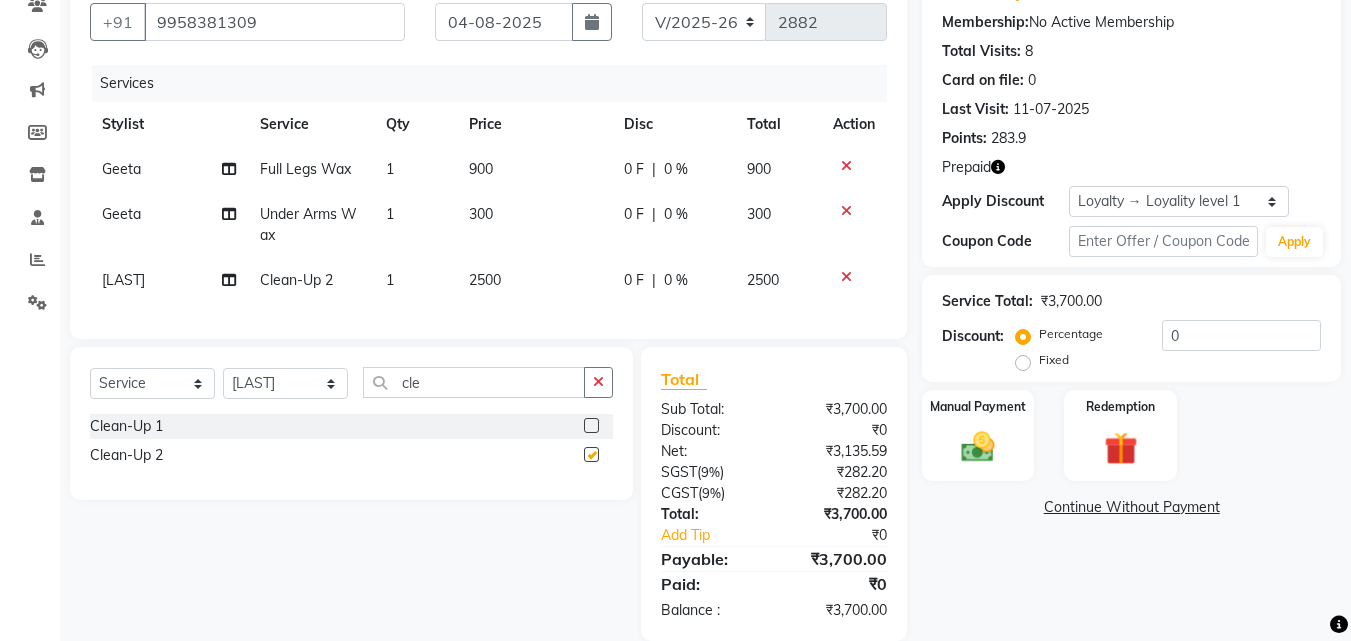 checkbox on "false" 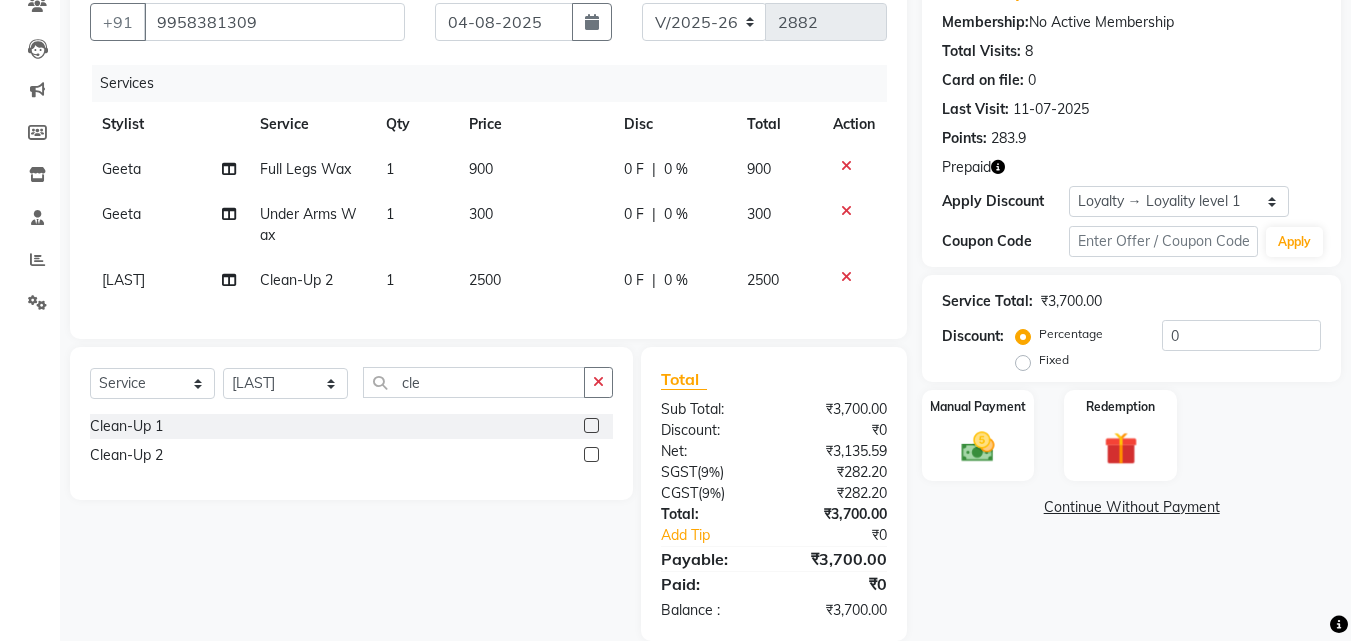click 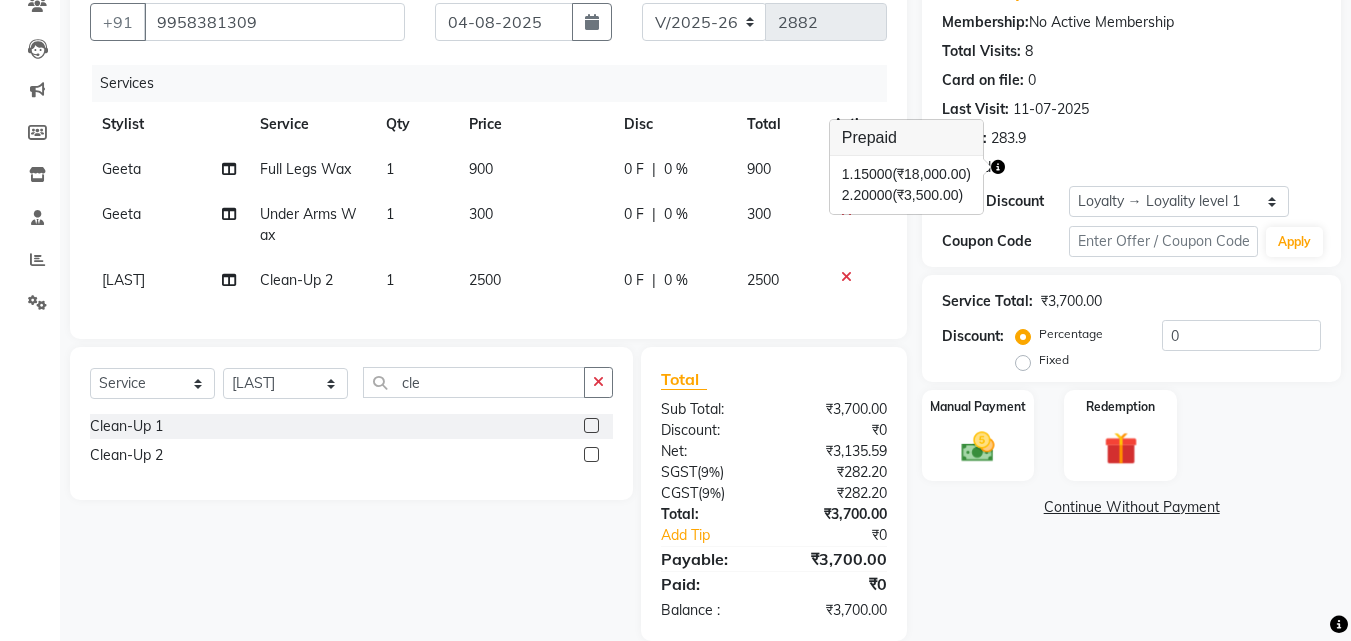 click on "2500" 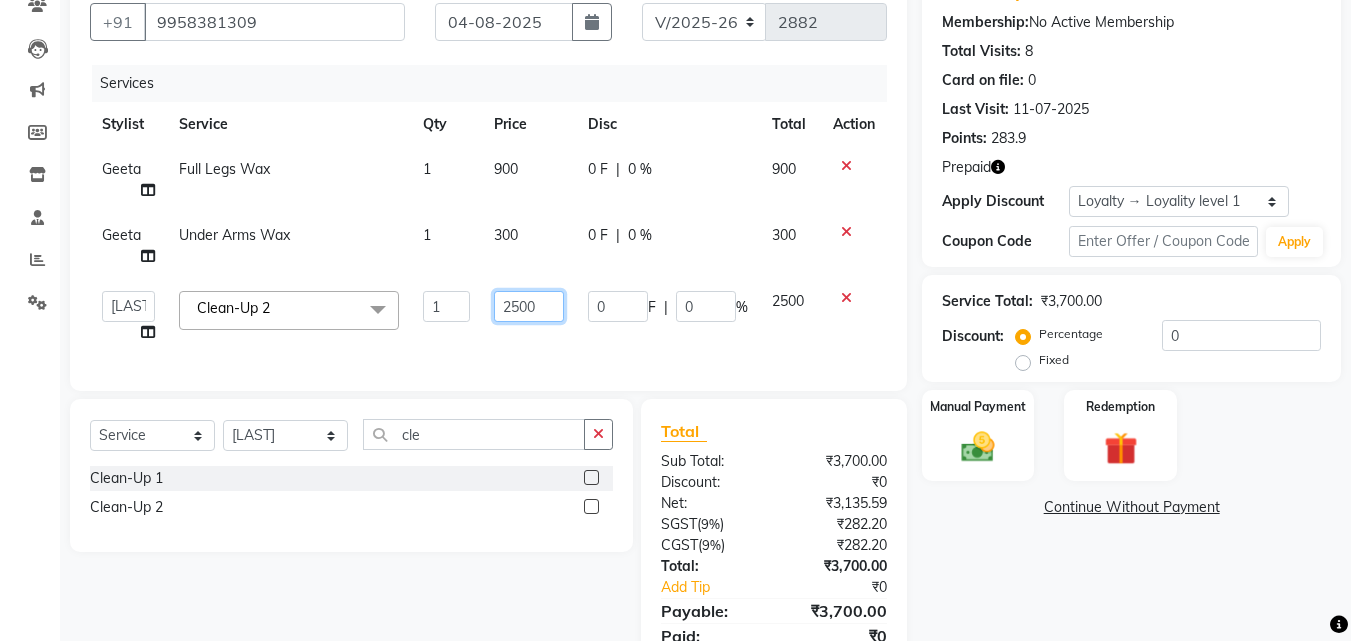 click on "2500" 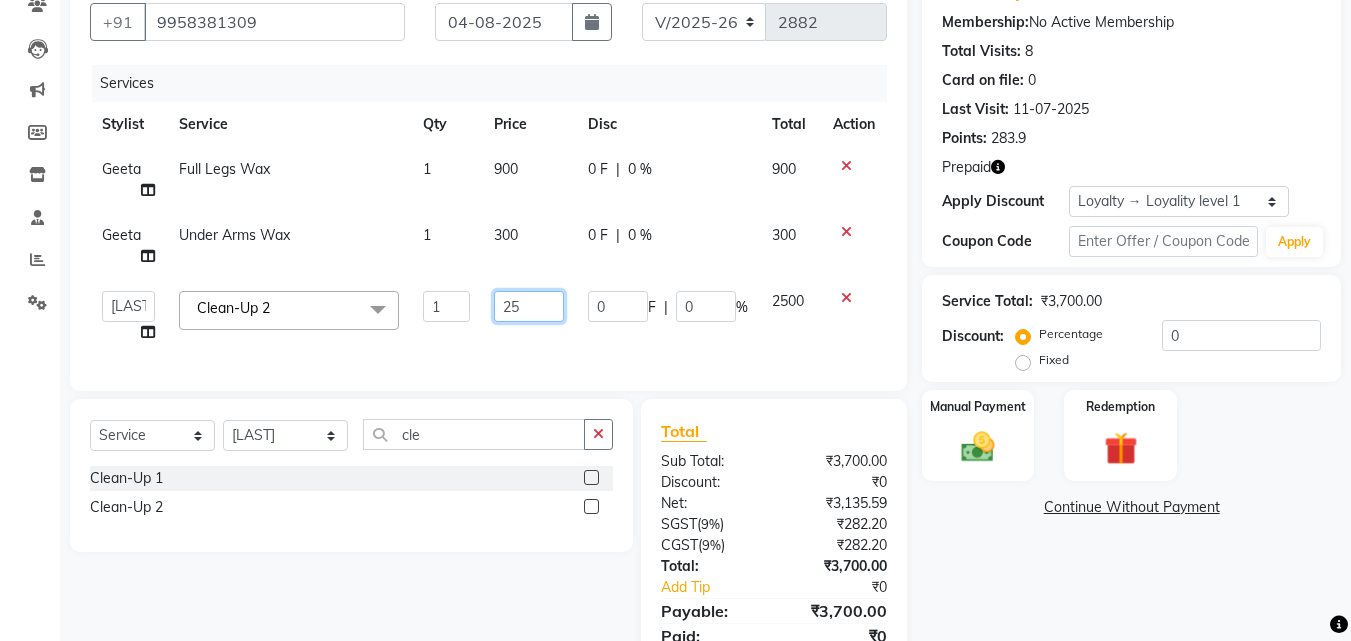 type on "2" 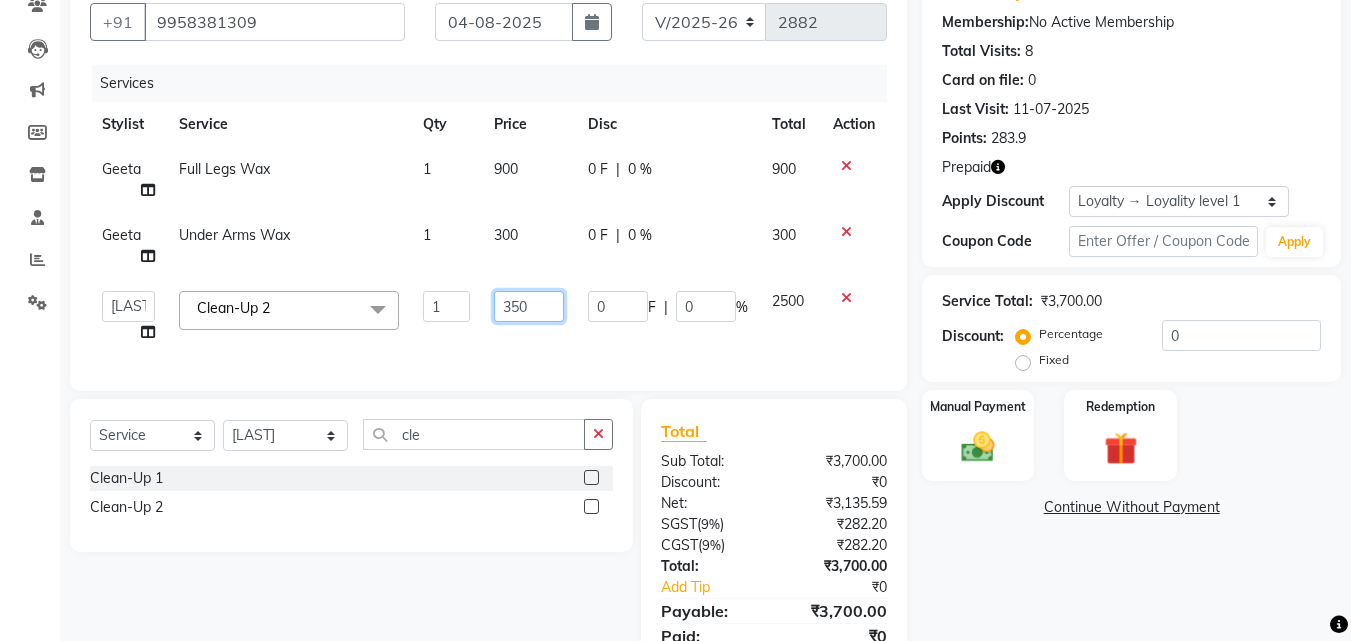 type on "3500" 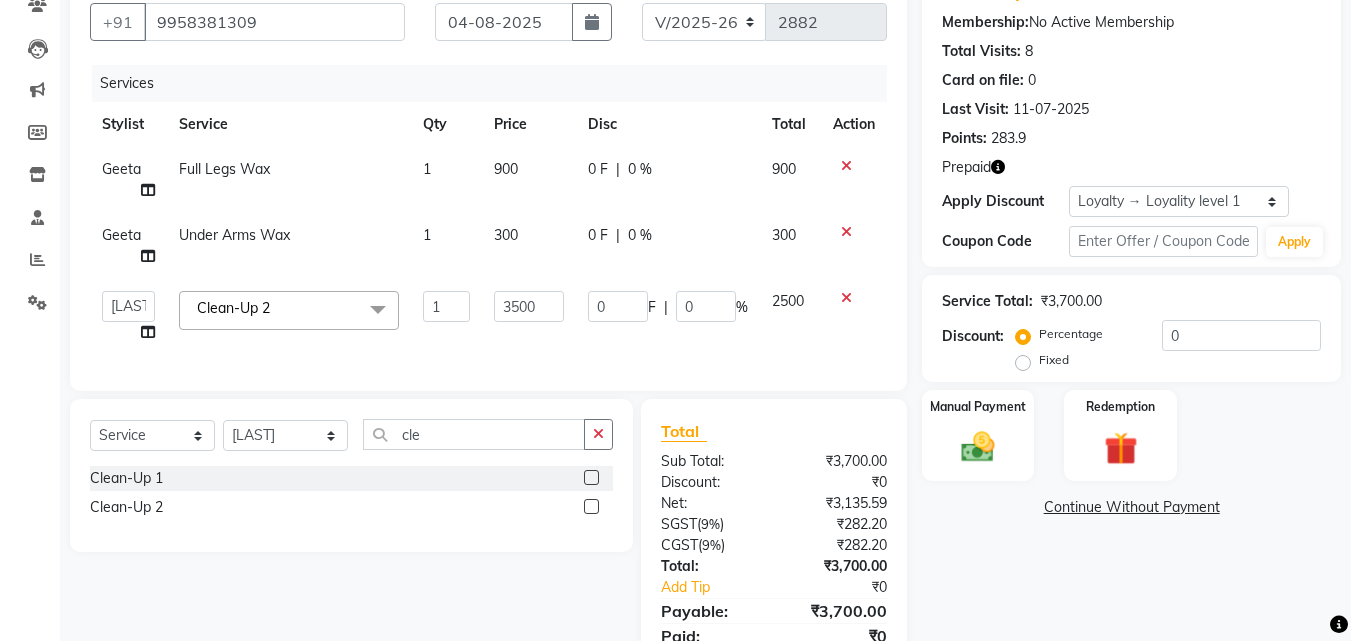 click on "Client +91 9958381309 Date 04-08-2025 Invoice Number V/2025 V/2025-26 2882 Services Stylist Service Qty Price Disc Total Action Geeta Full Legs Wax 1 900 0 F | 0 % 900 Geeta Under Arms Wax 1 300 0 F | 0 % 300 Aayan Account Ashu BHOLU Geeta Hanif JIYA SINGH Kiran LAXMAN PEDI Manager Mohit Naddy NAIL SWASTIKA Sajal Sameer Shahnawaj Sharukh Sonu VISHAL STYLIST Clean-Up 2 x Shampoo Loreal Shampoo Kerastase Shampoo Redken Condtioner Loreal Condtioner Kerastase Condtioner Redken Hair cut Women Hair Cut Child (5 Years) Women Change Of Style Women Blow Dry Women Iron Curls Women Hair Do Women Oil Massage Women Plex Treatment Women Color Touch-Up 1 Women Color Touch-Up 2 Women Highlight Strips Women Highlights Global Women Global Color Women Rebonding Women Smoothning Women Keratin Women Botox Women Hair Cut Children Women Balayage /Ombre Women French Glossing Women Hair Cut Men Hair Cut Child (5 Years) Men Oil Massage Men Plex Treatment Men Hair Spa Men Color Touch-Up Men Highlights Men Rebonding Men" 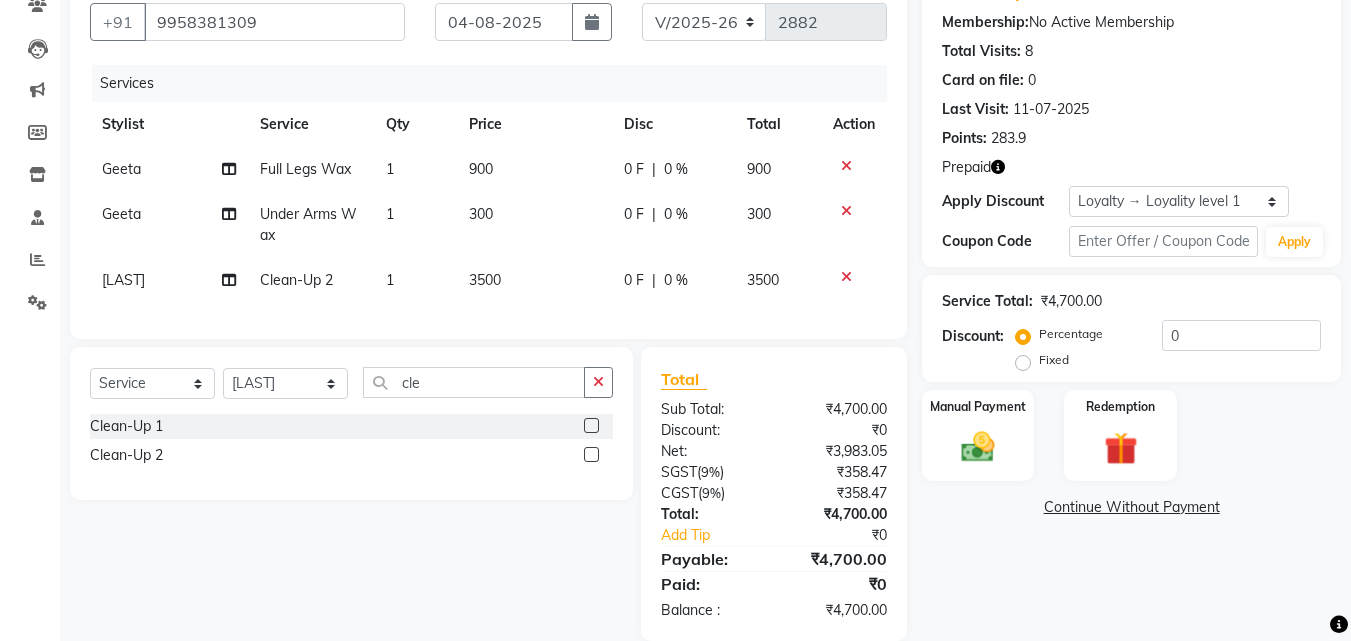 click 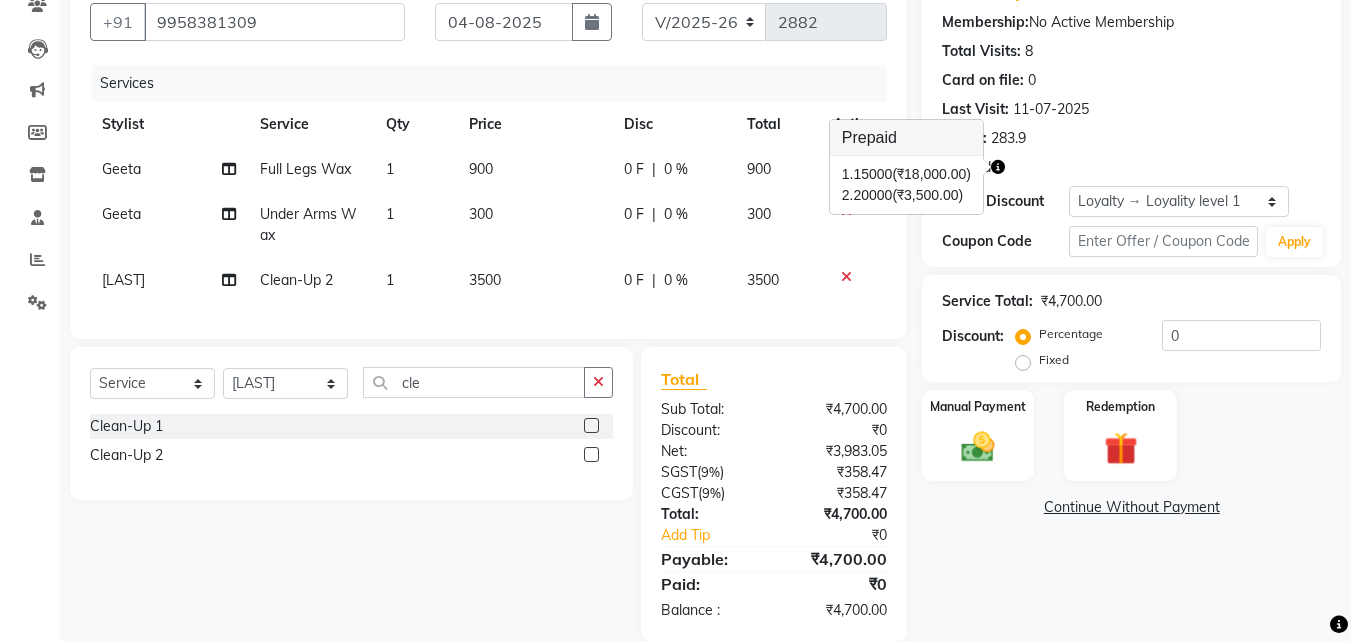 click on "Last Visit: 11-07-2025" 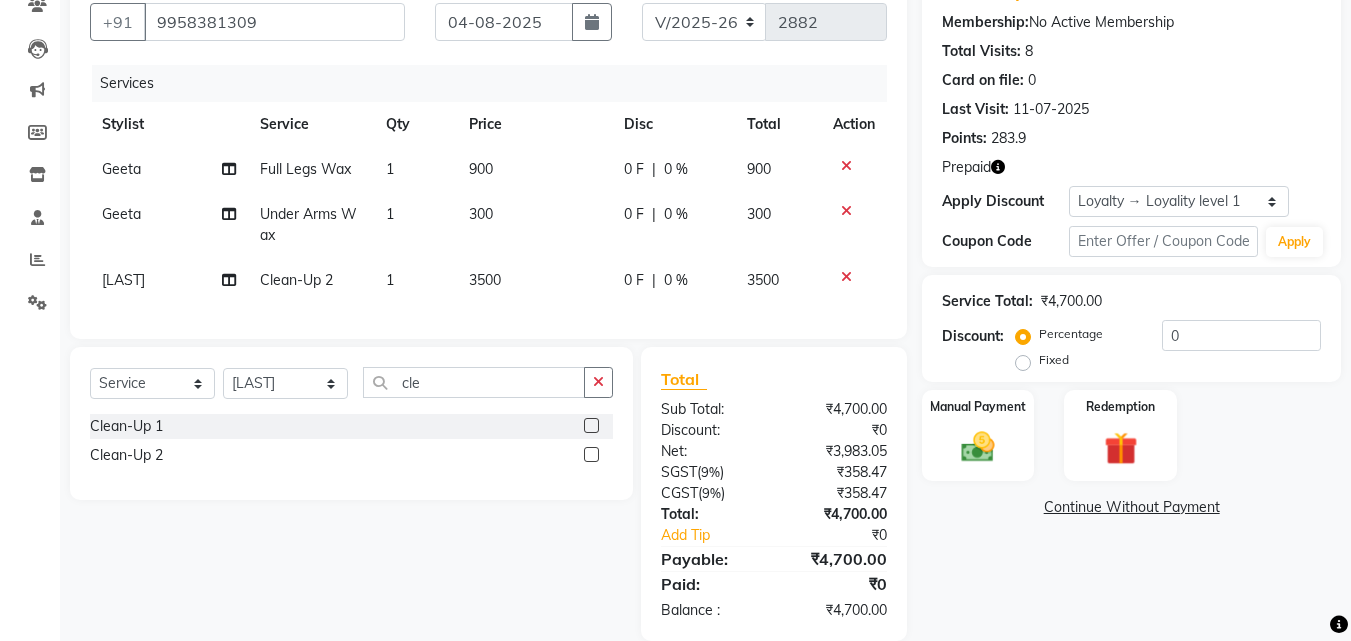 click 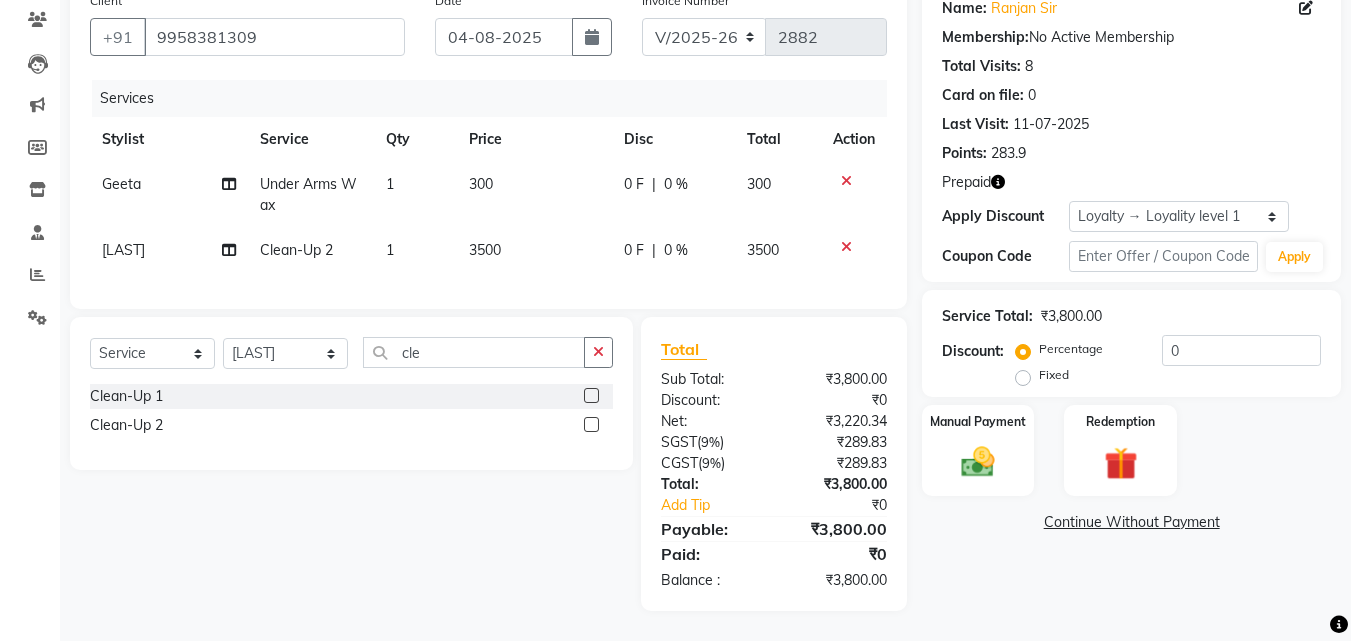 click 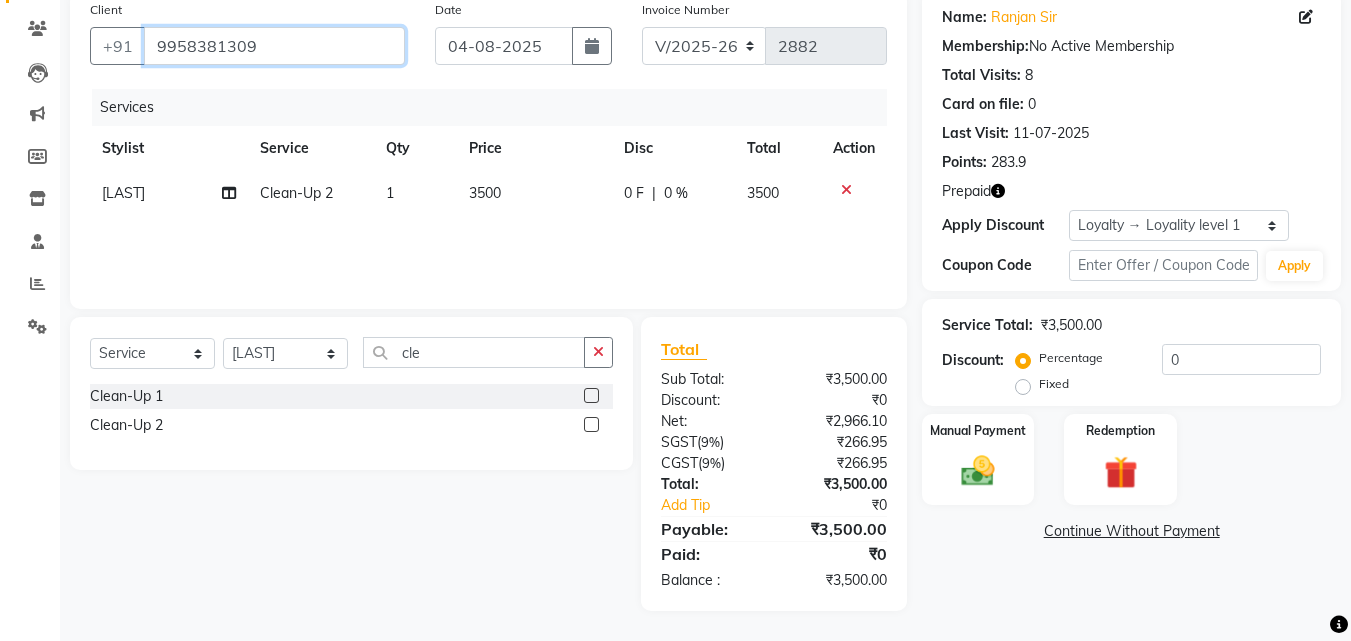 drag, startPoint x: 247, startPoint y: 45, endPoint x: 312, endPoint y: 45, distance: 65 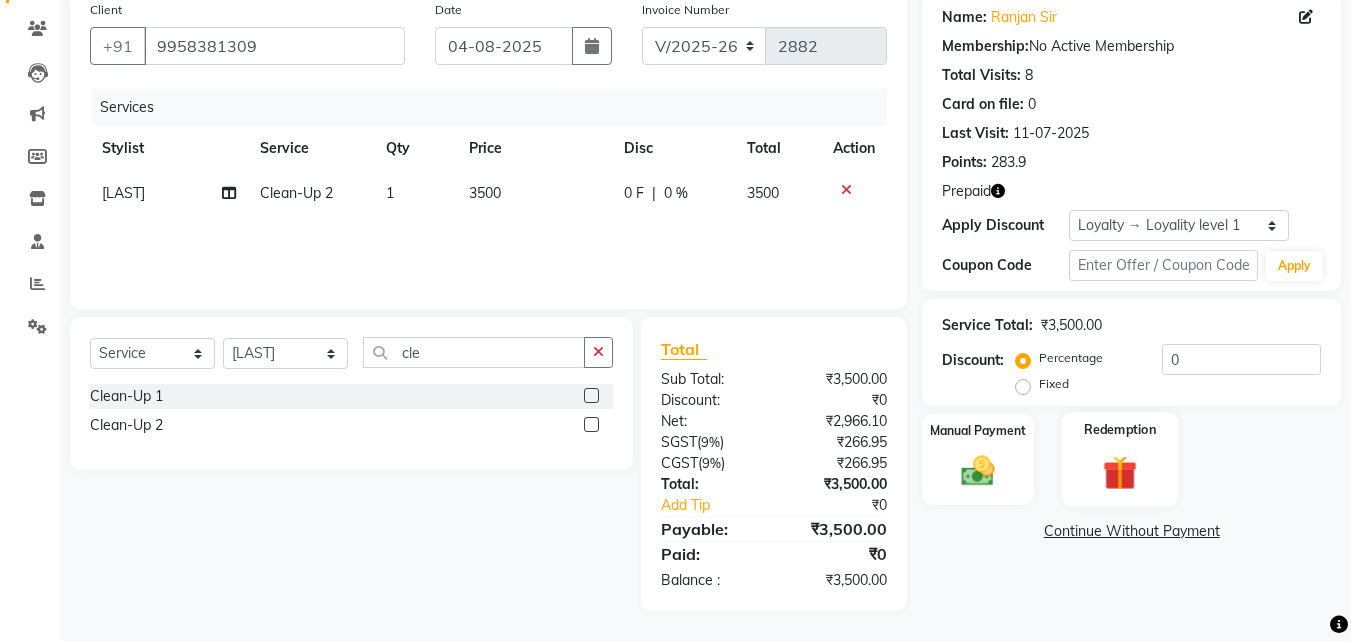click 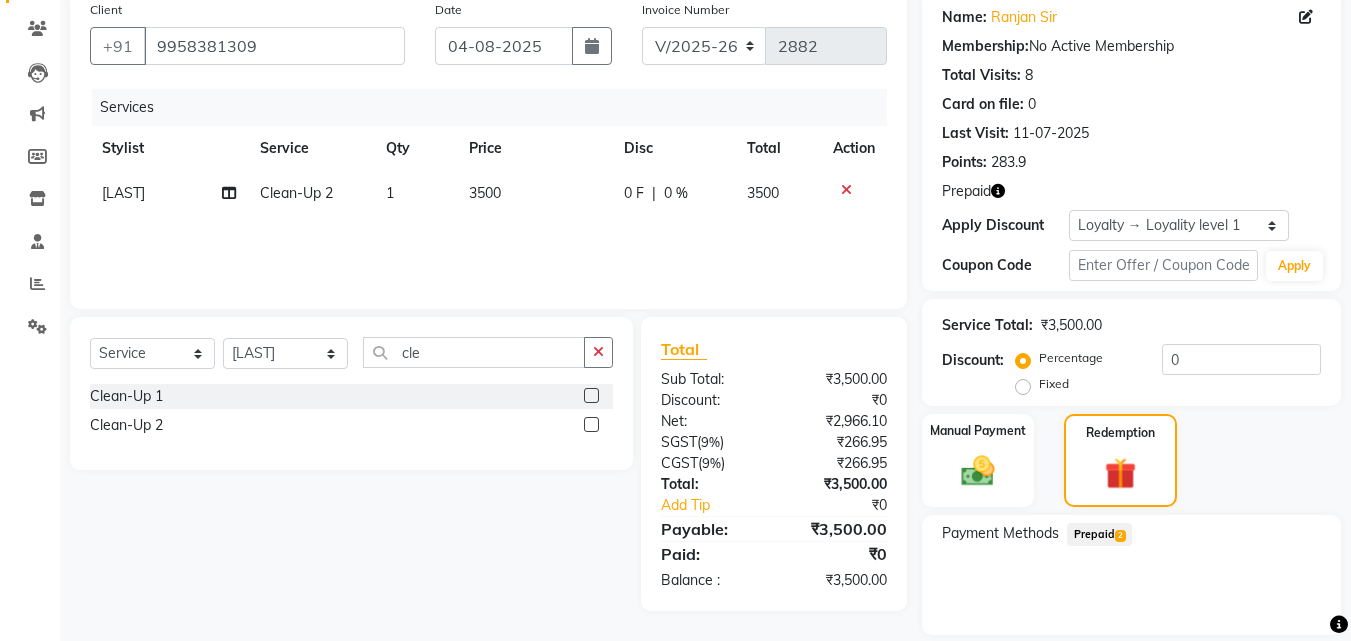 click on "Prepaid  2" 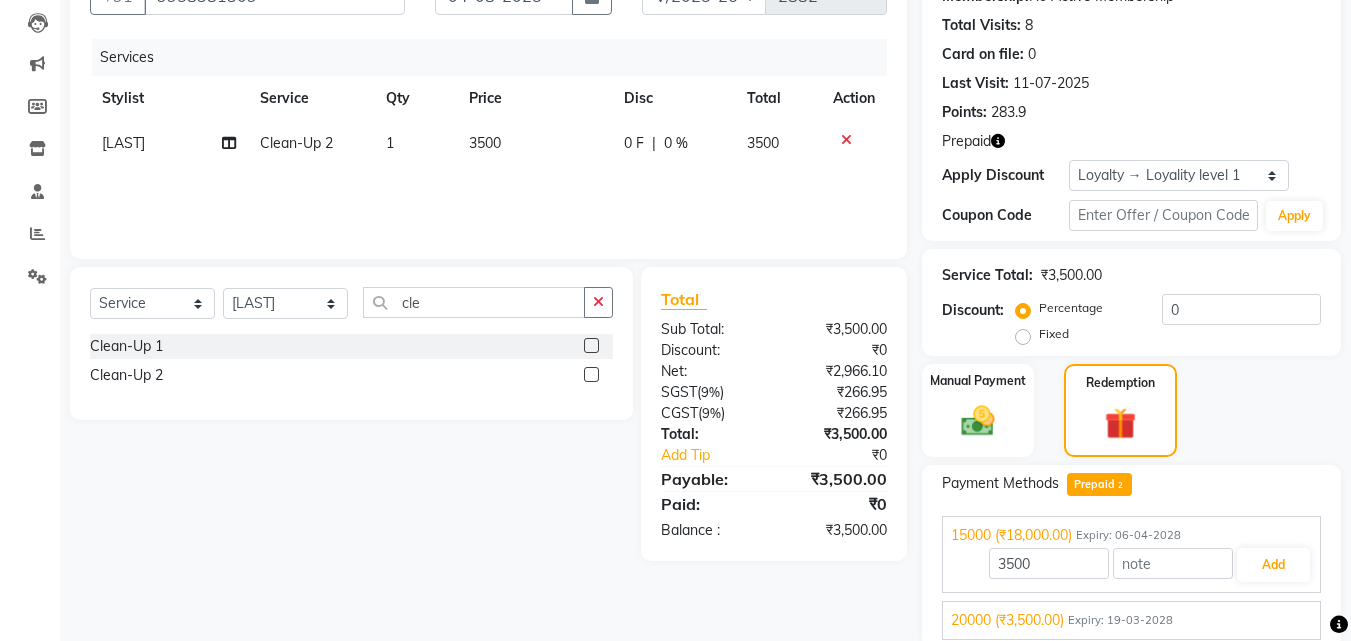 scroll, scrollTop: 287, scrollLeft: 0, axis: vertical 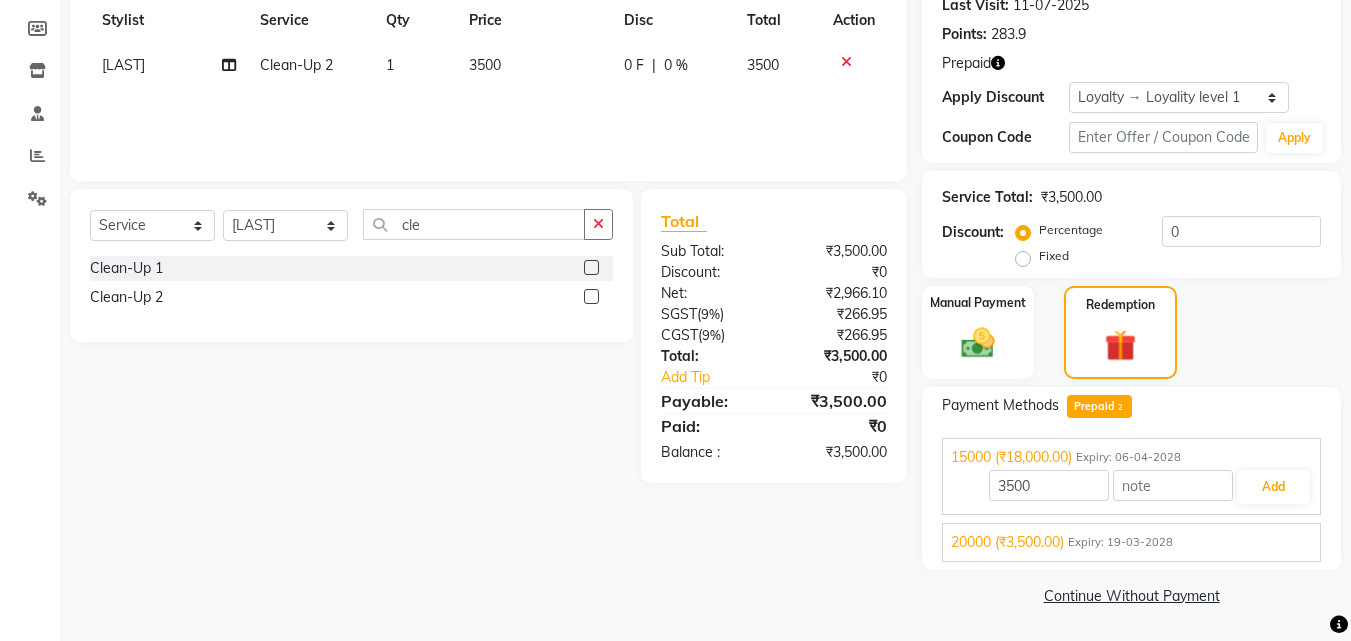 click on "20000 (₹3,500.00)" at bounding box center (1007, 542) 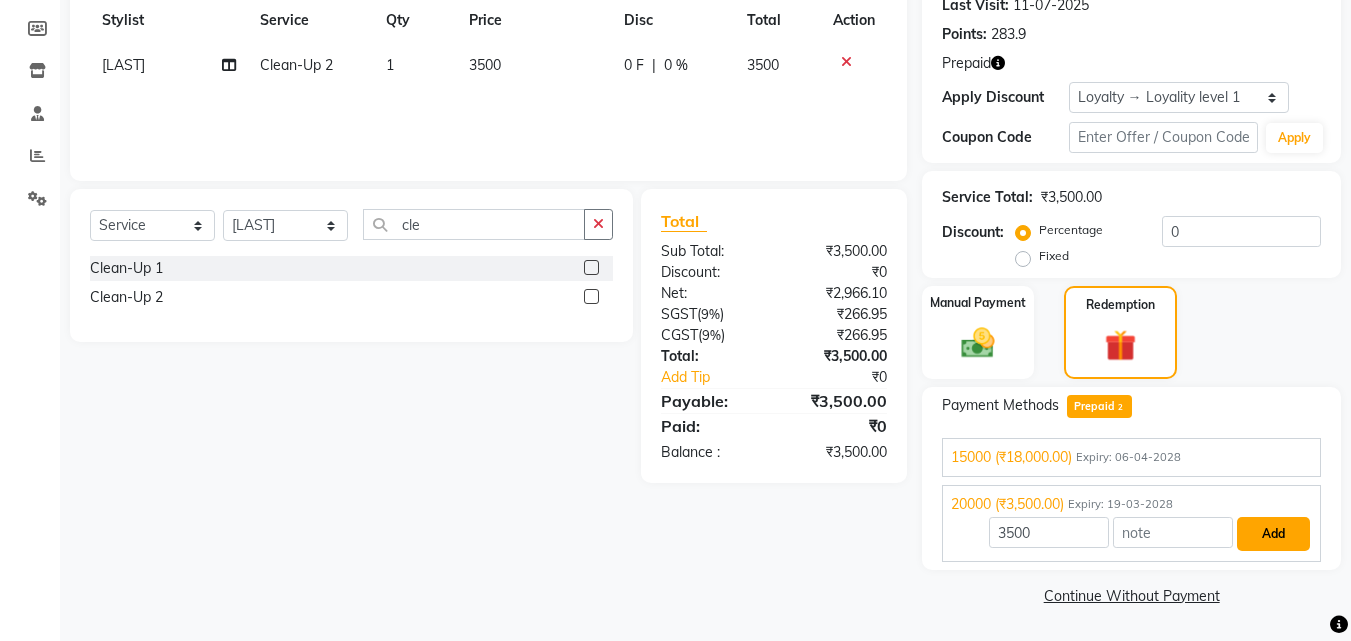 click on "Add" at bounding box center [1273, 534] 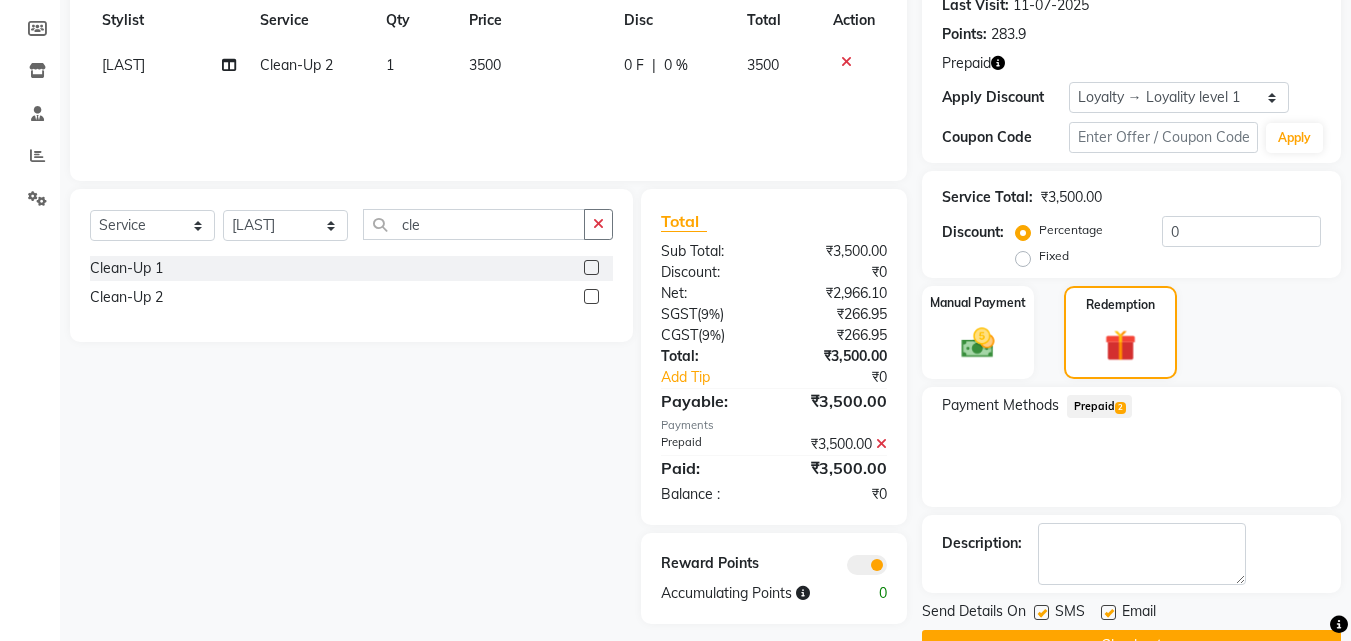 scroll, scrollTop: 337, scrollLeft: 0, axis: vertical 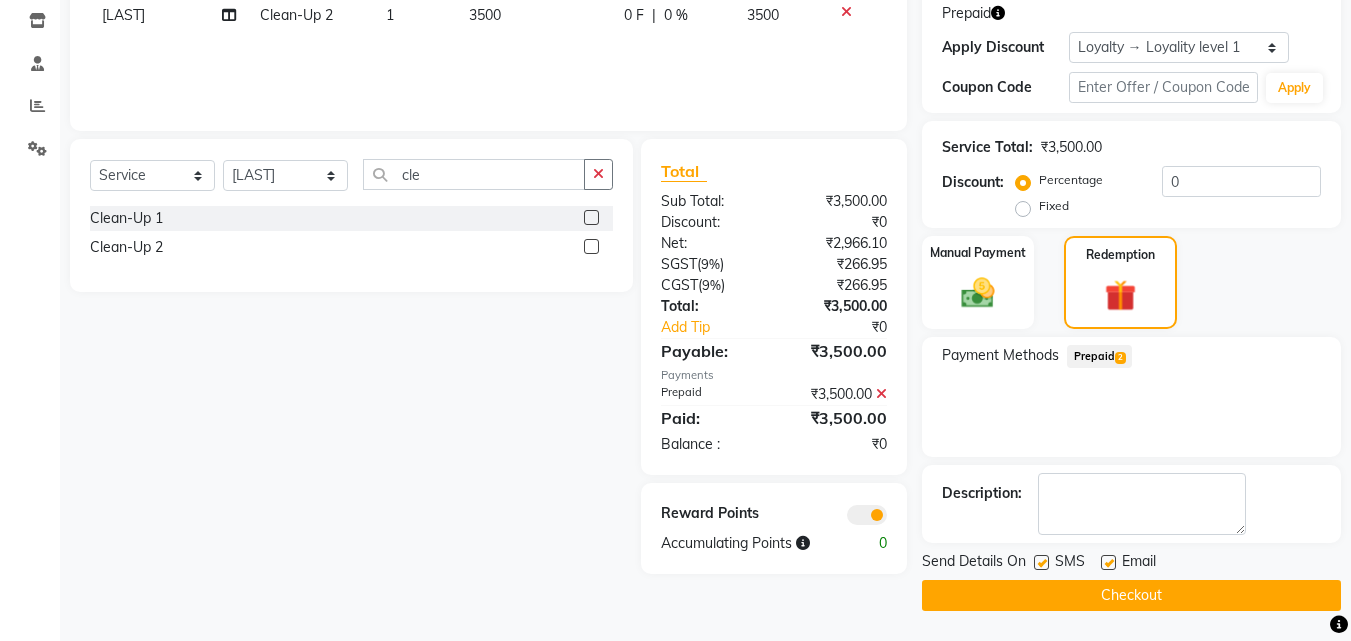 click on "Checkout" 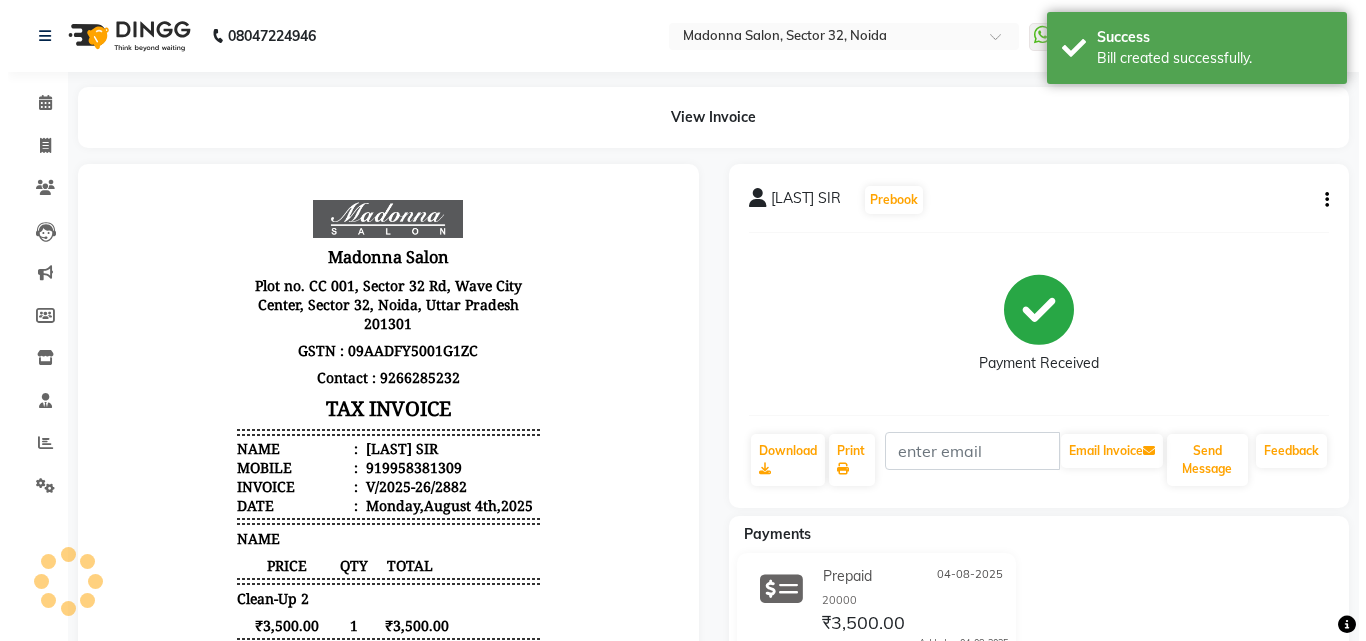 scroll, scrollTop: 0, scrollLeft: 0, axis: both 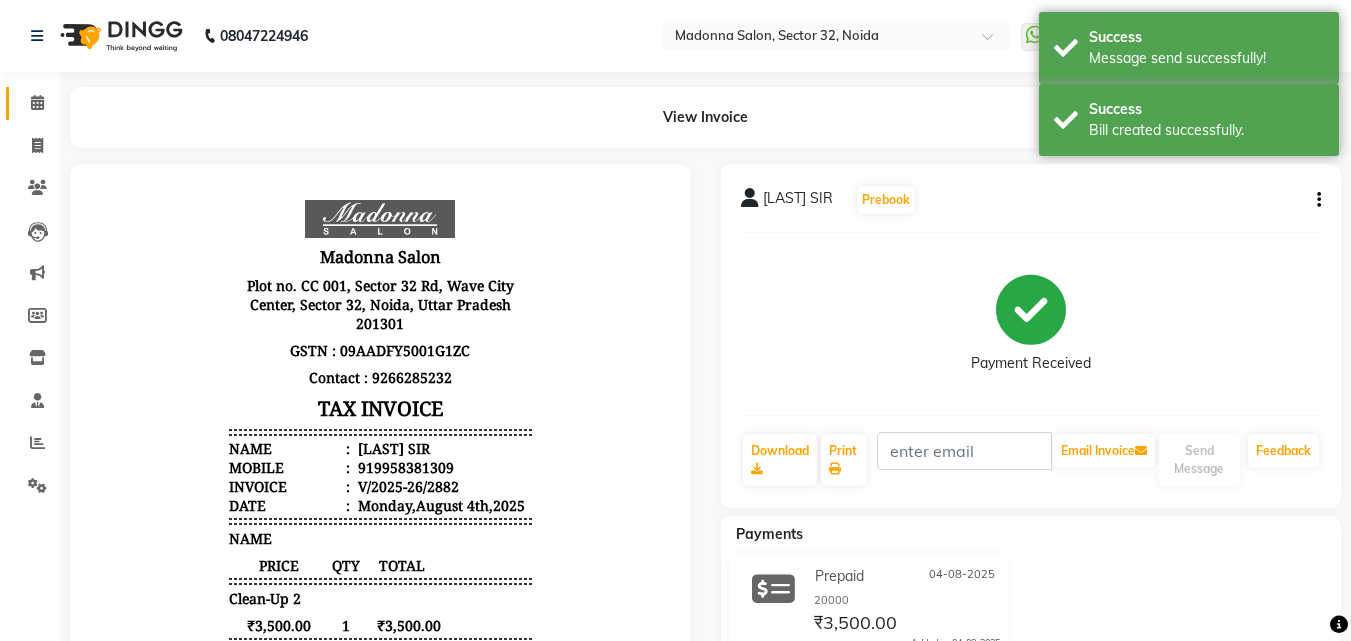 click 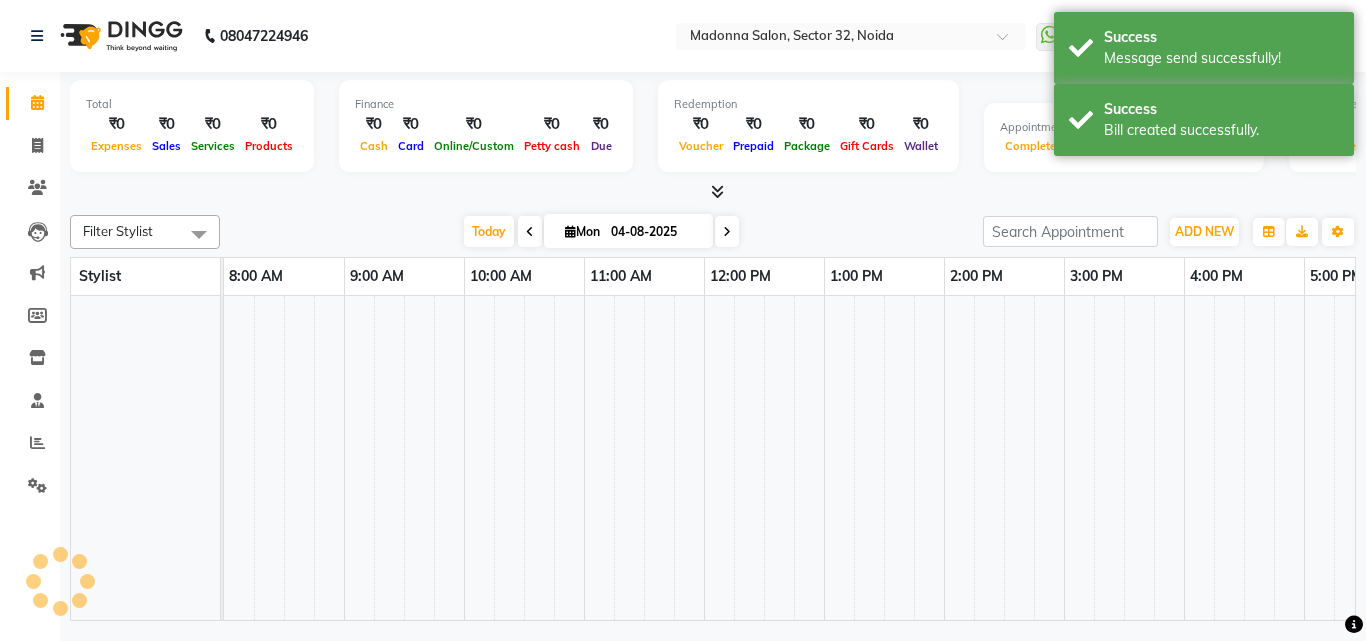 scroll, scrollTop: 0, scrollLeft: 0, axis: both 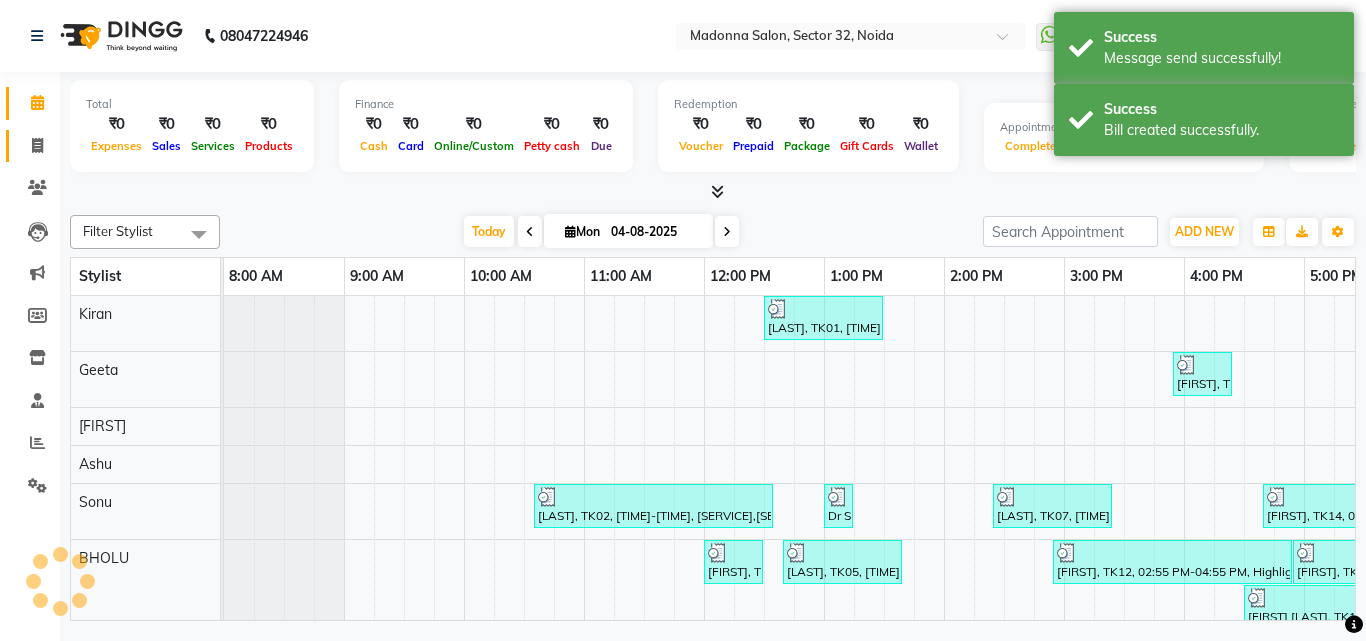 click 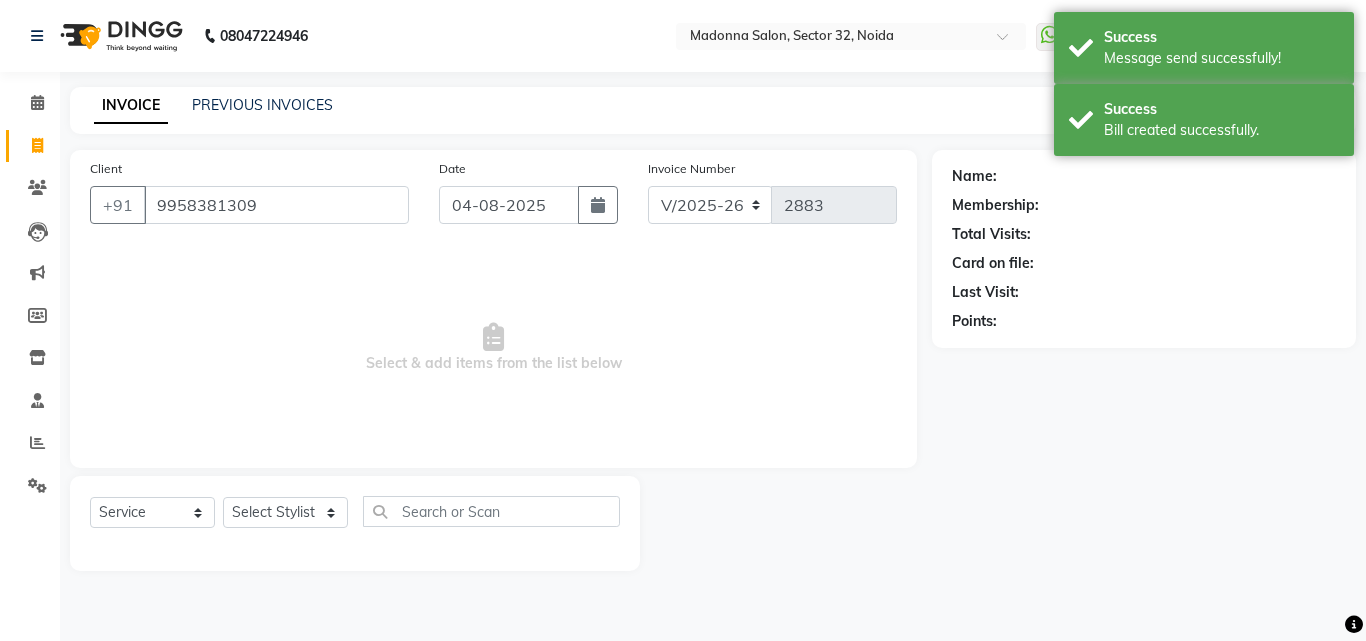 type on "9958381309" 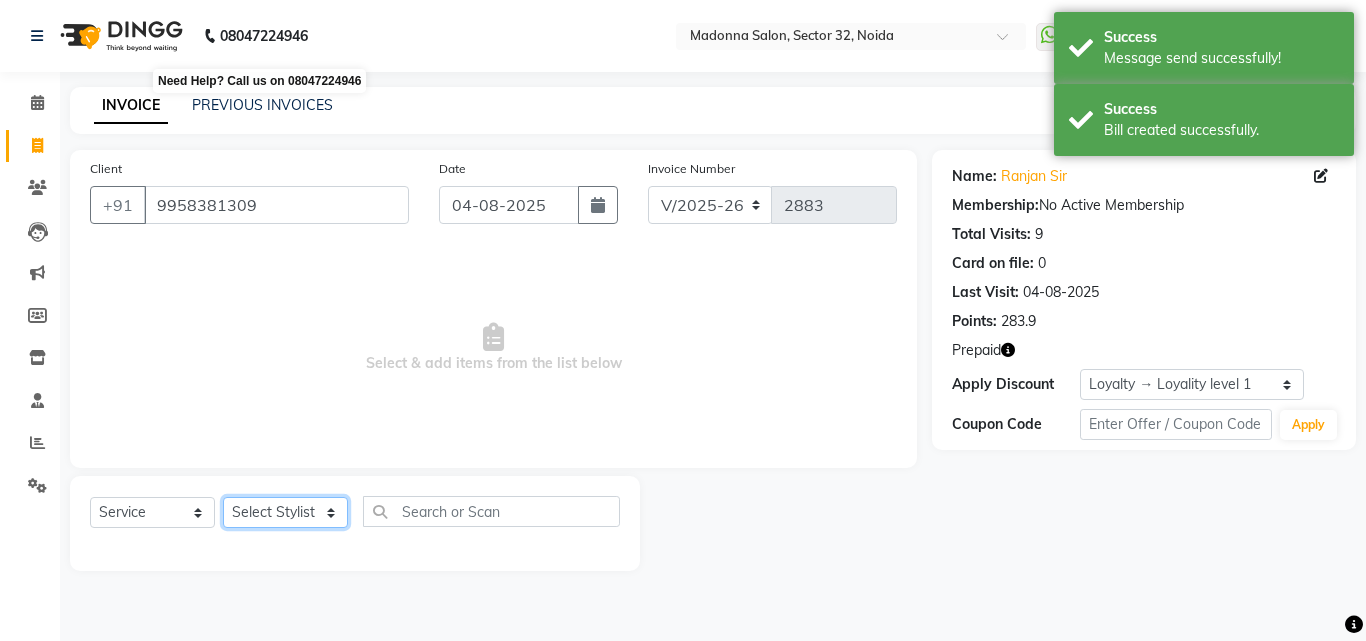 click on "Select Stylist Aayan Account  Ashu BHOLU Geeta Hanif JIYA SINGH Kiran LAXMAN PEDI Manager Mohit Naddy NAIL SWASTIKA Sajal Sameer Shahnawaj Sharukh Sonu VISHAL STYLIST" 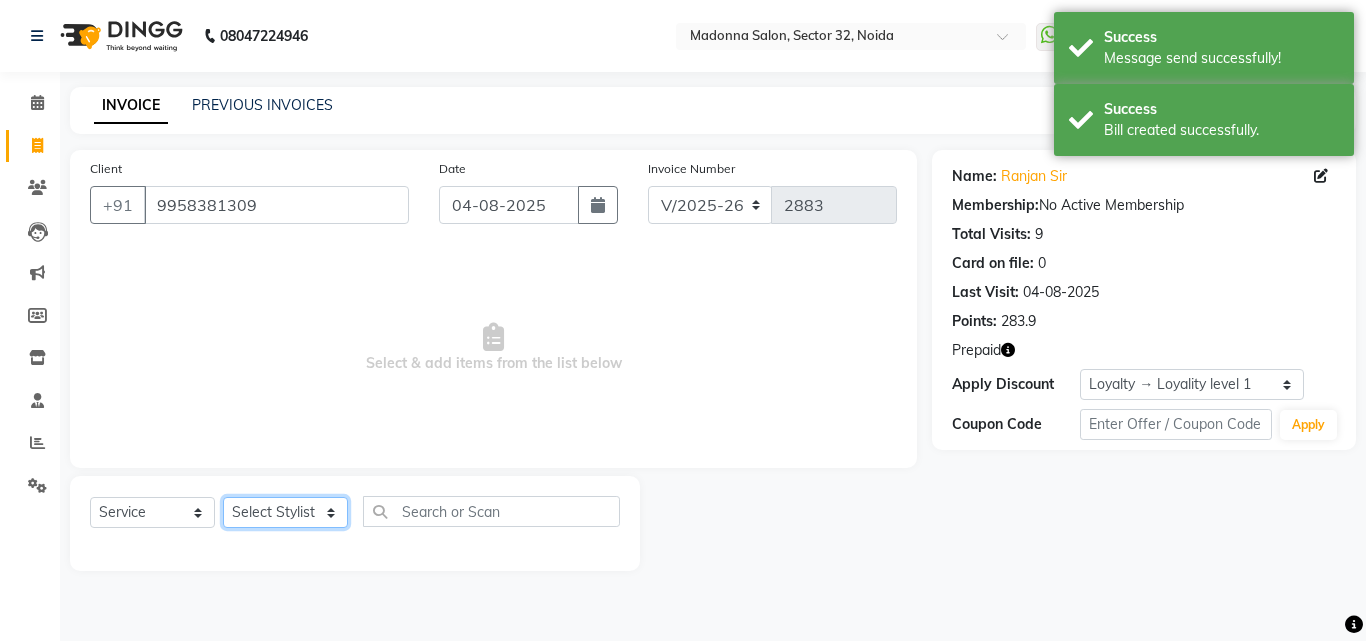 select on "61926" 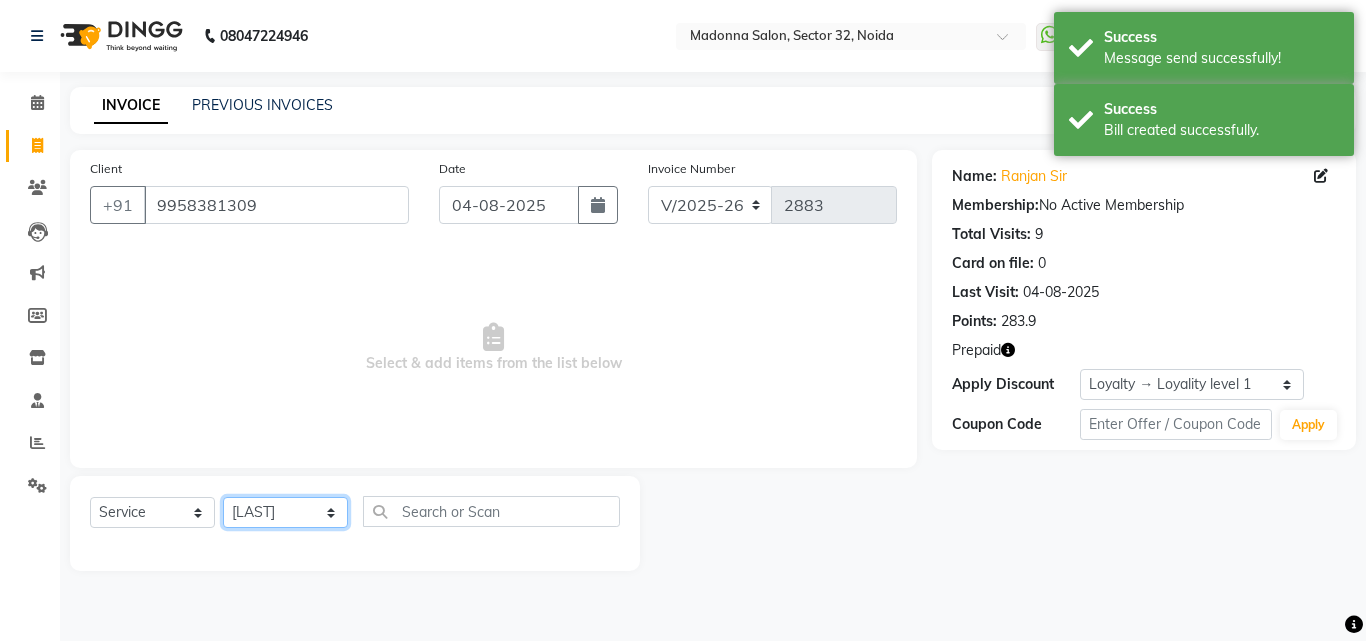 click on "Select Stylist Aayan Account  Ashu BHOLU Geeta Hanif JIYA SINGH Kiran LAXMAN PEDI Manager Mohit Naddy NAIL SWASTIKA Sajal Sameer Shahnawaj Sharukh Sonu VISHAL STYLIST" 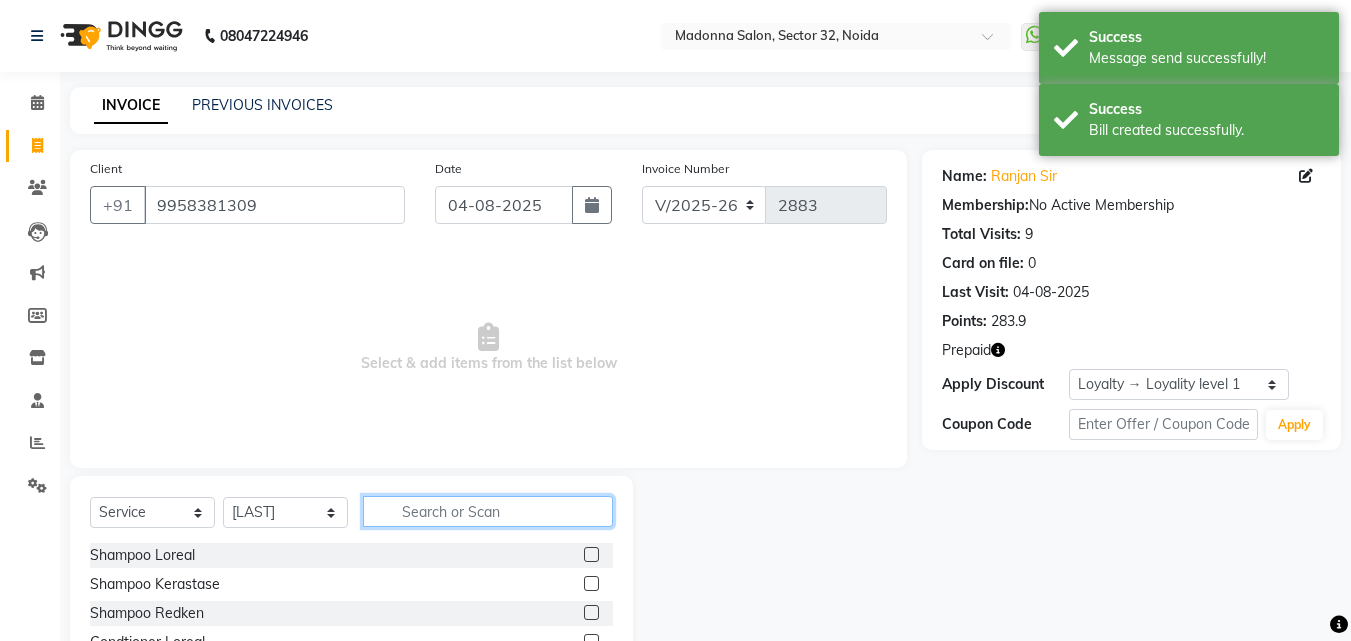 click 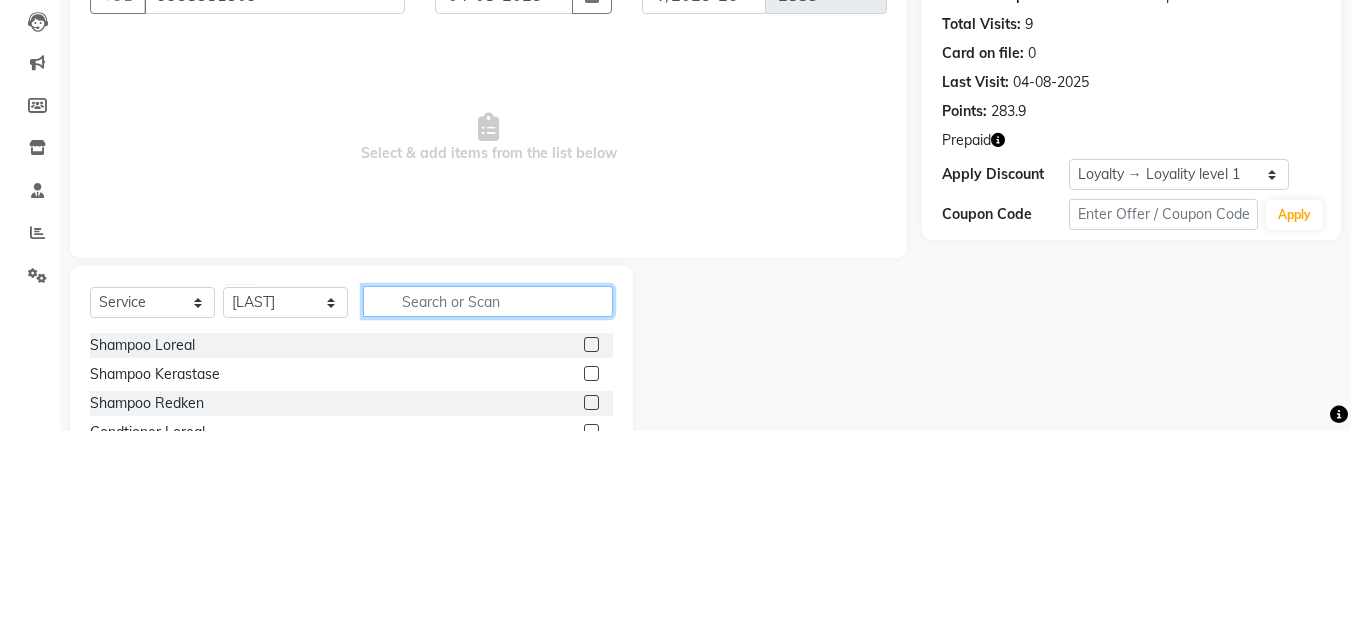 scroll, scrollTop: 48, scrollLeft: 0, axis: vertical 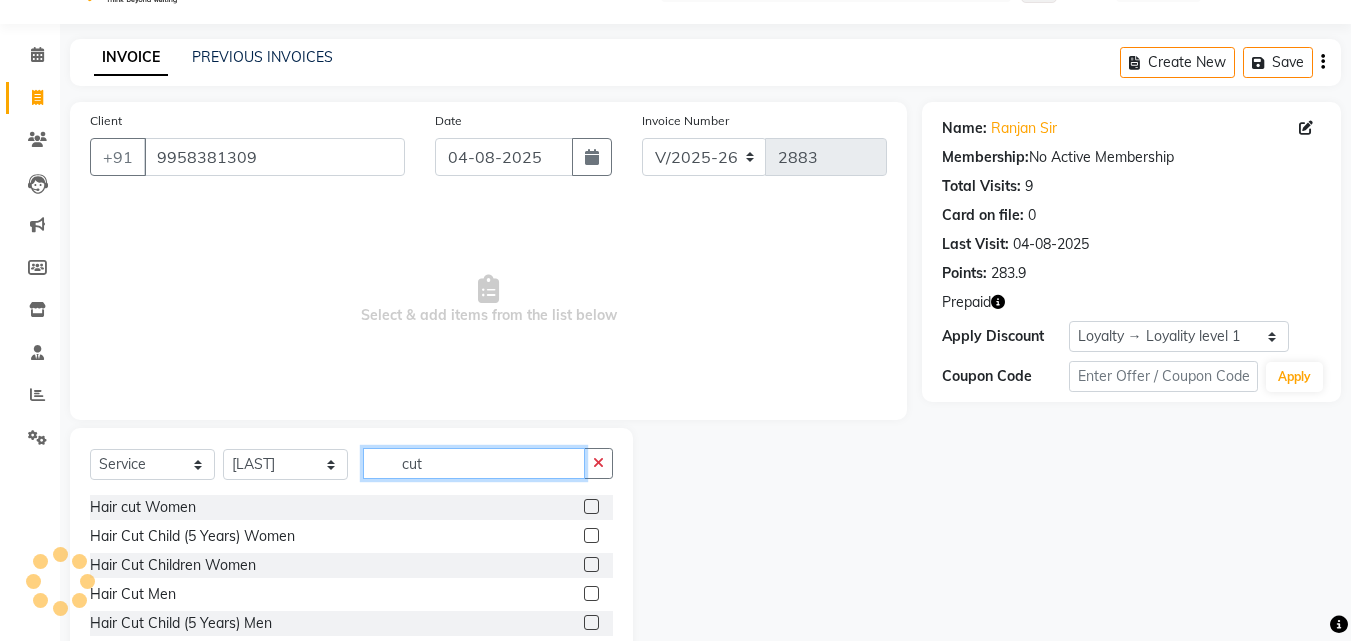 type on "cut" 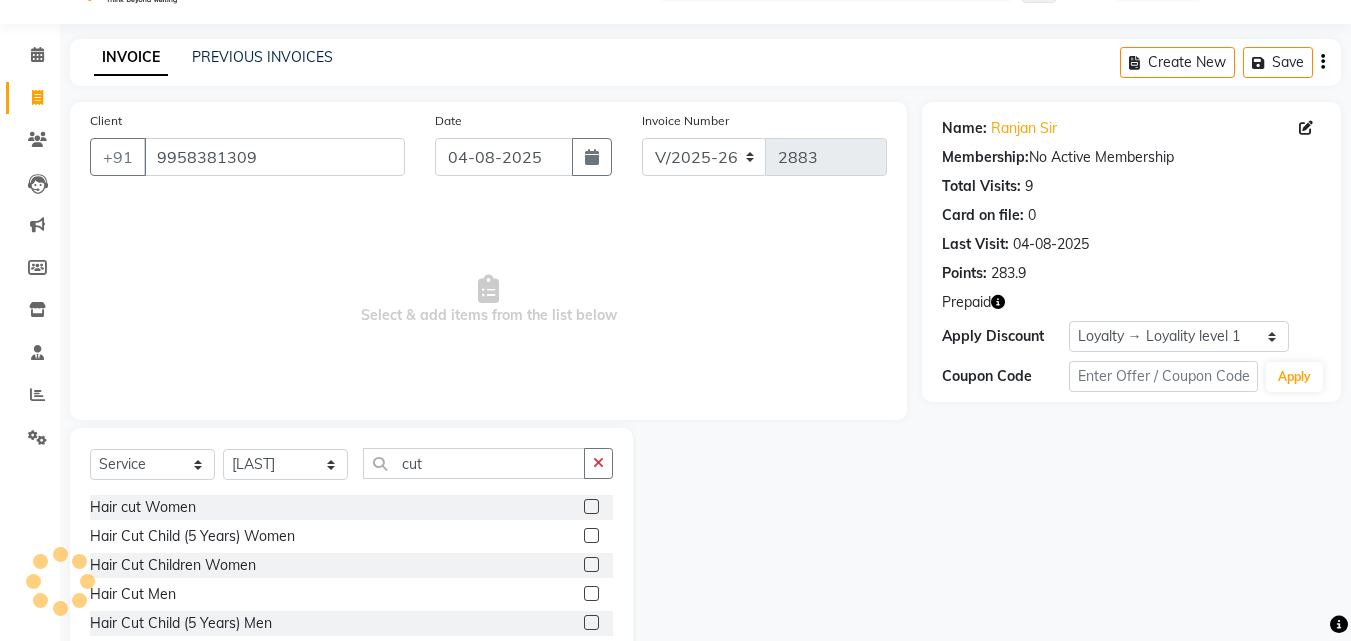 click 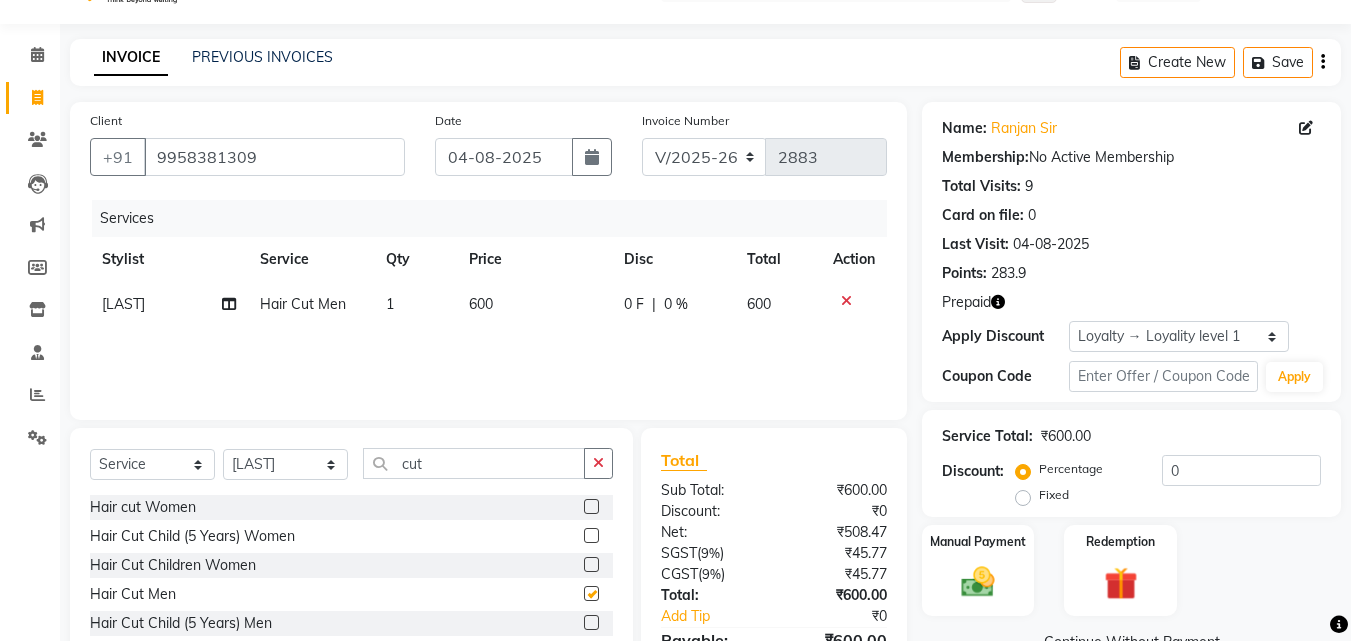 checkbox on "false" 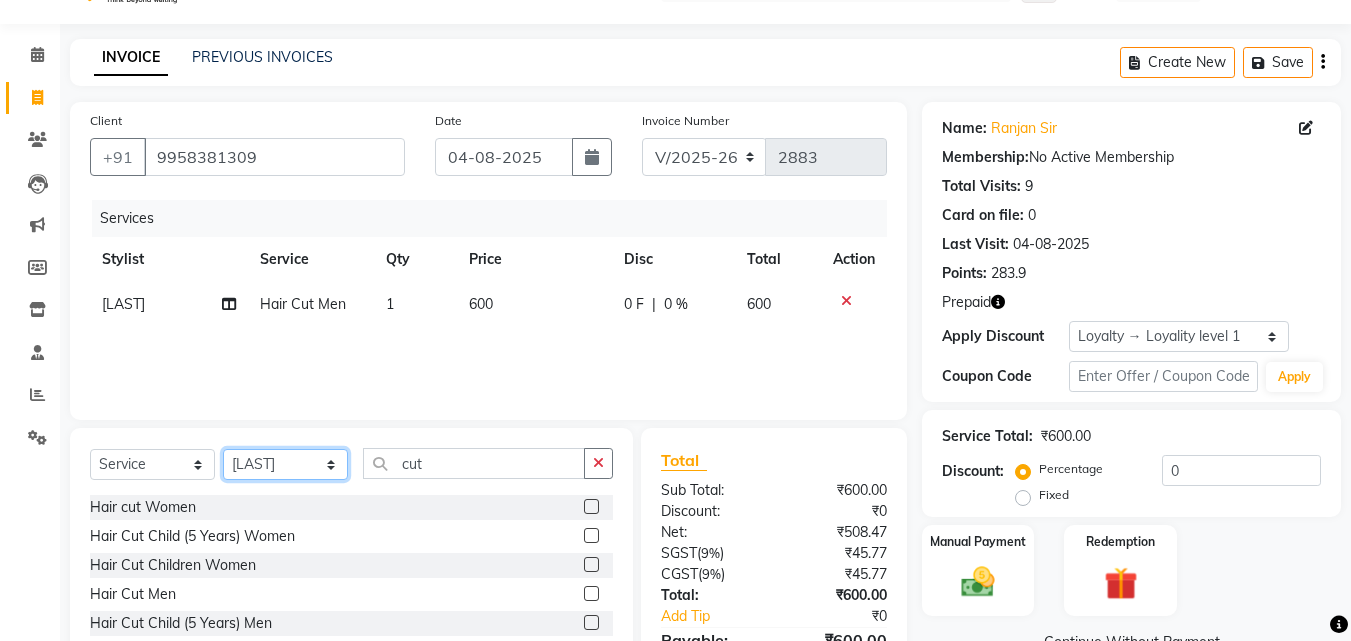 click on "Select Stylist Aayan Account  Ashu BHOLU Geeta Hanif JIYA SINGH Kiran LAXMAN PEDI Manager Mohit Naddy NAIL SWASTIKA Sajal Sameer Shahnawaj Sharukh Sonu VISHAL STYLIST" 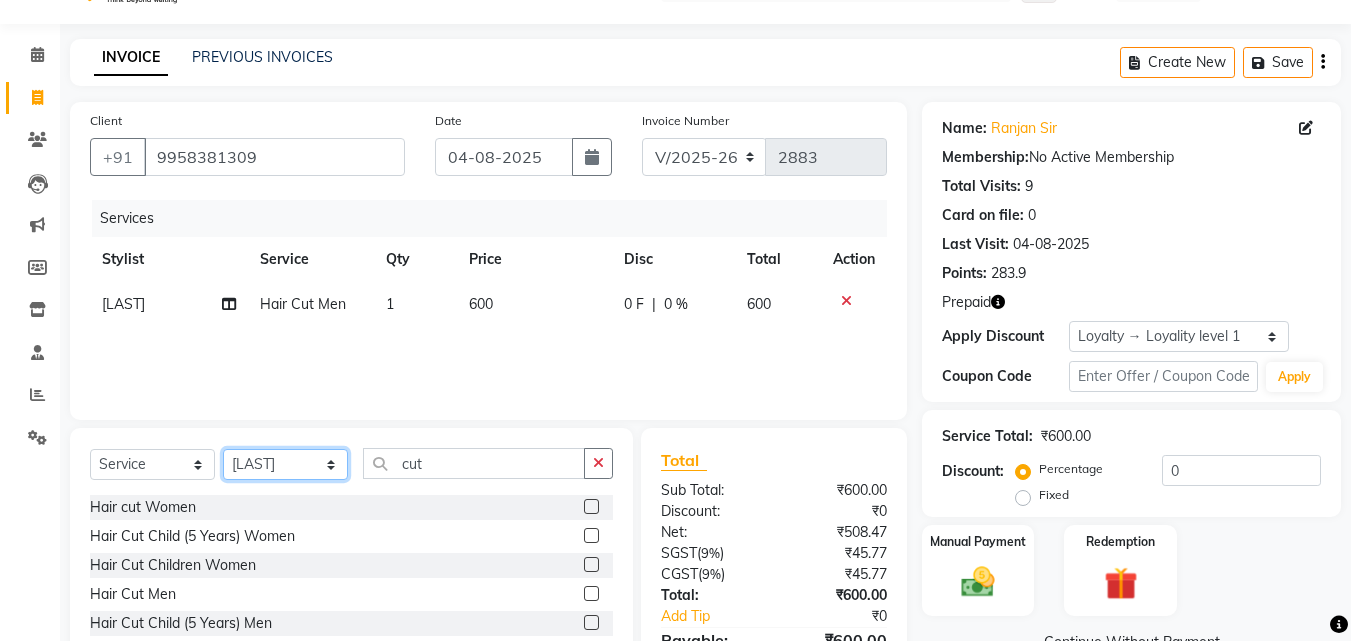 select on "61922" 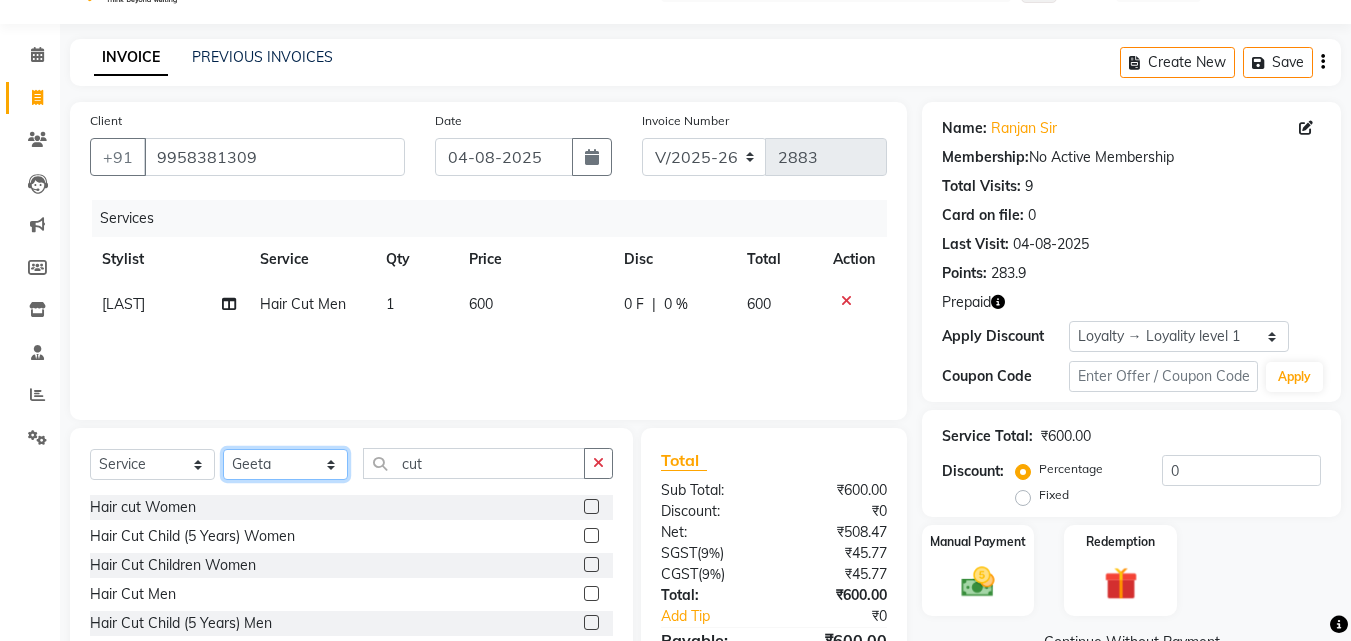 click on "Select Stylist Aayan Account  Ashu BHOLU Geeta Hanif JIYA SINGH Kiran LAXMAN PEDI Manager Mohit Naddy NAIL SWASTIKA Sajal Sameer Shahnawaj Sharukh Sonu VISHAL STYLIST" 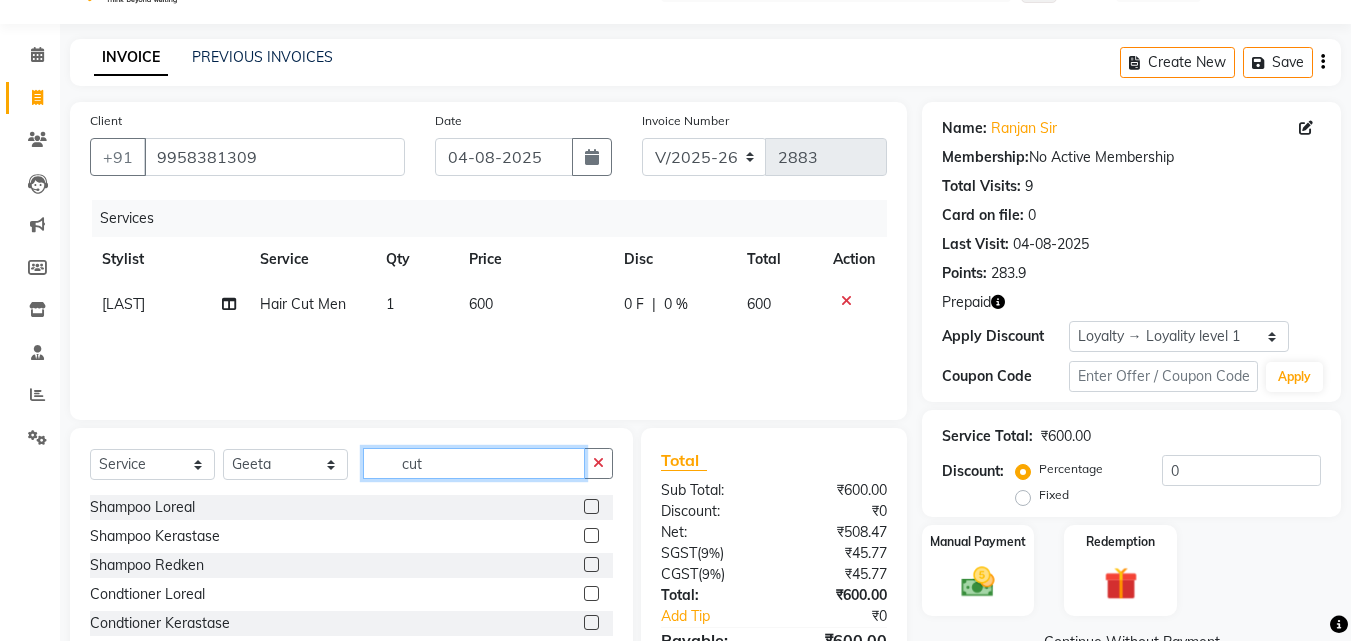 click on "cut" 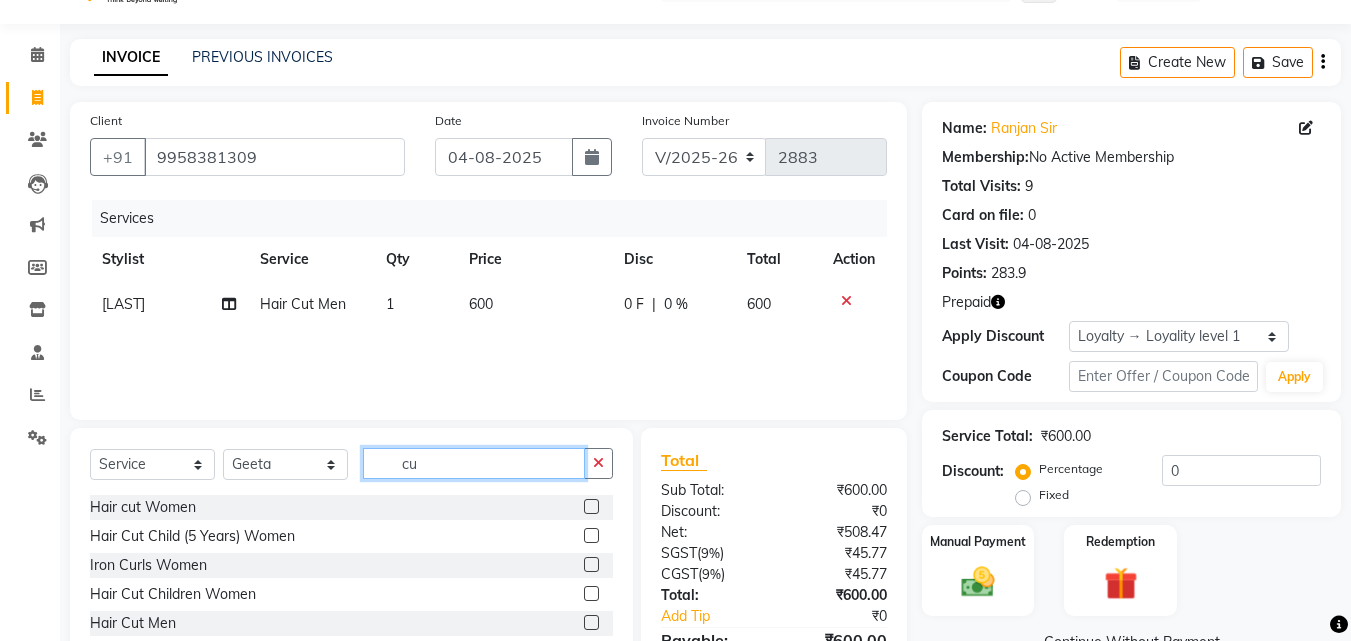 type on "c" 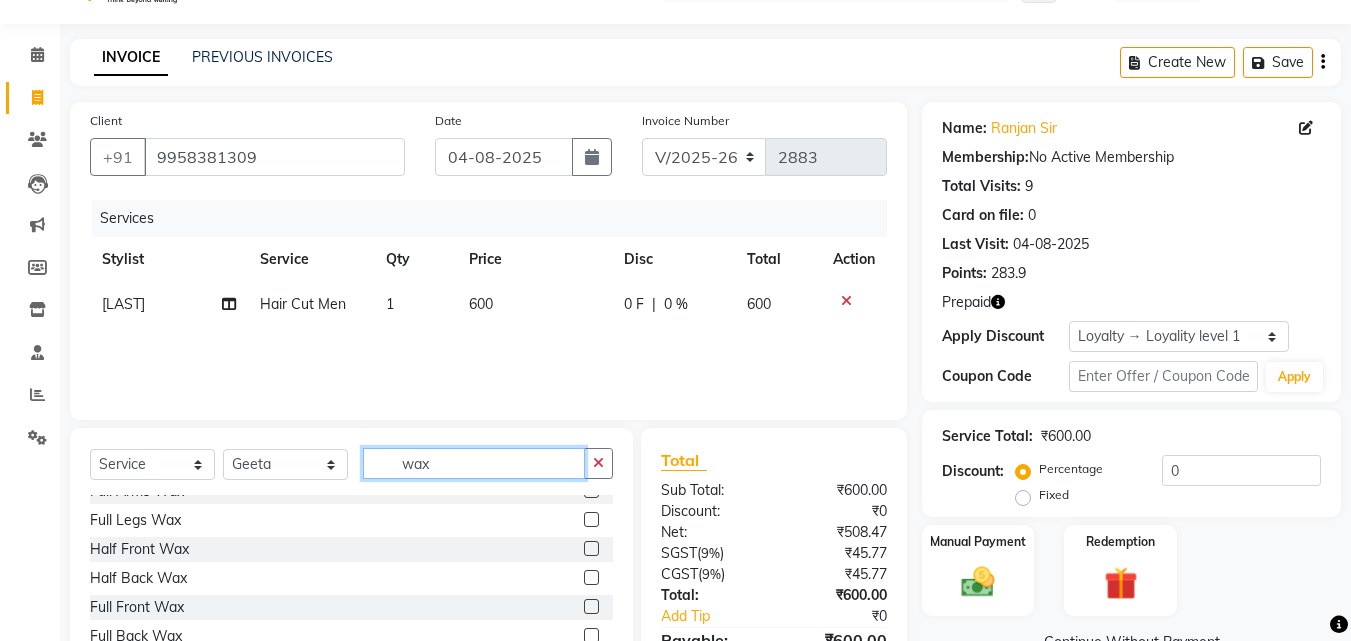 scroll, scrollTop: 301, scrollLeft: 0, axis: vertical 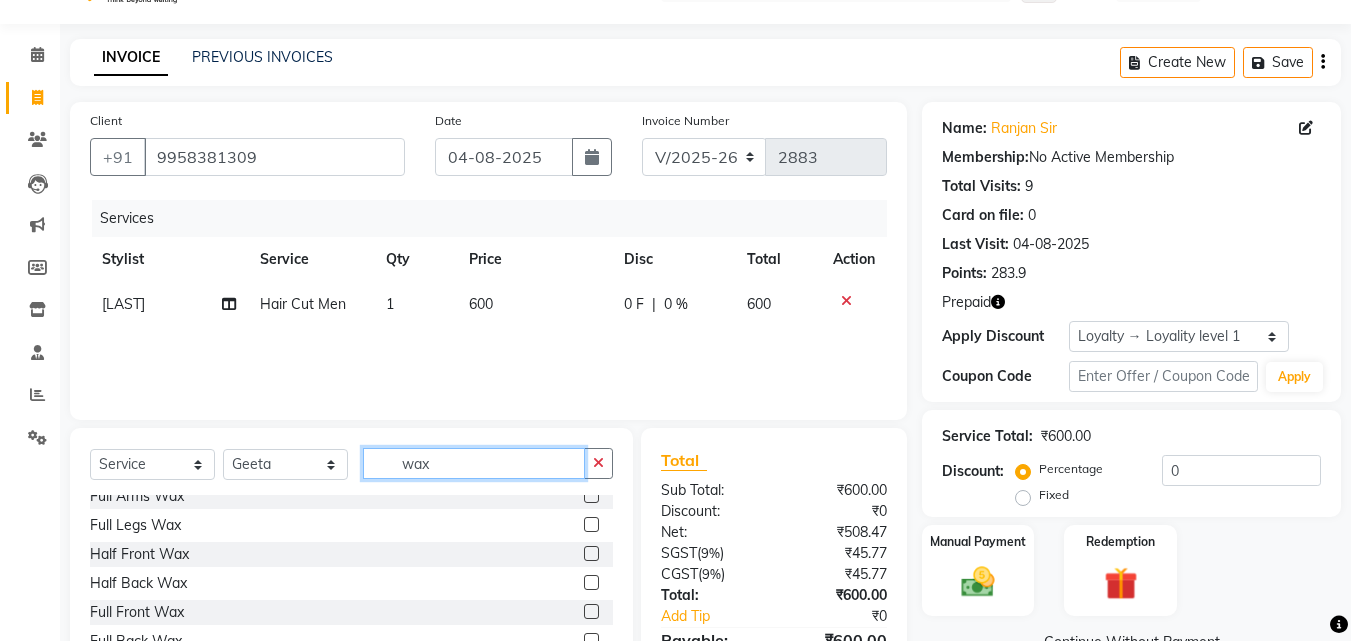 type on "wax" 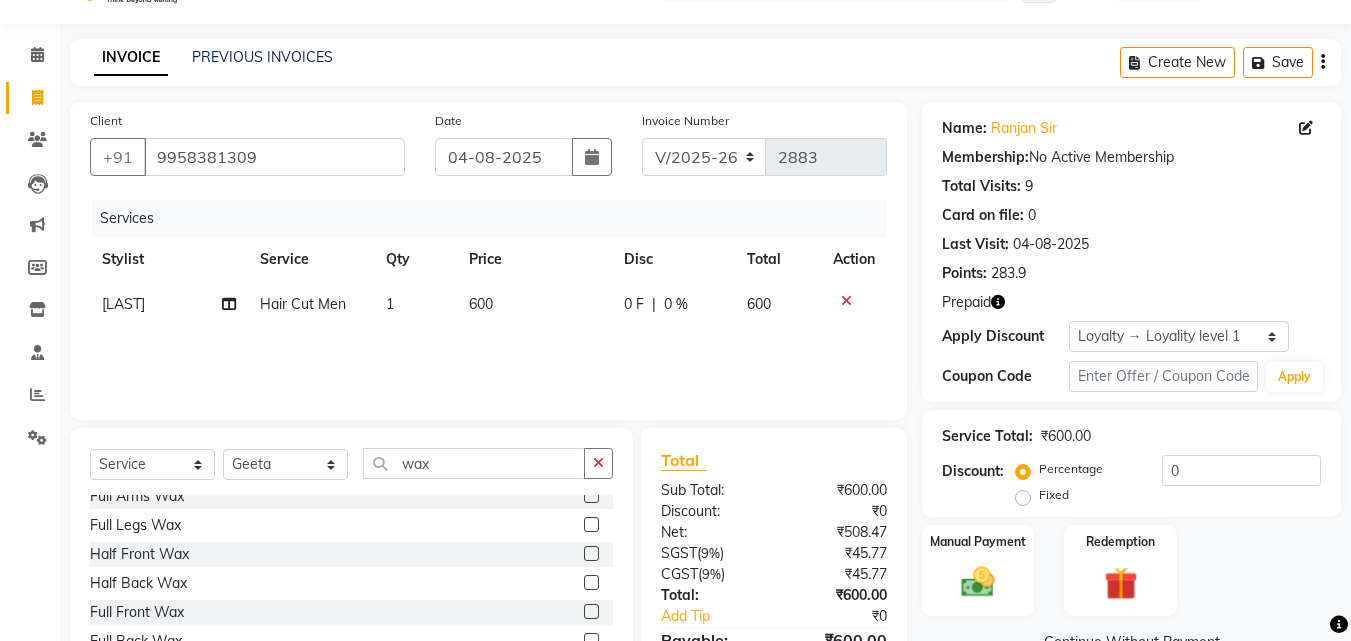 click 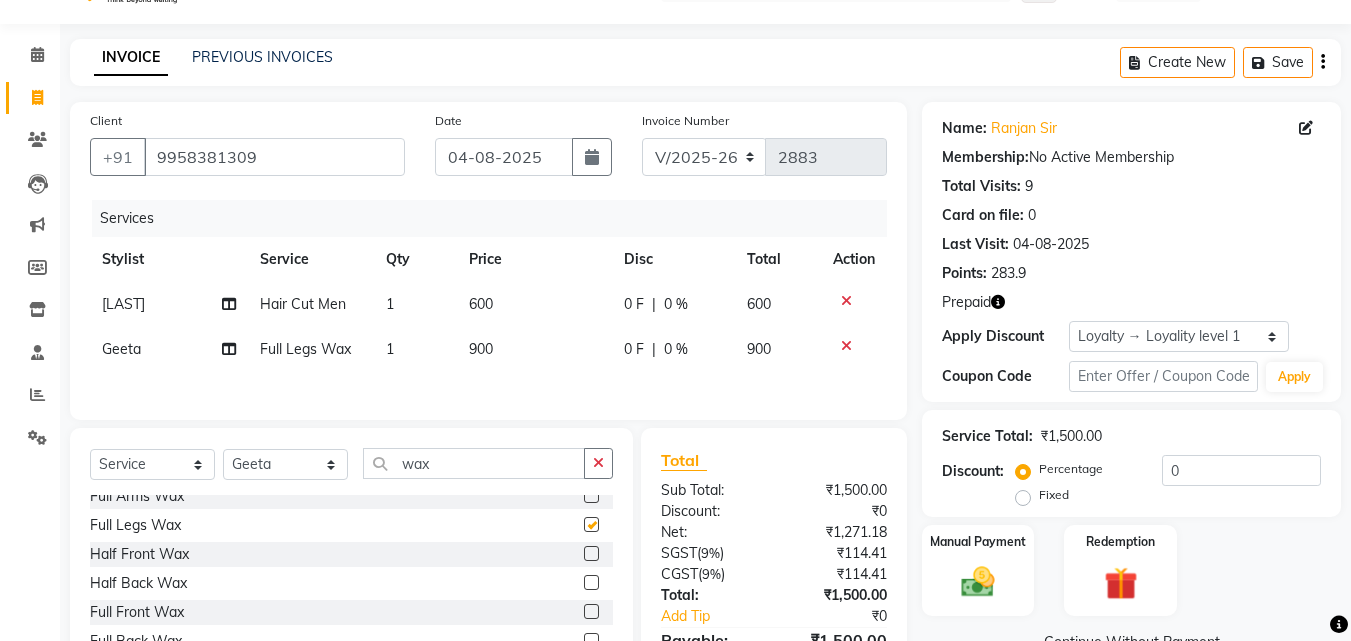 click on "900" 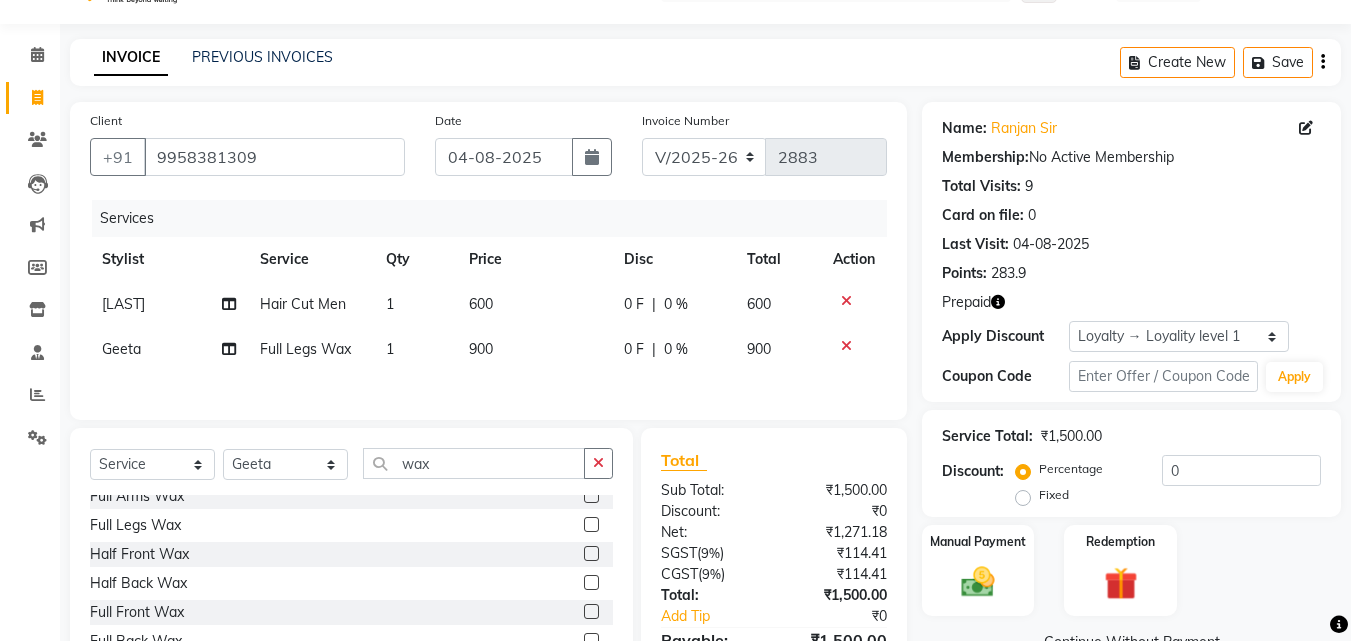 checkbox on "false" 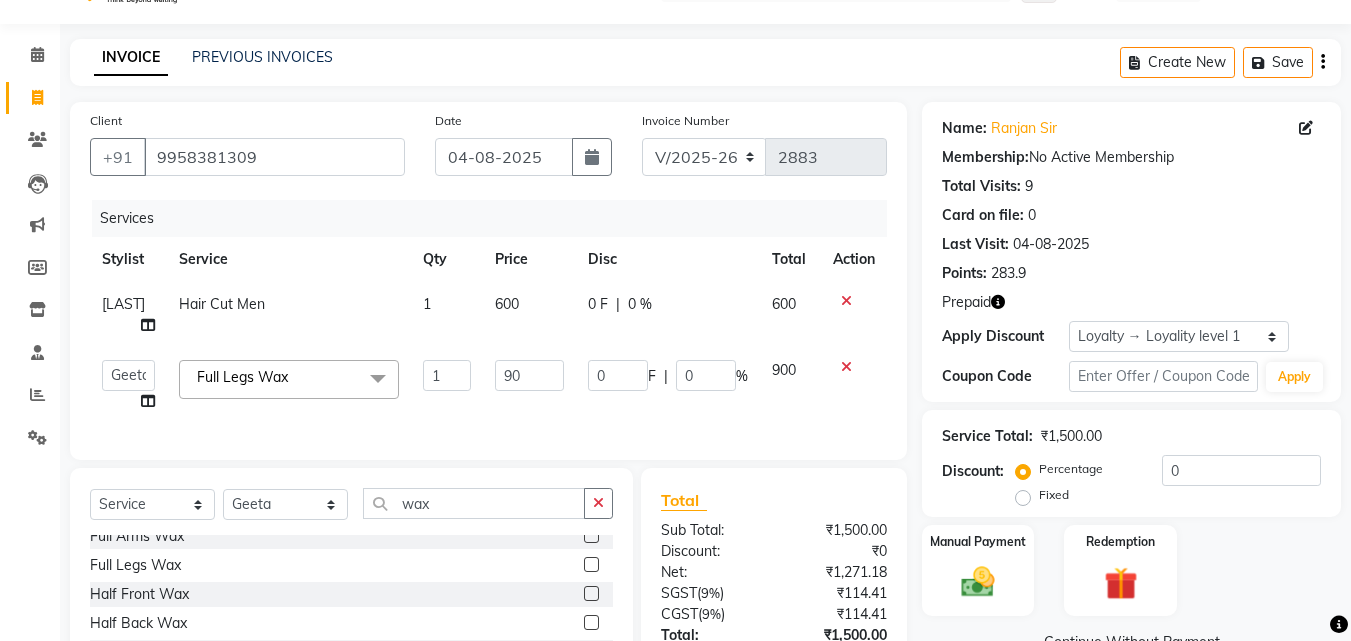 type on "9" 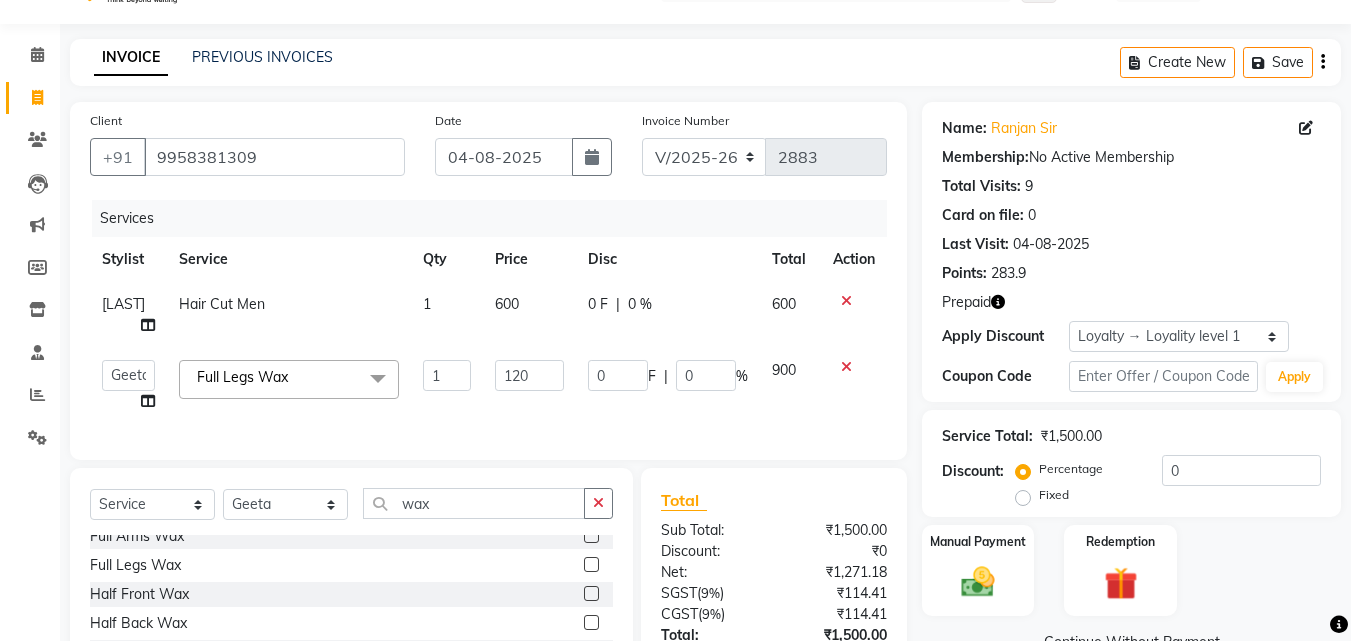 type on "1200" 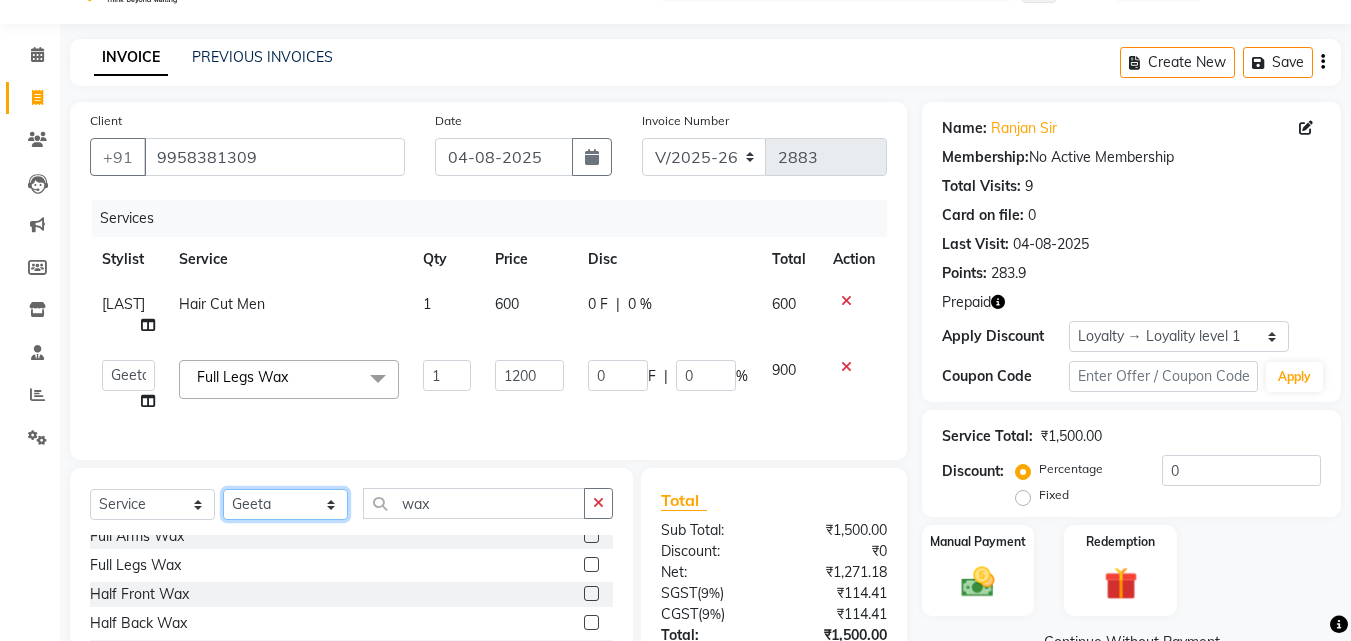 click on "Select Service Product Membership Package Voucher Prepaid Gift Card Select Stylist Aayan Account Ashu BHOLU Geeta Hanif JIYA SINGH Kiran LAXMAN PEDI Manager Mohit Naddy NAIL SWASTIKA Sajal Sameer Shahnawaj Sharukh Sonu VISHAL STYLIST wax Ear Wax Forehead Wax Eye Brows Wax Upperlip Wax Chin Wax Side Lock Wax Full Face Wax Under Arms Wax Half Arms Wax Half Legs Wax Full Arms Wax Full Legs Wax Half Front Wax Half Back Wax Full Front Wax Full Back Wax Bikini Wax Wax Full Body Waxing FULL WAXING" 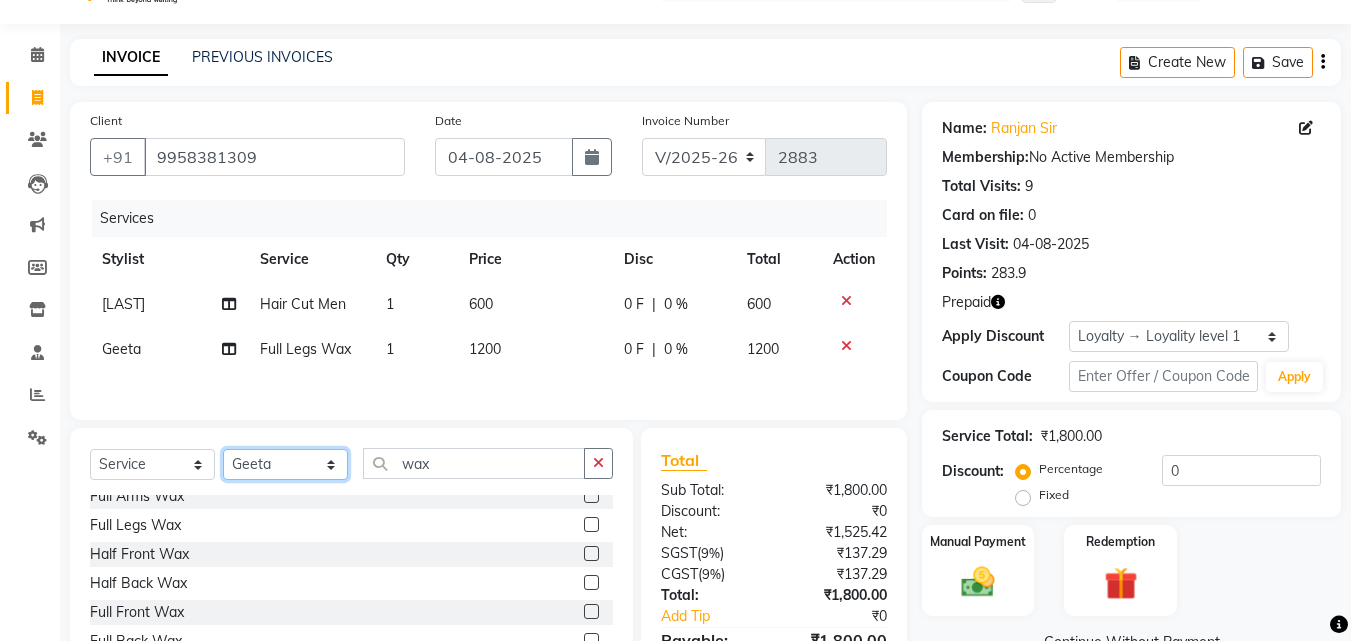 select on "61924" 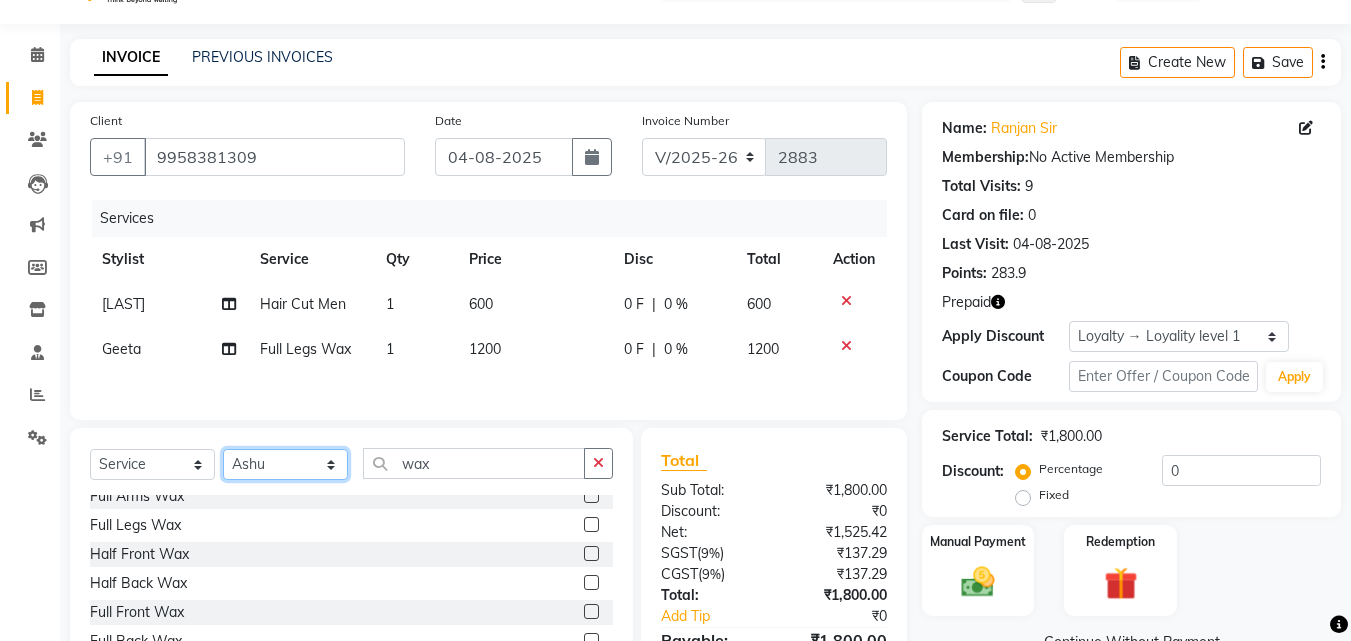 click on "Select Stylist Aayan Account  Ashu BHOLU Geeta Hanif JIYA SINGH Kiran LAXMAN PEDI Manager Mohit Naddy NAIL SWASTIKA Sajal Sameer Shahnawaj Sharukh Sonu VISHAL STYLIST" 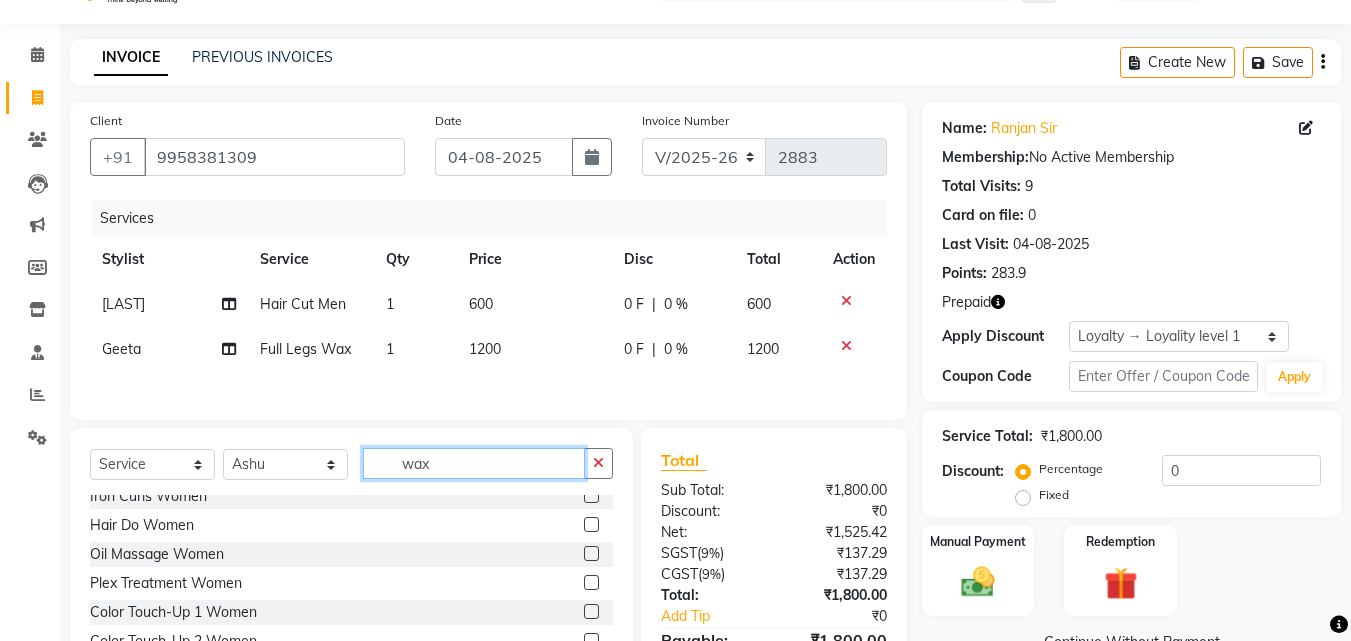 click on "wax" 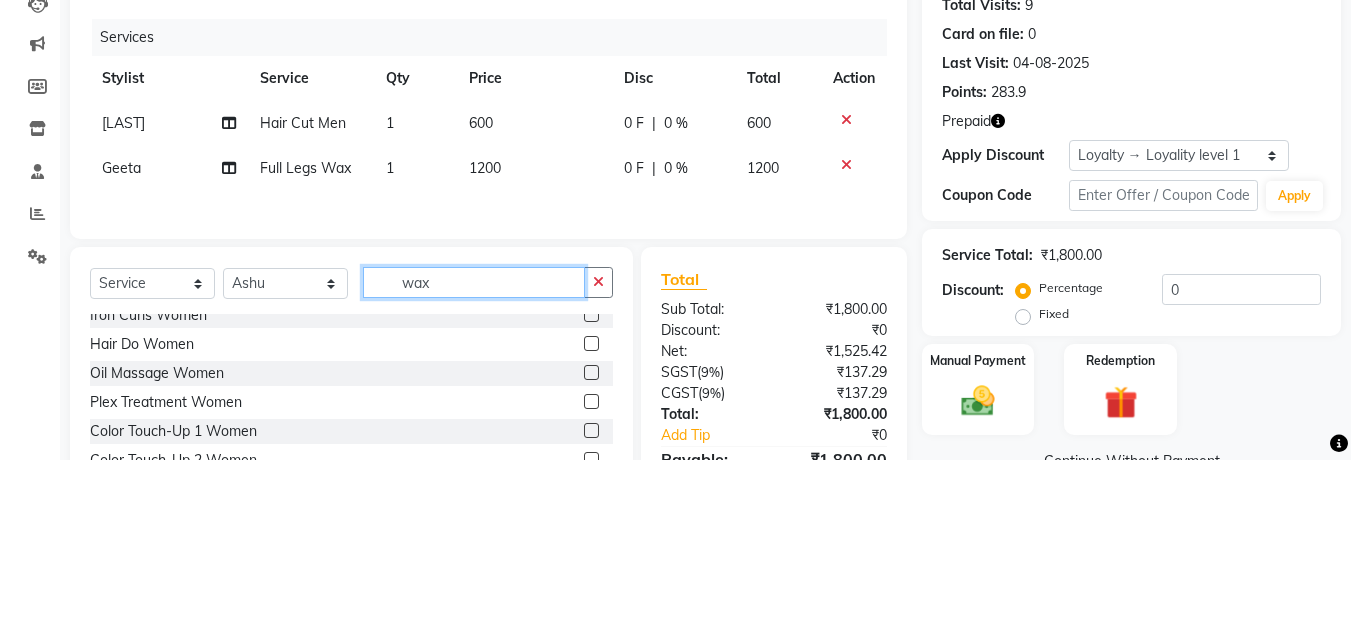 scroll, scrollTop: 51, scrollLeft: 0, axis: vertical 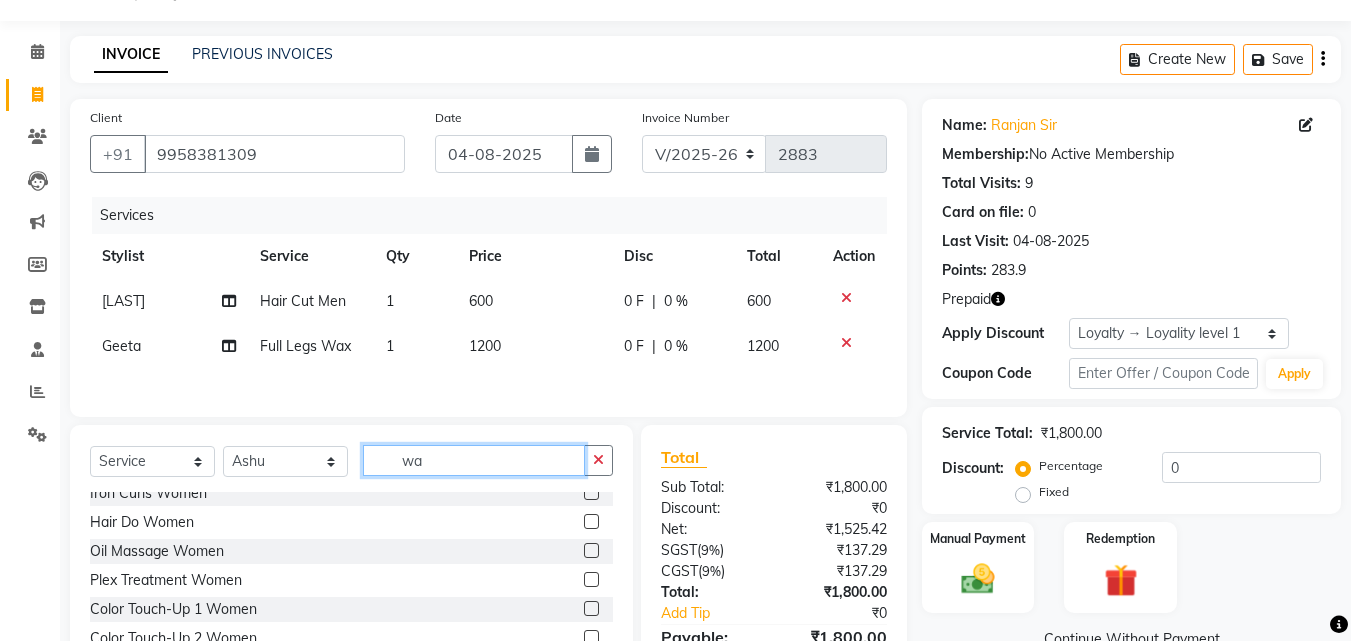 type on "w" 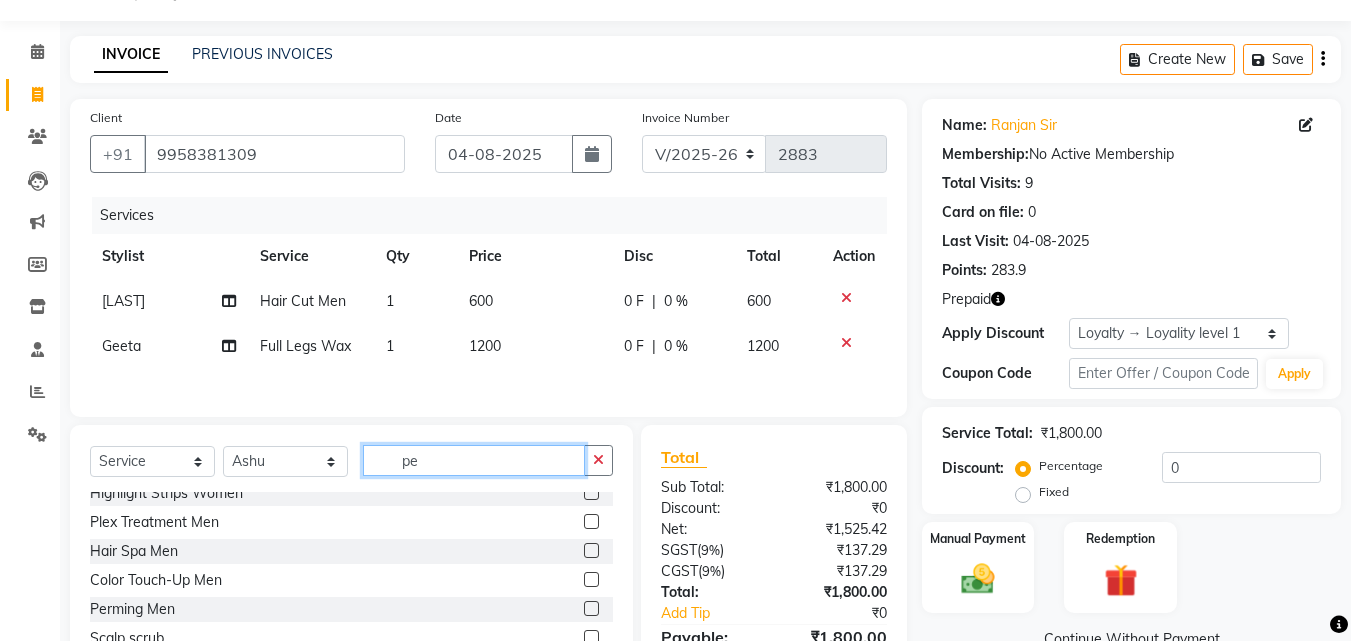 scroll, scrollTop: 0, scrollLeft: 0, axis: both 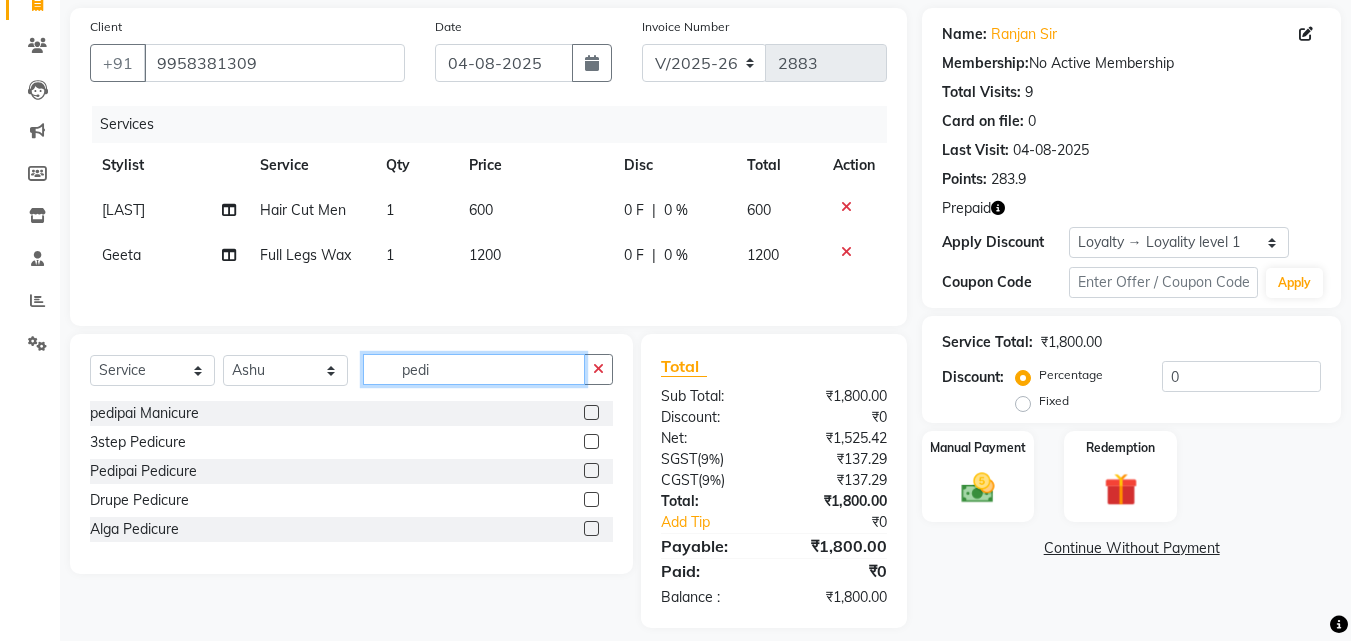 type on "pedi" 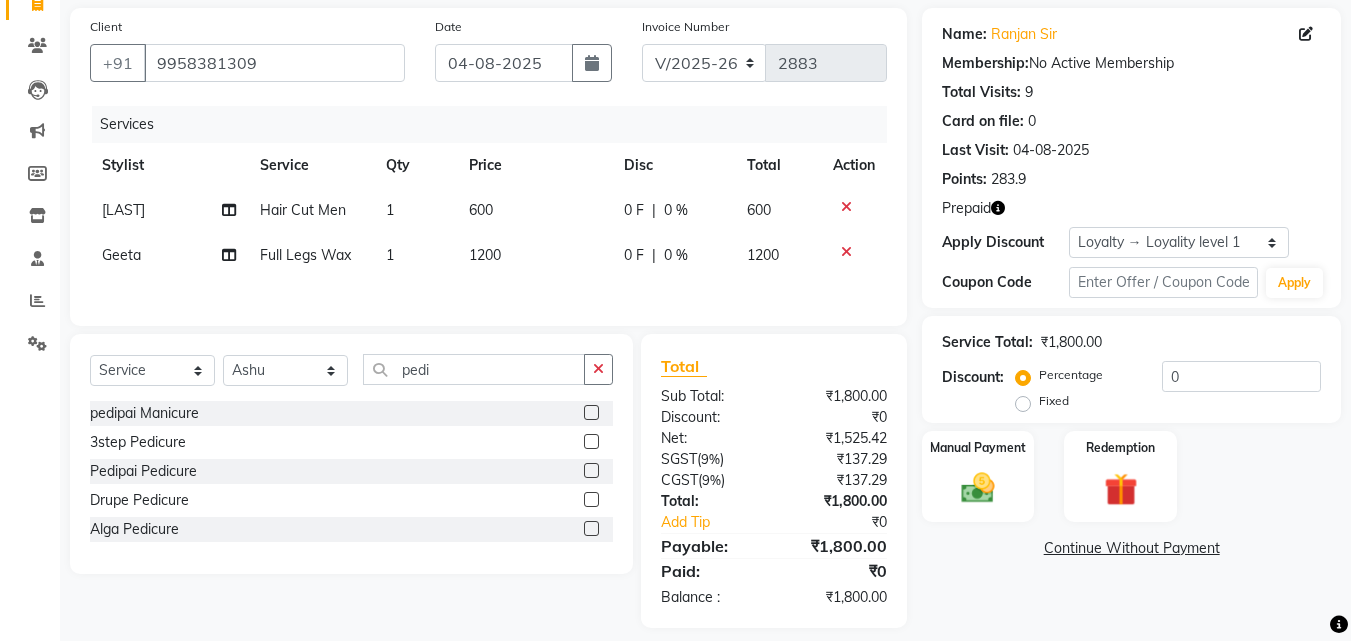 click 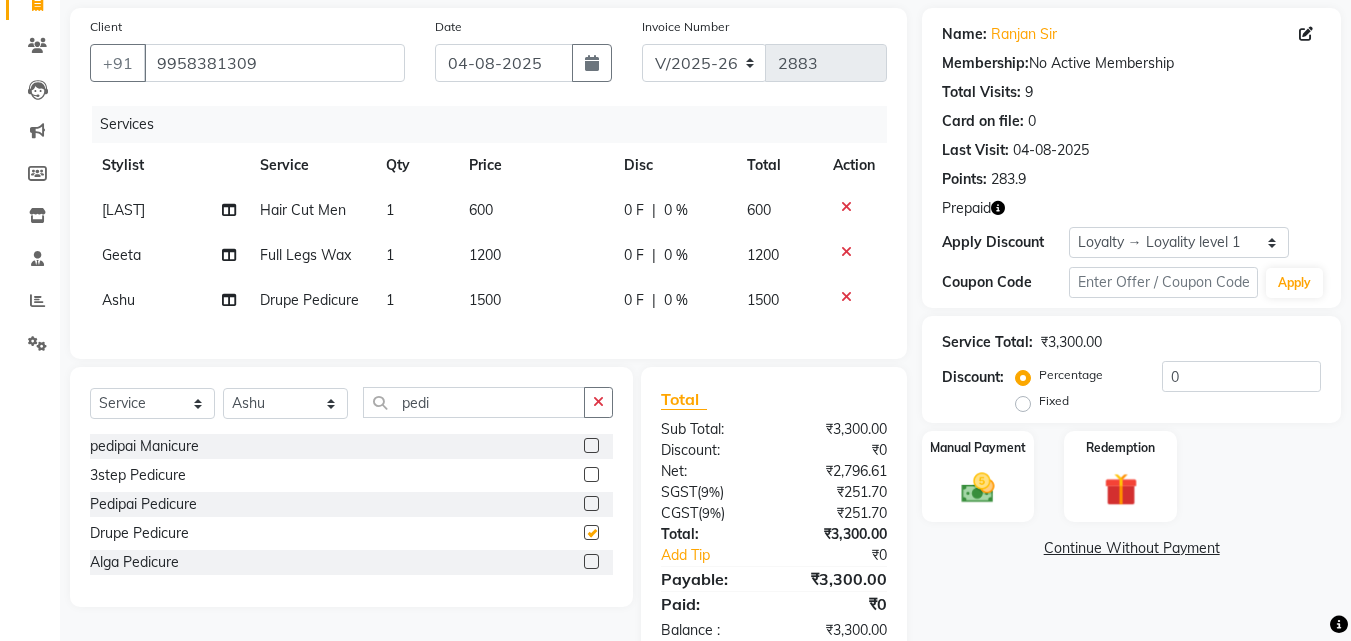 checkbox on "false" 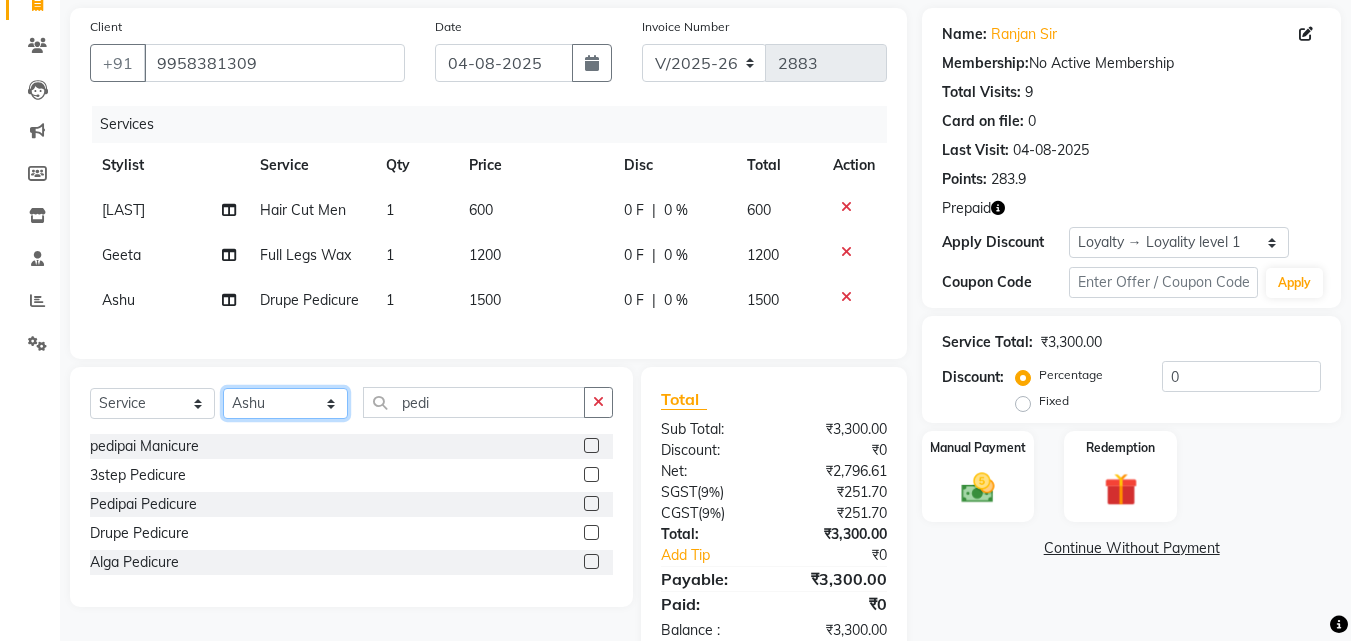 click on "Select Stylist Aayan Account  Ashu BHOLU Geeta Hanif JIYA SINGH Kiran LAXMAN PEDI Manager Mohit Naddy NAIL SWASTIKA Sajal Sameer Shahnawaj Sharukh Sonu VISHAL STYLIST" 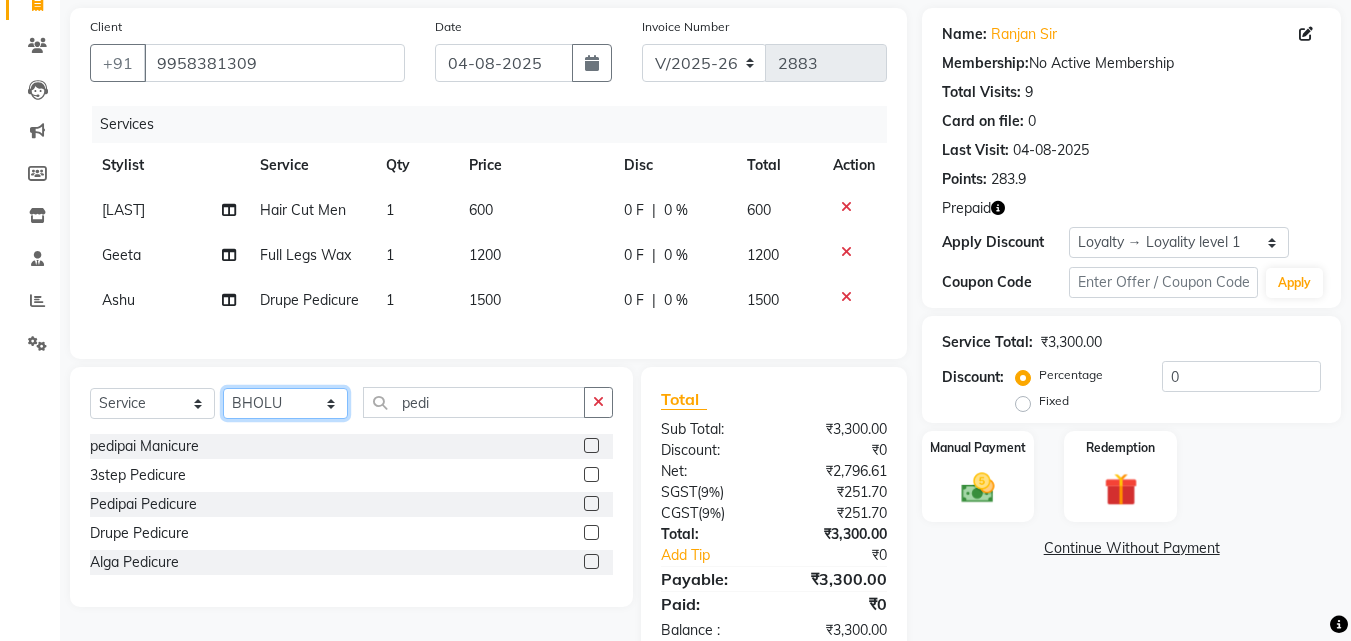 click on "Select Stylist Aayan Account  Ashu BHOLU Geeta Hanif JIYA SINGH Kiran LAXMAN PEDI Manager Mohit Naddy NAIL SWASTIKA Sajal Sameer Shahnawaj Sharukh Sonu VISHAL STYLIST" 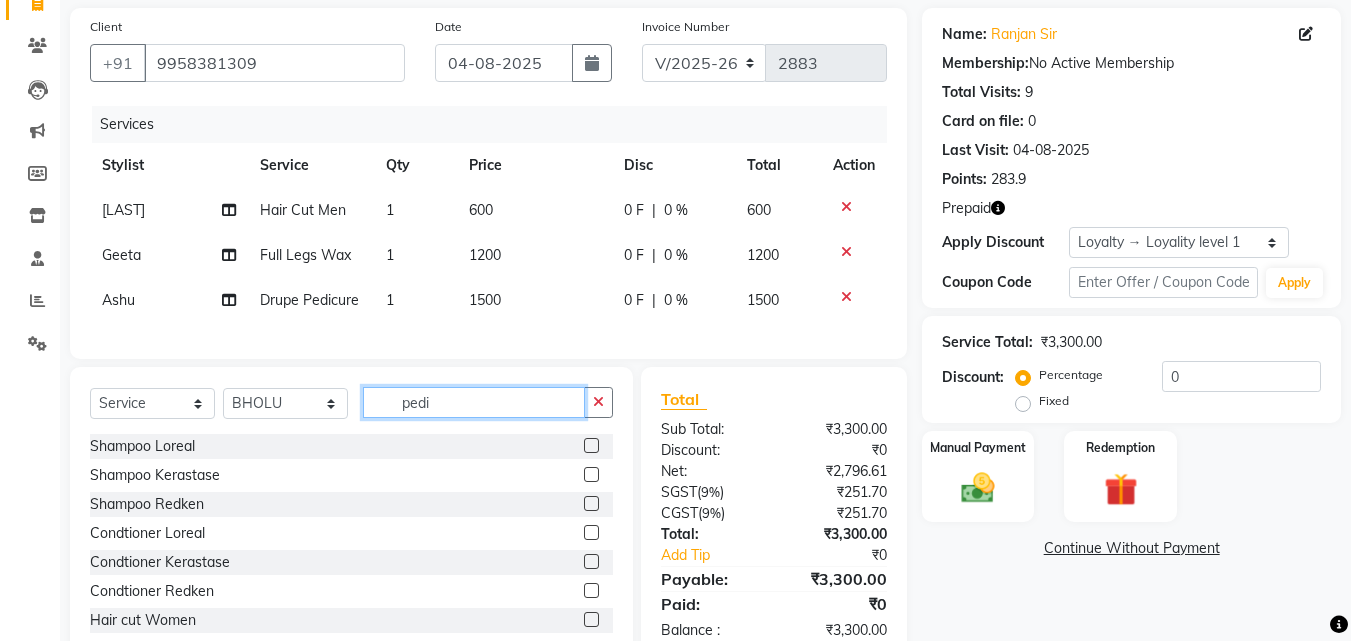 click on "pedi" 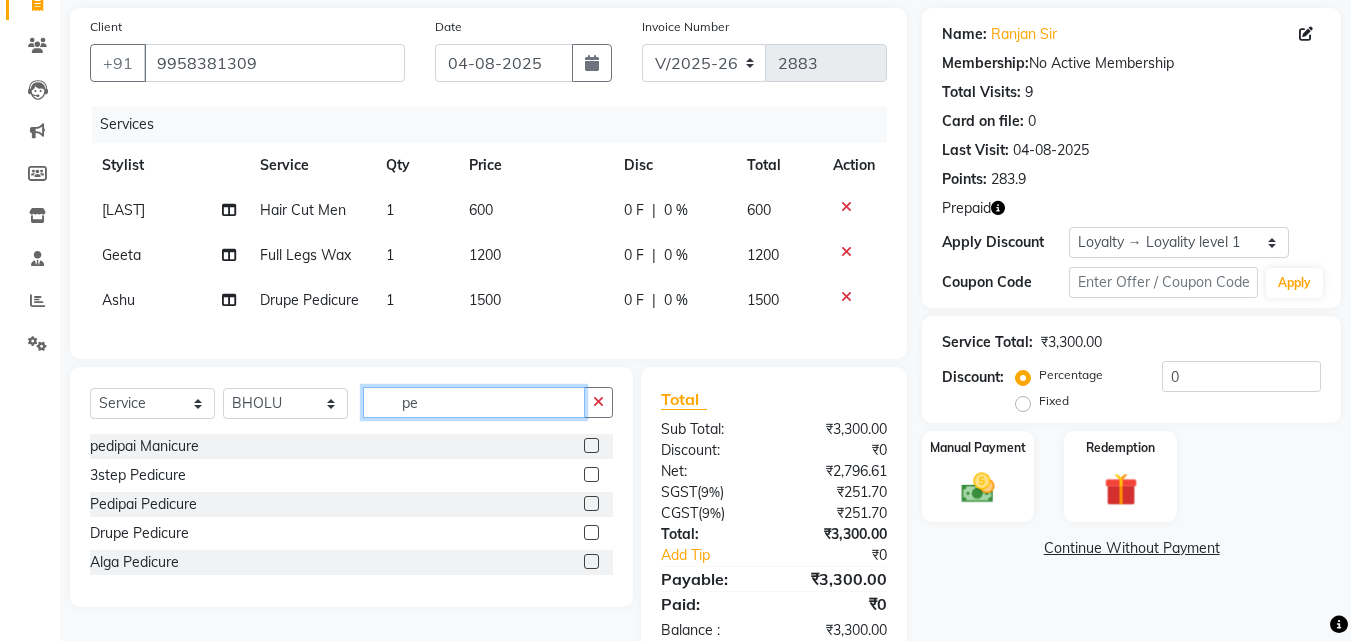type on "p" 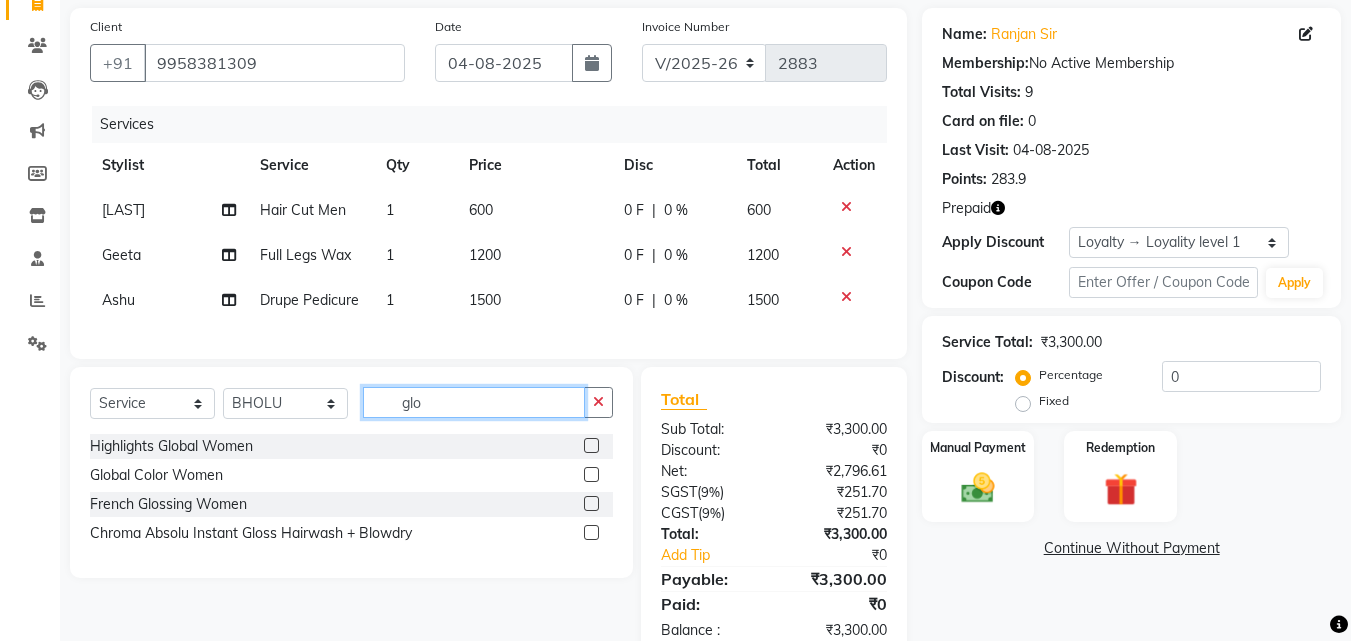 type on "glo" 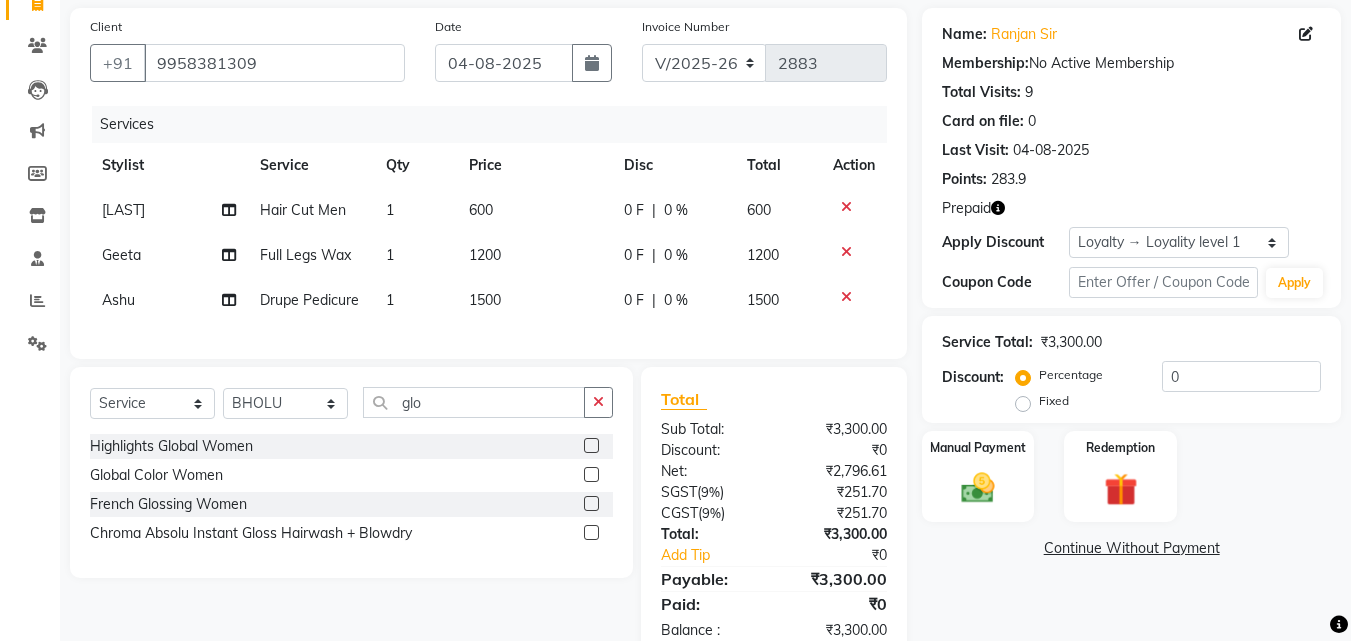 click 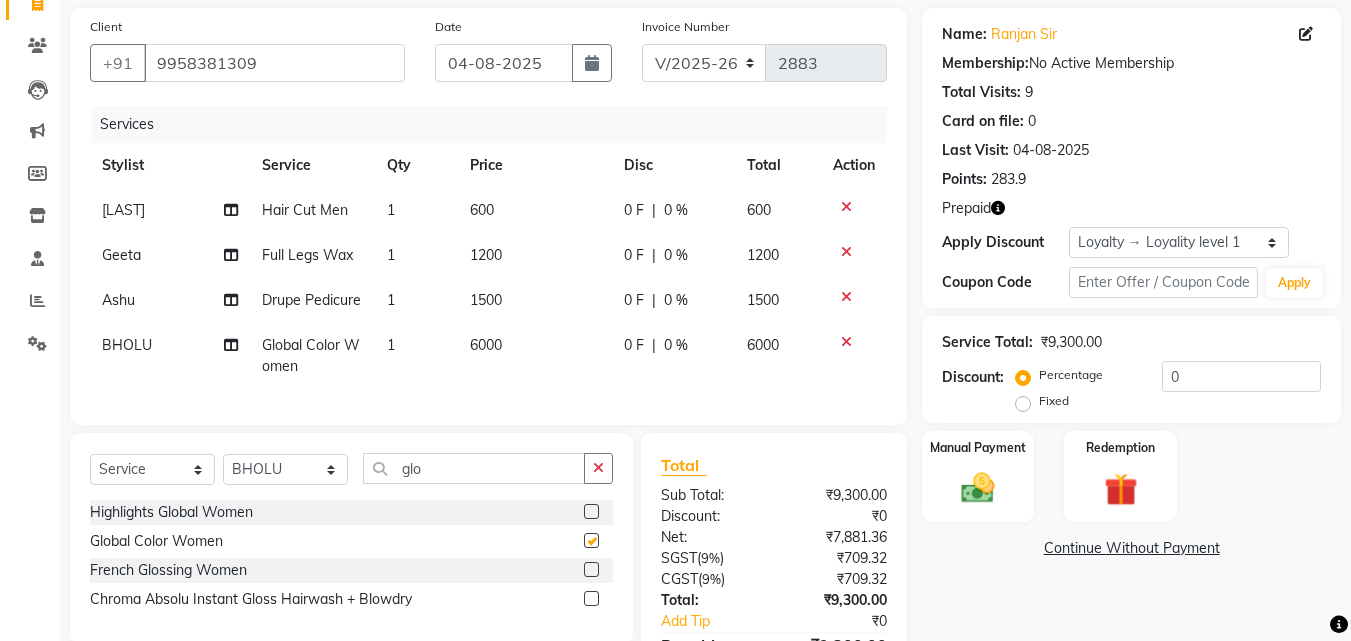 checkbox on "false" 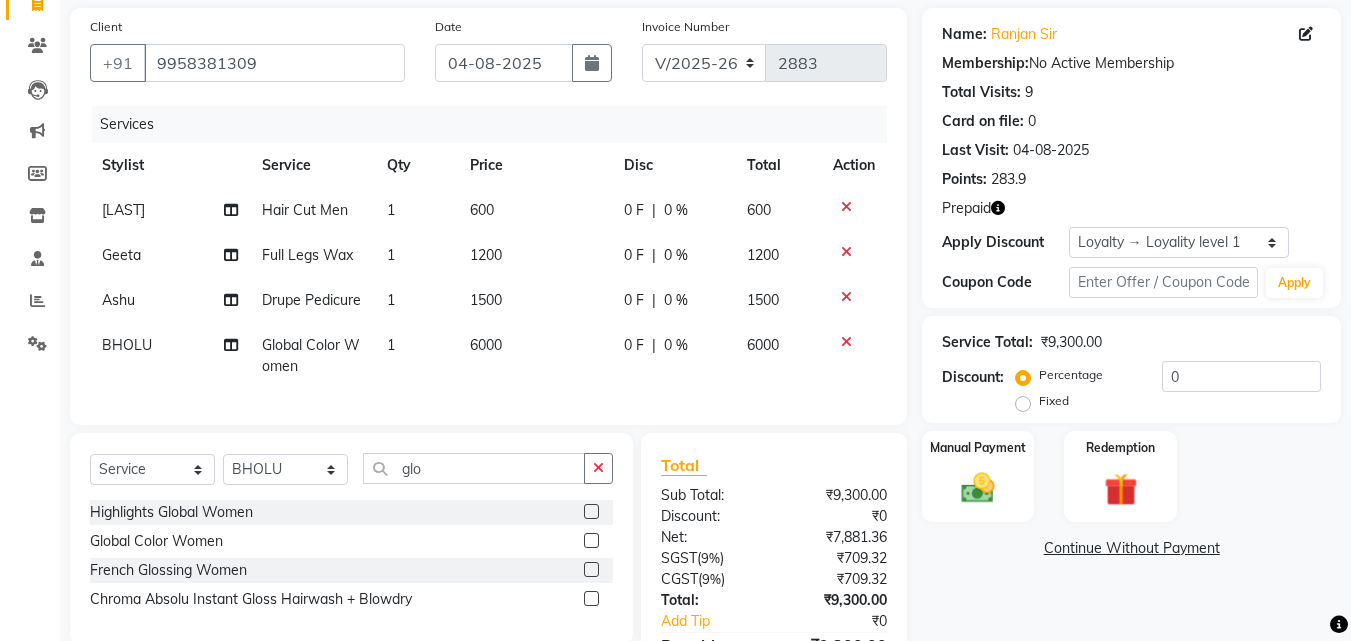 click on "6000" 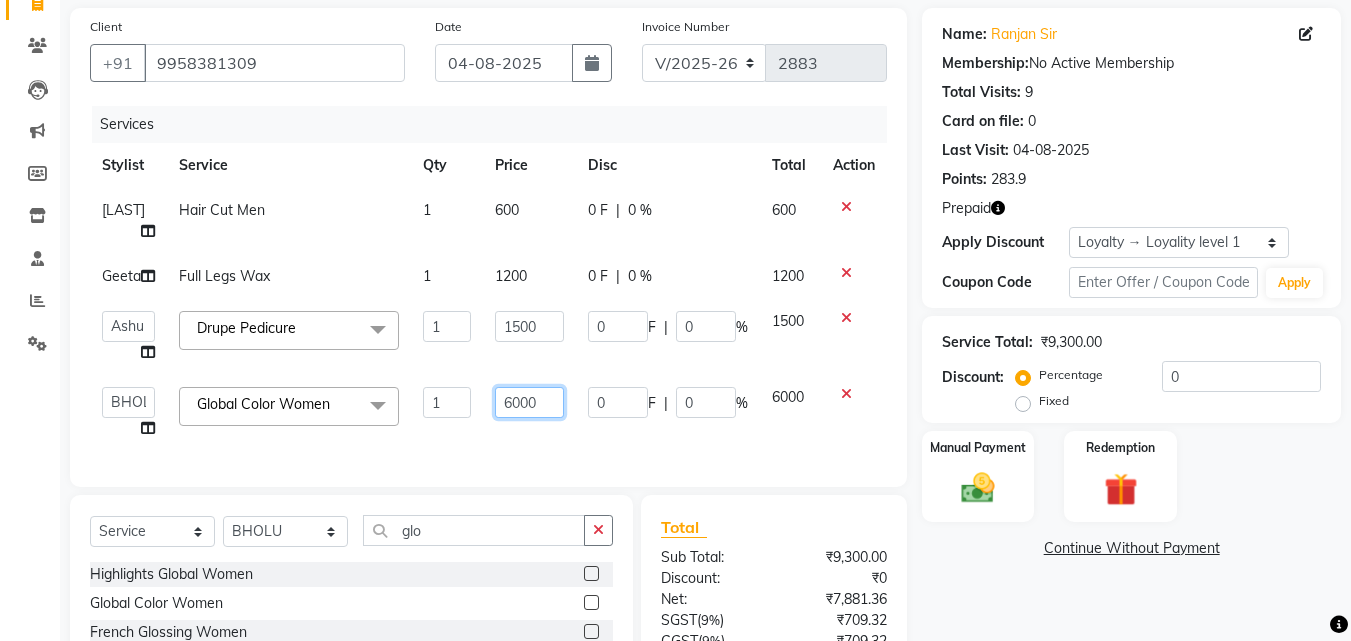click on "6000" 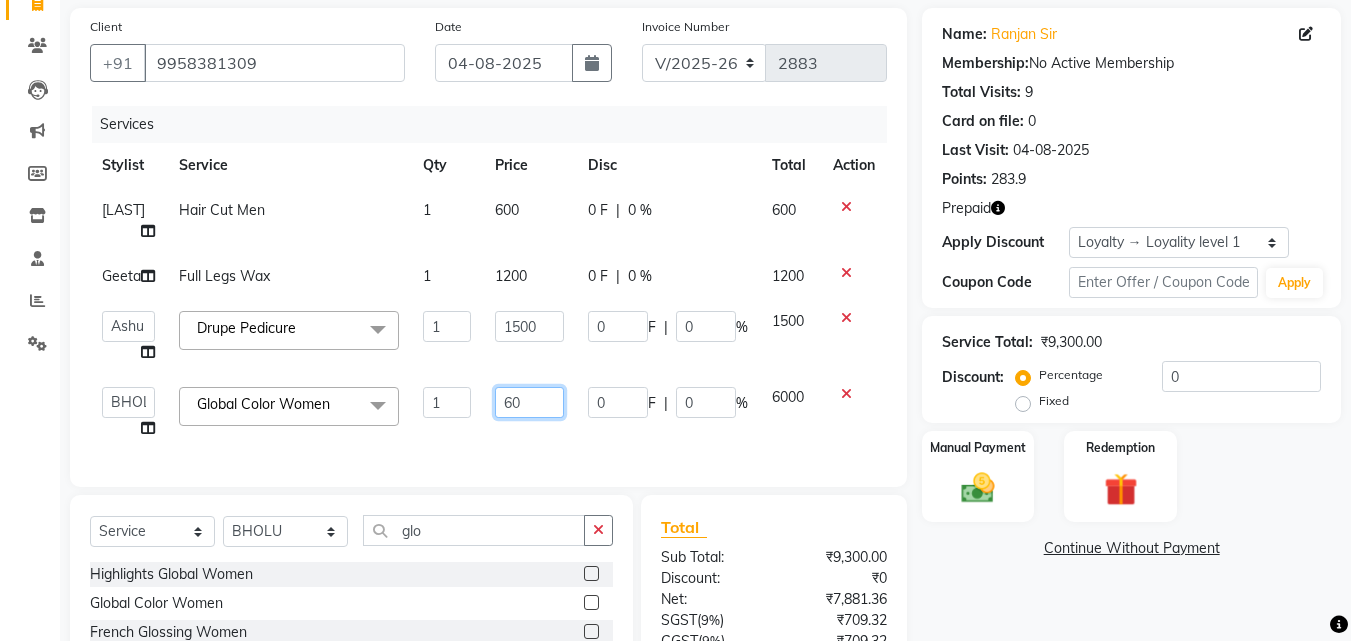 type on "6" 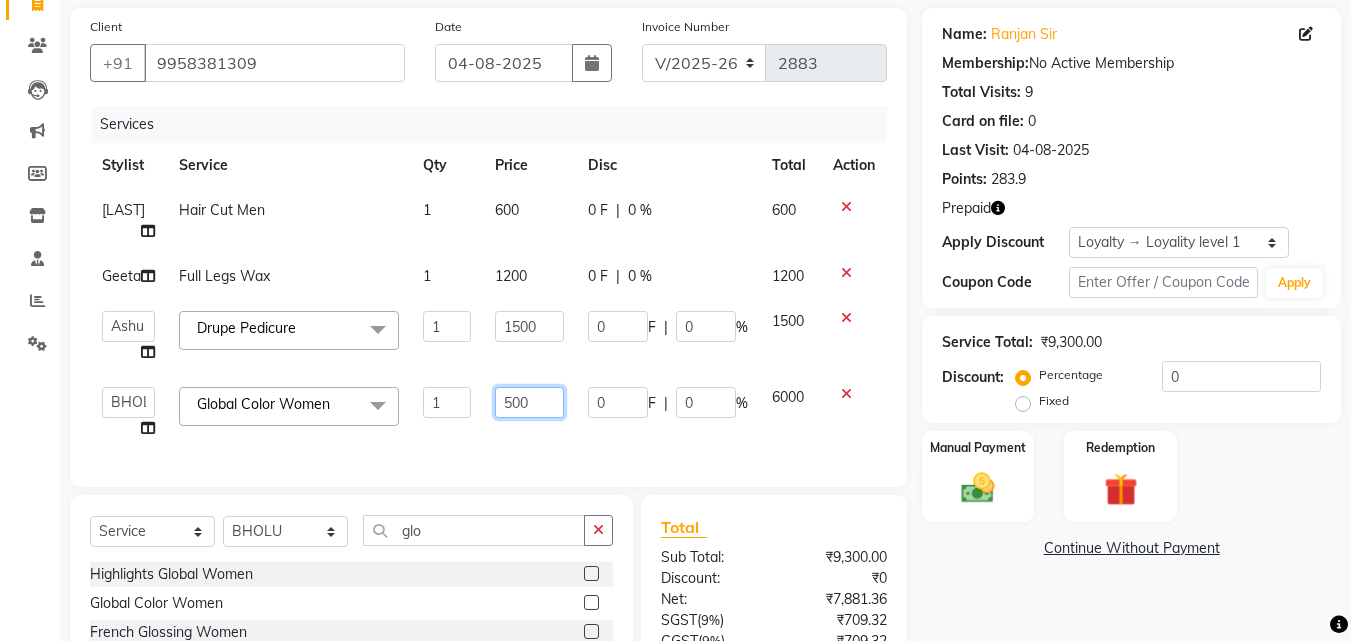 type on "5000" 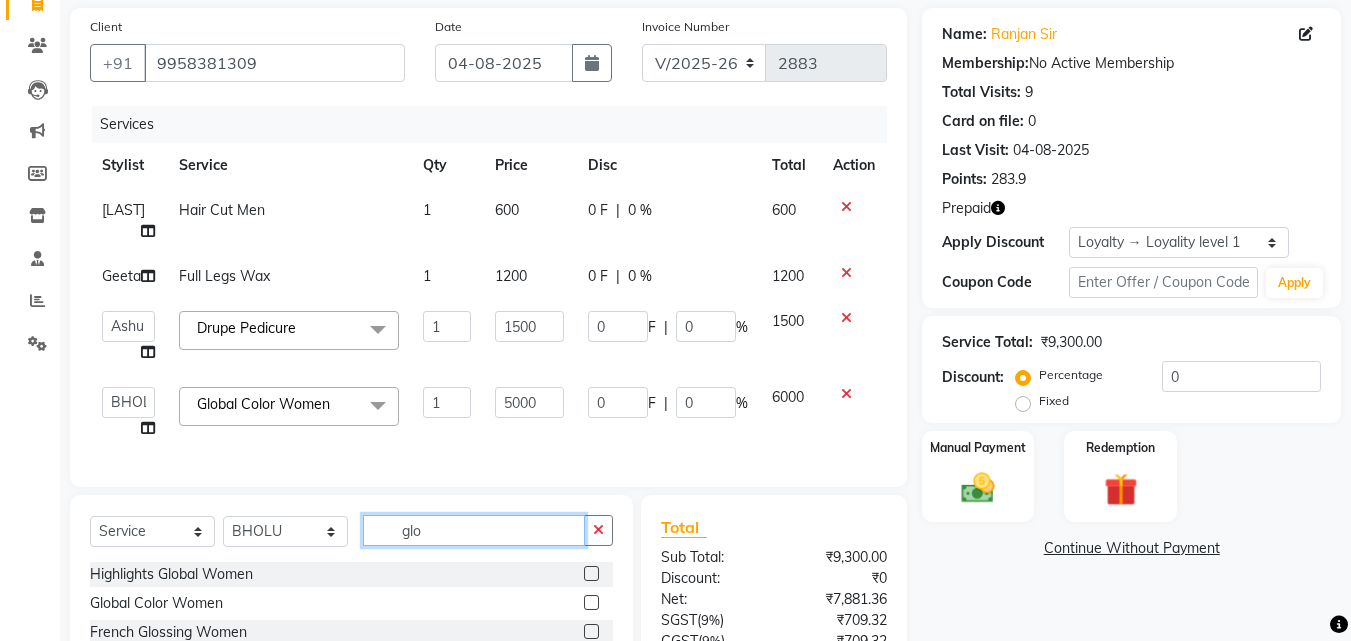 click on "Select  Service  Product  Membership  Package Voucher Prepaid Gift Card  Select Stylist Aayan Account  Ashu BHOLU Geeta Hanif JIYA SINGH Kiran LAXMAN PEDI Manager Mohit Naddy NAIL SWASTIKA Sajal Sameer Shahnawaj Sharukh Sonu VISHAL STYLIST glo Highlights Global Women  Global Color Women  French Glossing Women  Chroma Absolu Instant Gloss Hairwash + Blowdry" 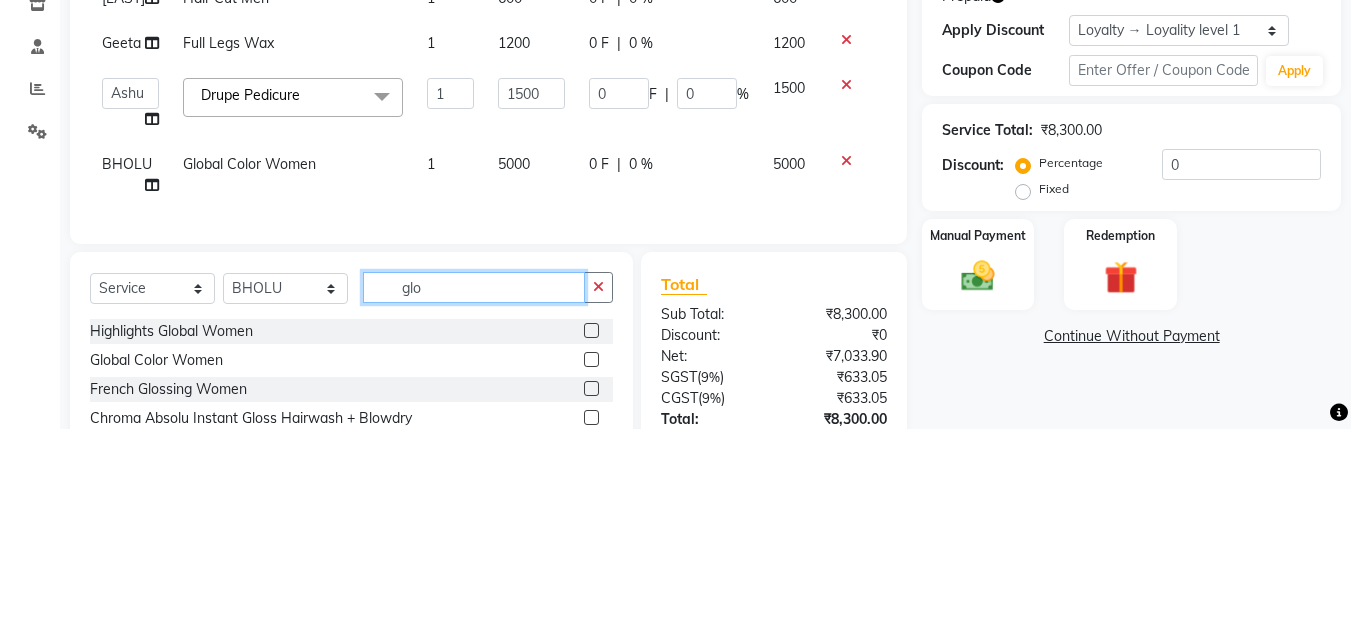 scroll, scrollTop: 193, scrollLeft: 0, axis: vertical 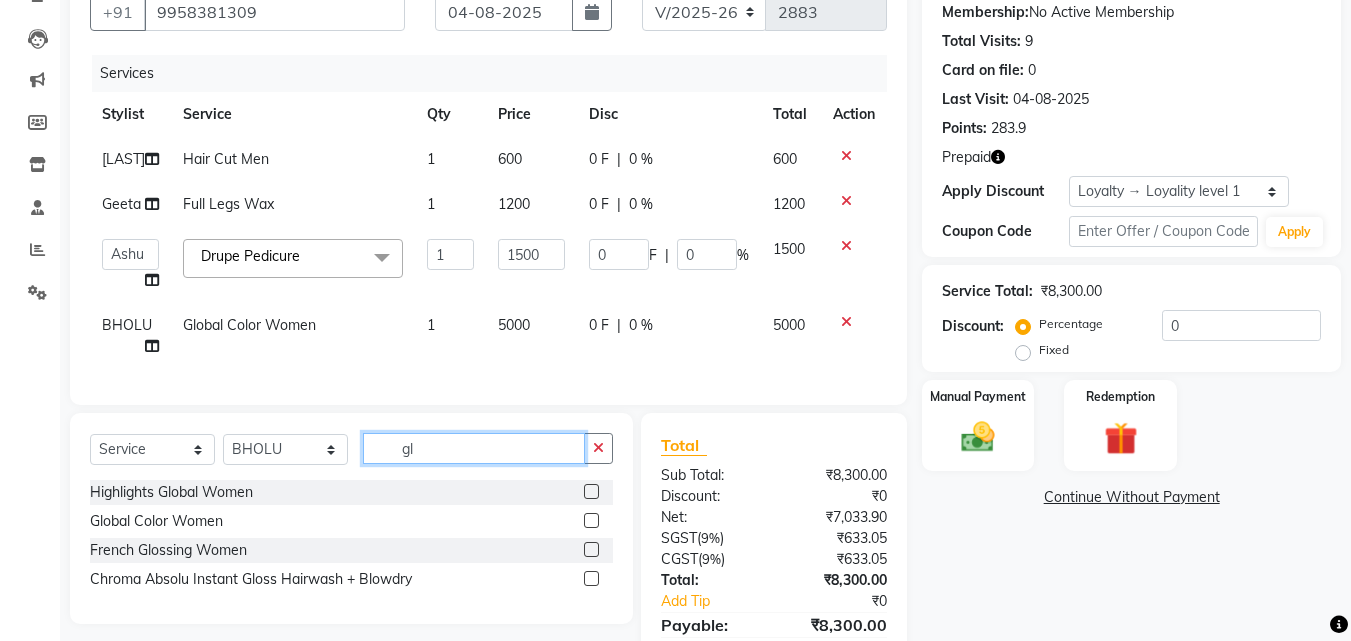 type on "g" 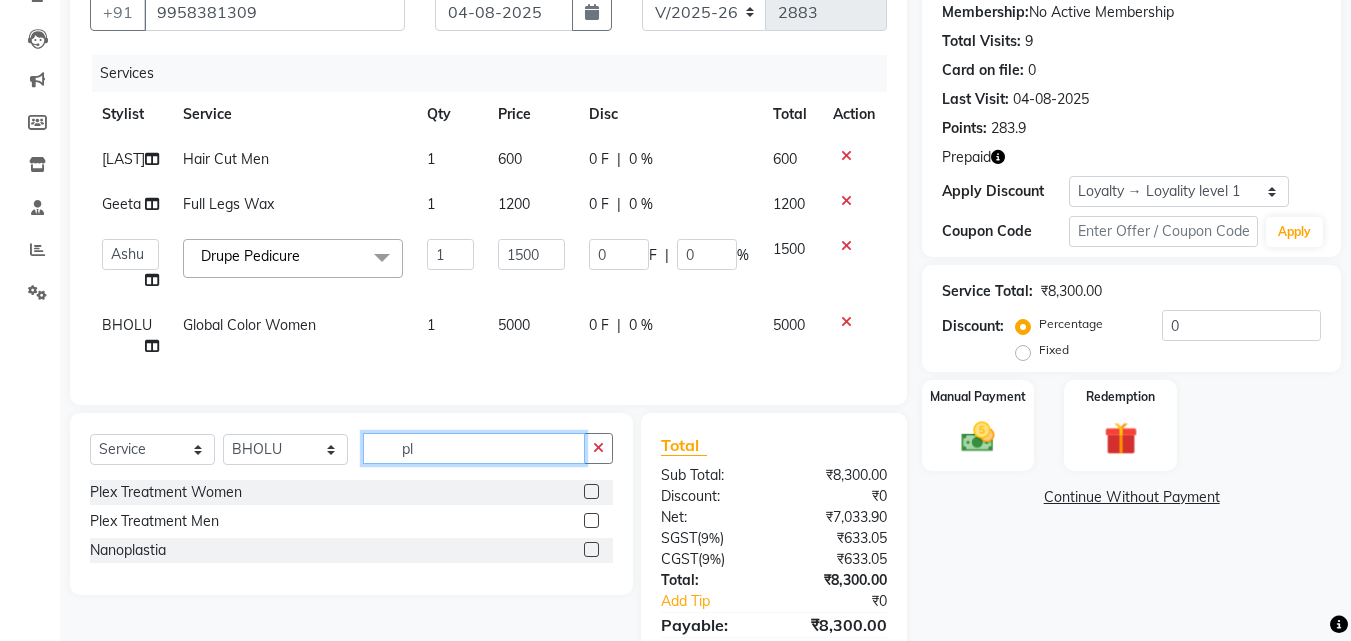 type on "pl" 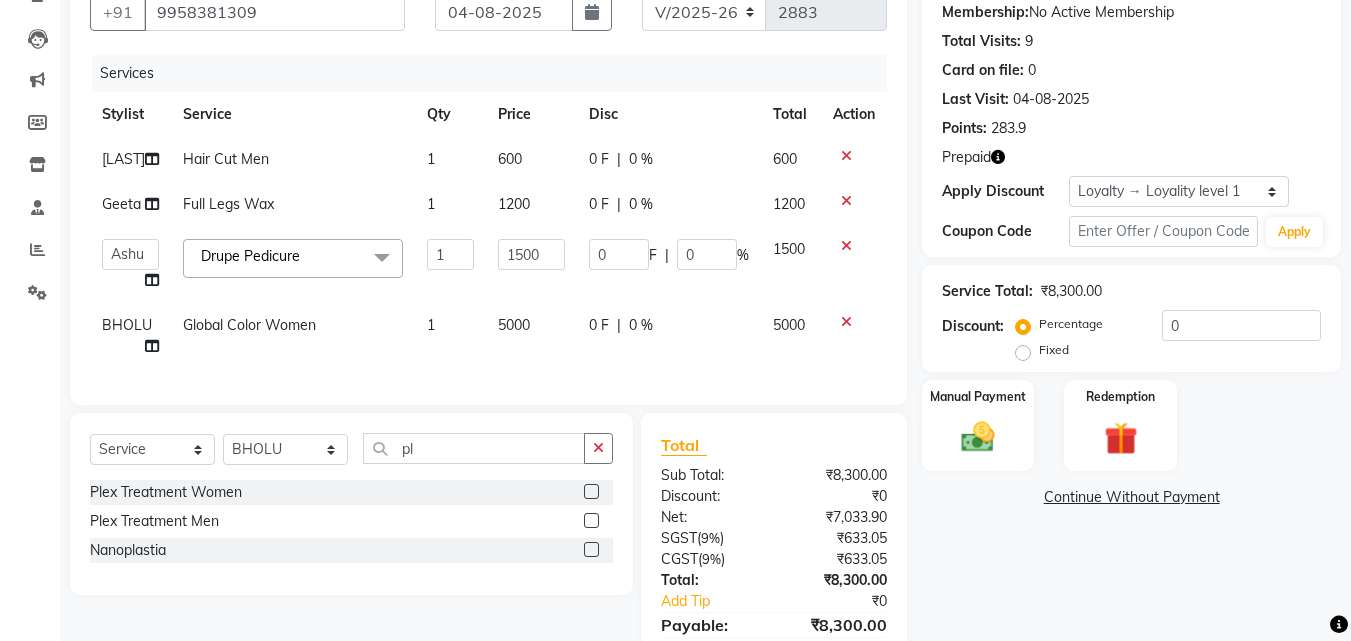 click 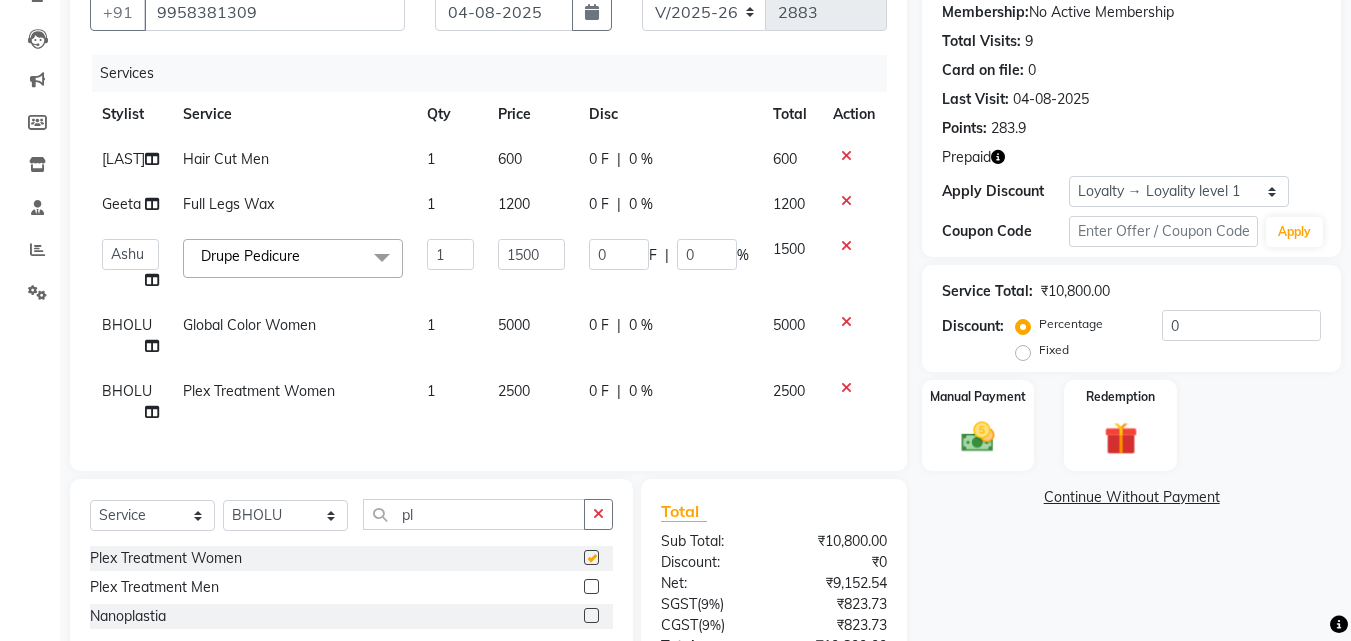 checkbox on "false" 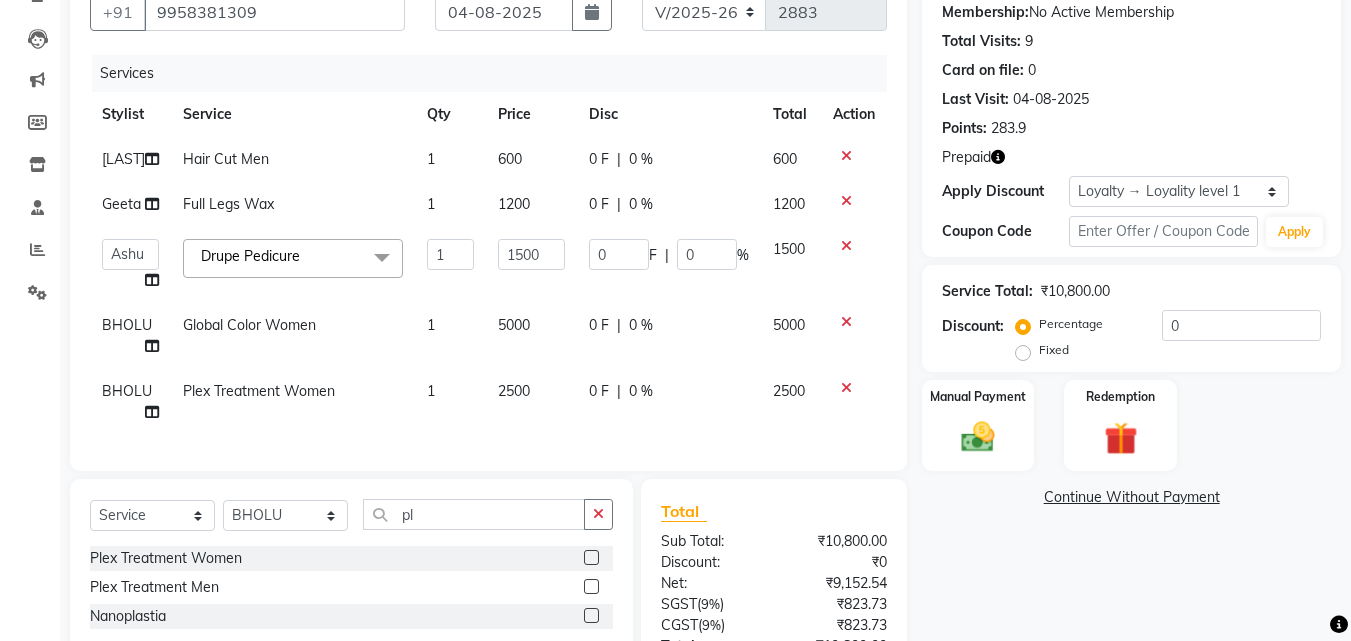 click on "2500" 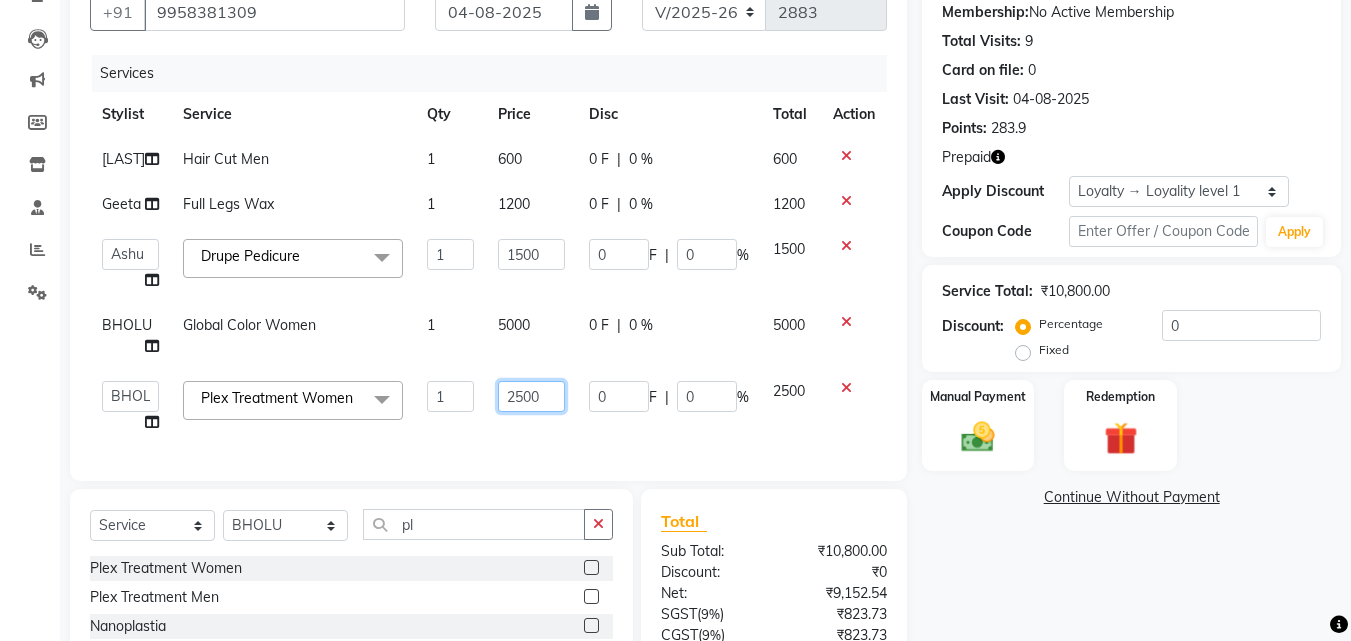 click on "2500" 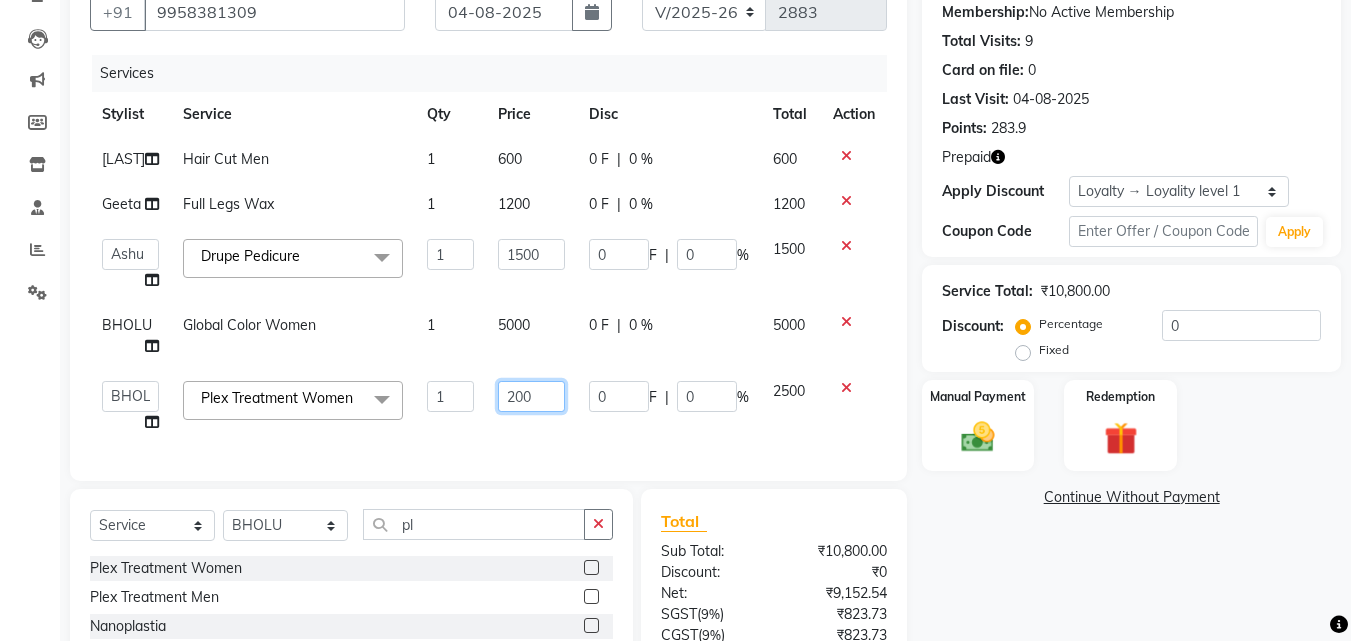 type on "2000" 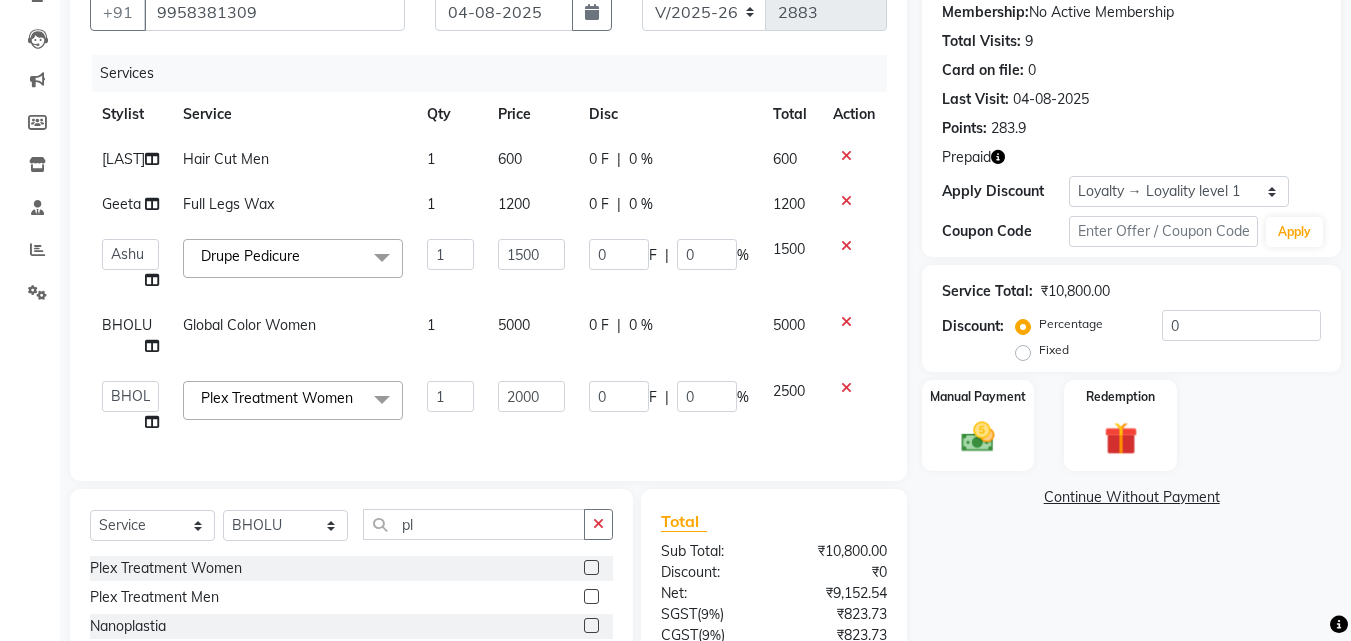 click on "Services Stylist Service Qty Price Disc Total Action Hanif Hair Cut Men 1 600 0 F | 0 % 600 Geeta Full Legs Wax 1 1200 0 F | 0 % 1200  Aayan   Account    Ashu   BHOLU   Geeta   Hanif   JIYA SINGH   Kiran   LAXMAN PEDI   Manager   Mohit   Naddy   NAIL SWASTIKA   Sajal   Sameer   Shahnawaj   Sharukh   Sonu   VISHAL STYLIST  Drupe Pedicure   x Shampoo Loreal Shampoo Kerastase Shampoo Redken Condtioner Loreal Condtioner Kerastase Condtioner Redken Hair cut Women Hair Cut Child (5 Years) Women Change Of Style Women Blow Dry Women Iron Curls Women Hair Do Women Oil Massage Women Plex Treatment Women Color Touch-Up 1 Women Color Touch-Up 2 Women Highlight Strips Women Highlights Global Women Global Color Women Rebonding Women Smoothning Women Keratin Women Botox Women Hair Cut Children Women Balayage /Ombre Women French Glossing Women Hair Cut Men Hair Cut Child (5 Years) Men Oil Massage Men Plex Treatment Men Hair Spa Men Color Touch-Up Men Highlights Men Rebonding Men Smoothening Men Keratin  Men Botox Men Shave" 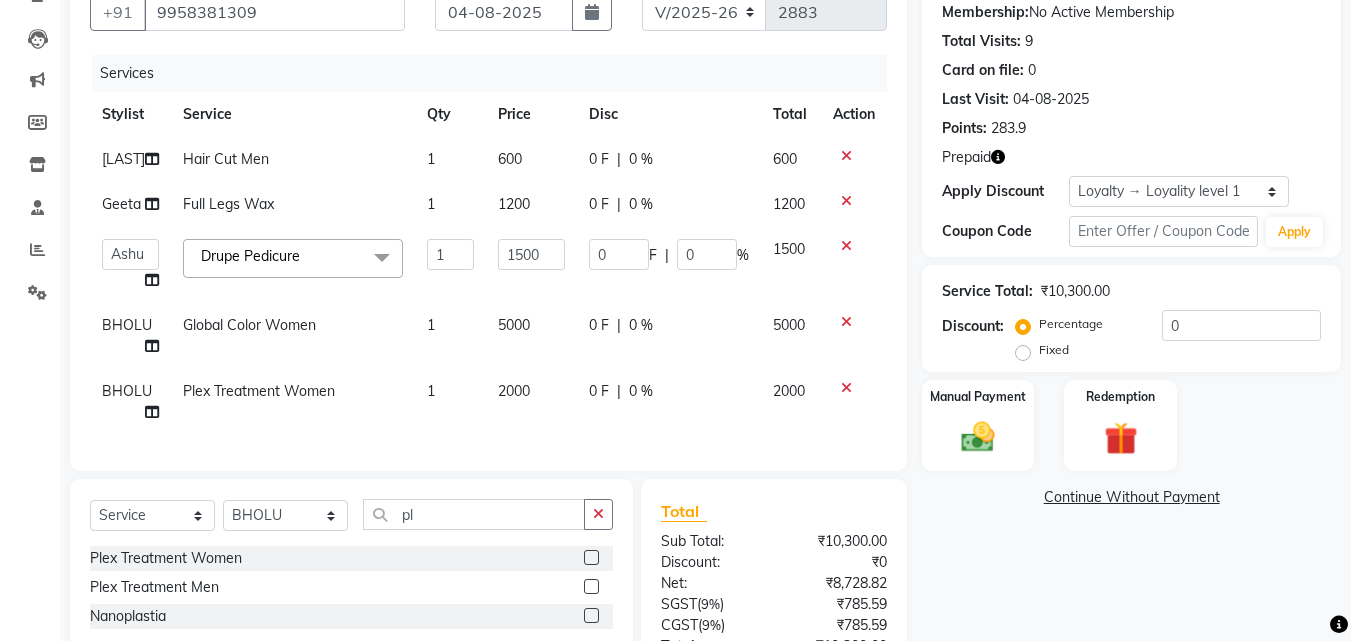 click on "Name: [FIRST] Sir Membership:  No Active Membership  Total Visits:  9 Card on file:  0 Last Visit:   04-08-2025 Points:   283.9  Prepaid Apply Discount Select  Loyalty → Loyality level 1  Coupon Code Apply" 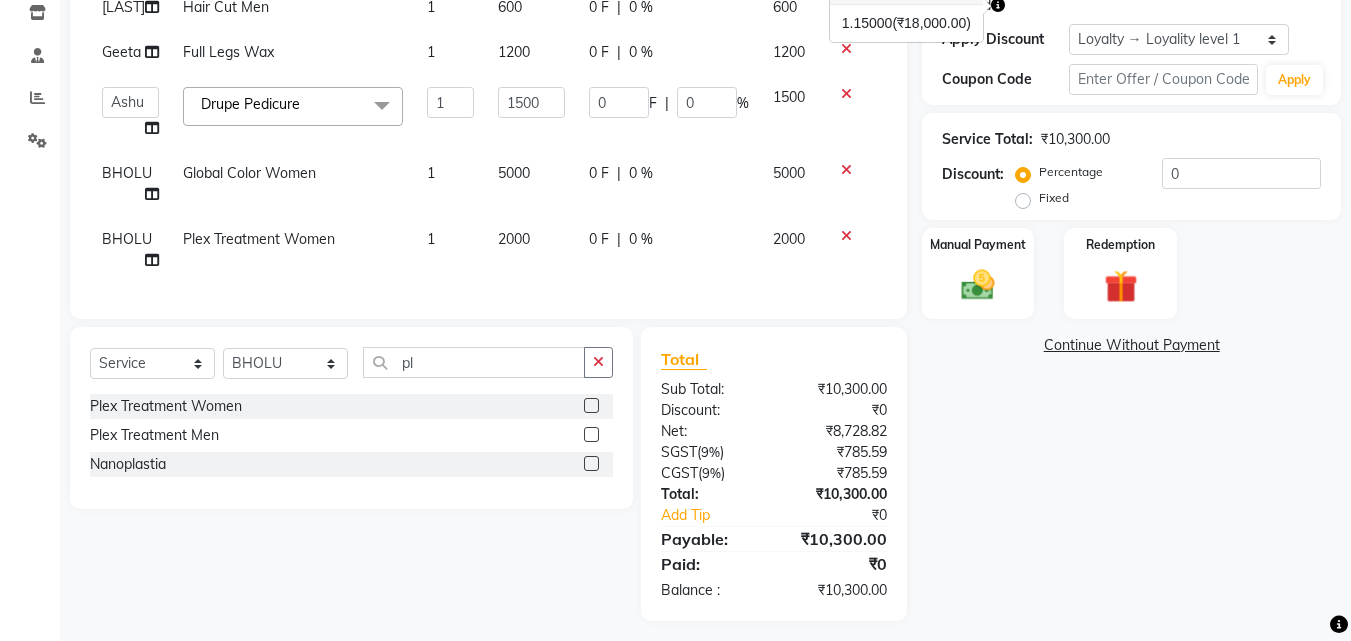 scroll, scrollTop: 353, scrollLeft: 0, axis: vertical 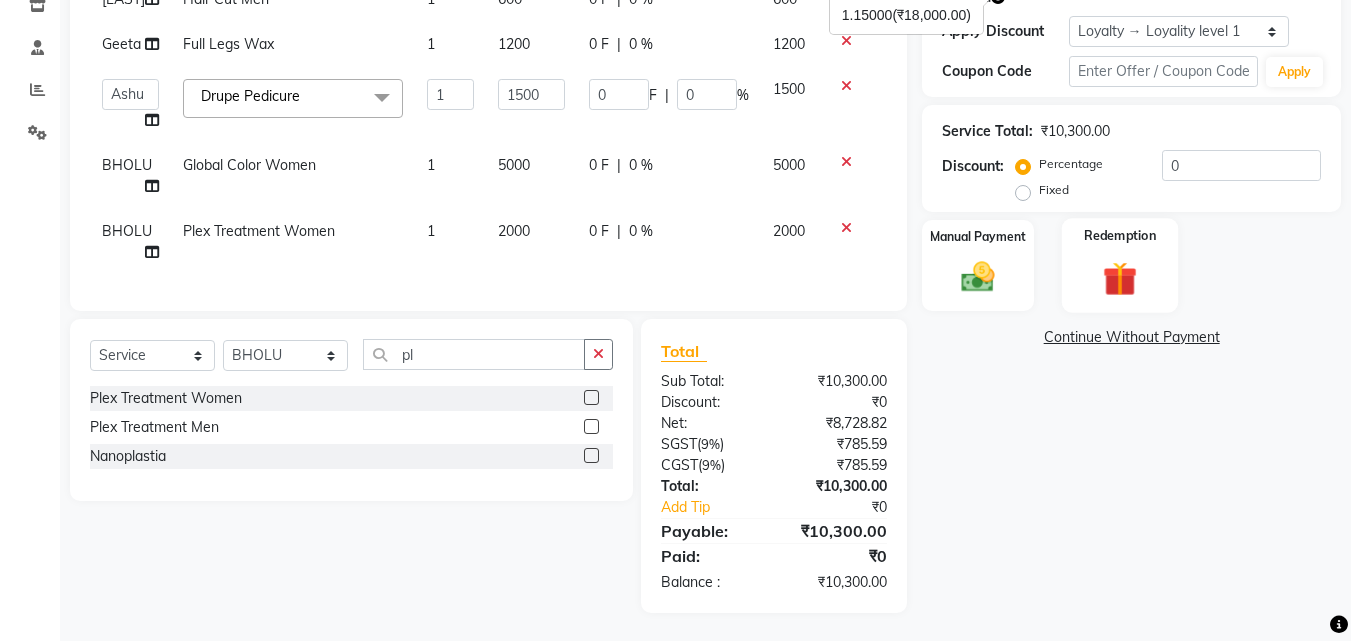 click 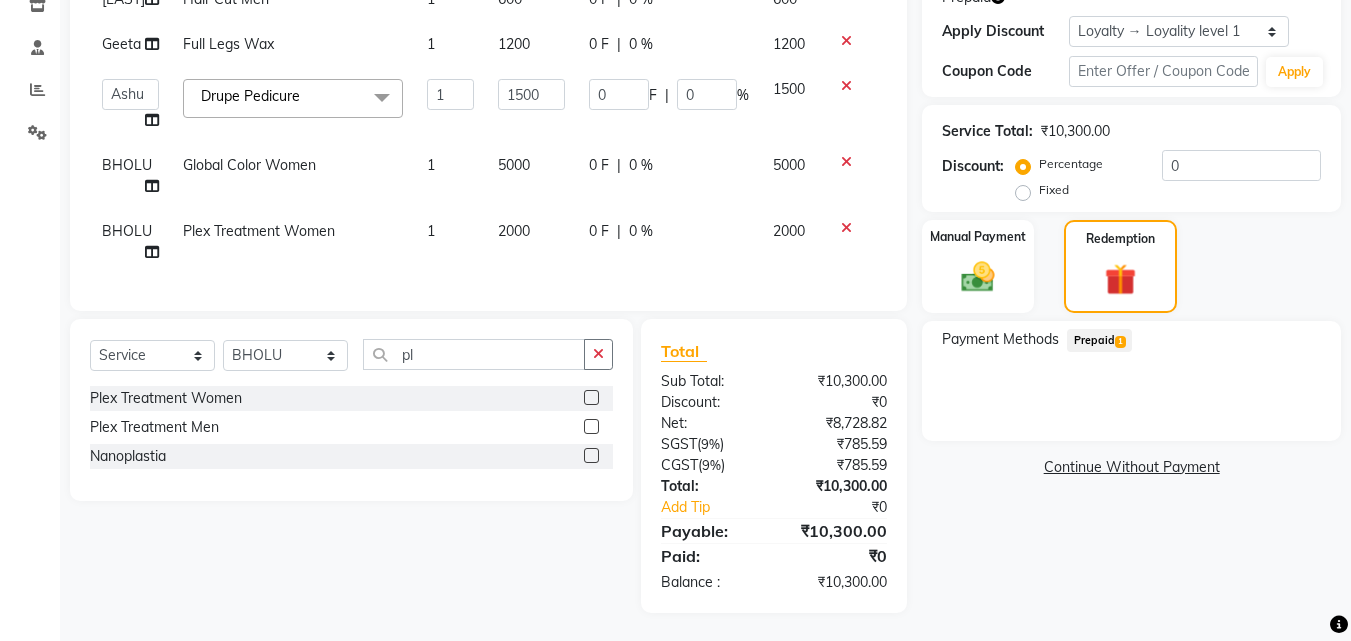 click on "Prepaid  1" 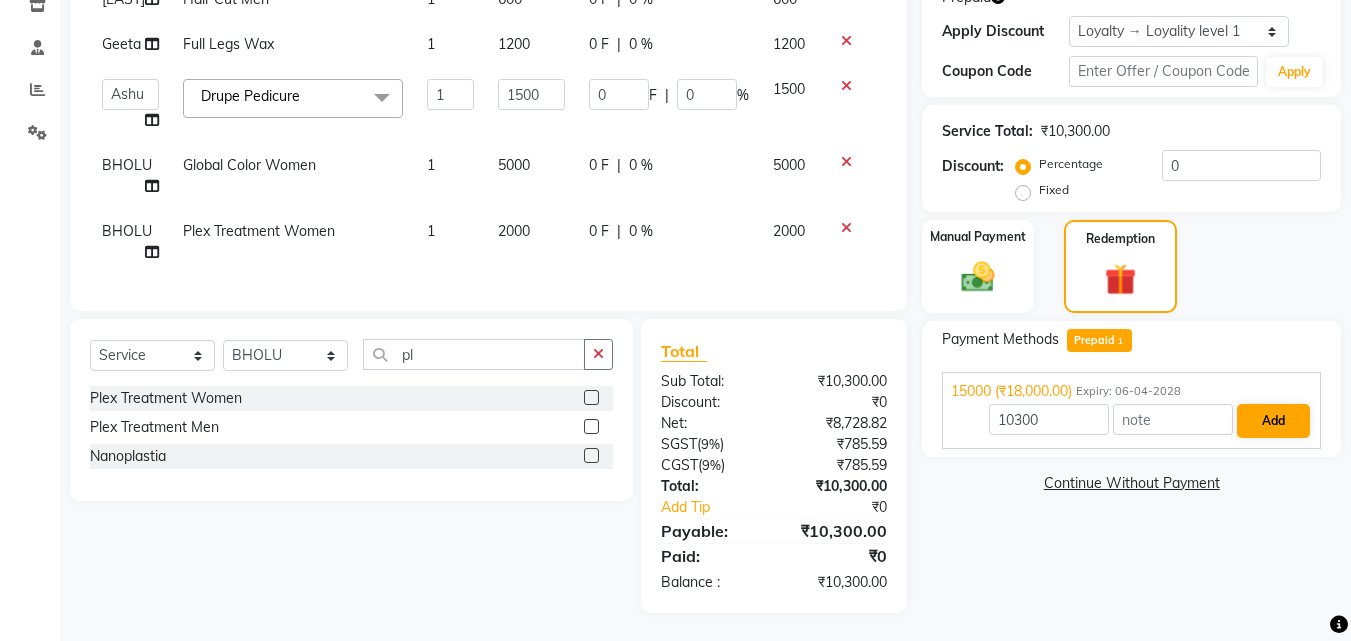 click on "Add" at bounding box center [1273, 421] 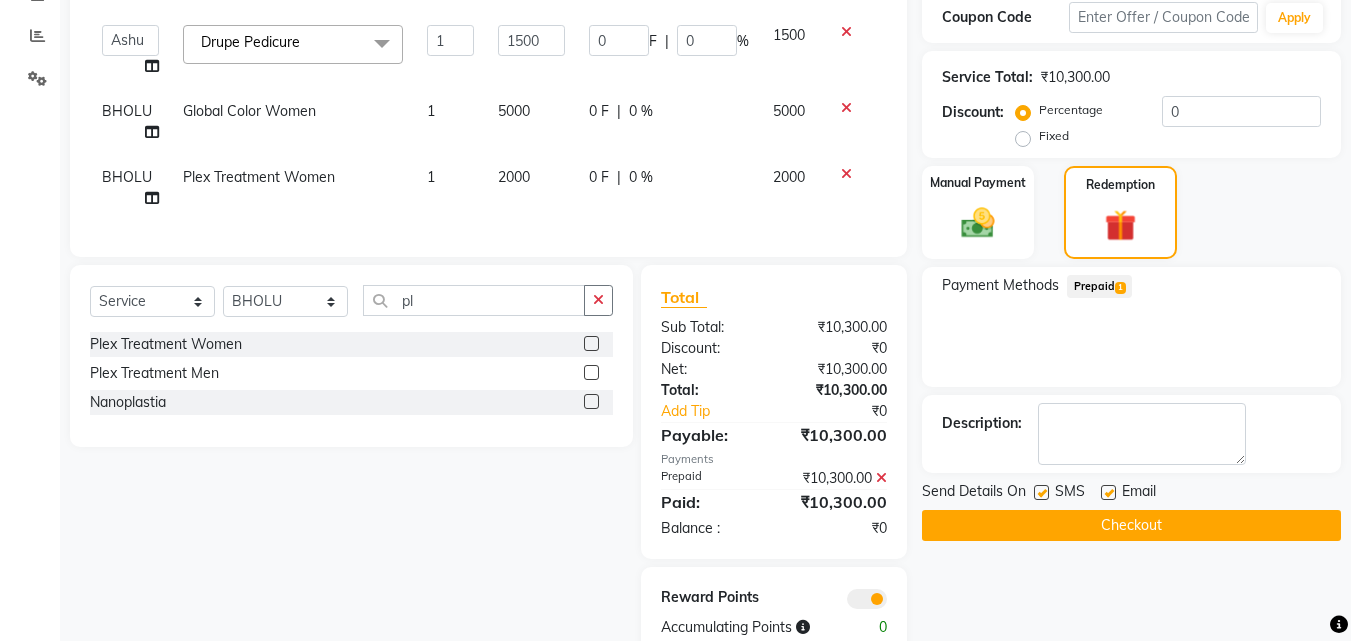 scroll, scrollTop: 425, scrollLeft: 0, axis: vertical 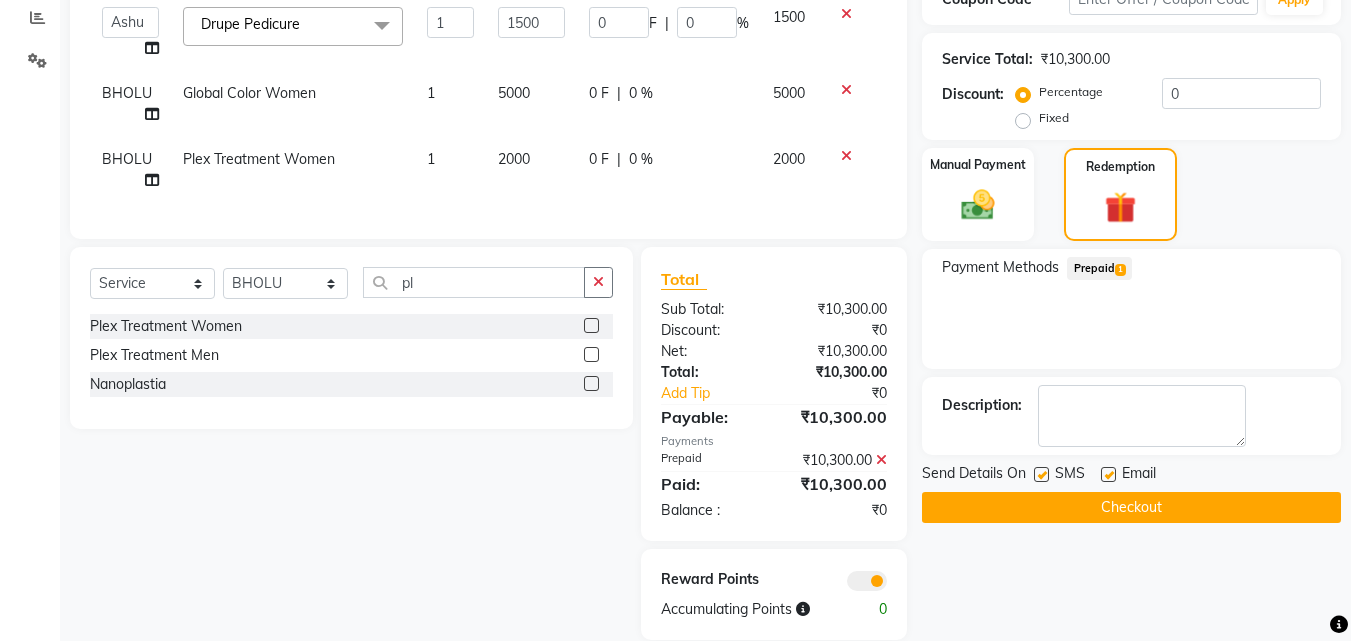 click on "Checkout" 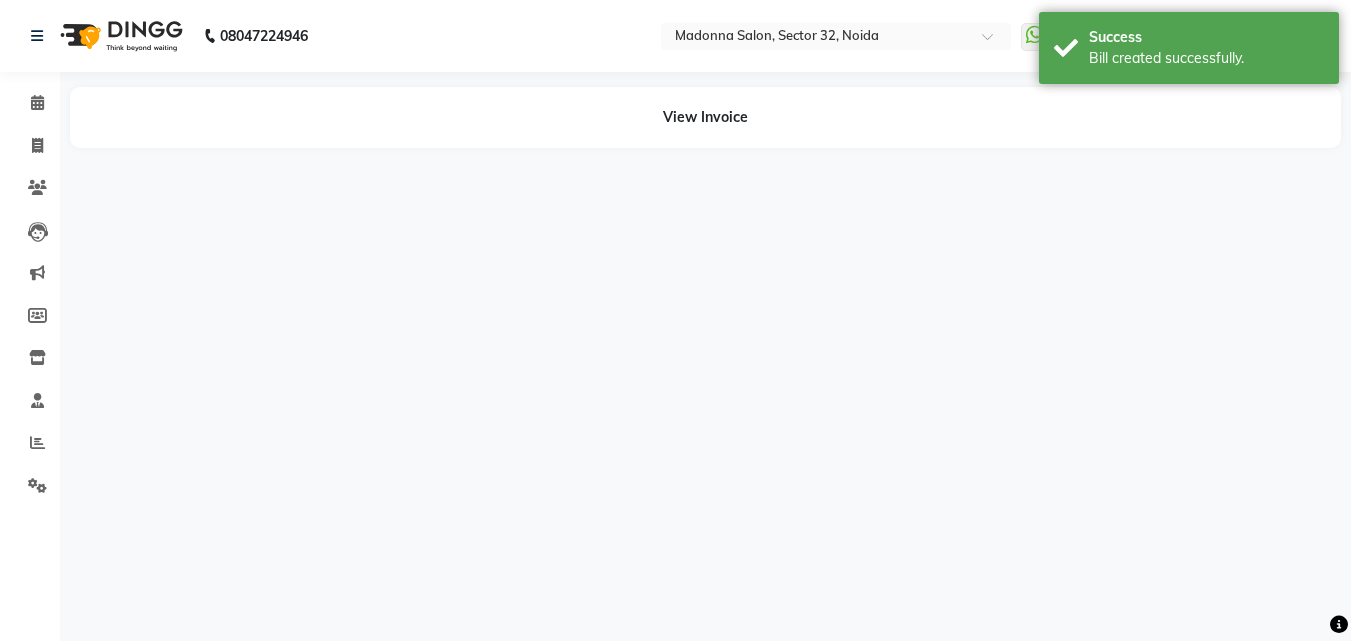 scroll, scrollTop: 0, scrollLeft: 0, axis: both 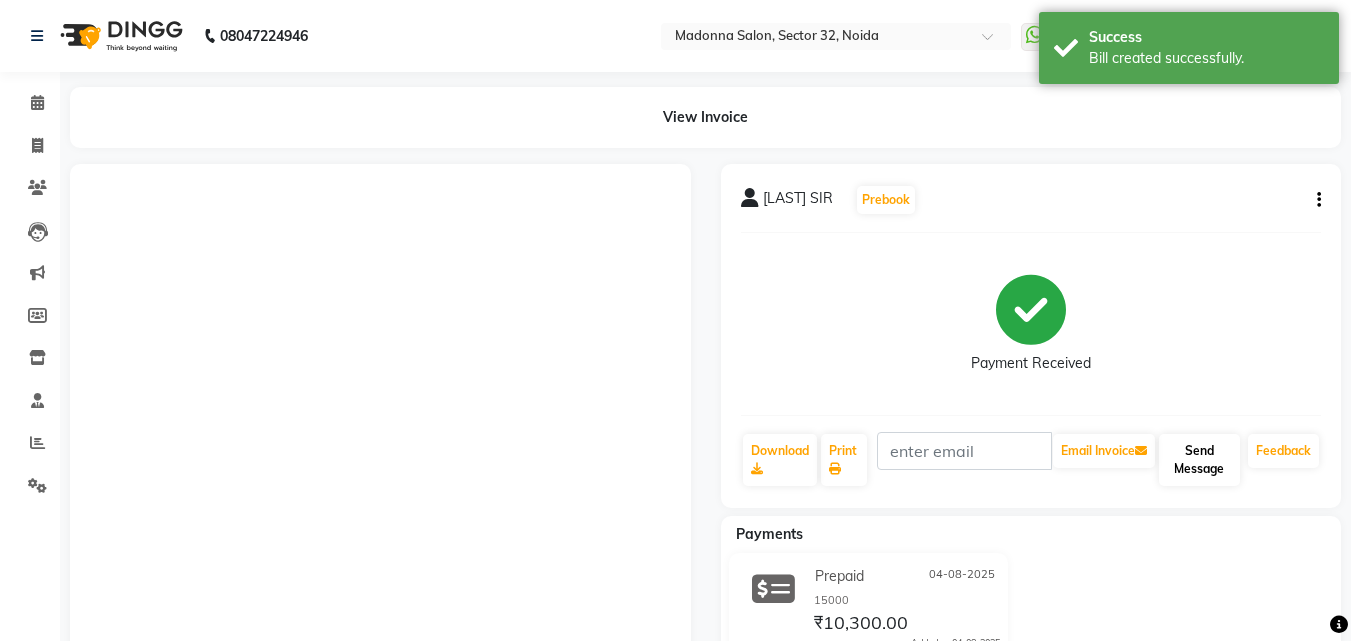 click on "Send Message" 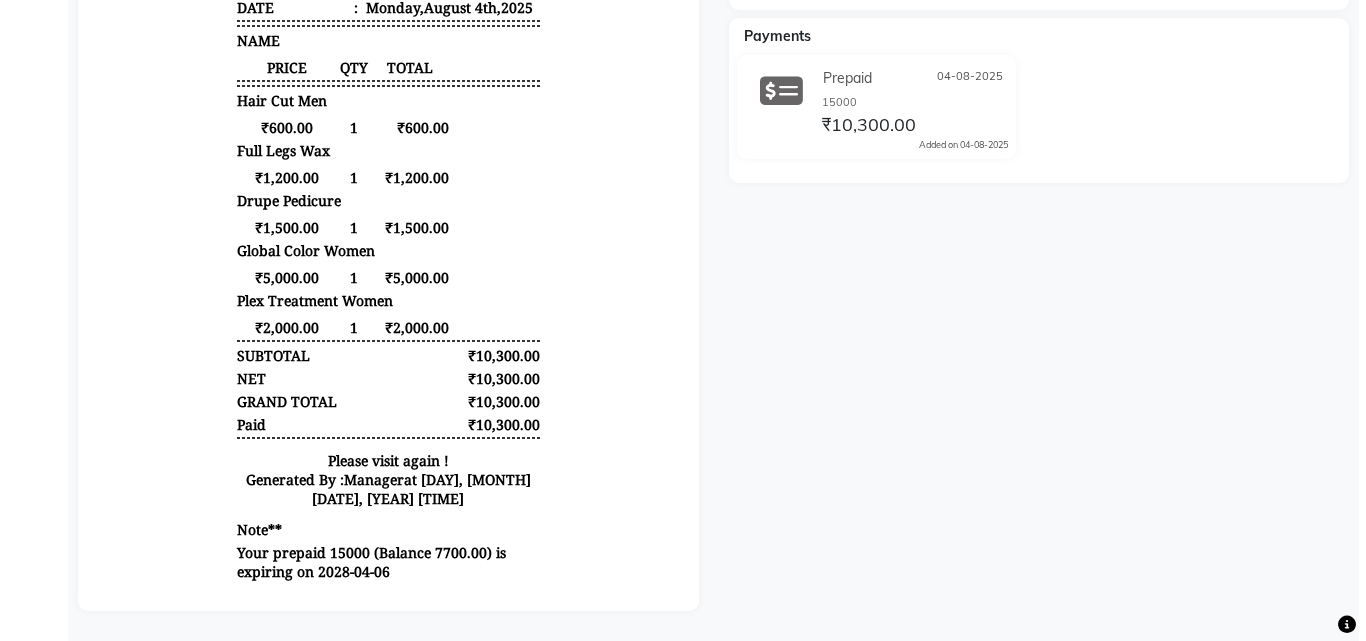 scroll, scrollTop: 0, scrollLeft: 0, axis: both 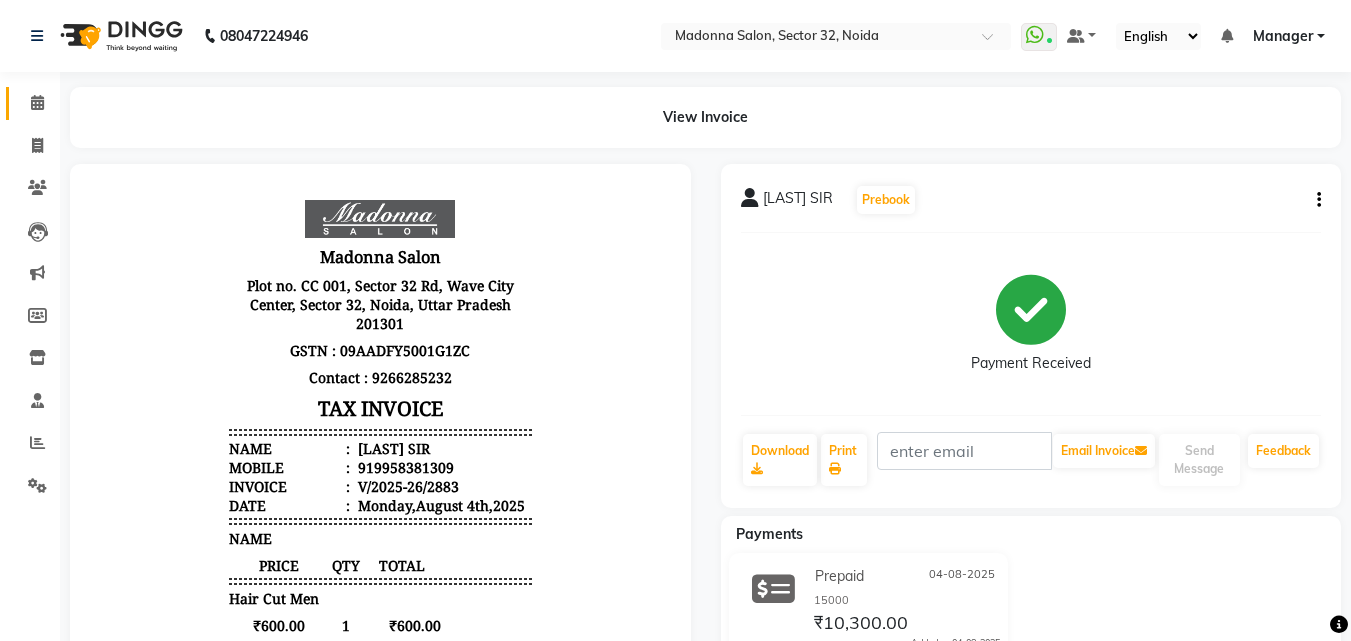 click 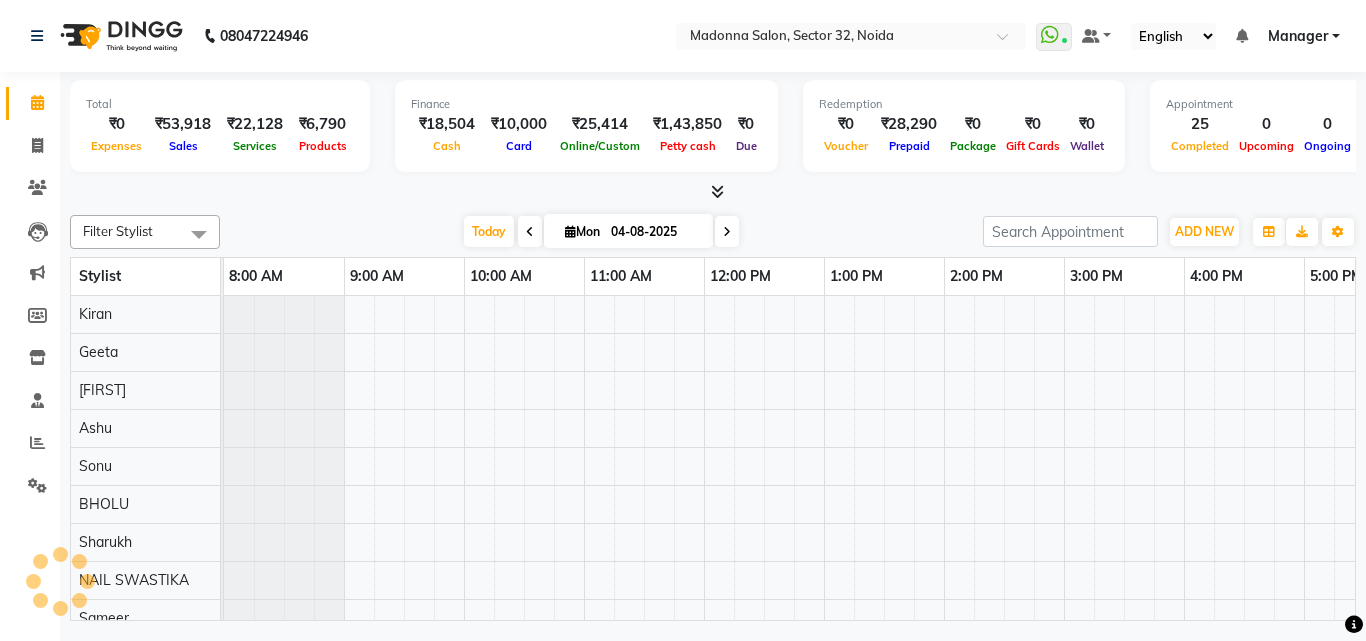 scroll, scrollTop: 0, scrollLeft: 309, axis: horizontal 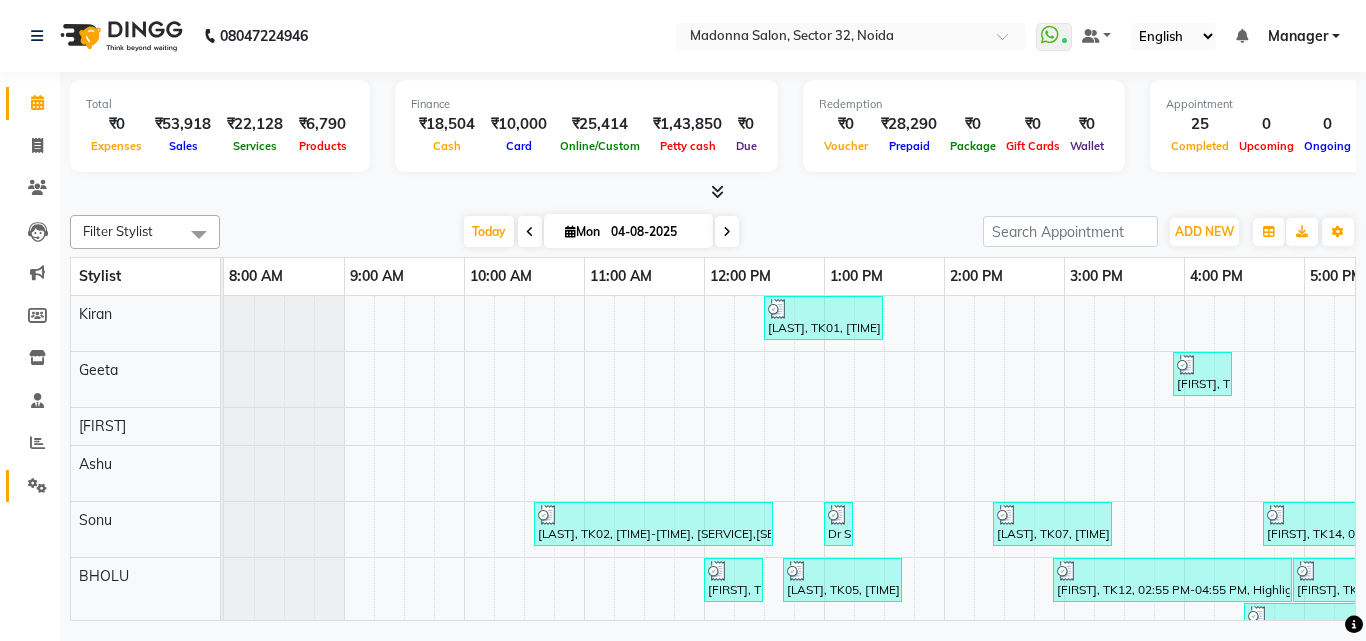 click 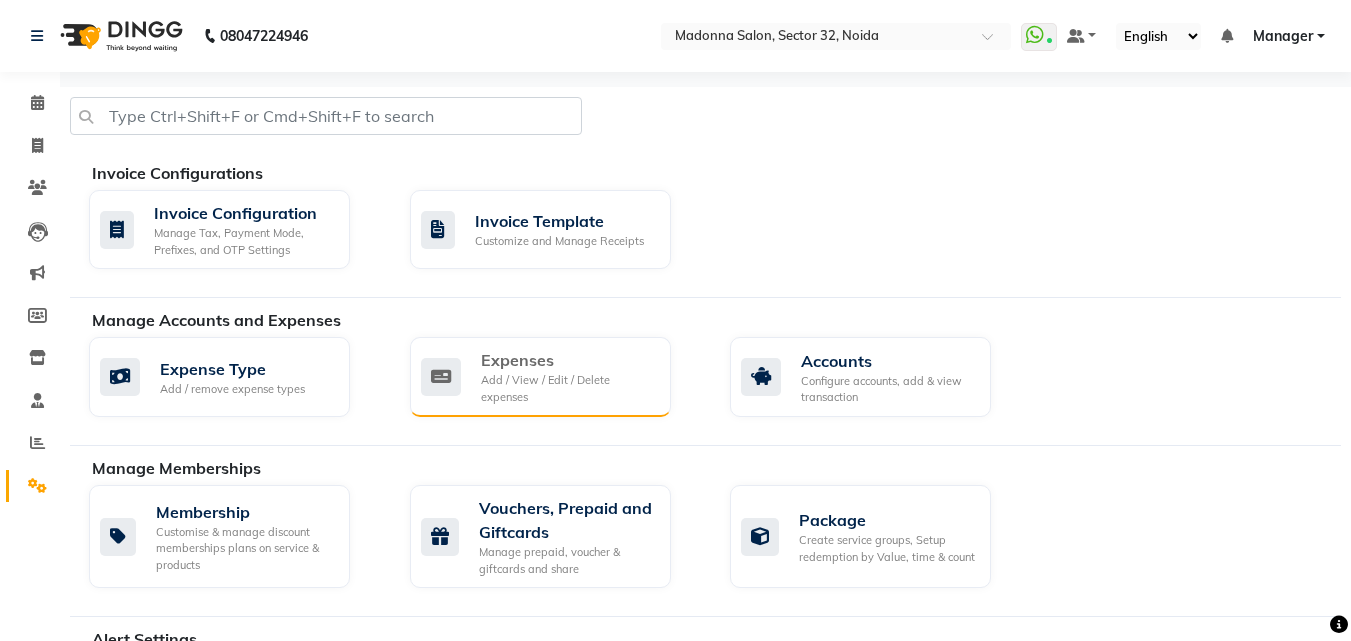 click on "Expenses" 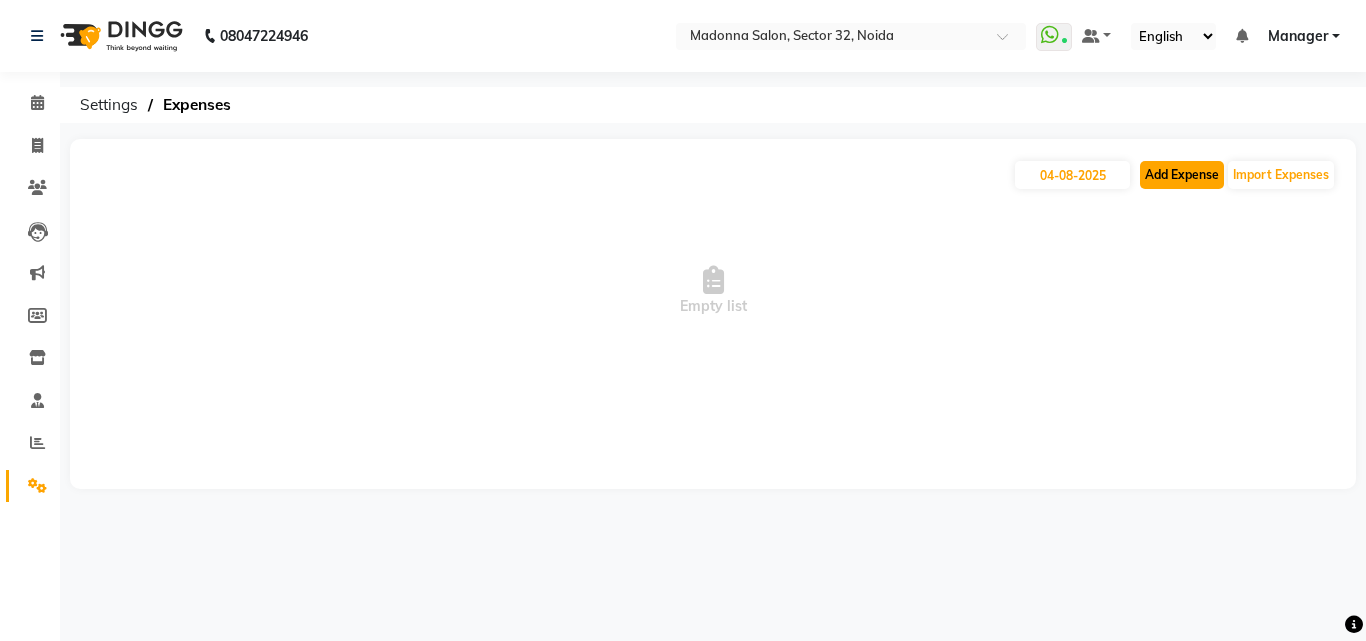 click on "Add Expense" 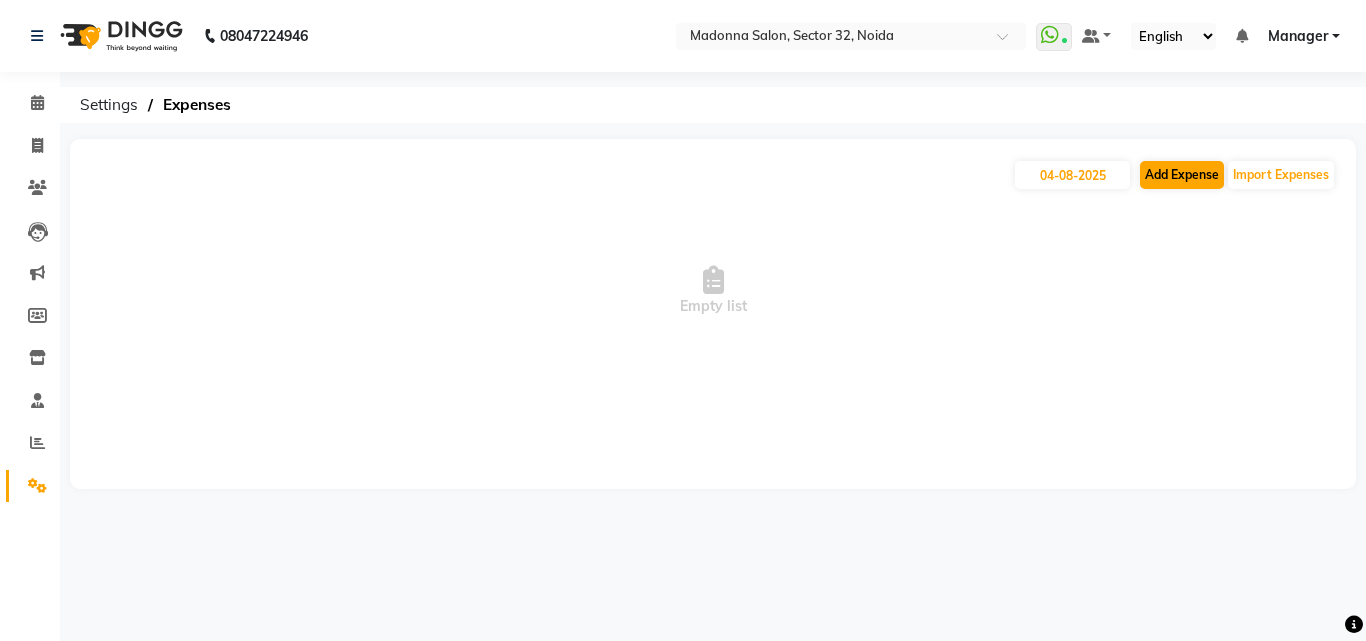 select on "1" 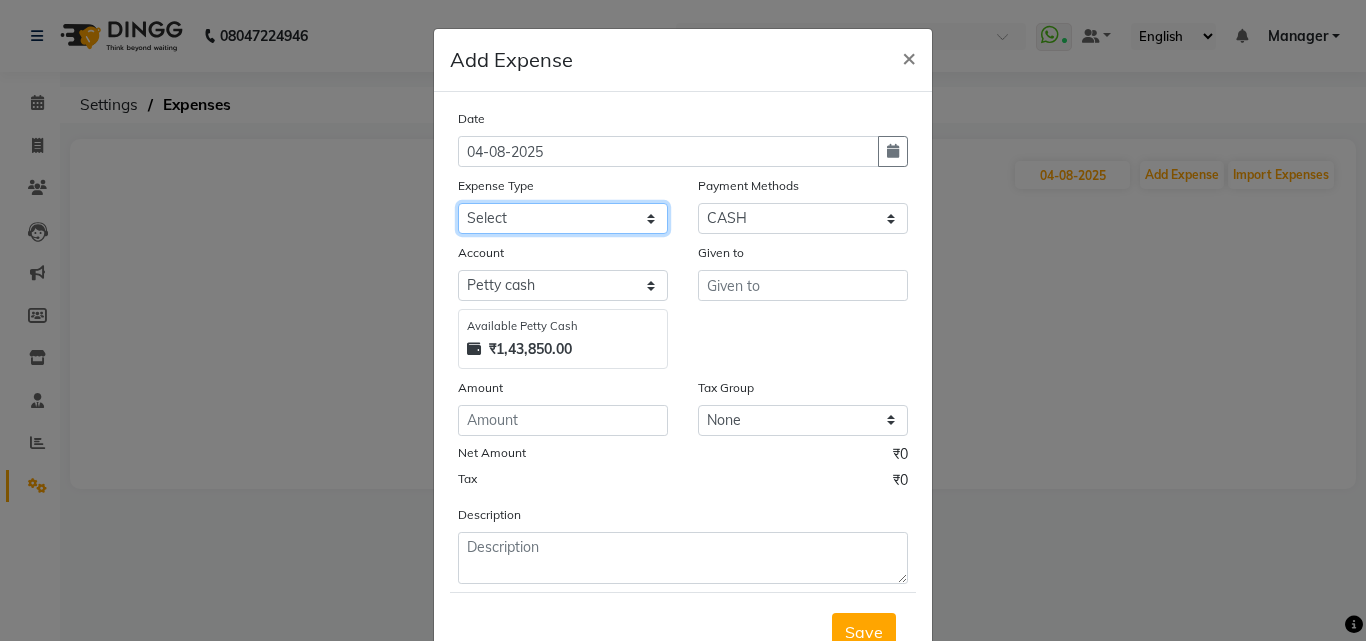 click on "Select 99 STORE Advance Salary BILLS CARDAMOM client change paytm Client Snacks Coffee CONVEYANCE cookies Day book Donation ELECTRICIAN Electricity Bill FARE FOOD EXPENSE Garbage Monthly Expense Ginger Hit Incentive INSTAMART JALJIRA POWDER JEERA POWDER LAUNDARY Lemon Marketing Medical MEMBERSHIP COMISSON milk Misc MOBILE RECHARGE MONEY CHANGE M S COMI Nimbu Payment Other Pantry PAYMENT paytm Tip PLUMBER PRINT ROLL Product PRODUCT iNCENTIVE PURCHASING Recive cash SAFAIWALA Salary salon use SALT staff incentive Staff Snacks SUGAR Tea TIP VISHAL MART WATER ZEPTO" 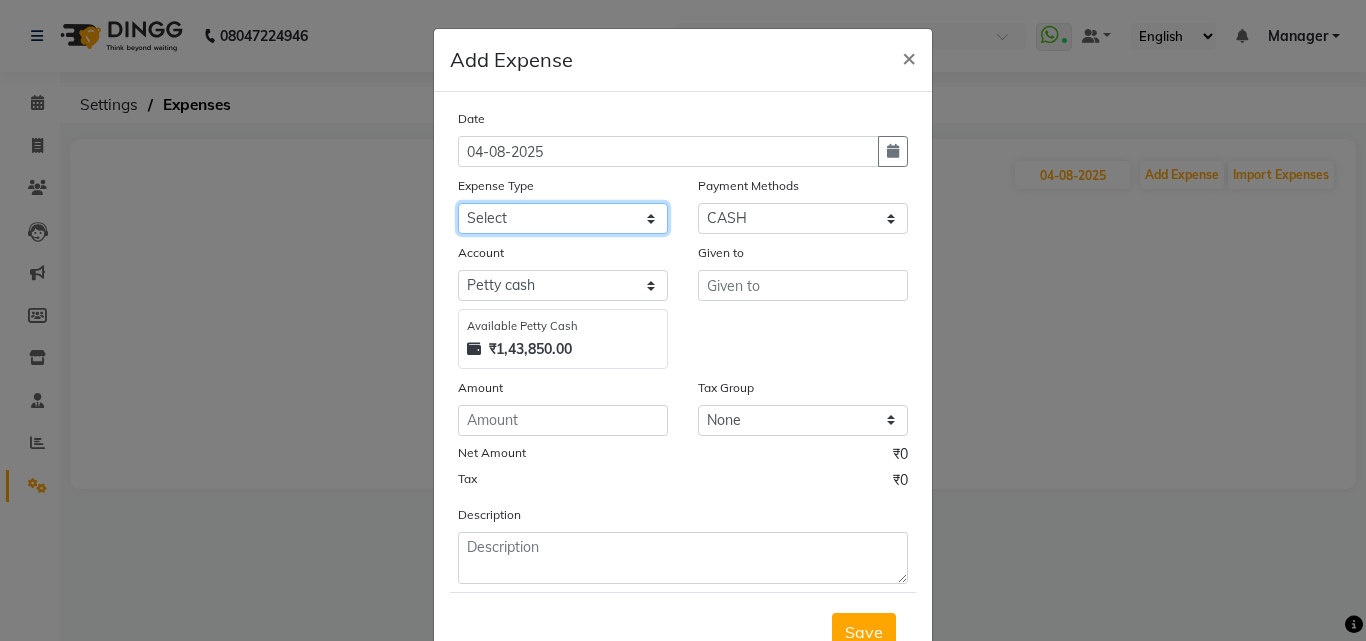 select on "15145" 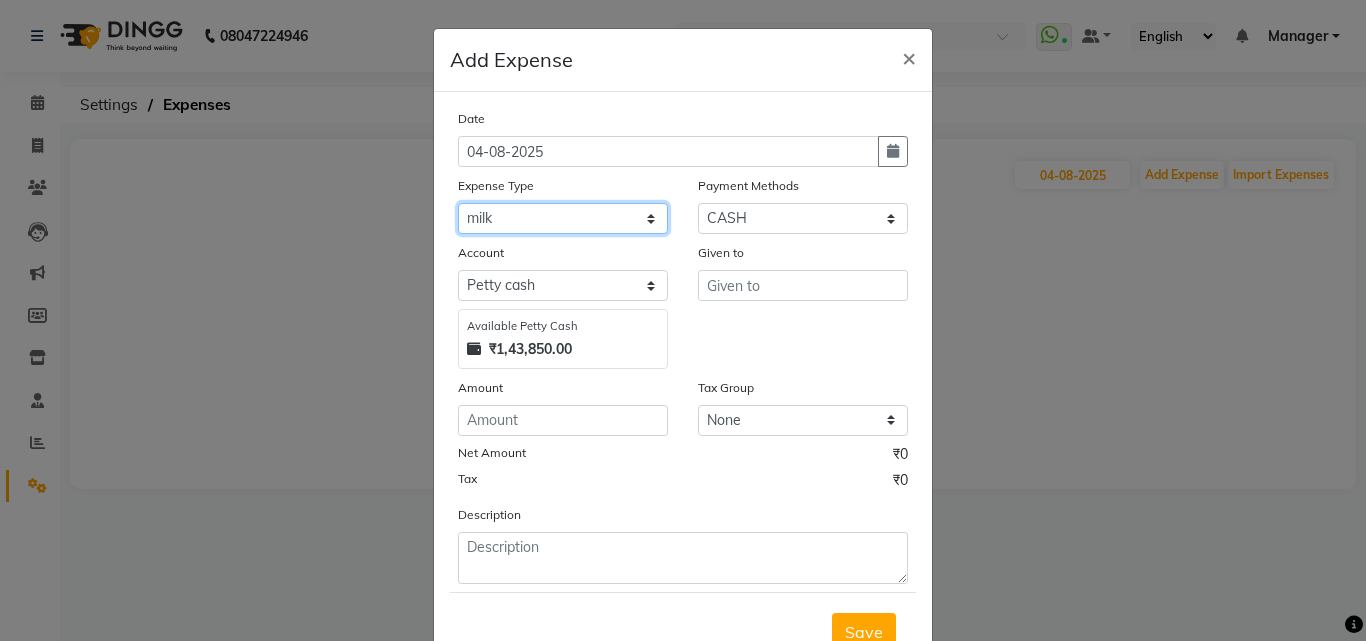 click on "Select 99 STORE Advance Salary BILLS CARDAMOM client change paytm Client Snacks Coffee CONVEYANCE cookies Day book Donation ELECTRICIAN Electricity Bill FARE FOOD EXPENSE Garbage Monthly Expense Ginger Hit Incentive INSTAMART JALJIRA POWDER JEERA POWDER LAUNDARY Lemon Marketing Medical MEMBERSHIP COMISSON milk Misc MOBILE RECHARGE MONEY CHANGE M S COMI Nimbu Payment Other Pantry PAYMENT paytm Tip PLUMBER PRINT ROLL Product PRODUCT iNCENTIVE PURCHASING Recive cash SAFAIWALA Salary salon use SALT staff incentive Staff Snacks SUGAR Tea TIP VISHAL MART WATER ZEPTO" 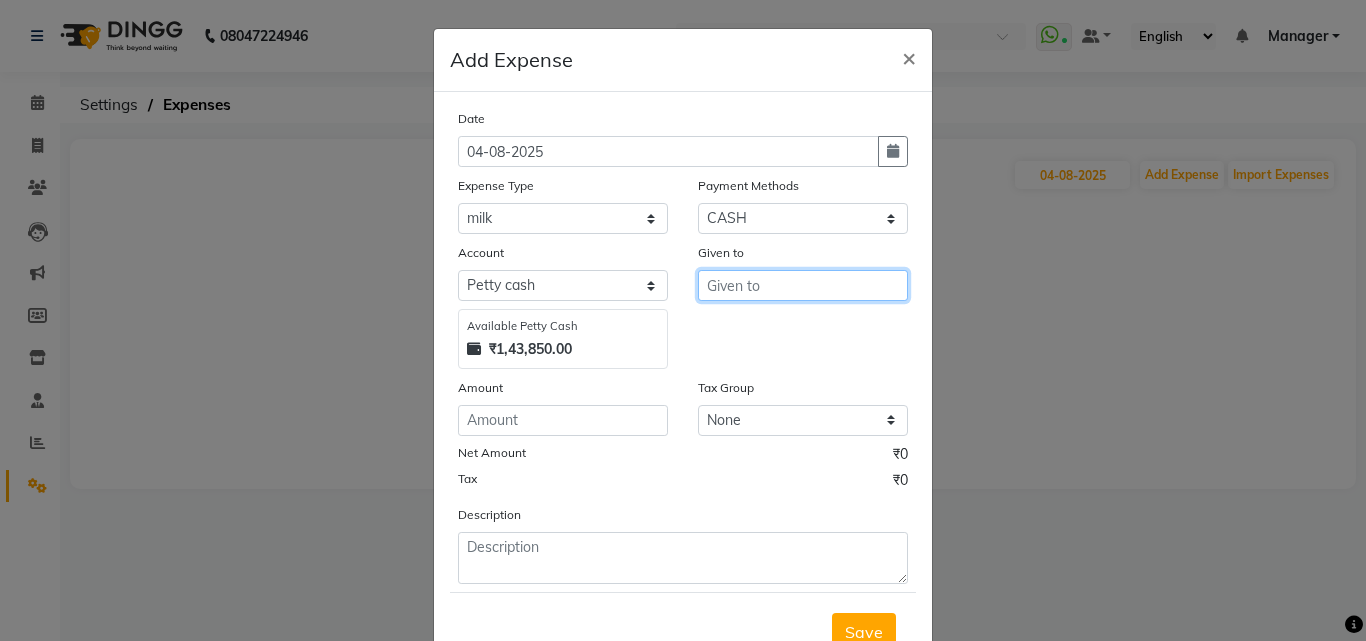 click at bounding box center (803, 285) 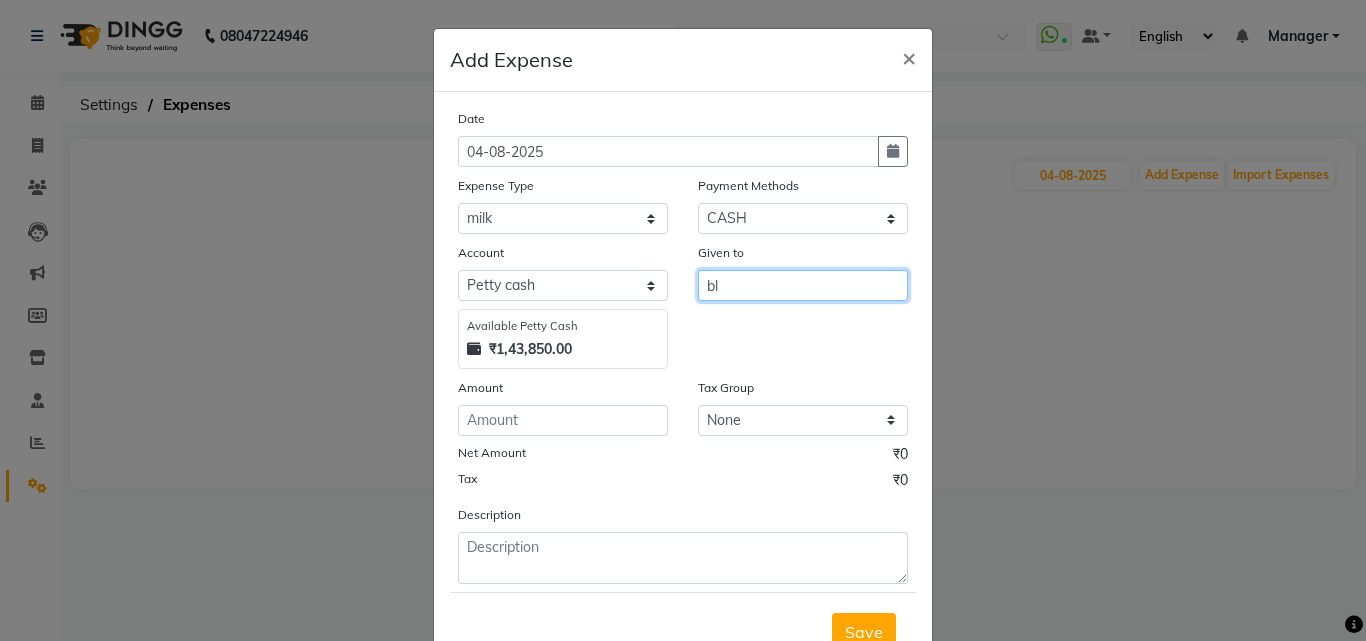 type on "b" 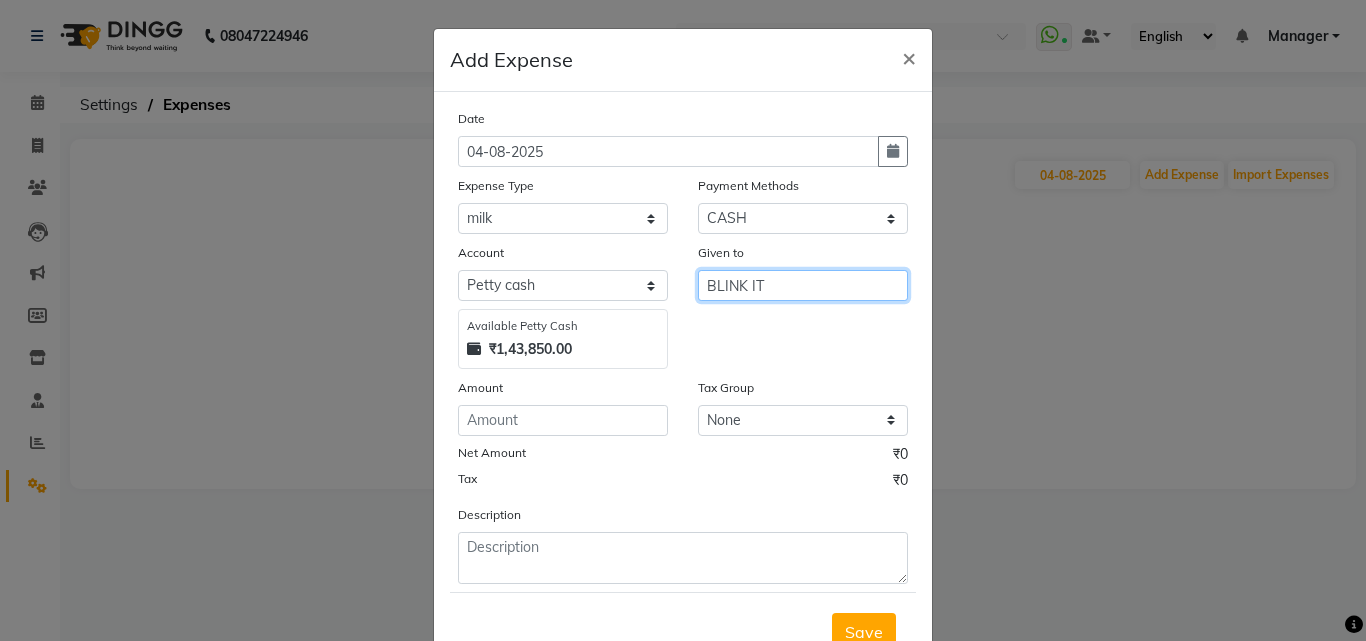 type on "BLINK IT" 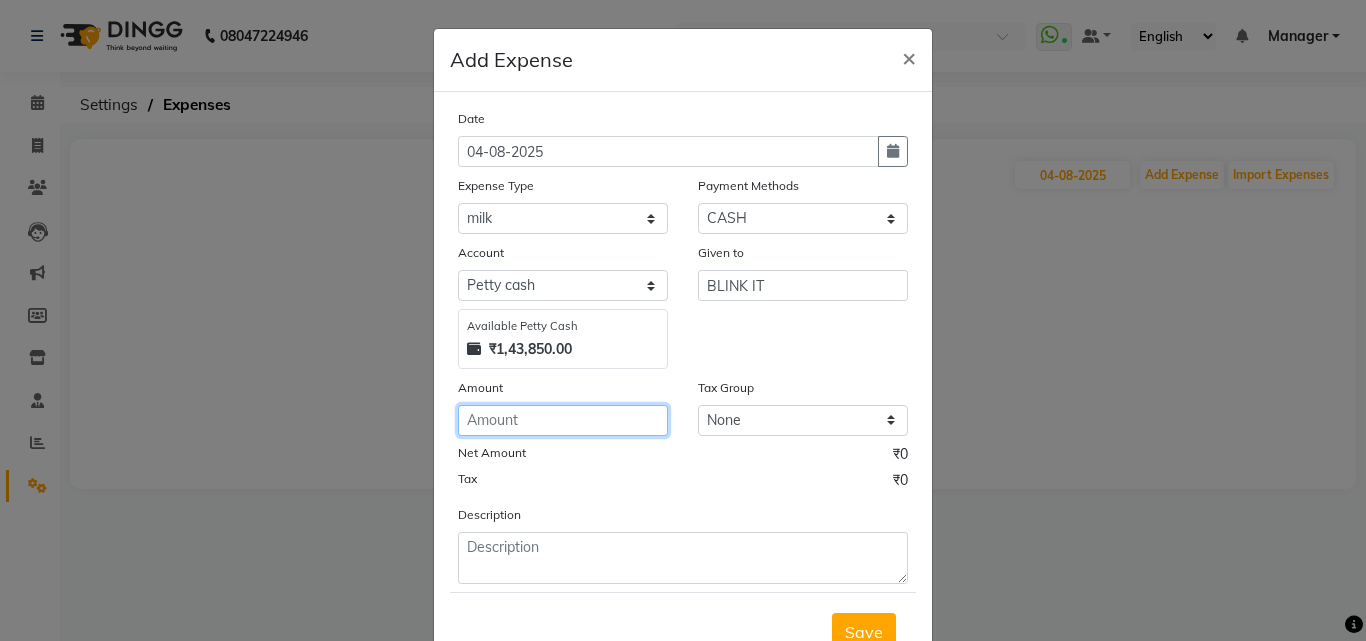 click 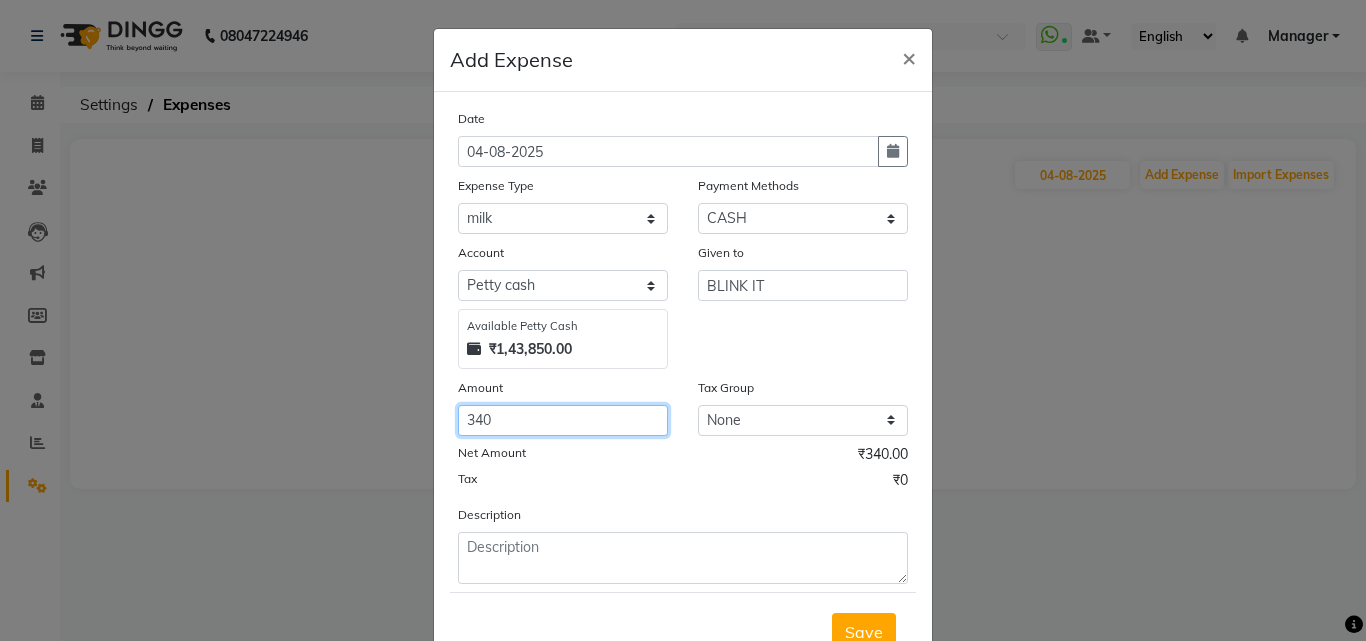 type on "340" 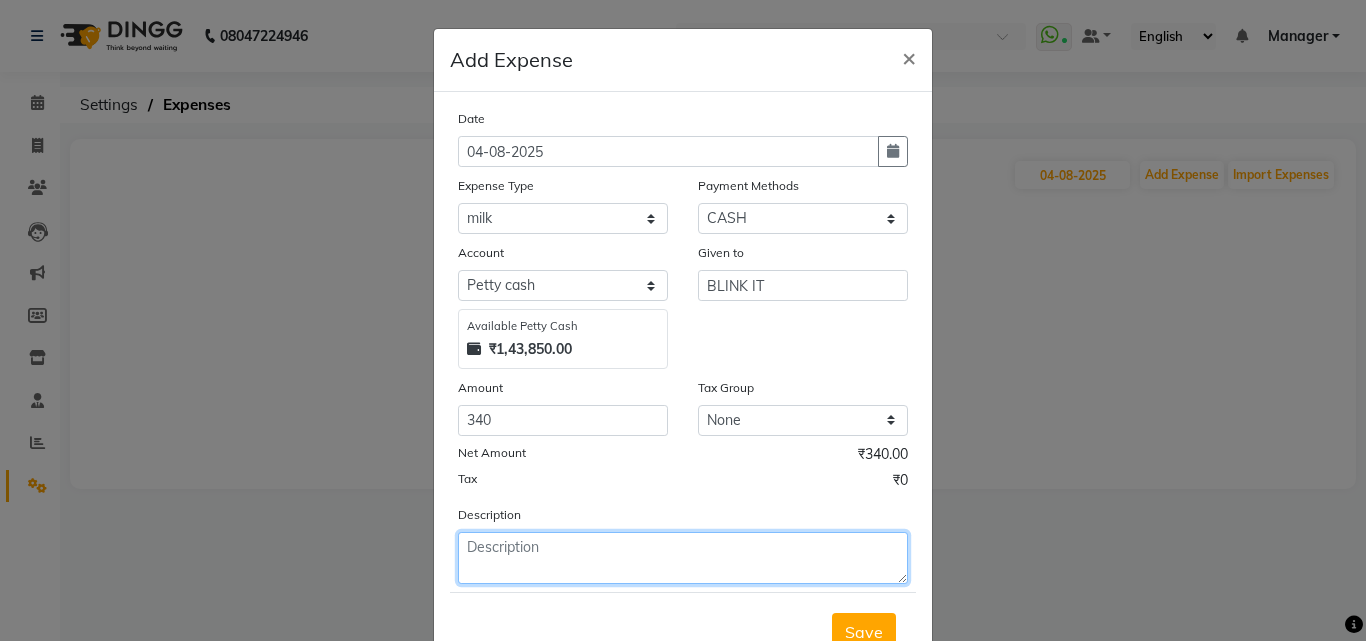 click 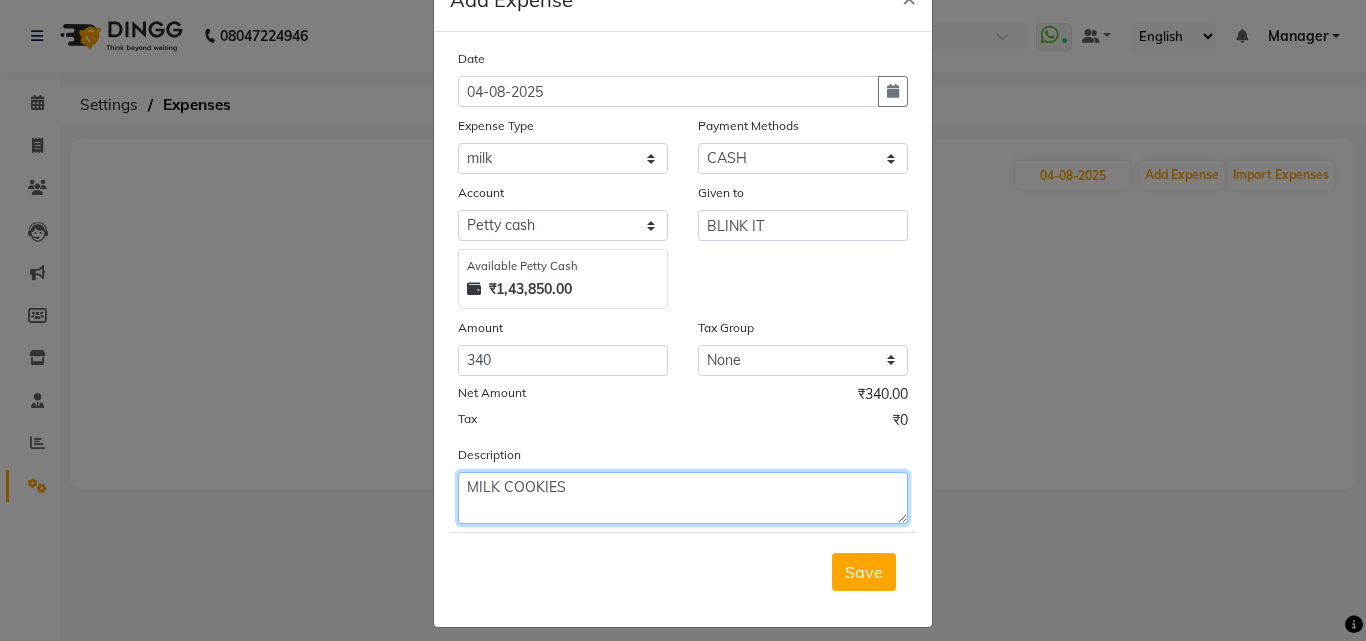 scroll, scrollTop: 75, scrollLeft: 0, axis: vertical 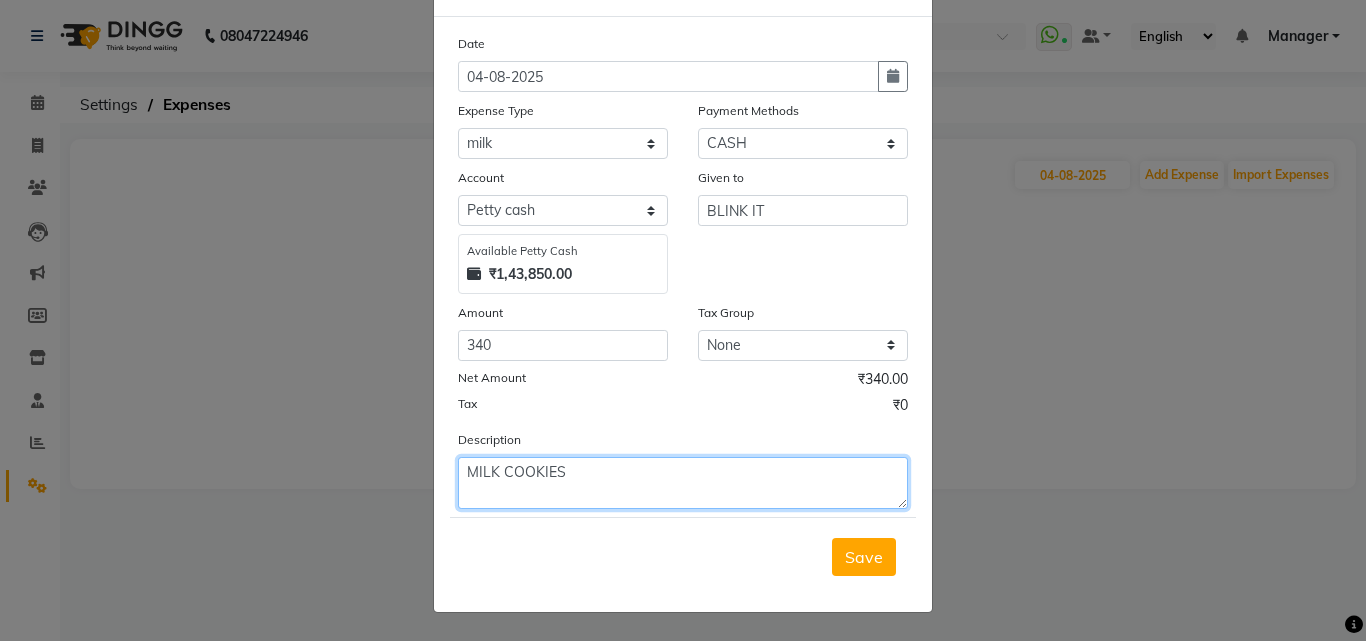 type on "MILK COOKIES" 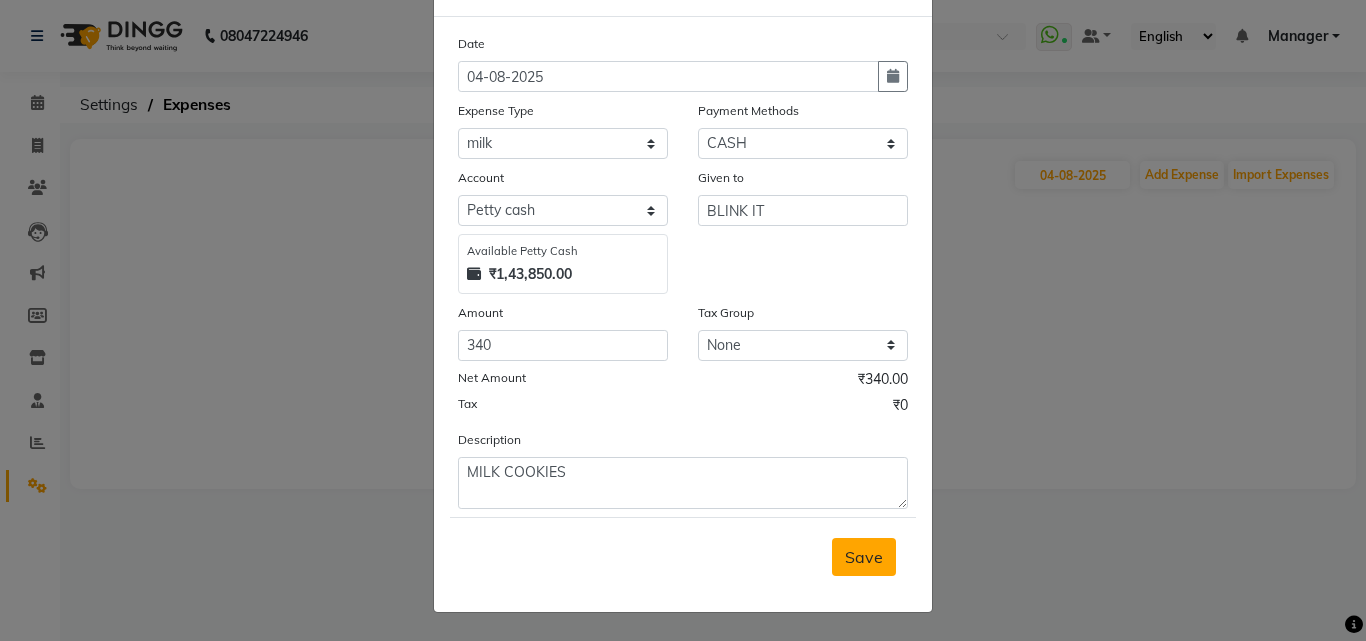 click on "Save" at bounding box center (864, 557) 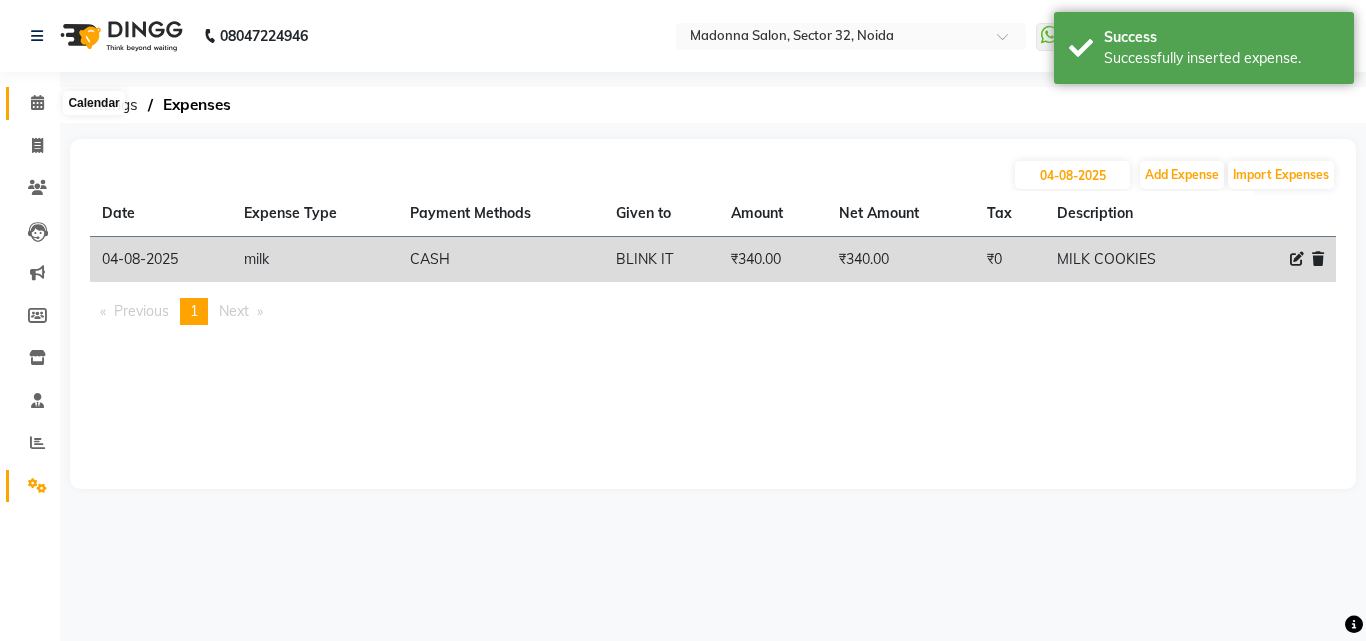 click 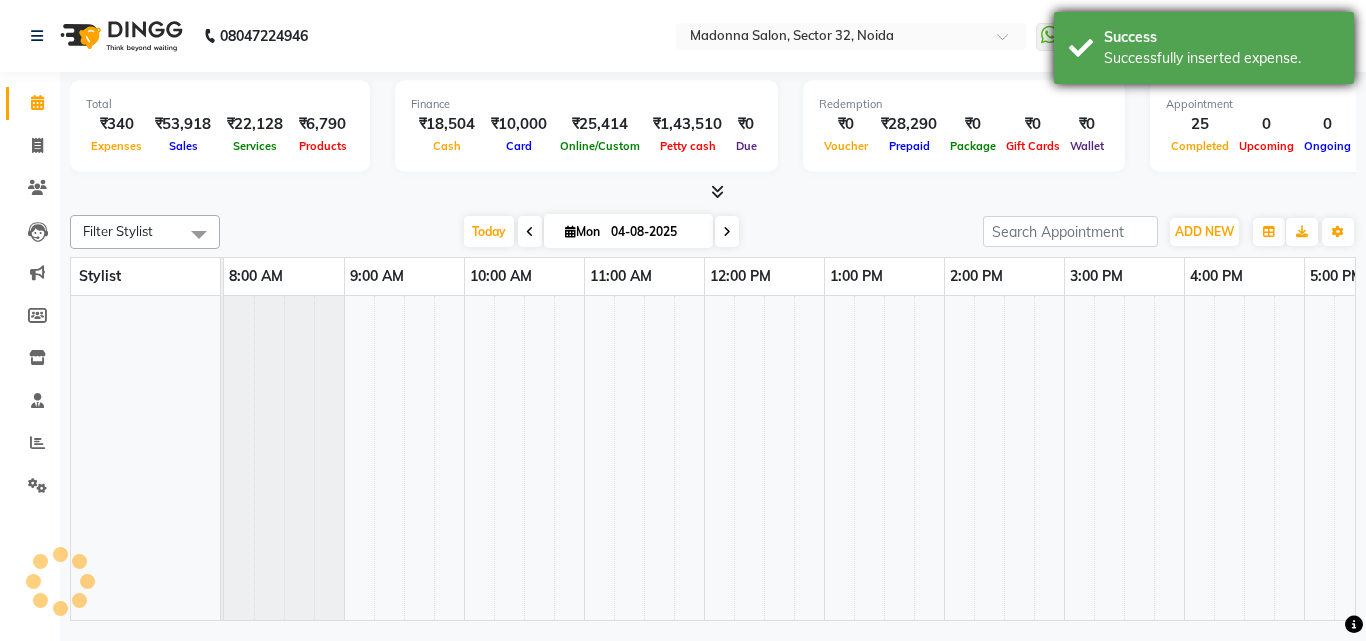 scroll, scrollTop: 0, scrollLeft: 0, axis: both 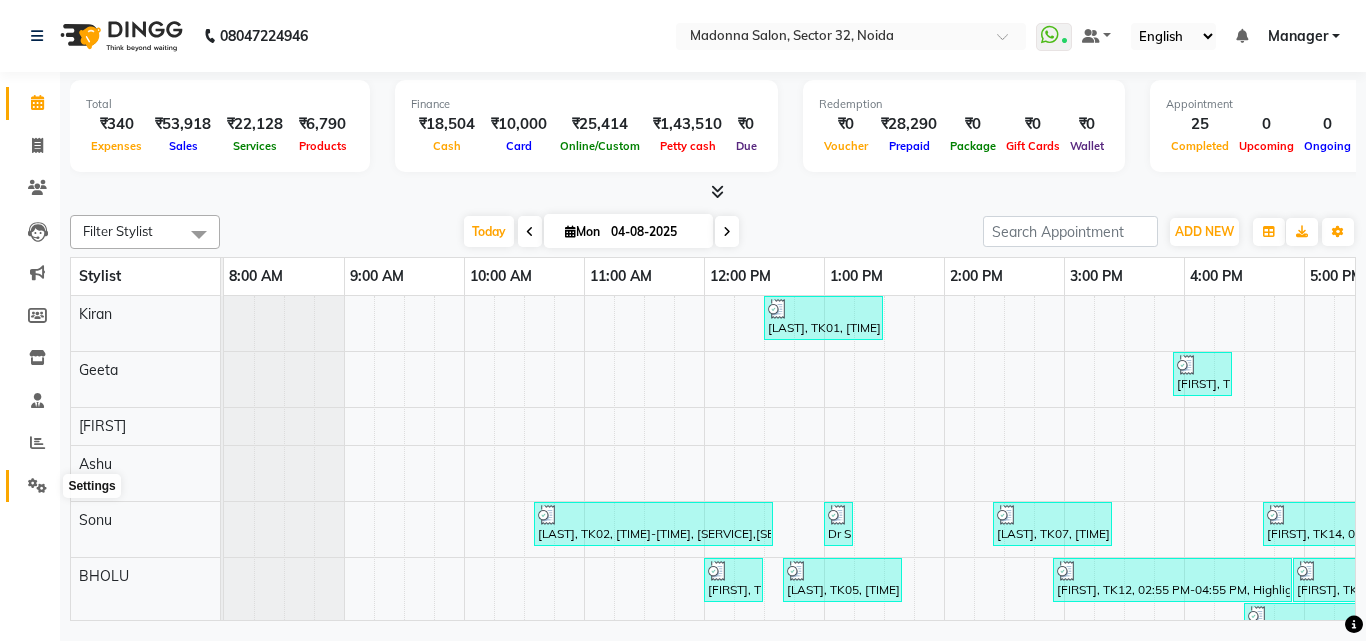 click 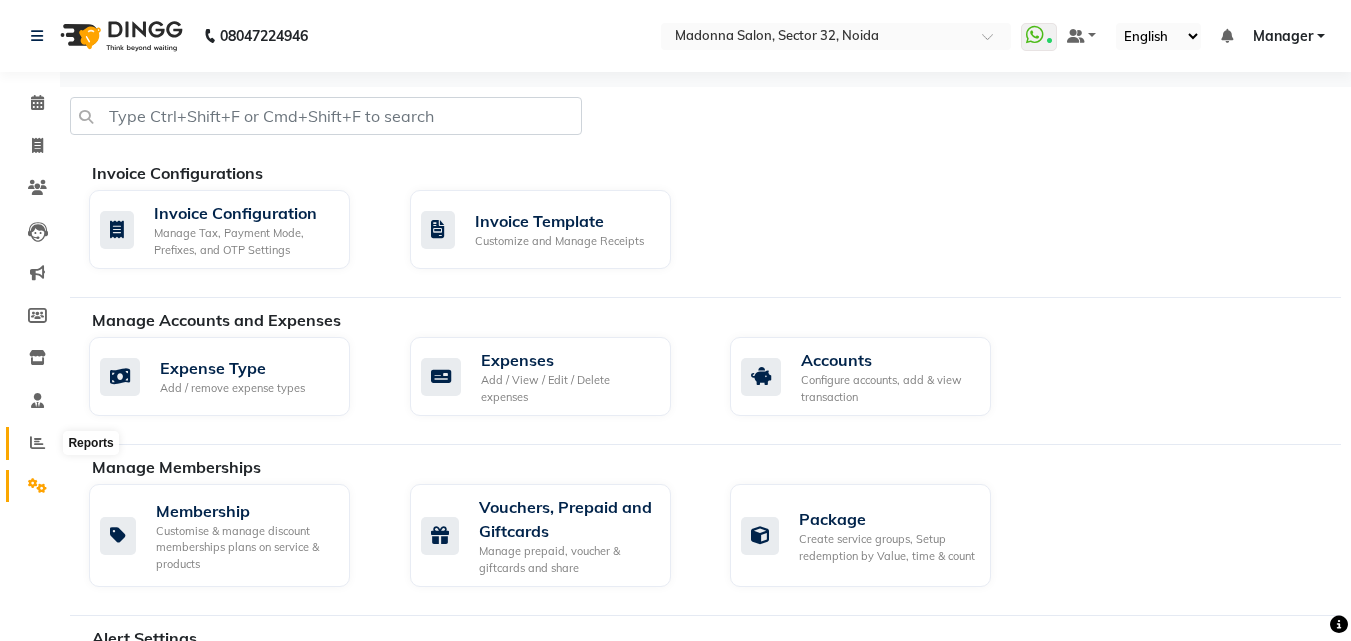 click 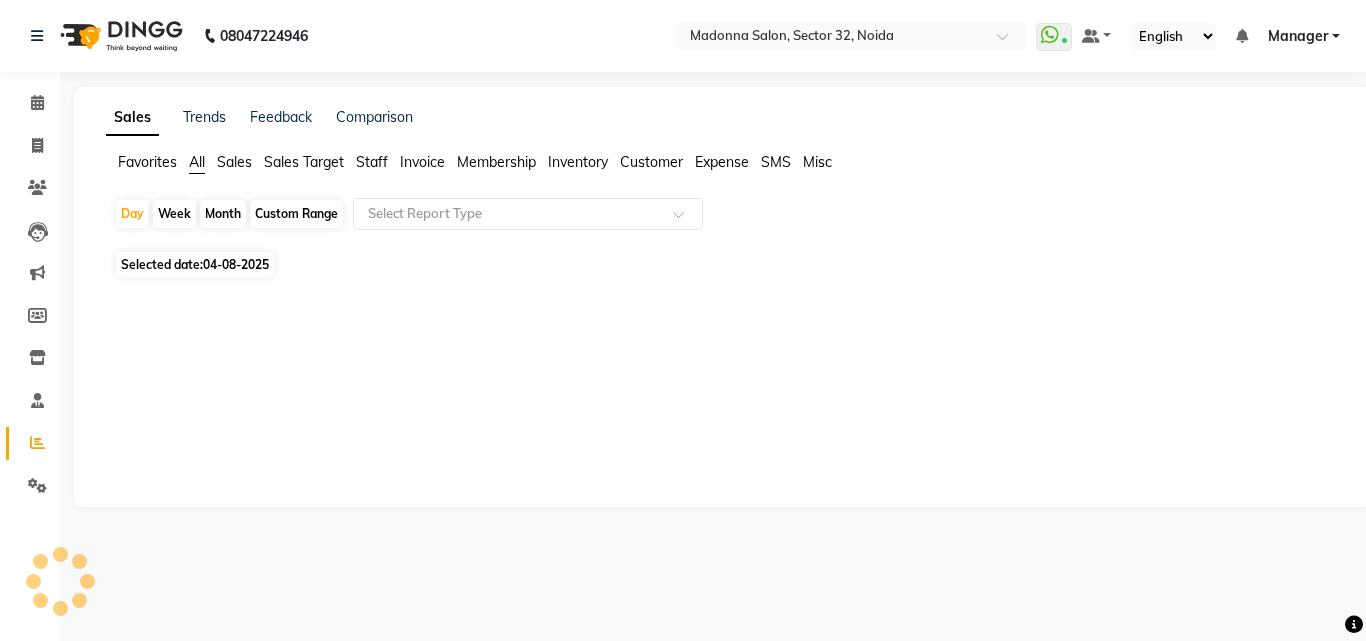 click on "Staff" 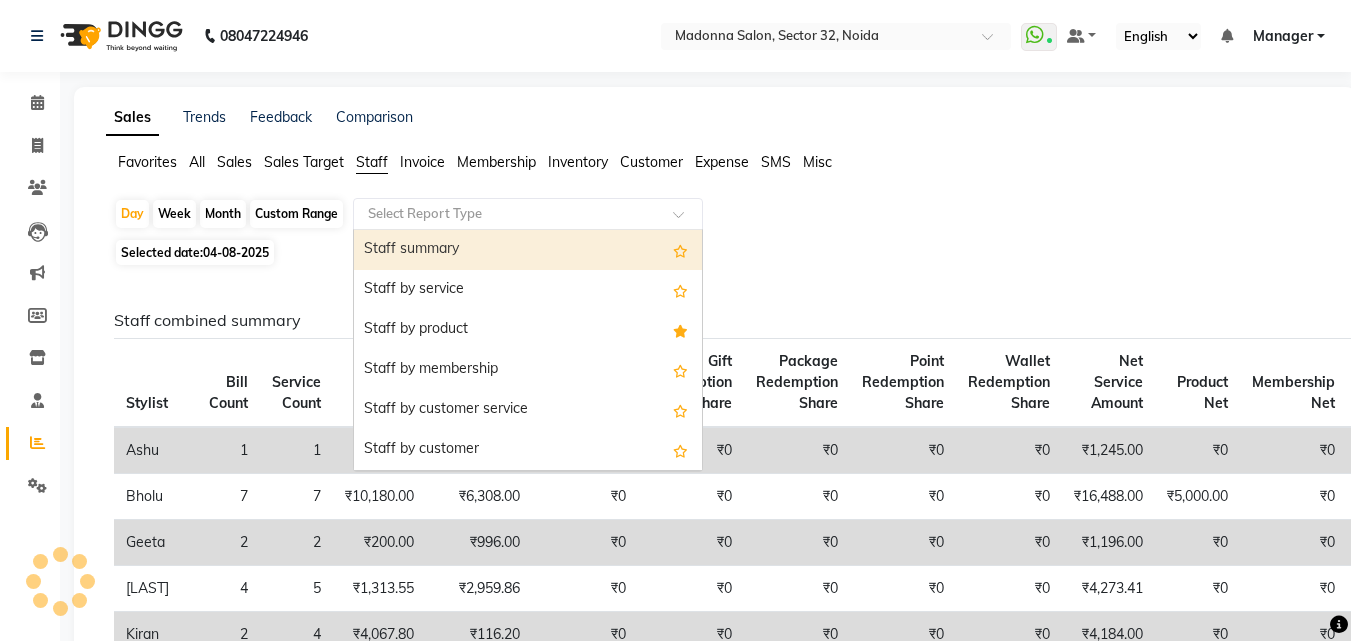 click 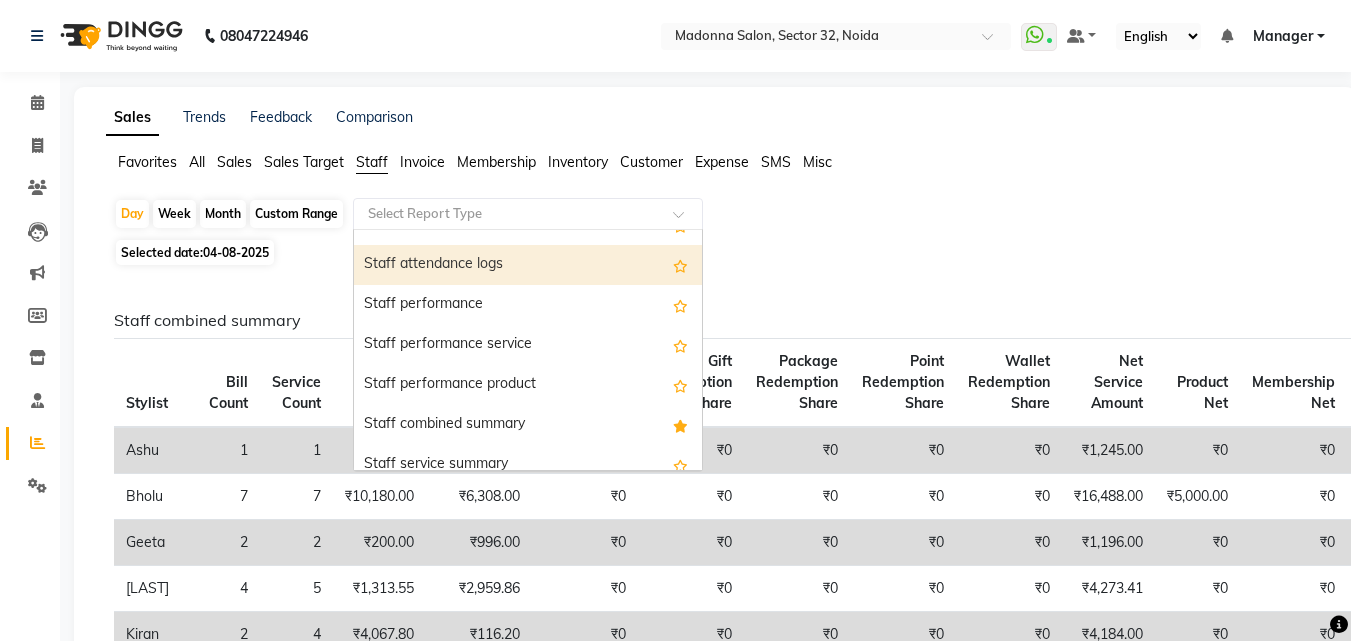 scroll, scrollTop: 300, scrollLeft: 0, axis: vertical 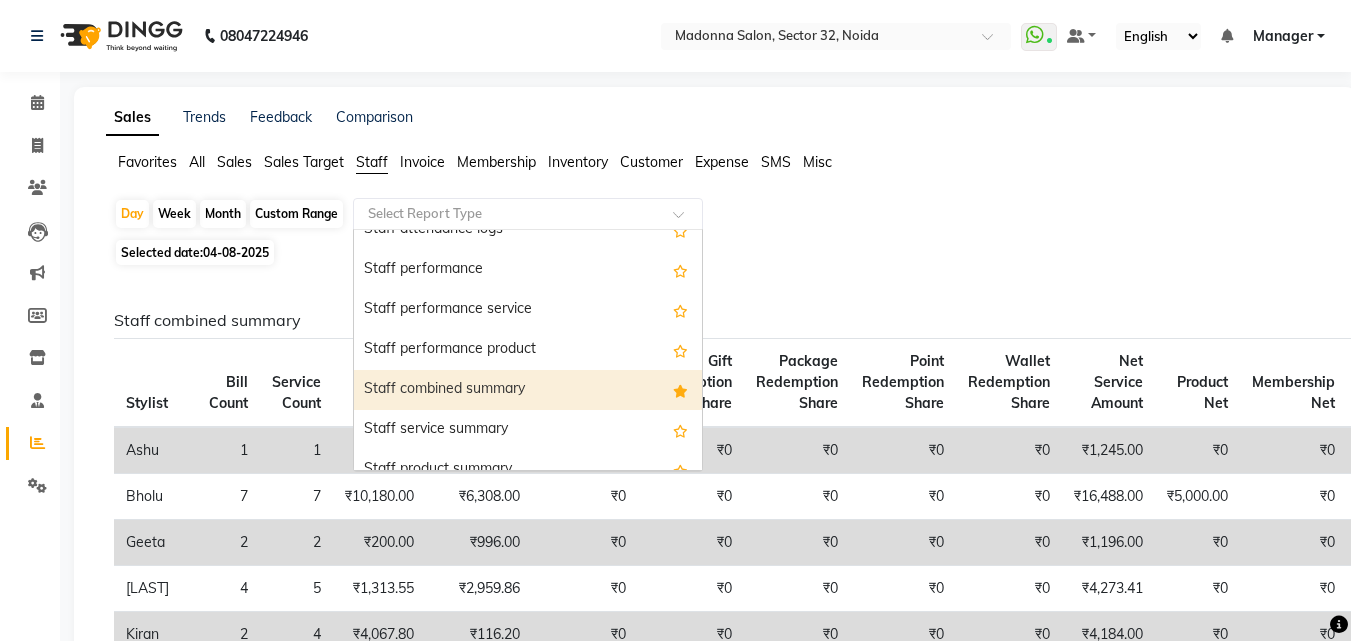 click on "Staff combined summary" at bounding box center (528, 390) 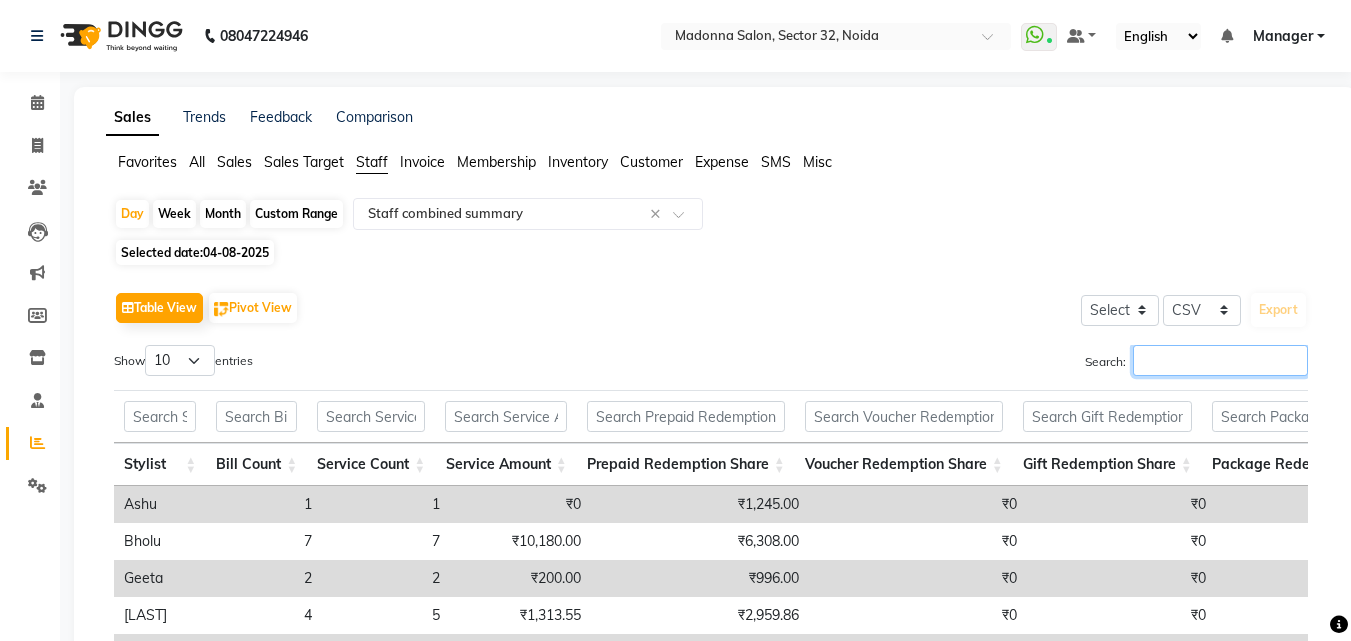 click on "Search:" at bounding box center [1220, 360] 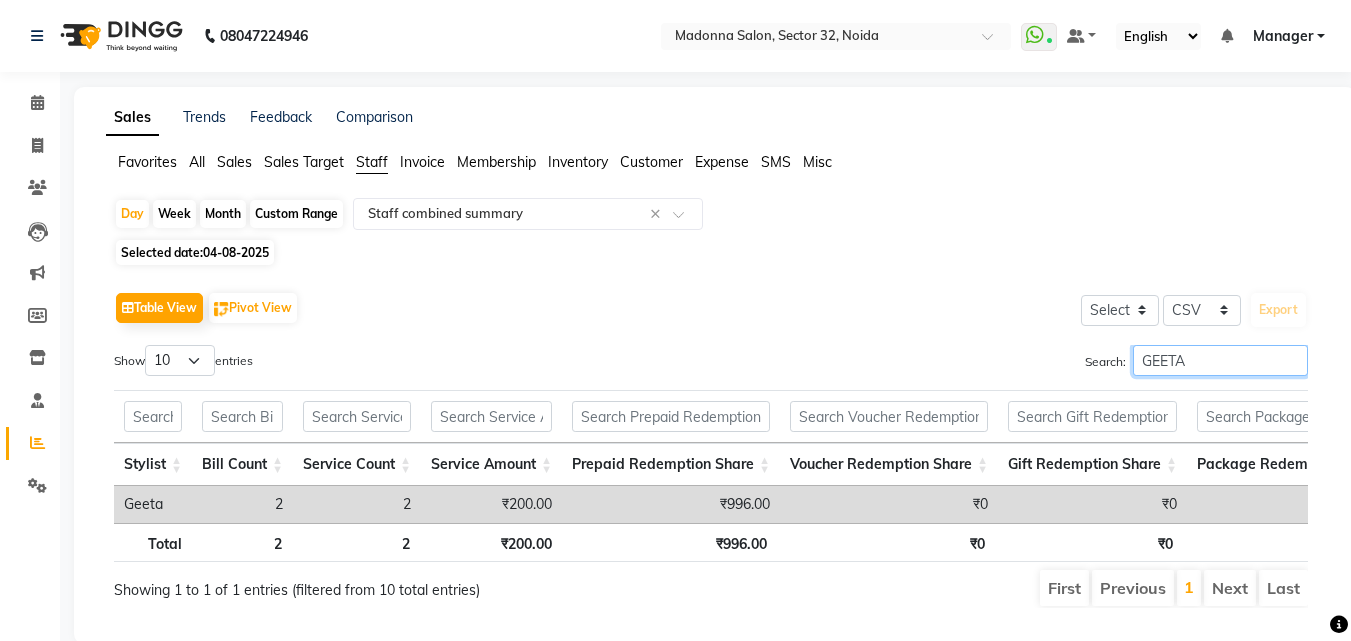 scroll, scrollTop: 0, scrollLeft: 40, axis: horizontal 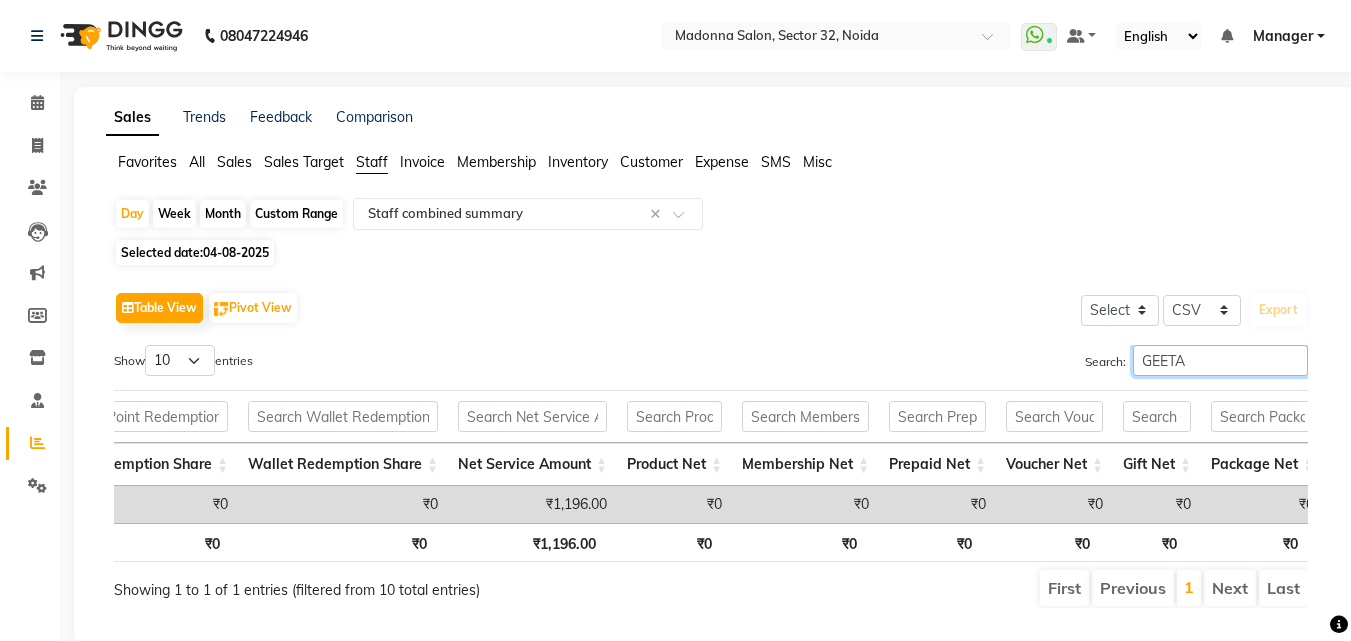 type on "GEETA" 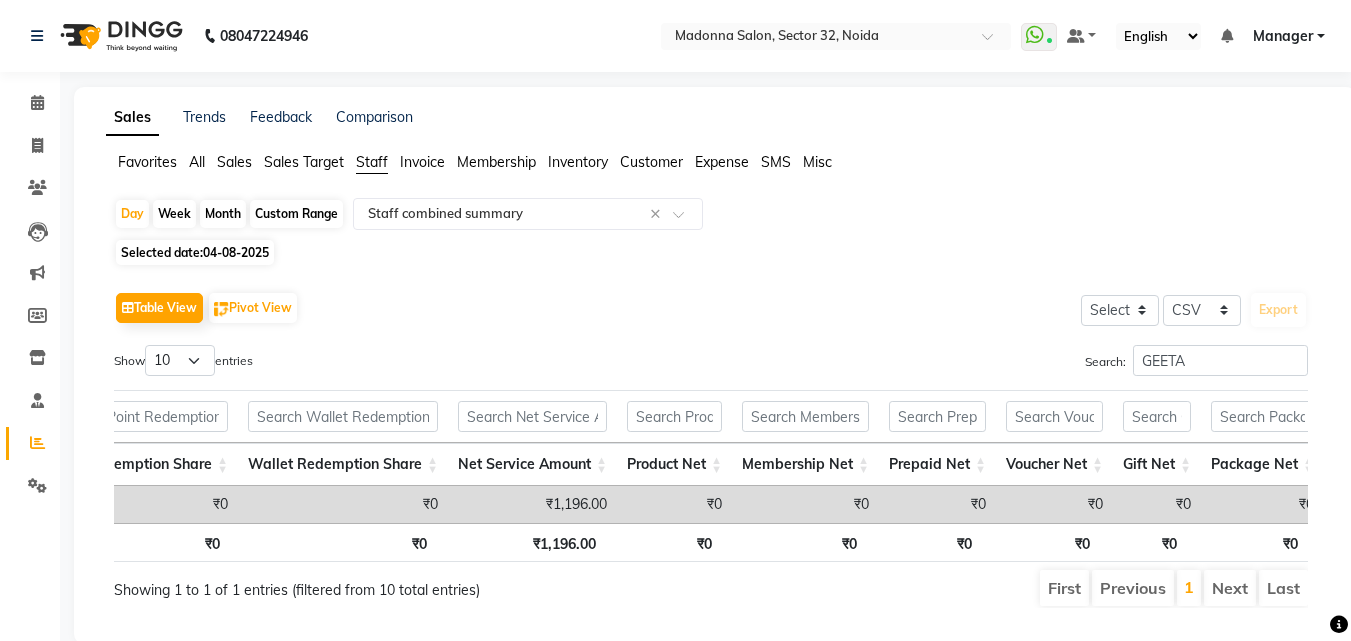 click on "04-08-2025" 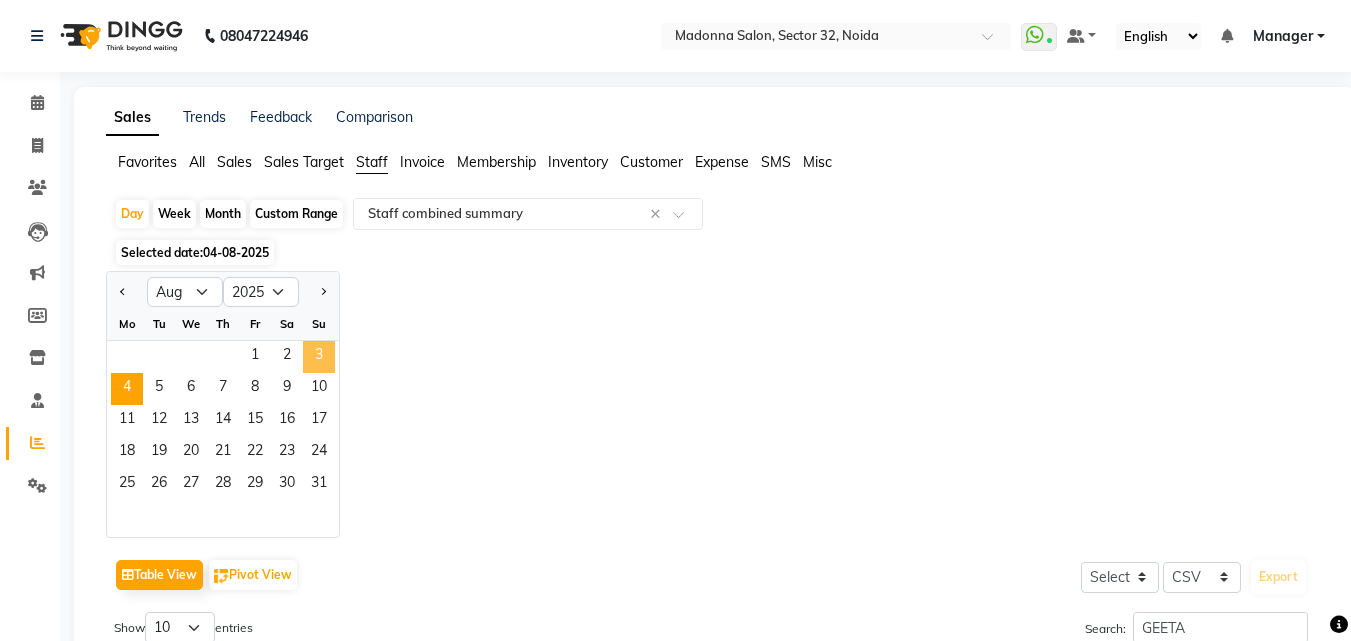 click on "3" 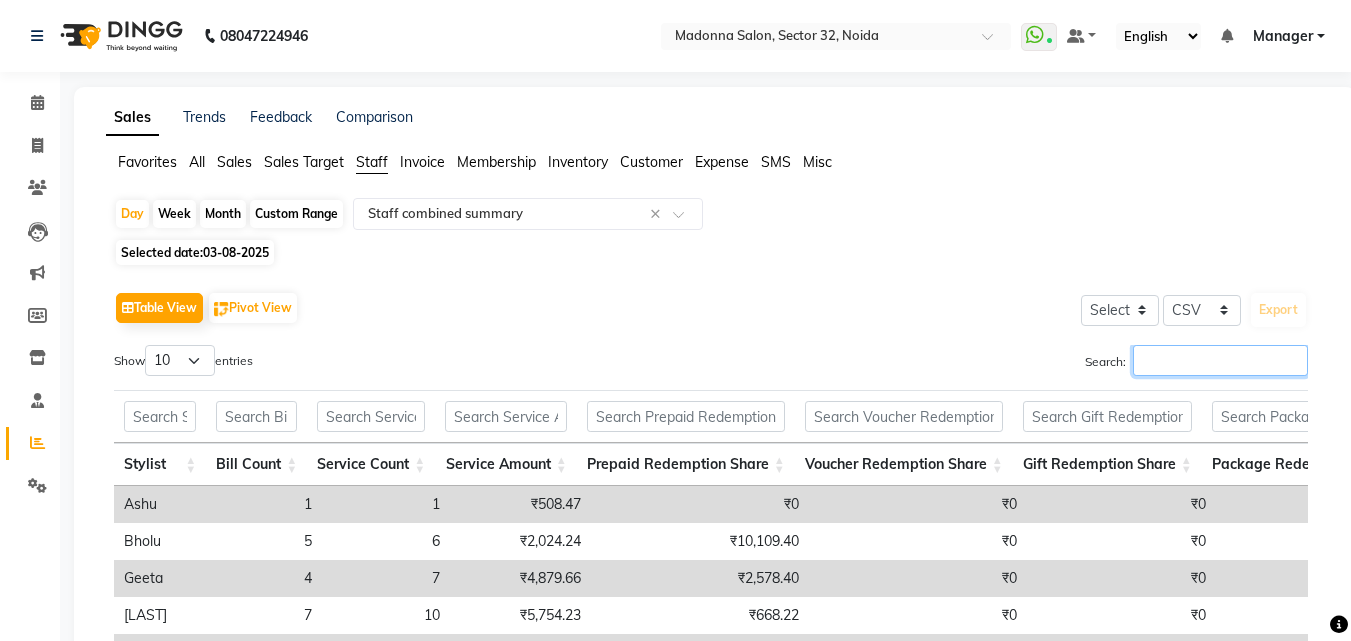 click on "Search:" at bounding box center (1220, 360) 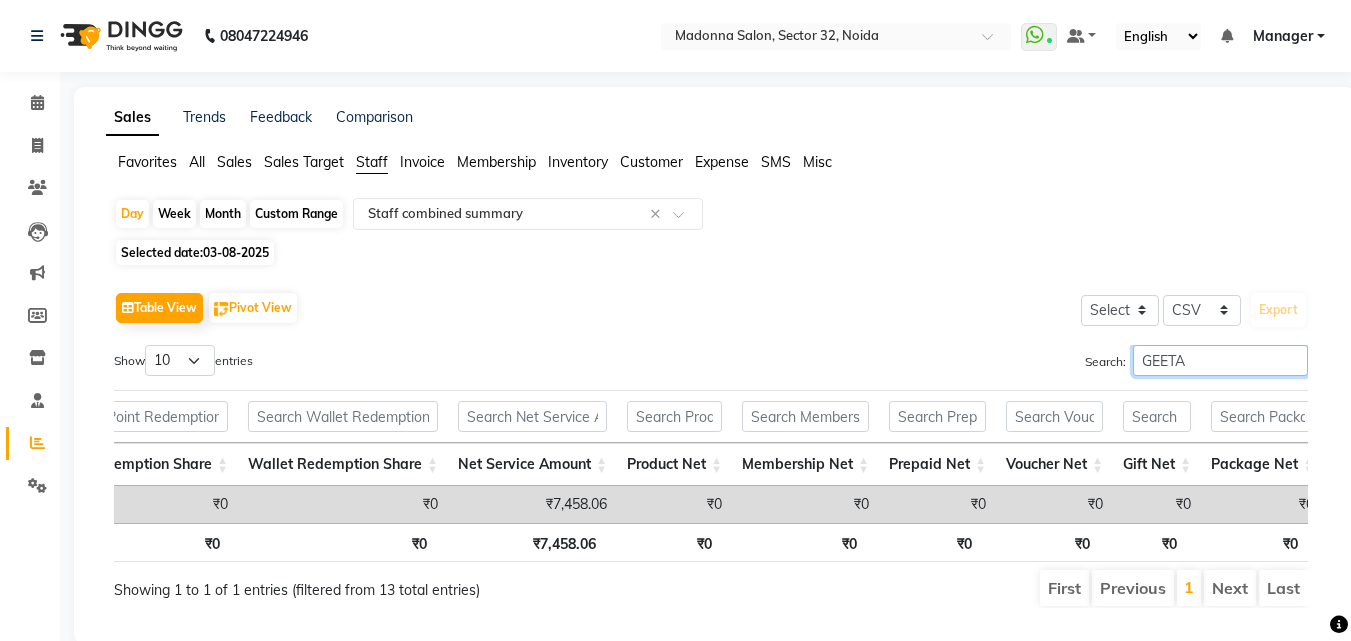 type on "GEETA" 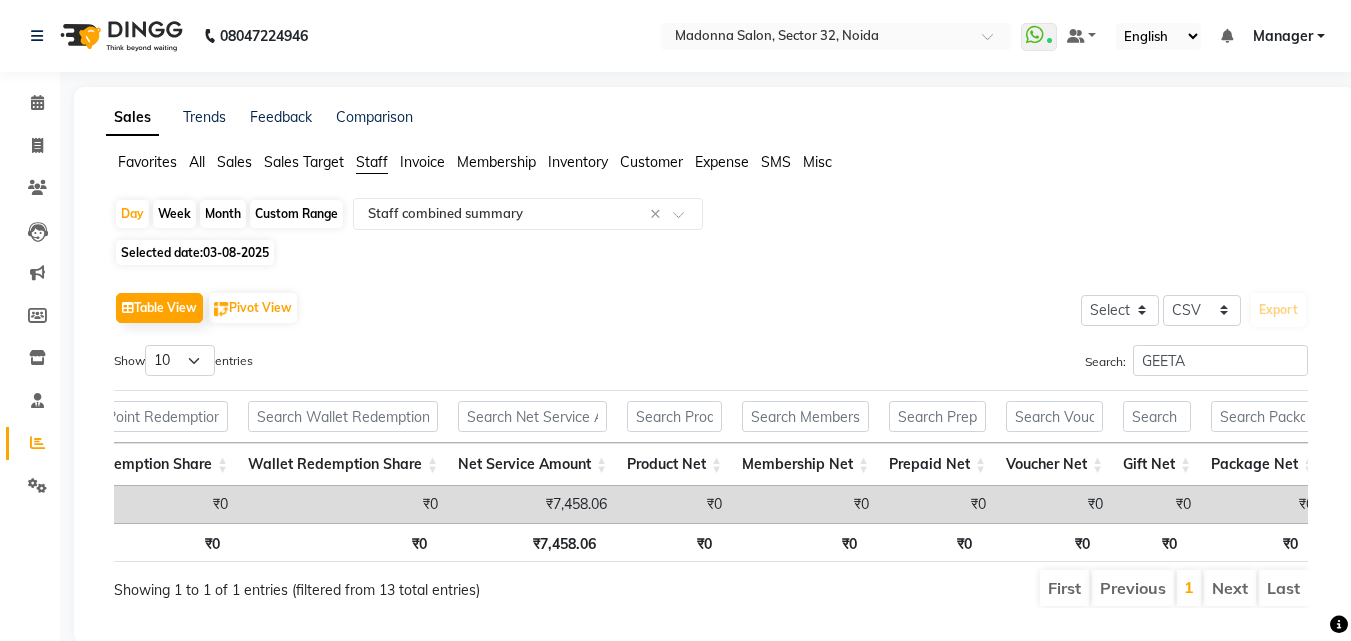 click on "Selected date:  03-08-2025" 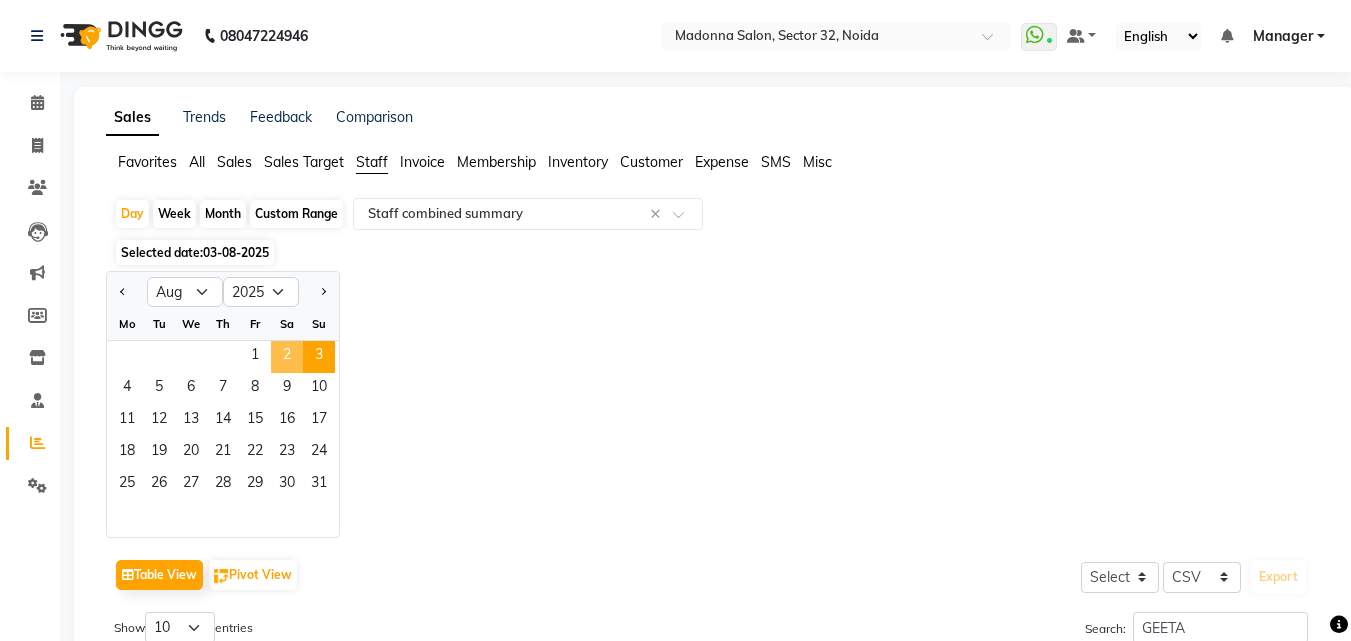 click on "2" 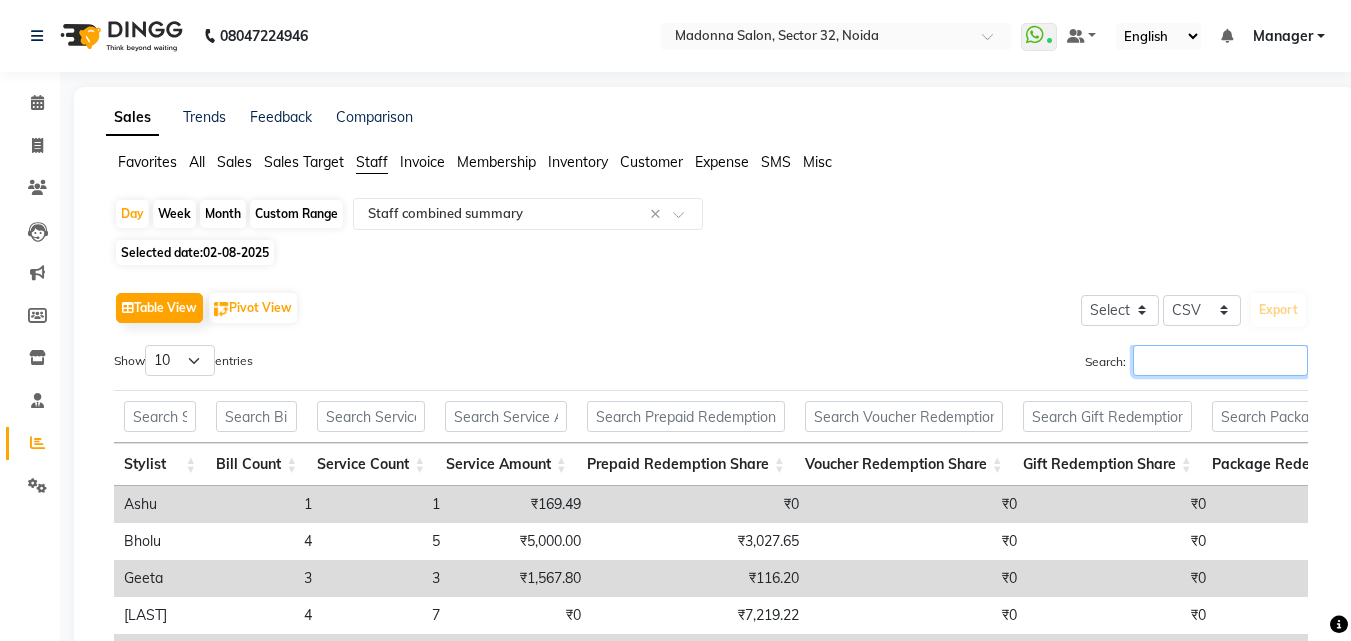 click on "Search:" at bounding box center (1220, 360) 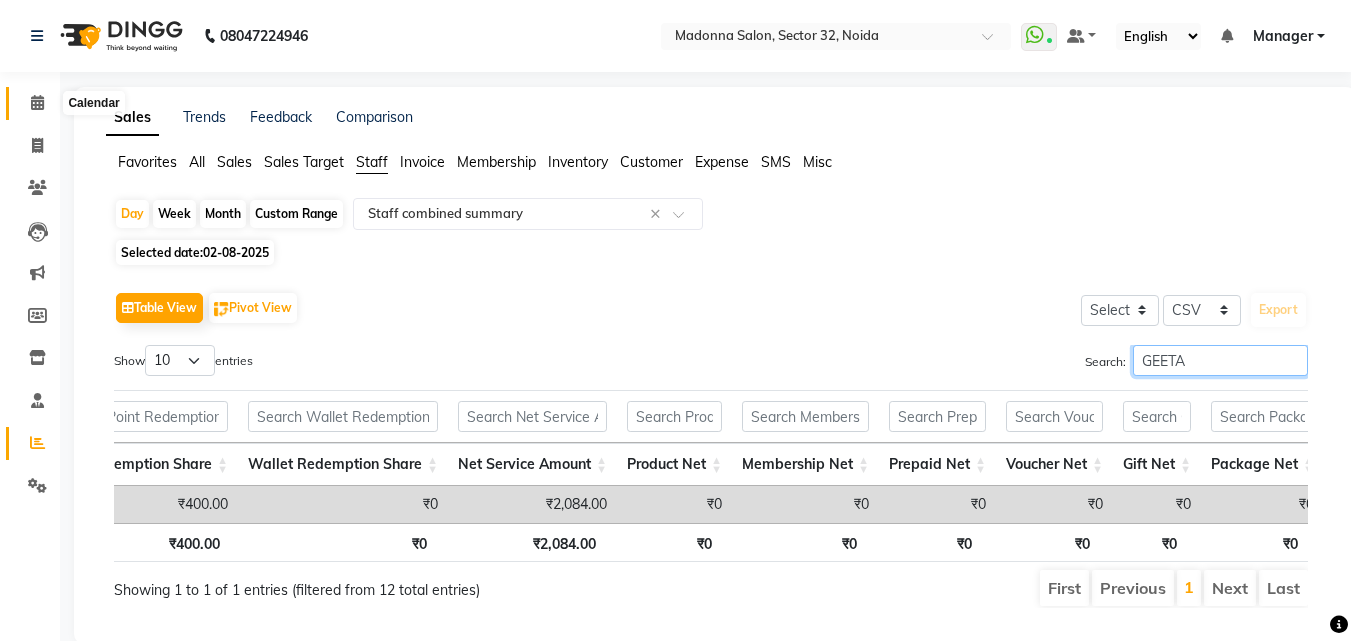 type on "GEETA" 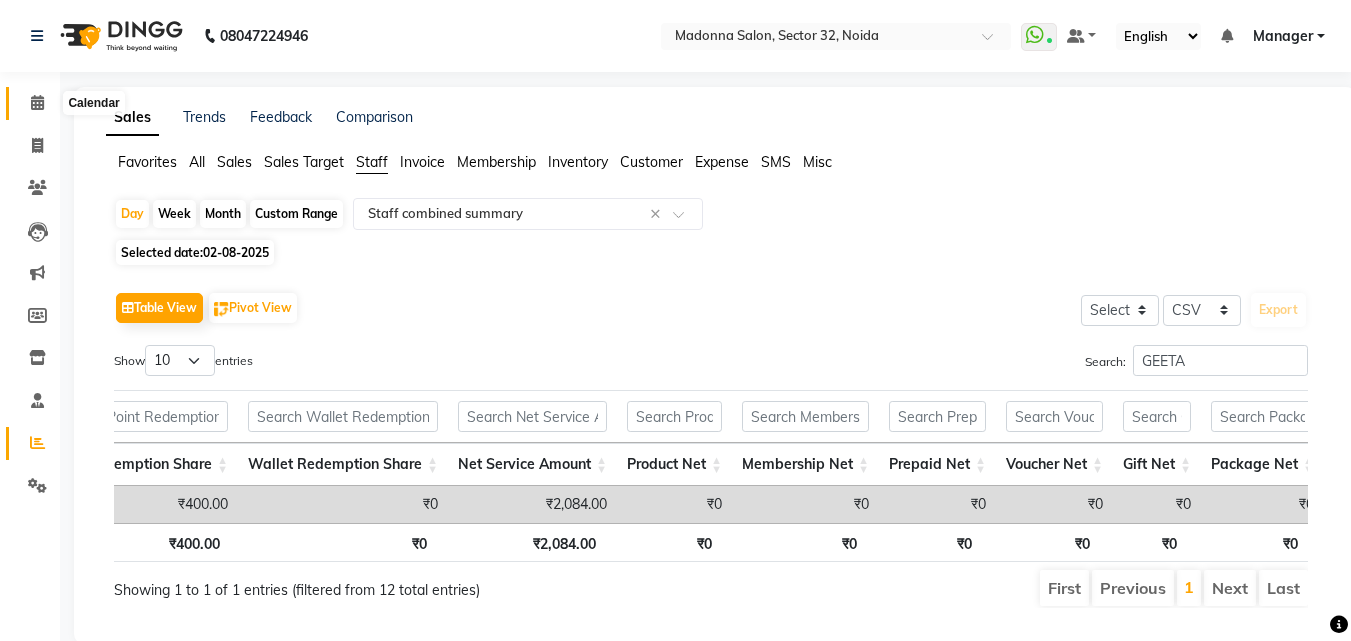 click 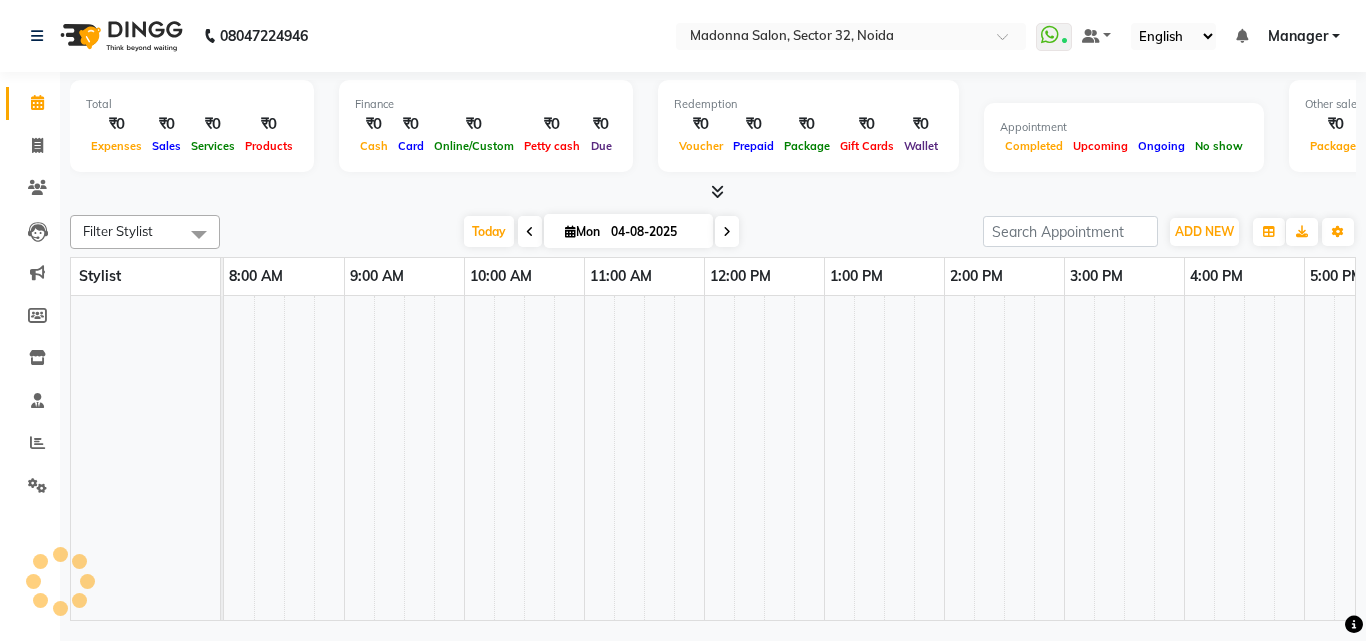 scroll, scrollTop: 0, scrollLeft: 429, axis: horizontal 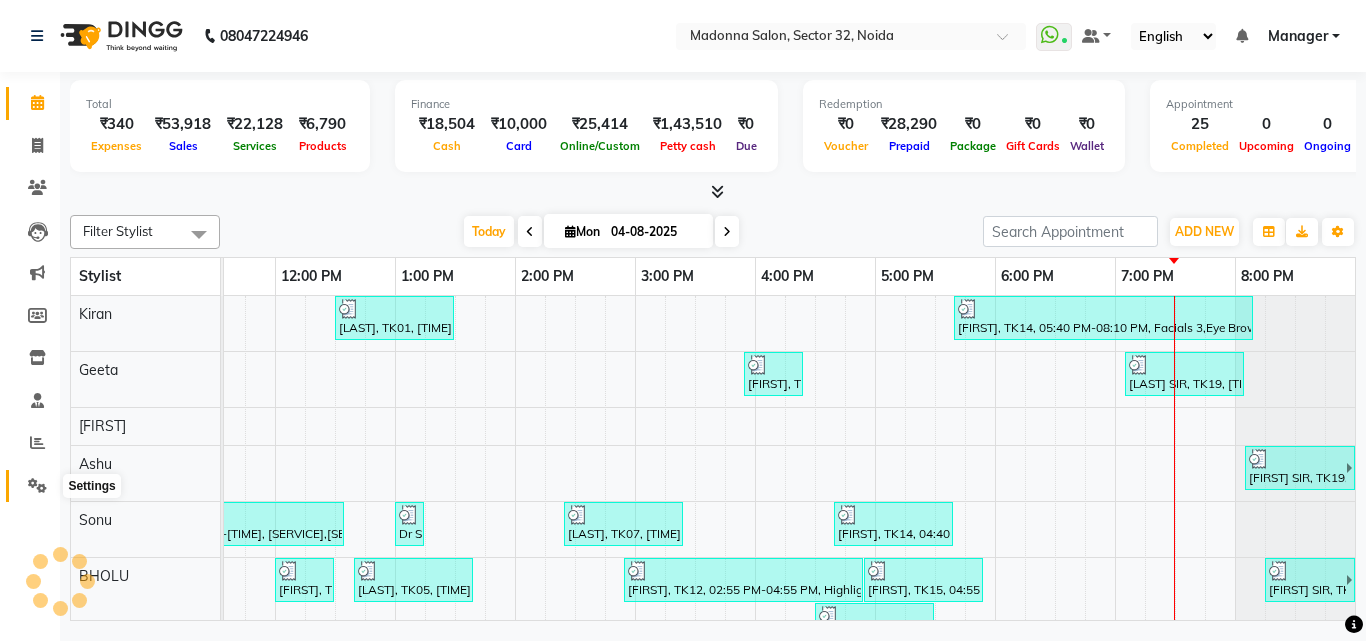 click 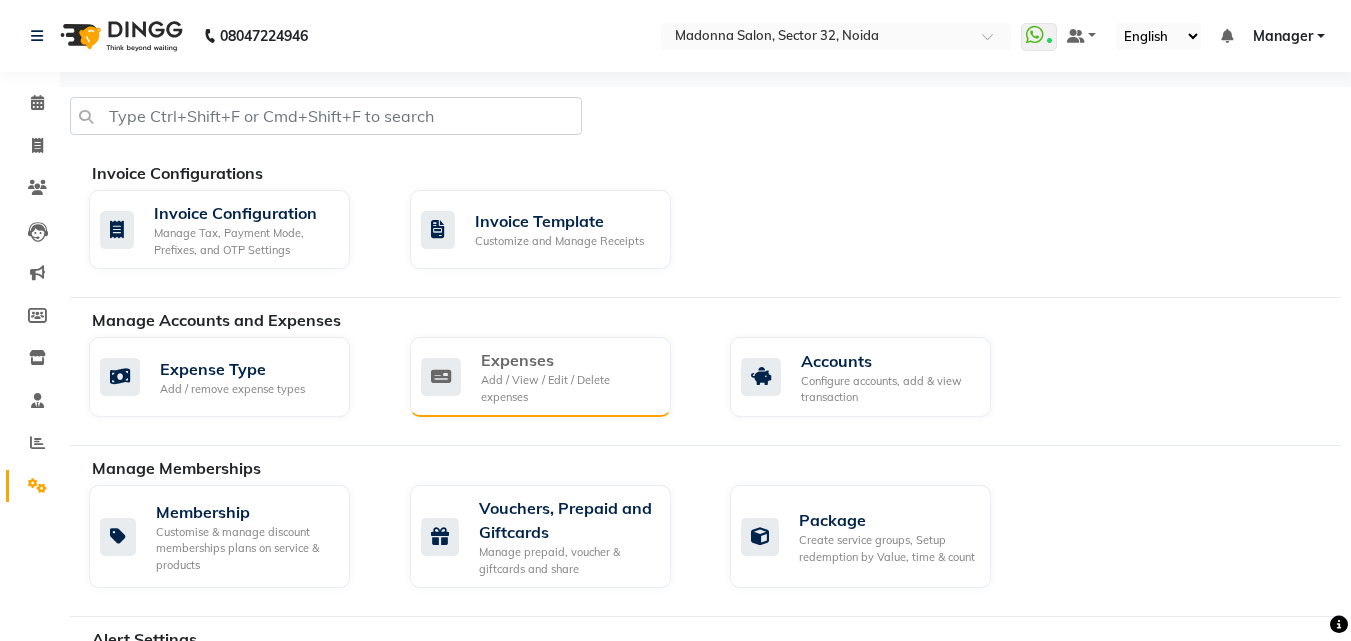 click on "Expenses Add / View / Edit / Delete expenses" 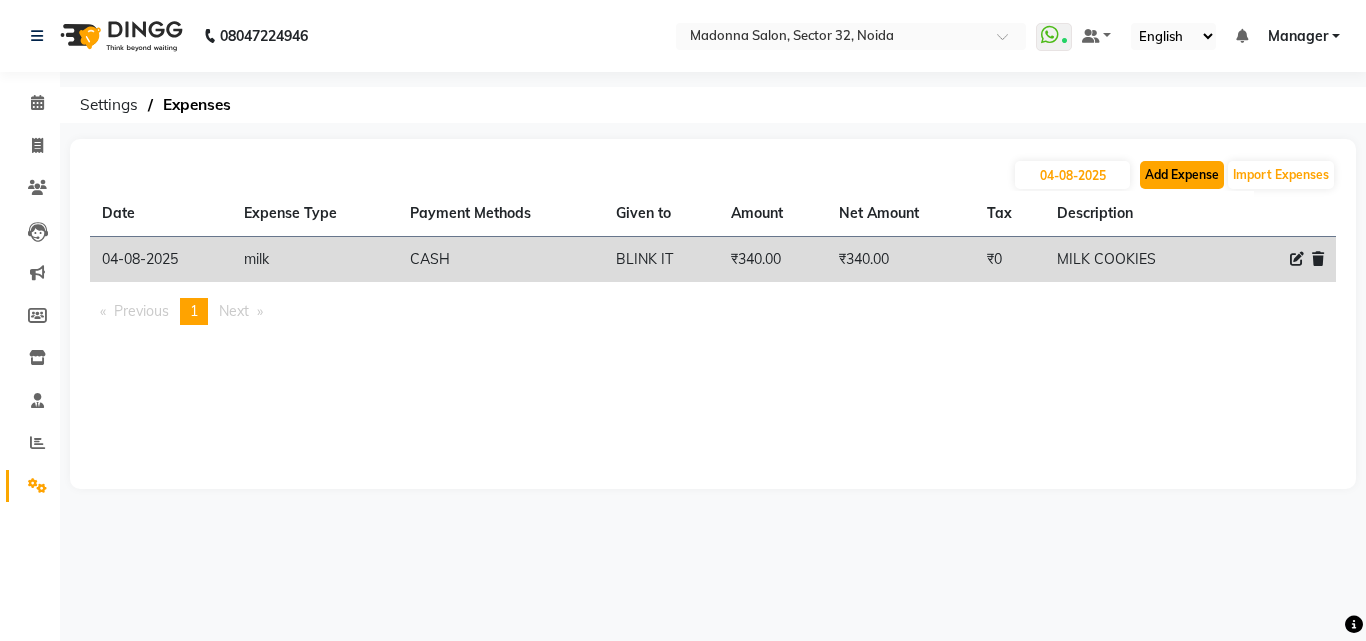 click on "Add Expense" 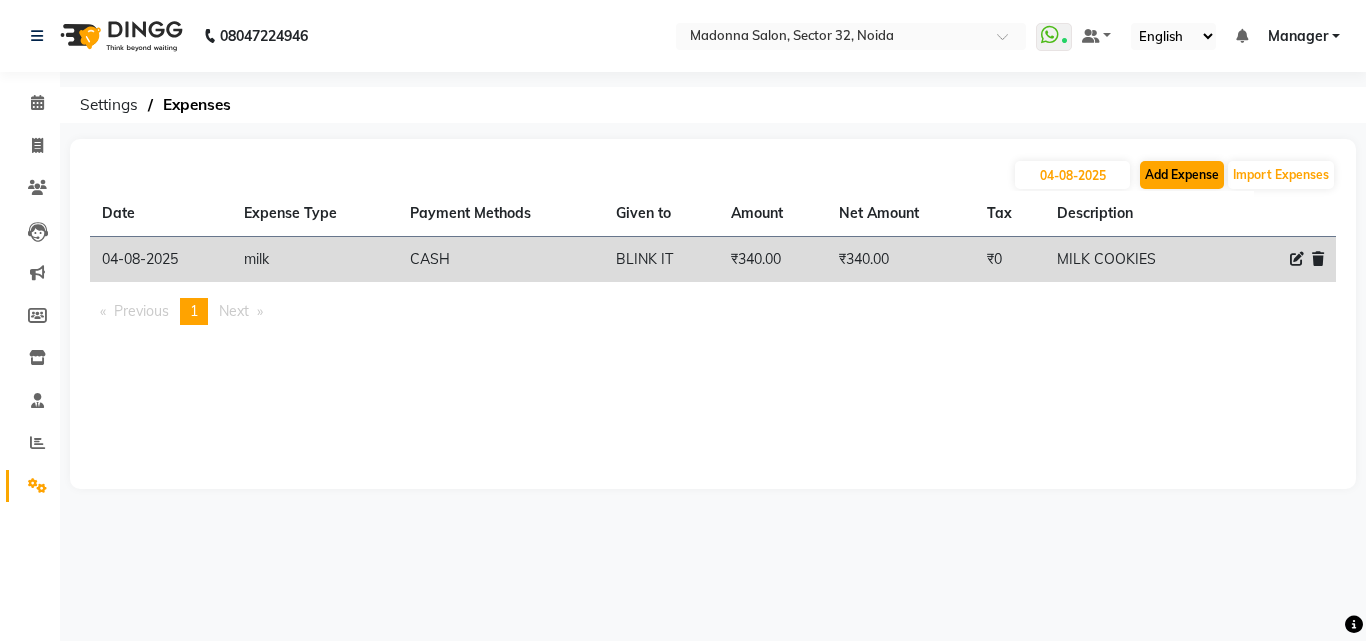 select on "1" 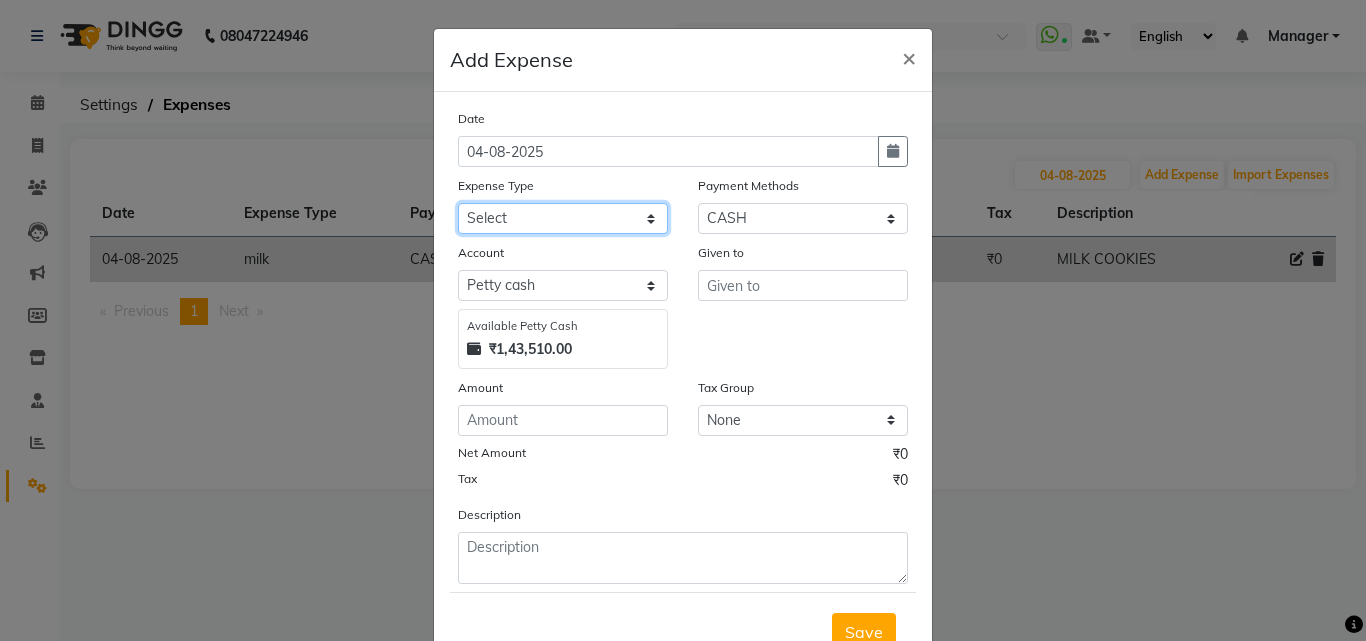 click on "Select 99 STORE Advance Salary BILLS CARDAMOM client change paytm Client Snacks Coffee CONVEYANCE cookies Day book Donation ELECTRICIAN Electricity Bill FARE FOOD EXPENSE Garbage Monthly Expense Ginger Hit Incentive INSTAMART JALJIRA POWDER JEERA POWDER LAUNDARY Lemon Marketing Medical MEMBERSHIP COMISSON milk Misc MOBILE RECHARGE MONEY CHANGE M S COMI Nimbu Payment Other Pantry PAYMENT paytm Tip PLUMBER PRINT ROLL Product PRODUCT iNCENTIVE PURCHASING Recive cash SAFAIWALA Salary salon use SALT staff incentive Staff Snacks SUGAR Tea TIP VISHAL MART WATER ZEPTO" 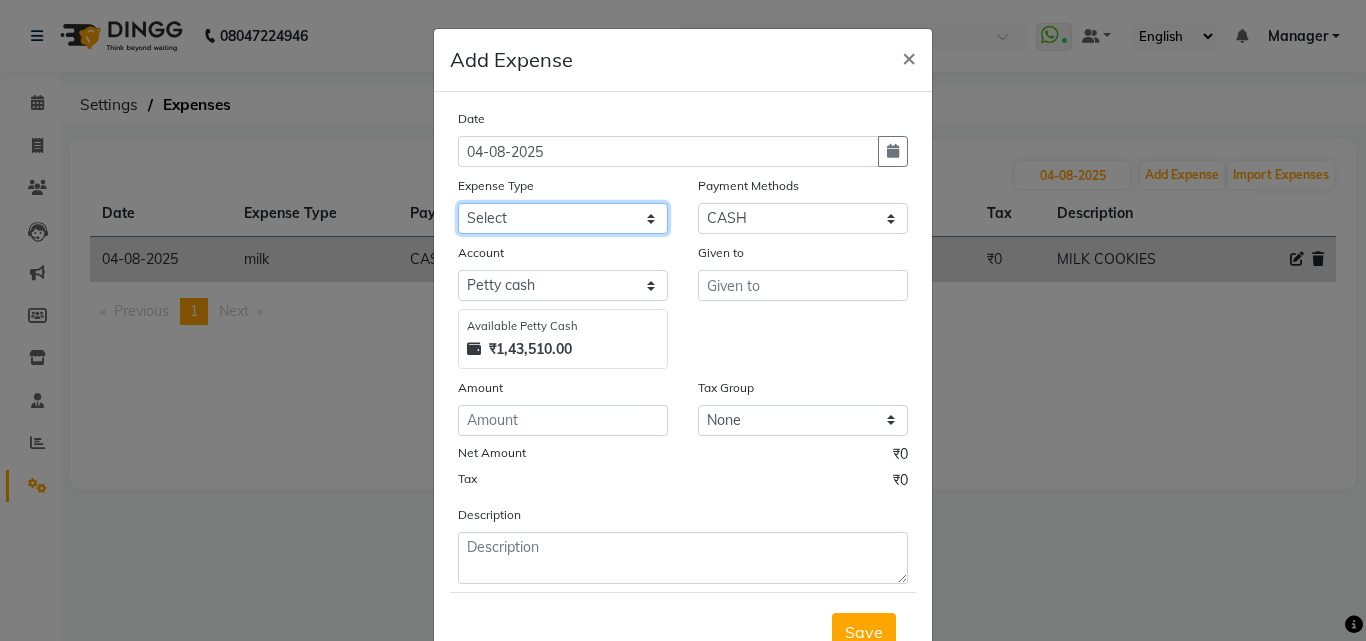 select on "17328" 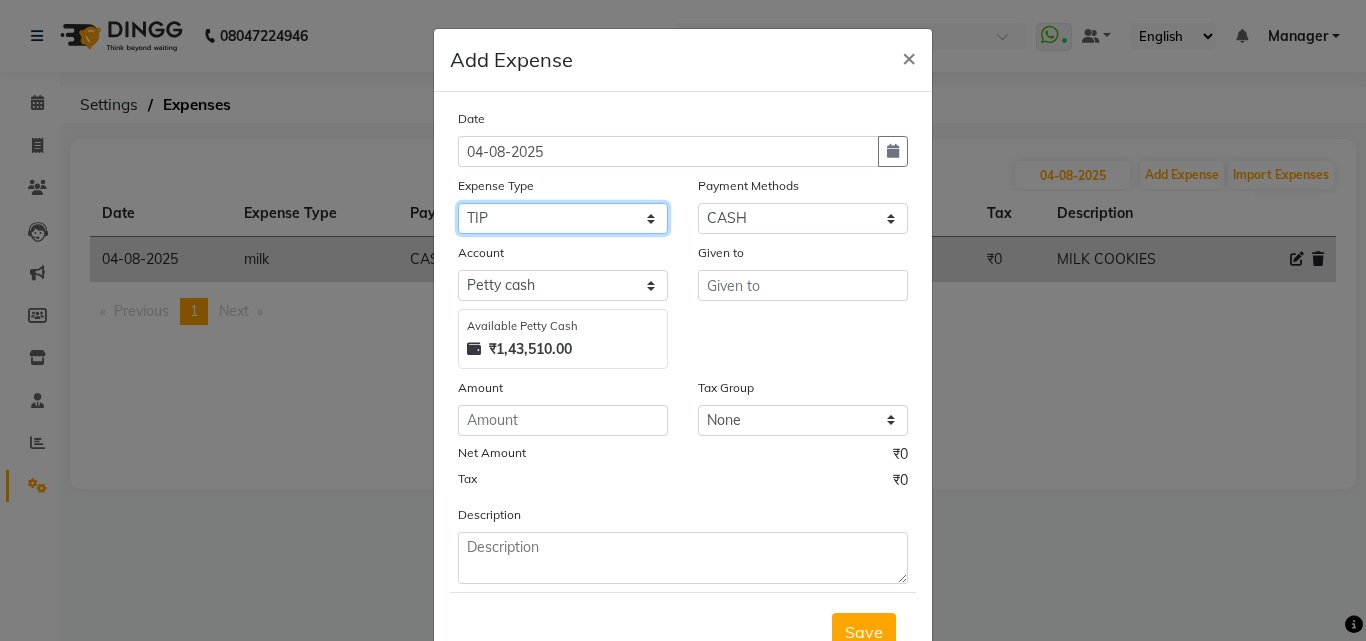click on "Select 99 STORE Advance Salary BILLS CARDAMOM client change paytm Client Snacks Coffee CONVEYANCE cookies Day book Donation ELECTRICIAN Electricity Bill FARE FOOD EXPENSE Garbage Monthly Expense Ginger Hit Incentive INSTAMART JALJIRA POWDER JEERA POWDER LAUNDARY Lemon Marketing Medical MEMBERSHIP COMISSON milk Misc MOBILE RECHARGE MONEY CHANGE M S COMI Nimbu Payment Other Pantry PAYMENT paytm Tip PLUMBER PRINT ROLL Product PRODUCT iNCENTIVE PURCHASING Recive cash SAFAIWALA Salary salon use SALT staff incentive Staff Snacks SUGAR Tea TIP VISHAL MART WATER ZEPTO" 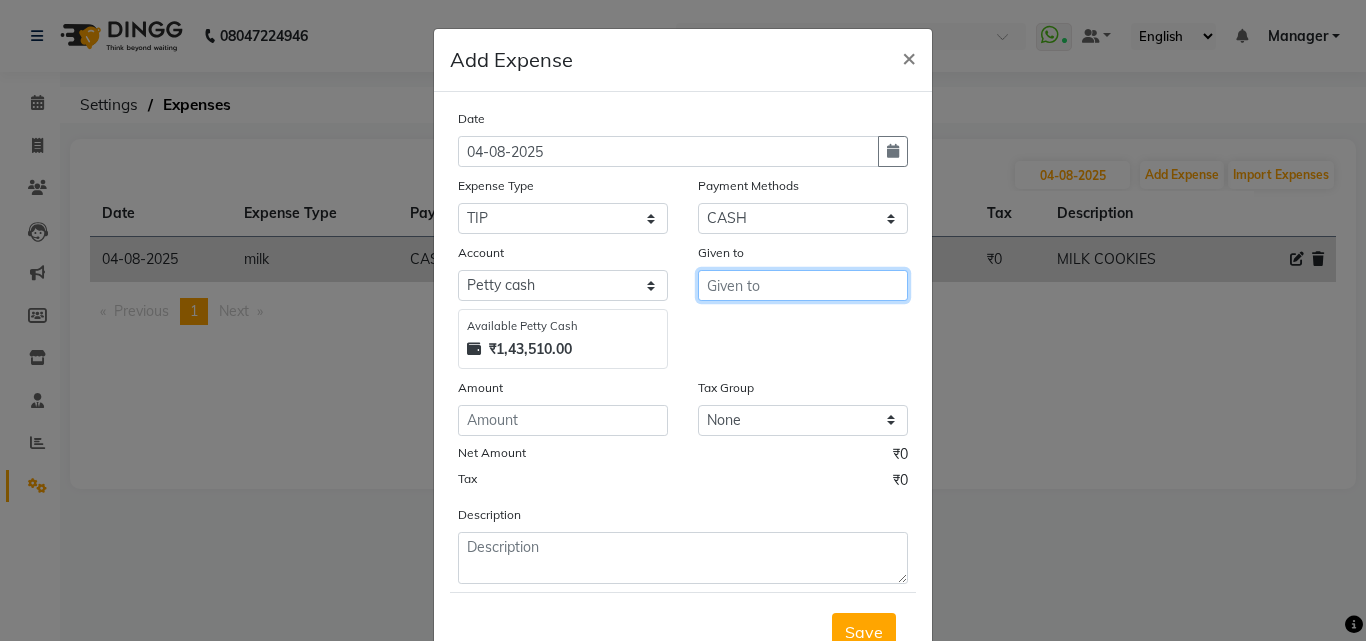 click at bounding box center [803, 285] 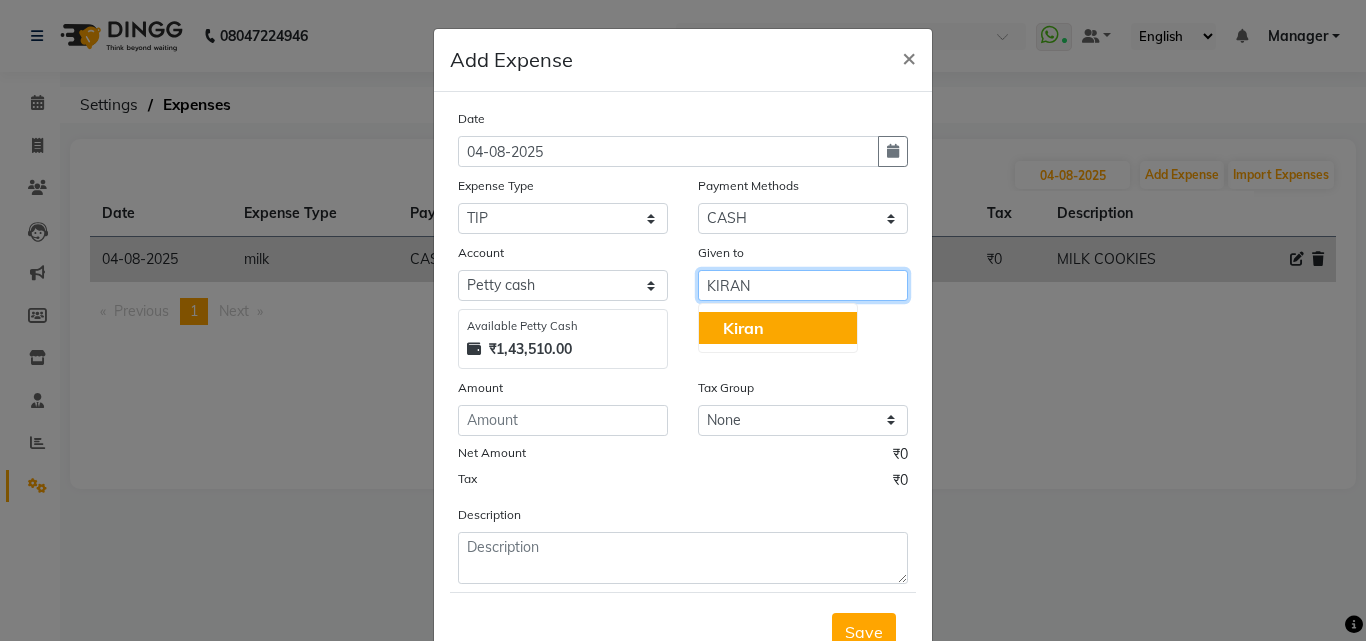 type on "KIRAN" 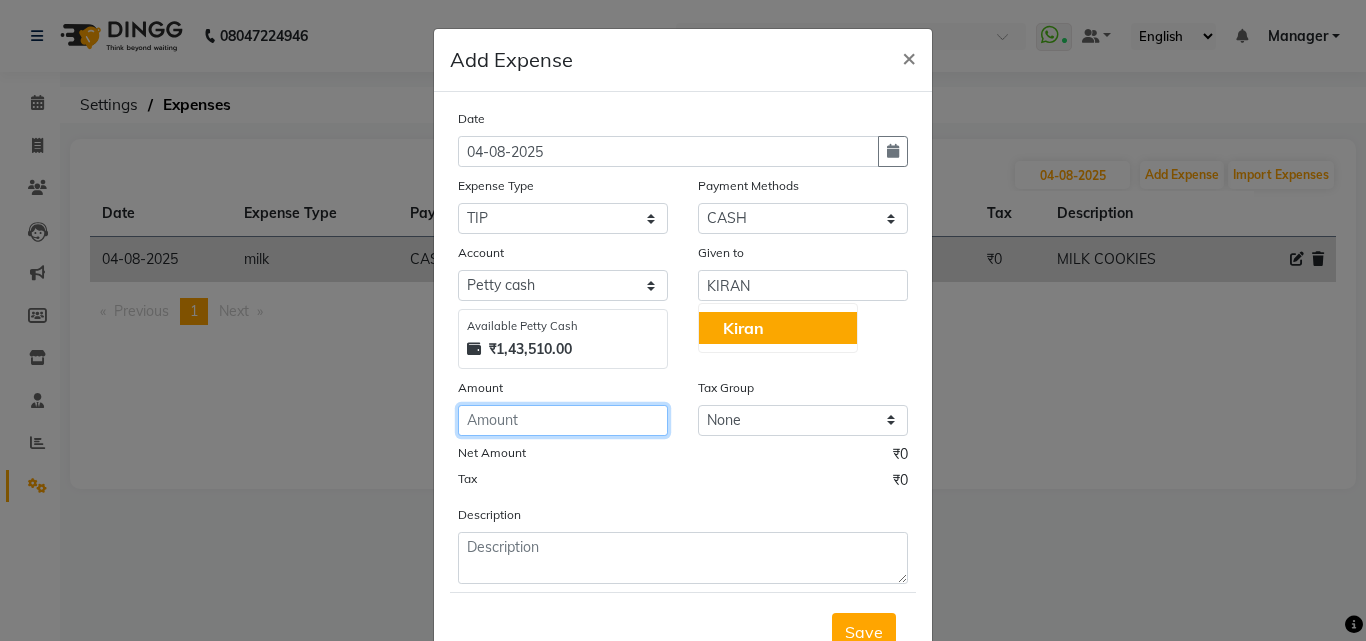 click 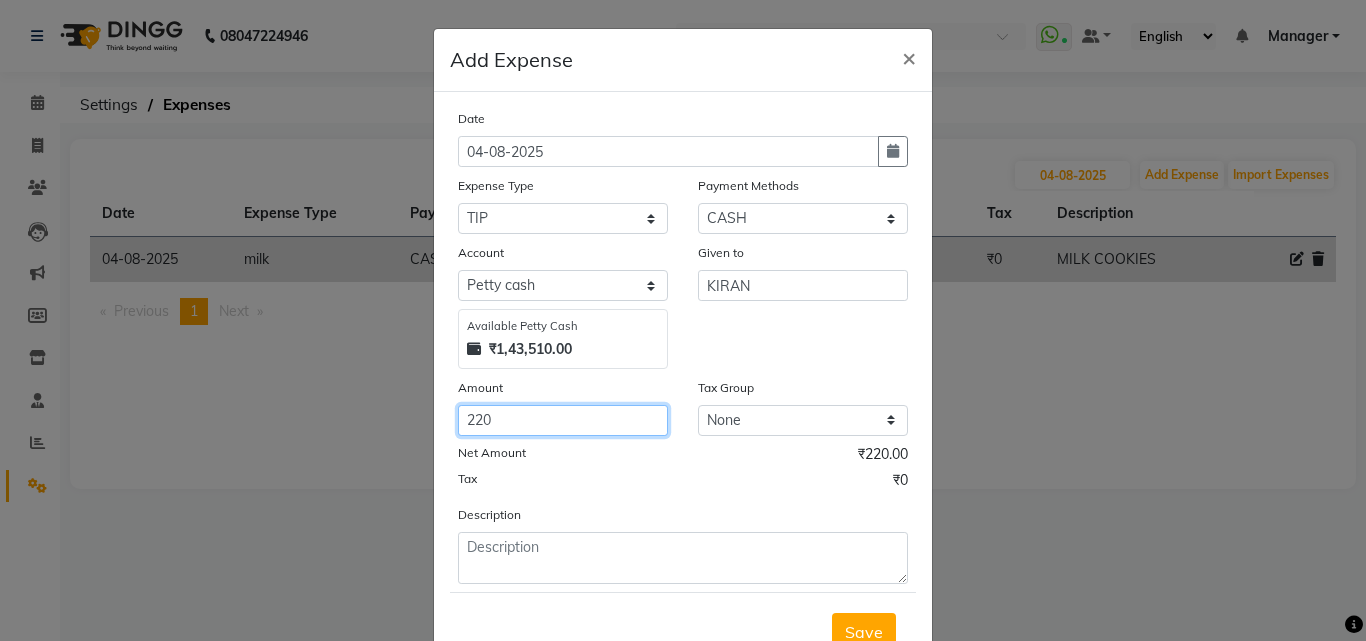 type on "220" 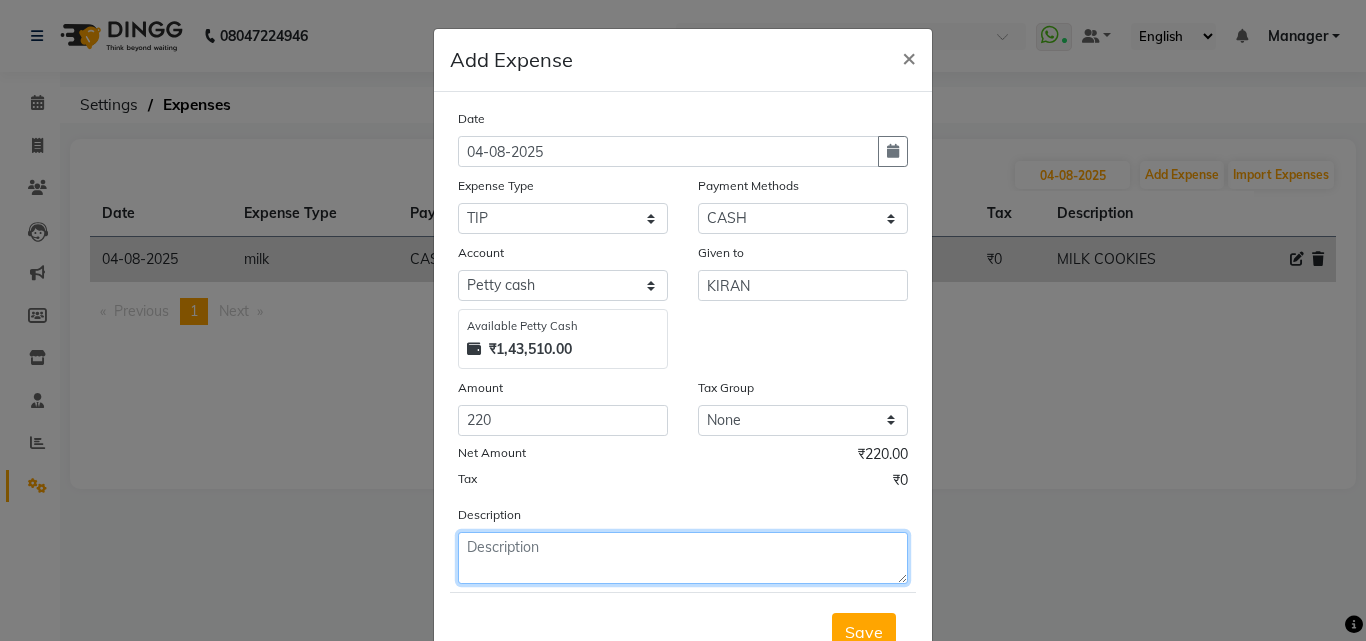 click 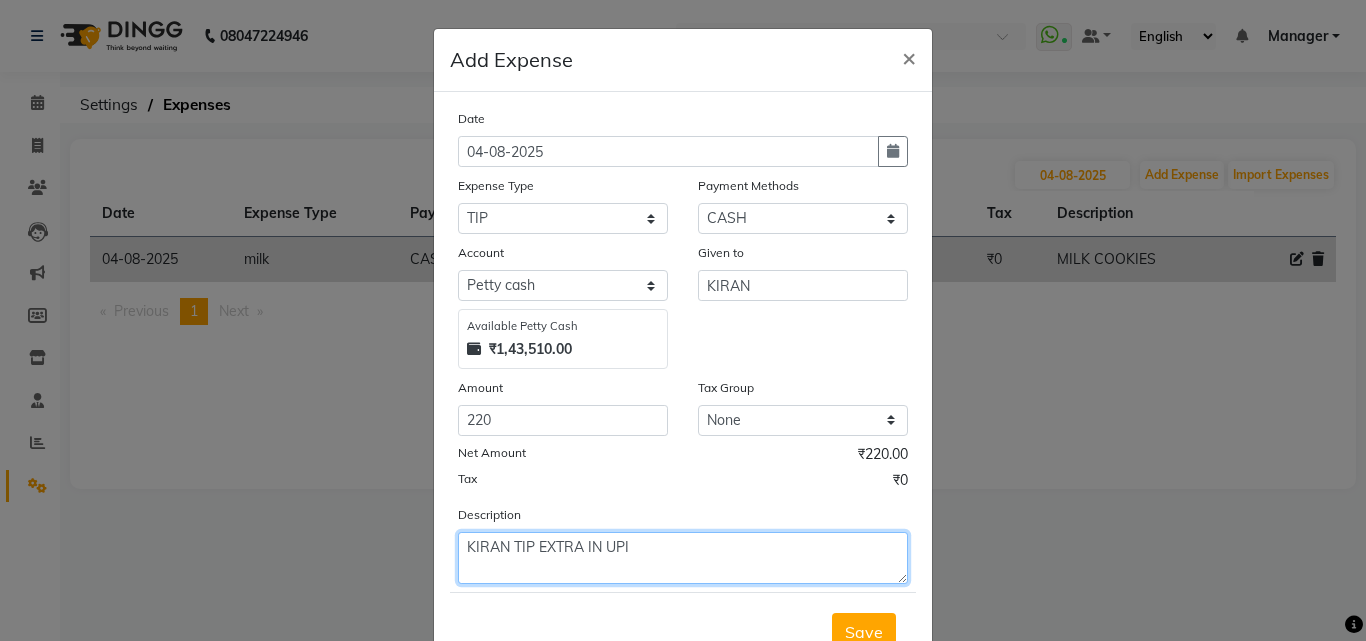 scroll, scrollTop: 75, scrollLeft: 0, axis: vertical 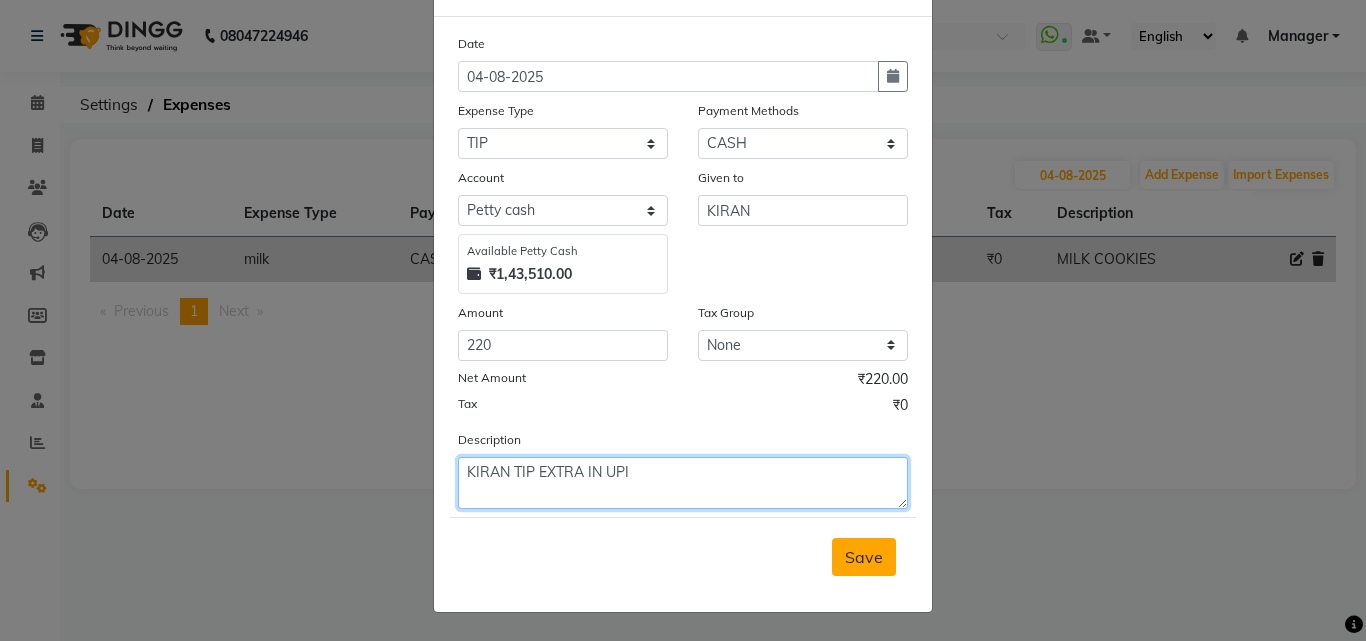 type on "KIRAN TIP EXTRA IN UPI" 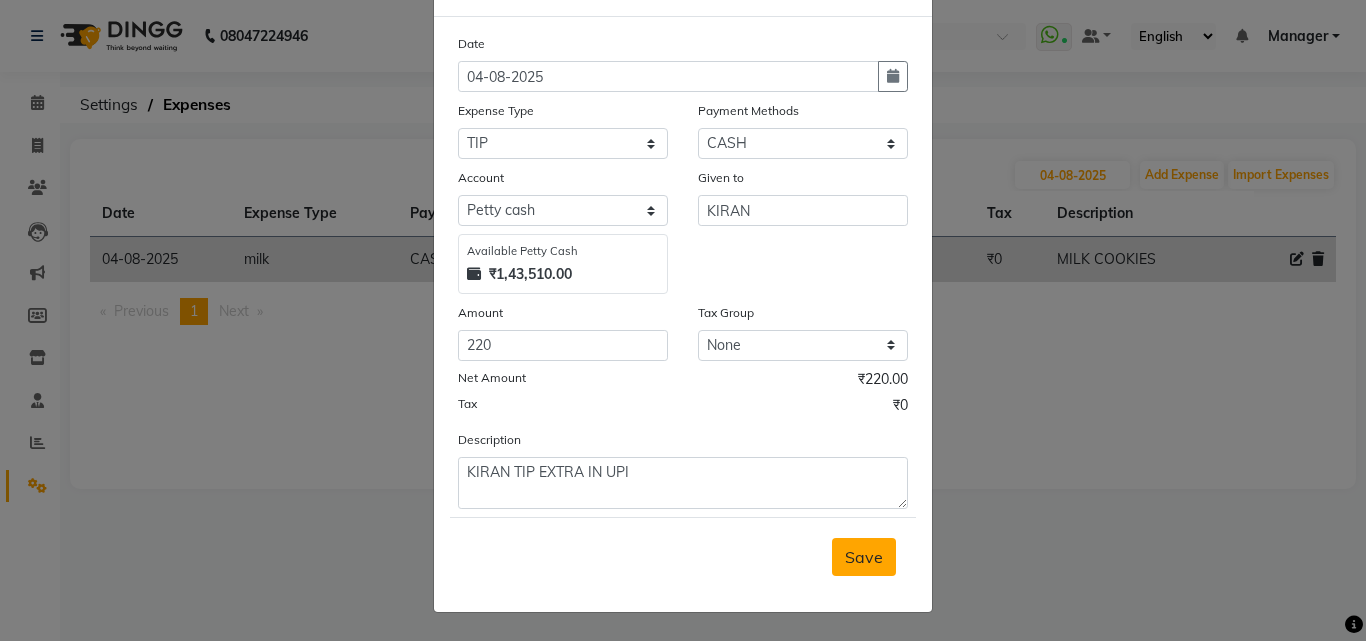 click on "Save" at bounding box center (864, 557) 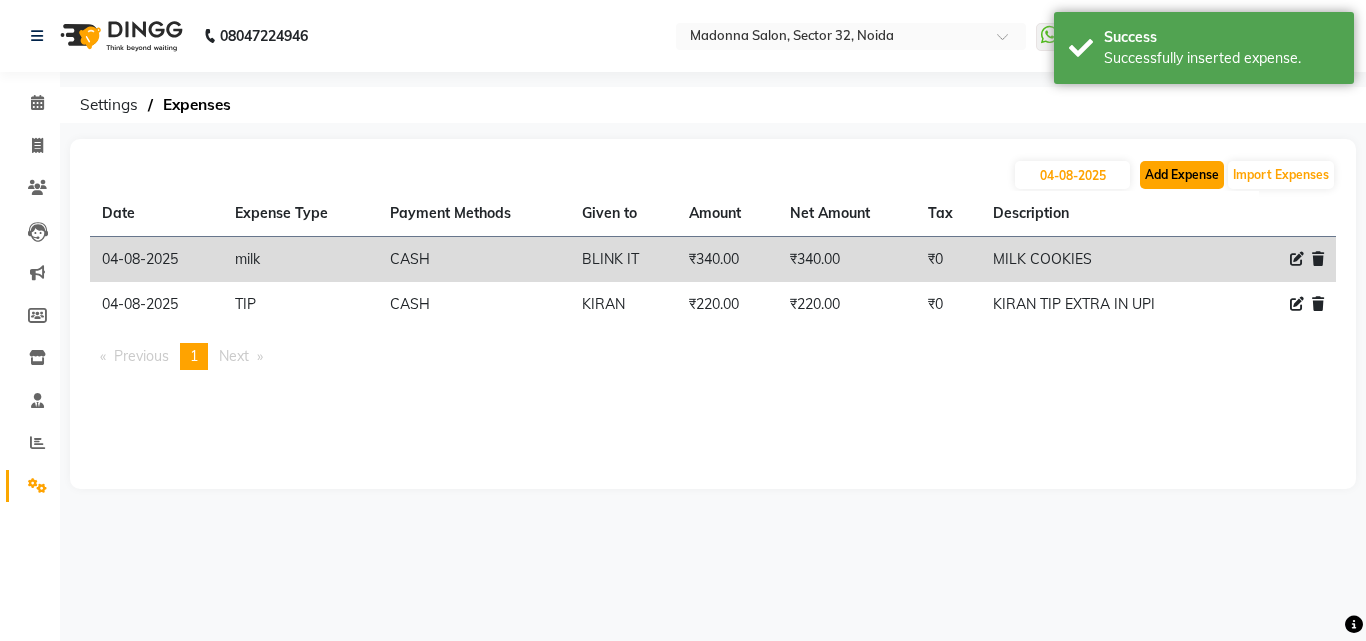 click on "Add Expense" 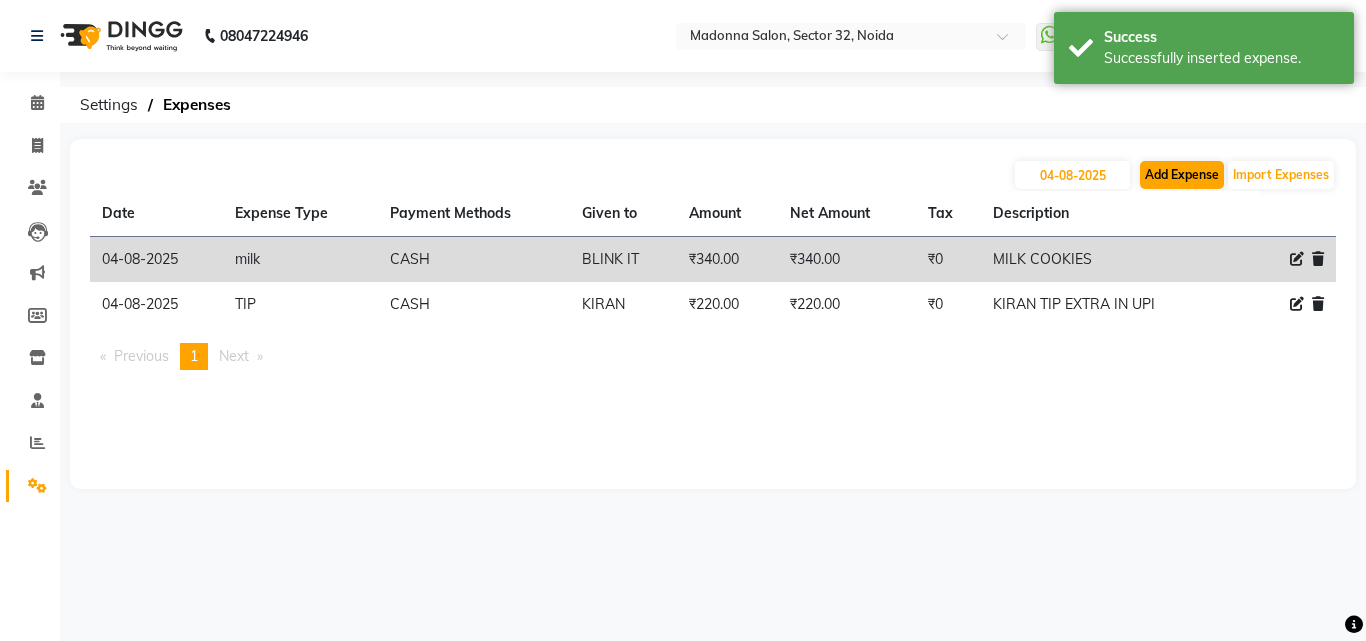 select on "1" 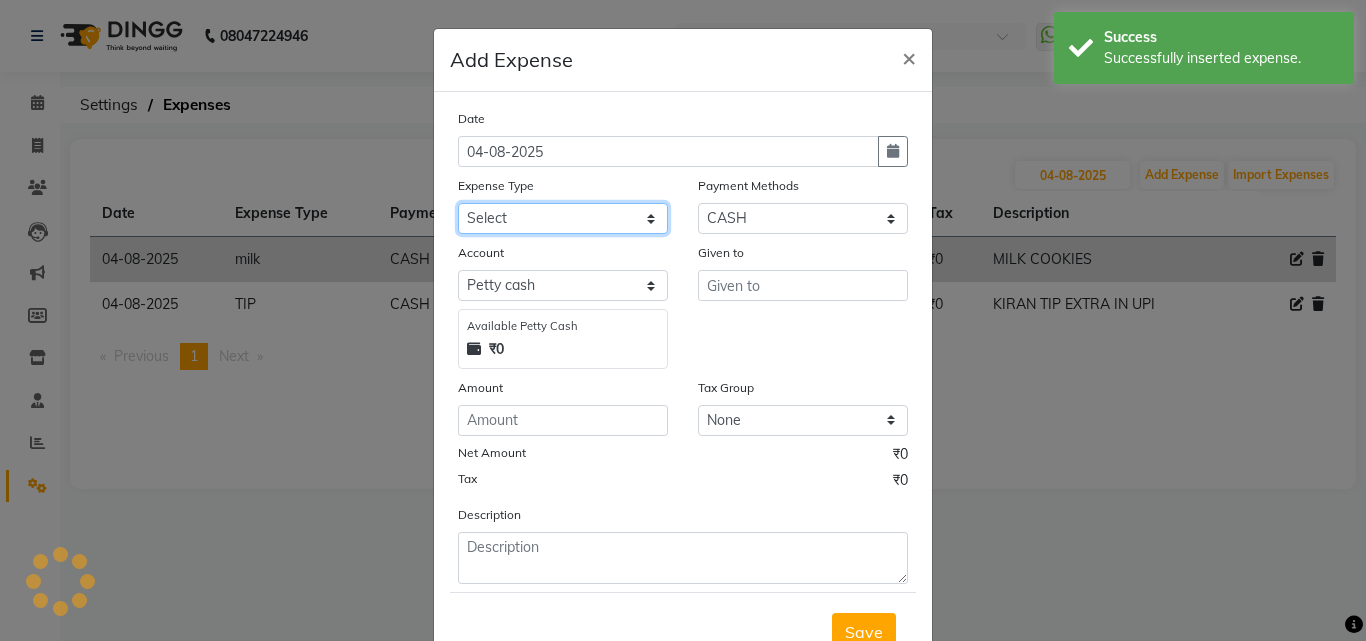 click on "Select 99 STORE Advance Salary BILLS CARDAMOM client change paytm Client Snacks Coffee CONVEYANCE cookies Day book Donation ELECTRICIAN Electricity Bill FARE FOOD EXPENSE Garbage Monthly Expense Ginger Hit Incentive INSTAMART JALJIRA POWDER JEERA POWDER LAUNDARY Lemon Marketing Medical MEMBERSHIP COMISSON milk Misc MOBILE RECHARGE MONEY CHANGE M S COMI Nimbu Payment Other Pantry PAYMENT paytm Tip PLUMBER PRINT ROLL Product PRODUCT iNCENTIVE PURCHASING Recive cash SAFAIWALA Salary salon use SALT staff incentive Staff Snacks SUGAR Tea TIP VISHAL MART WATER ZEPTO" 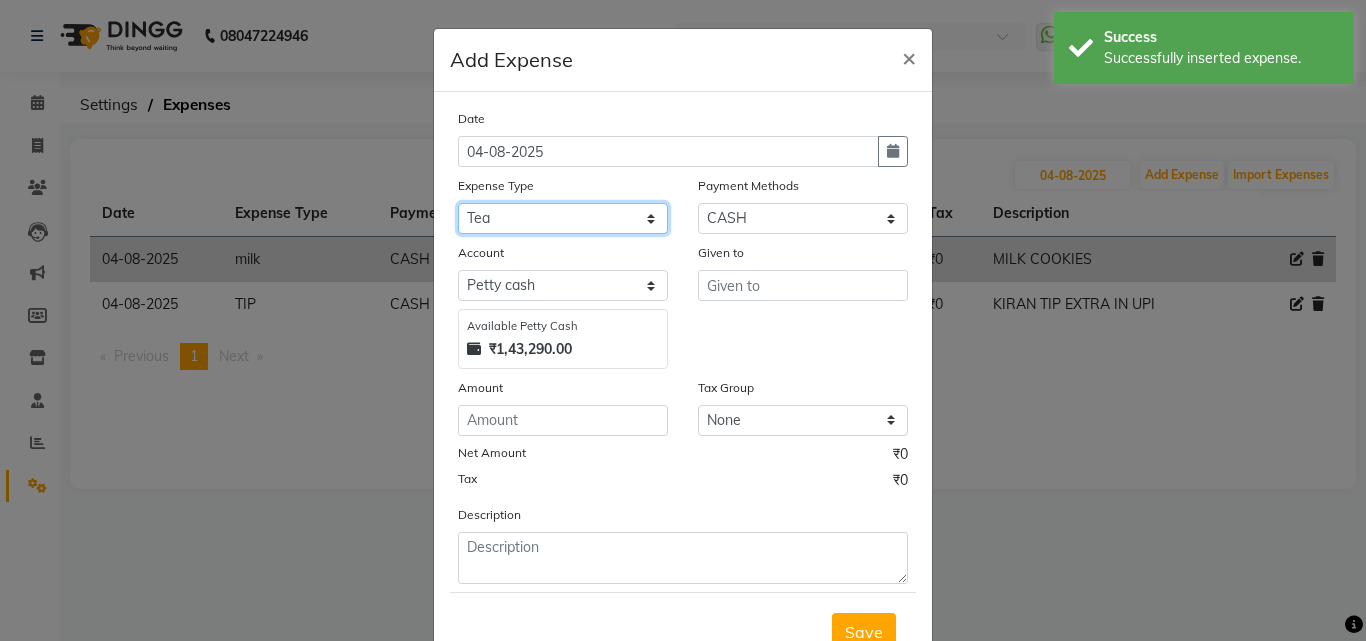 click on "Select 99 STORE Advance Salary BILLS CARDAMOM client change paytm Client Snacks Coffee CONVEYANCE cookies Day book Donation ELECTRICIAN Electricity Bill FARE FOOD EXPENSE Garbage Monthly Expense Ginger Hit Incentive INSTAMART JALJIRA POWDER JEERA POWDER LAUNDARY Lemon Marketing Medical MEMBERSHIP COMISSON milk Misc MOBILE RECHARGE MONEY CHANGE M S COMI Nimbu Payment Other Pantry PAYMENT paytm Tip PLUMBER PRINT ROLL Product PRODUCT iNCENTIVE PURCHASING Recive cash SAFAIWALA Salary salon use SALT staff incentive Staff Snacks SUGAR Tea TIP VISHAL MART WATER ZEPTO" 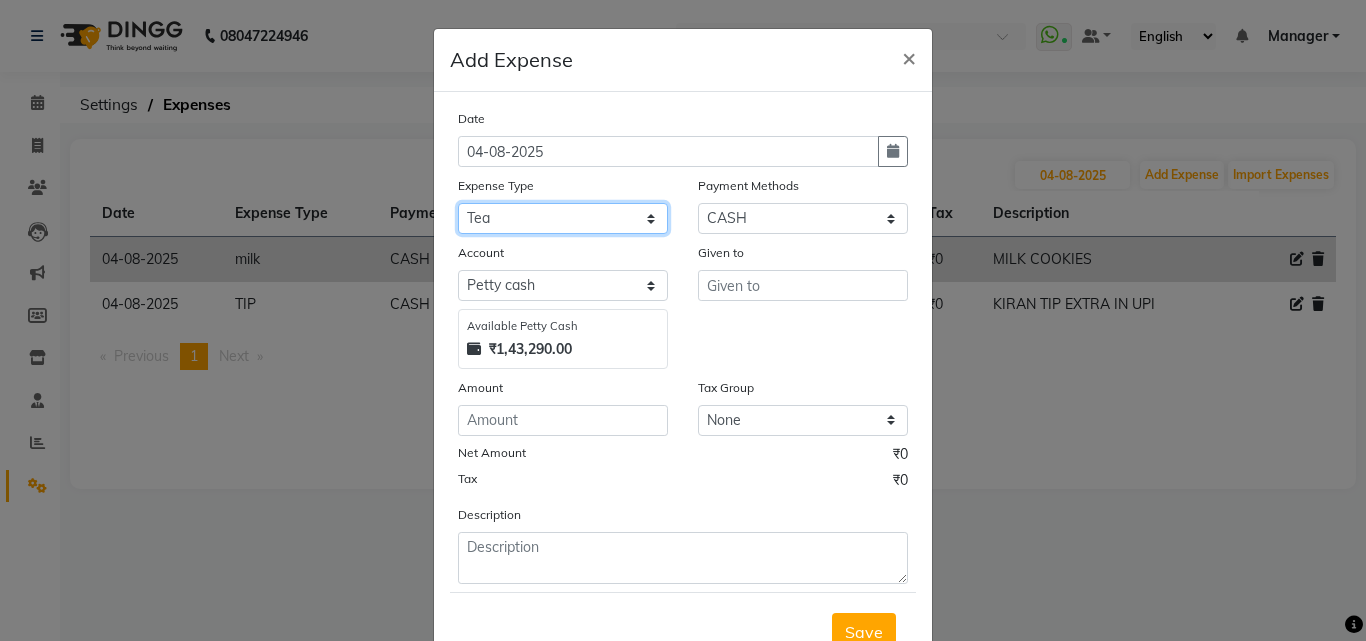 select on "17328" 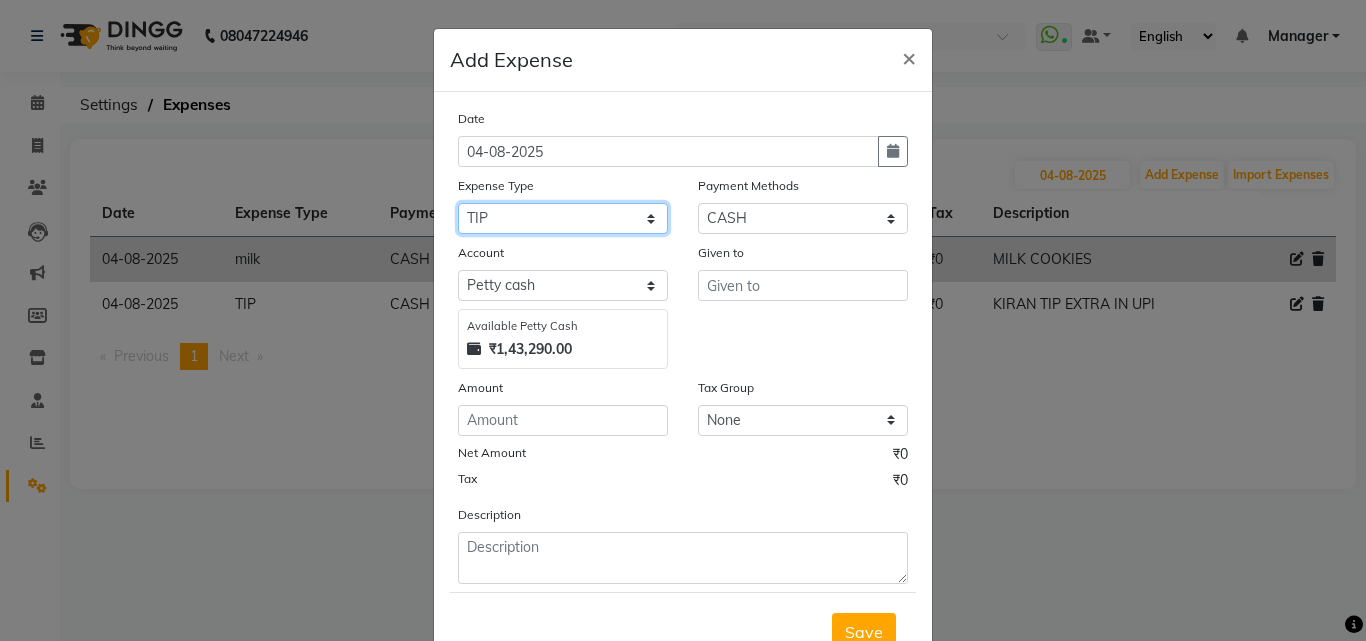 click on "Select 99 STORE Advance Salary BILLS CARDAMOM client change paytm Client Snacks Coffee CONVEYANCE cookies Day book Donation ELECTRICIAN Electricity Bill FARE FOOD EXPENSE Garbage Monthly Expense Ginger Hit Incentive INSTAMART JALJIRA POWDER JEERA POWDER LAUNDARY Lemon Marketing Medical MEMBERSHIP COMISSON milk Misc MOBILE RECHARGE MONEY CHANGE M S COMI Nimbu Payment Other Pantry PAYMENT paytm Tip PLUMBER PRINT ROLL Product PRODUCT iNCENTIVE PURCHASING Recive cash SAFAIWALA Salary salon use SALT staff incentive Staff Snacks SUGAR Tea TIP VISHAL MART WATER ZEPTO" 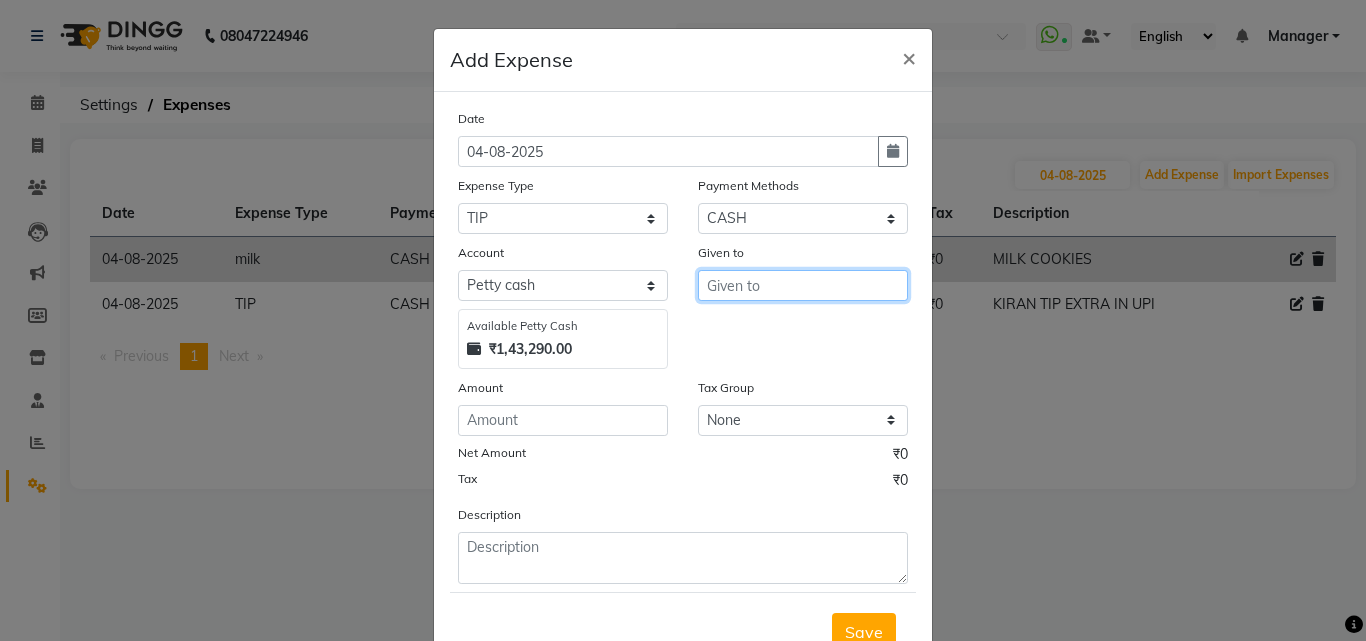 click at bounding box center [803, 285] 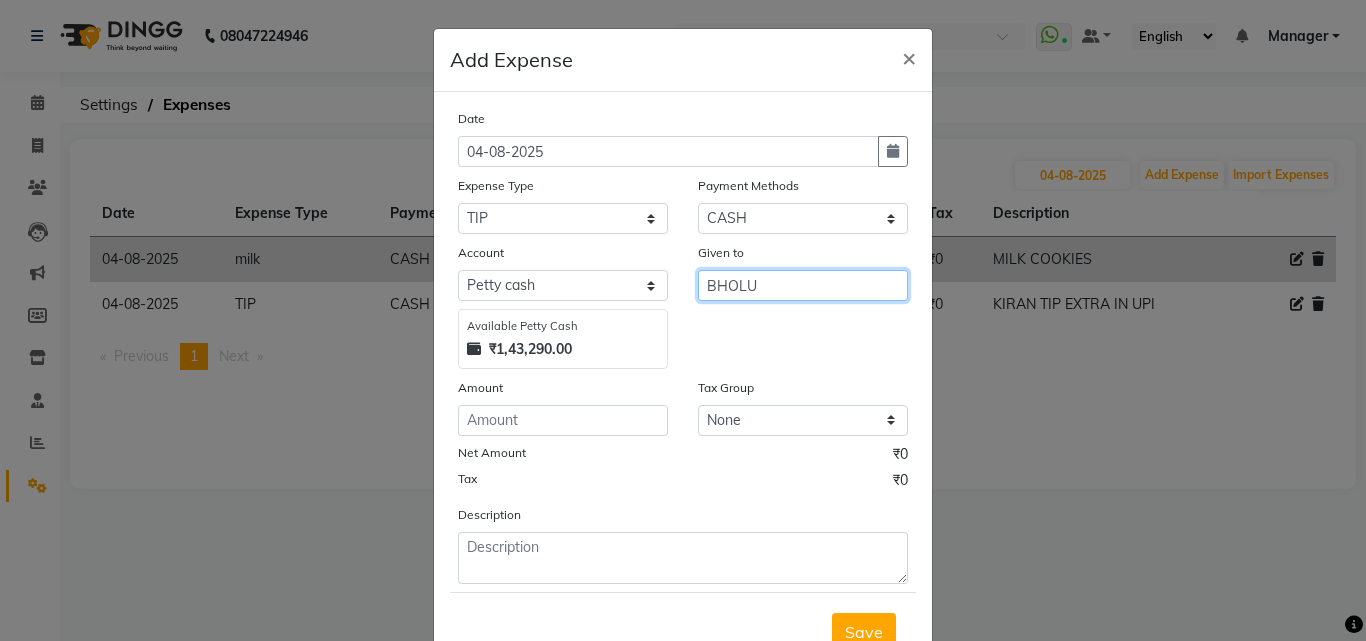 type on "BHOLU" 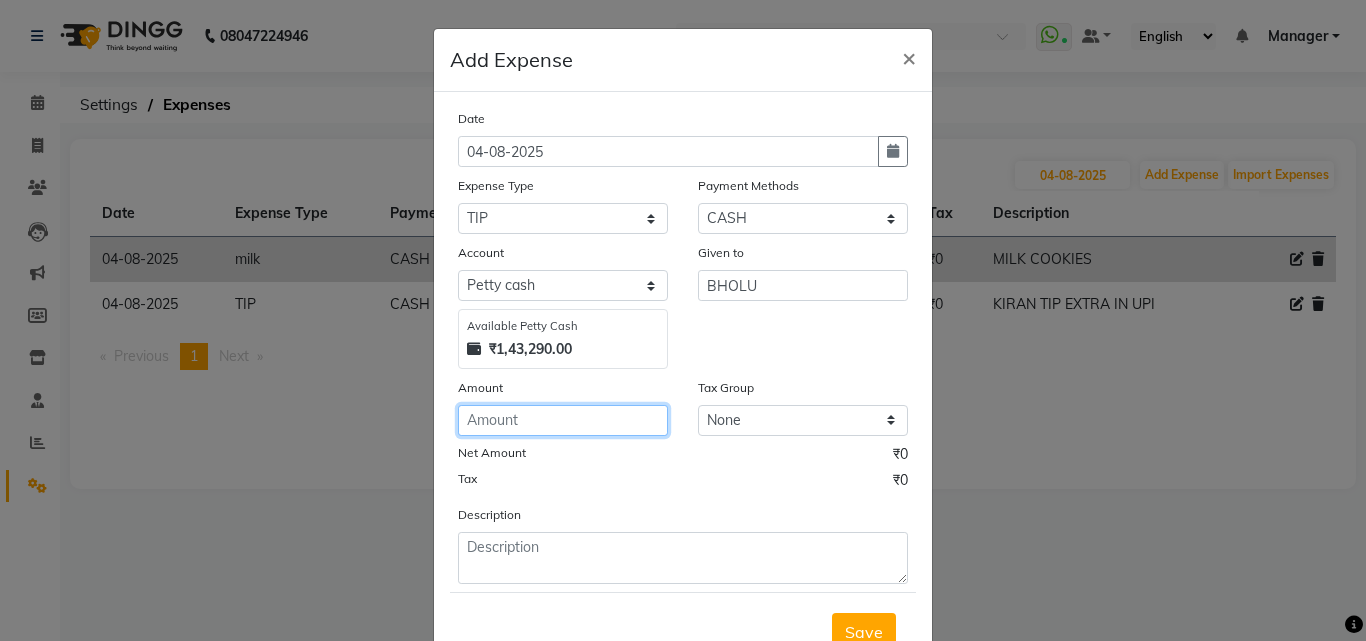 click 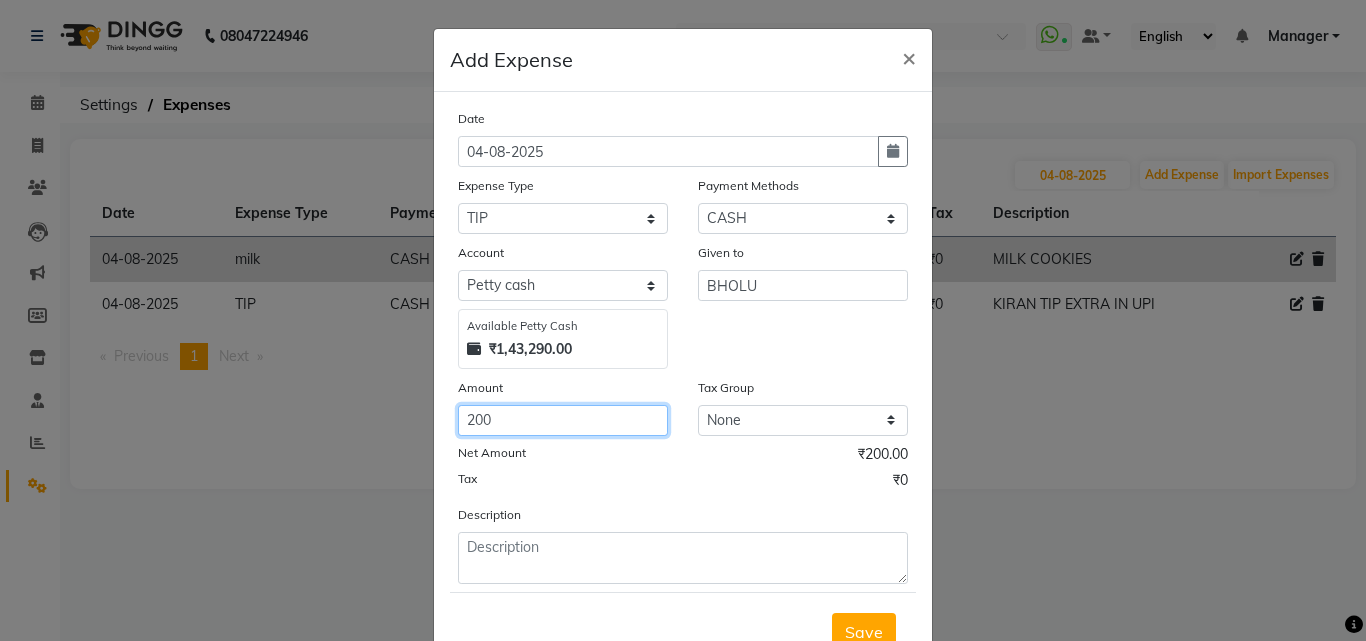 type on "200" 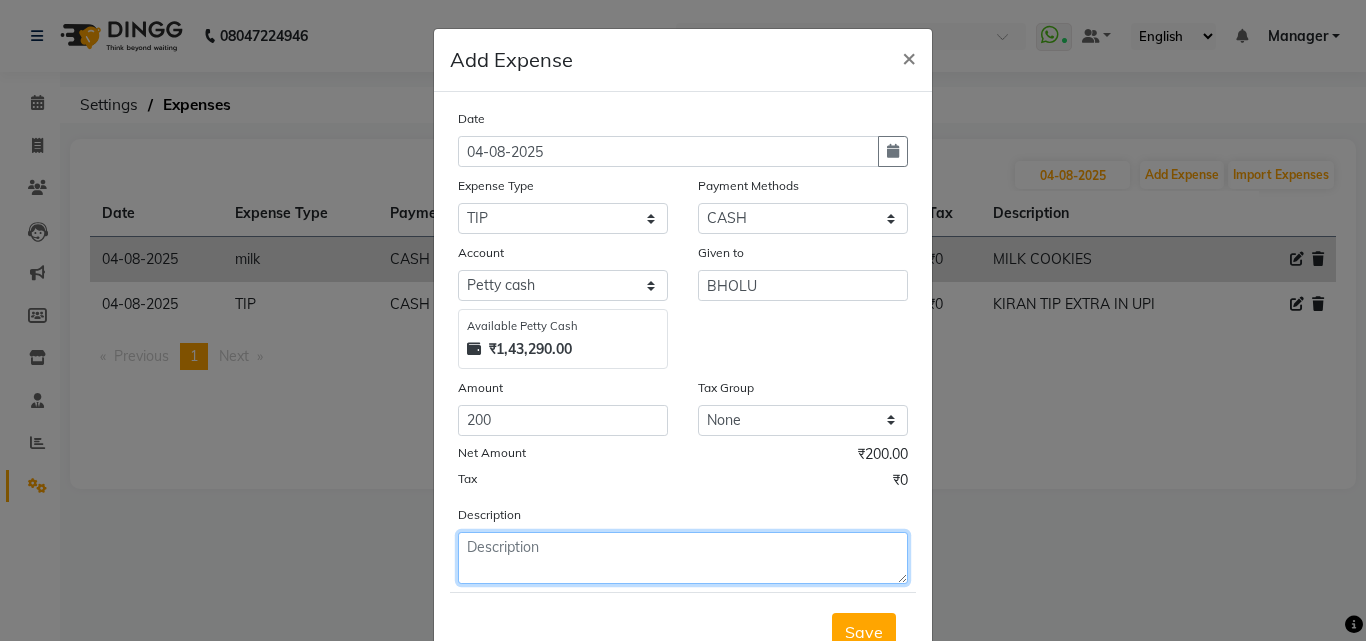 click 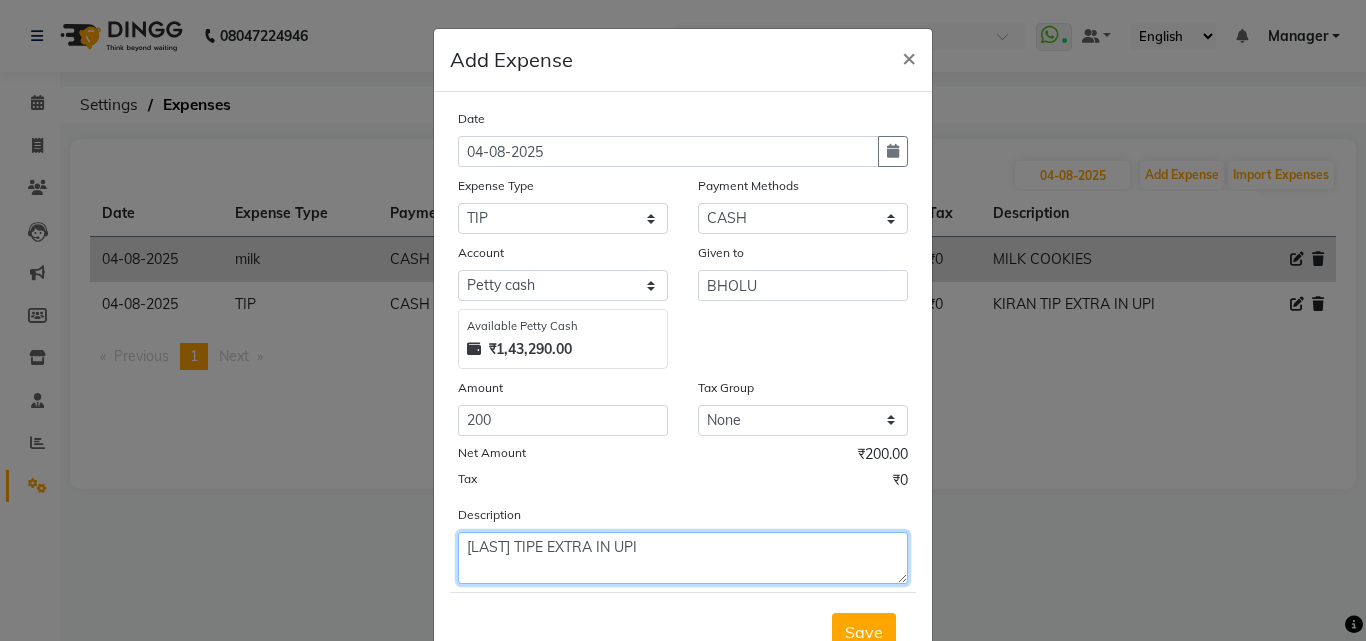 scroll, scrollTop: 75, scrollLeft: 0, axis: vertical 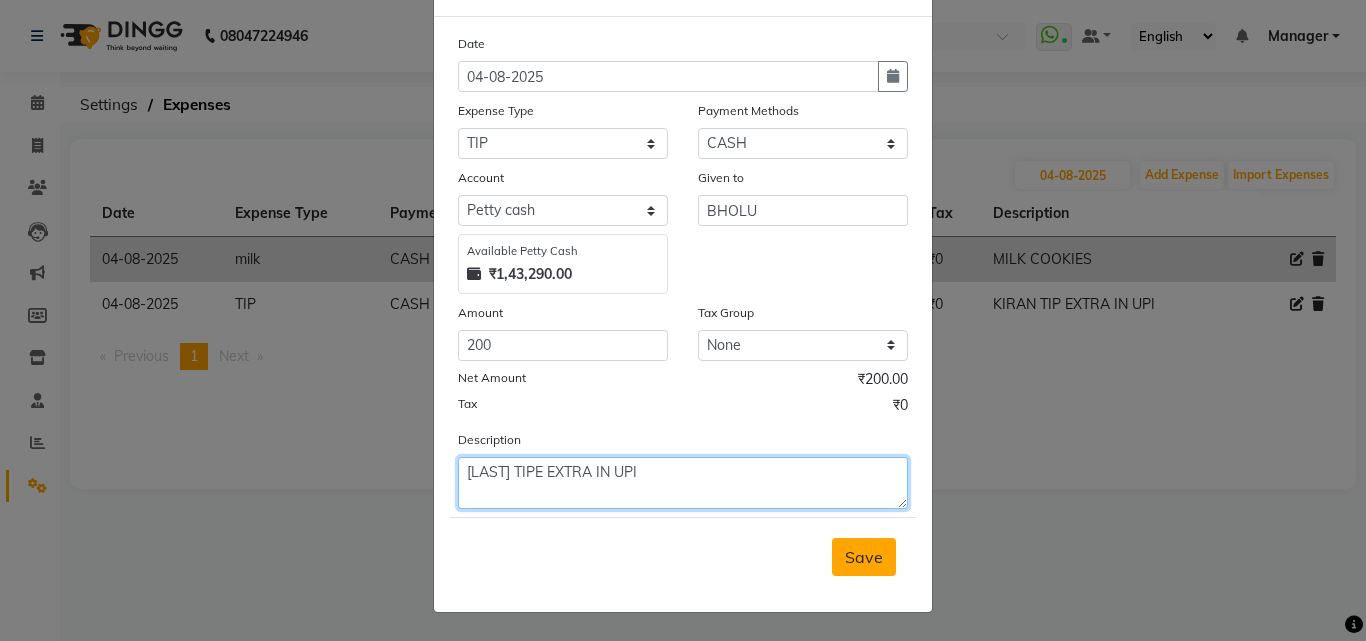 type on "[LAST] TIPE EXTRA IN UPI" 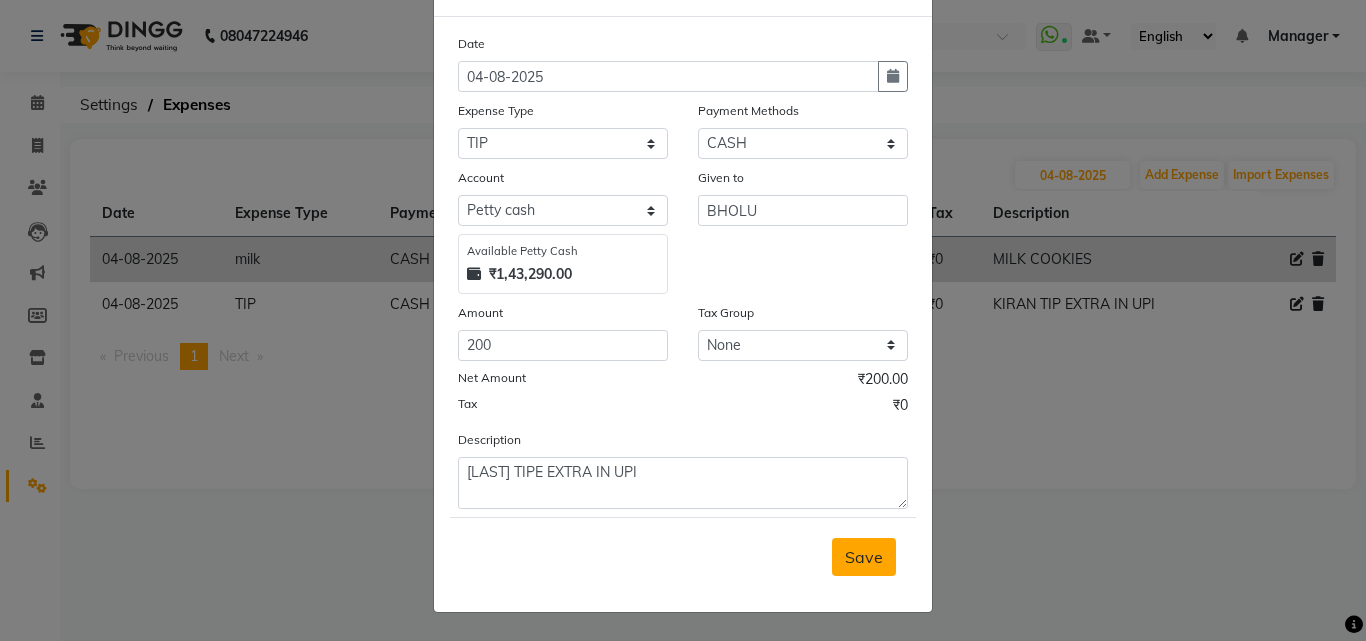 click on "Save" at bounding box center (864, 557) 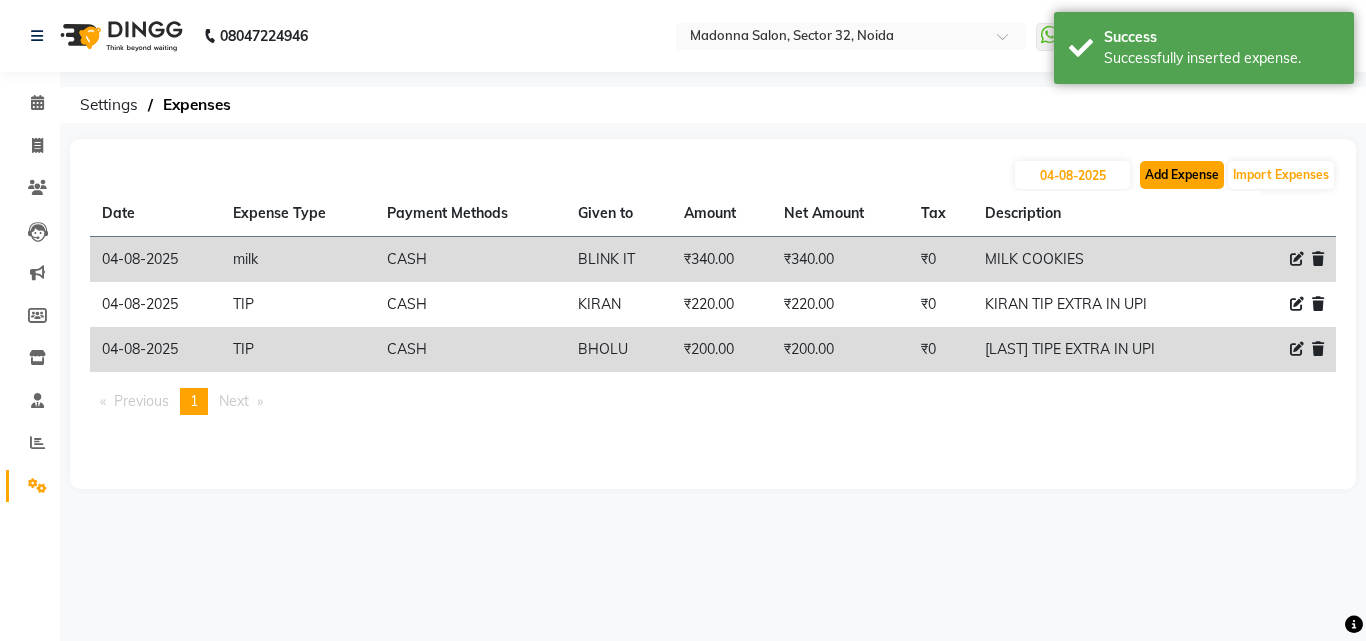 click on "Add Expense" 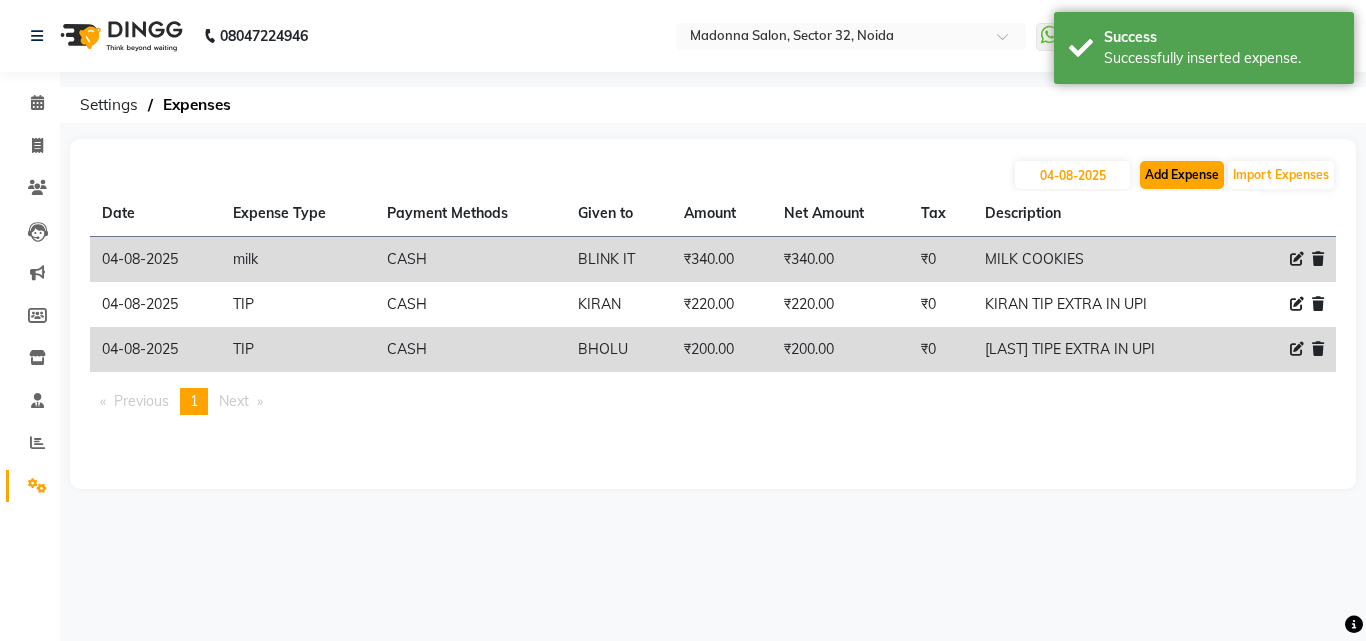 select on "1" 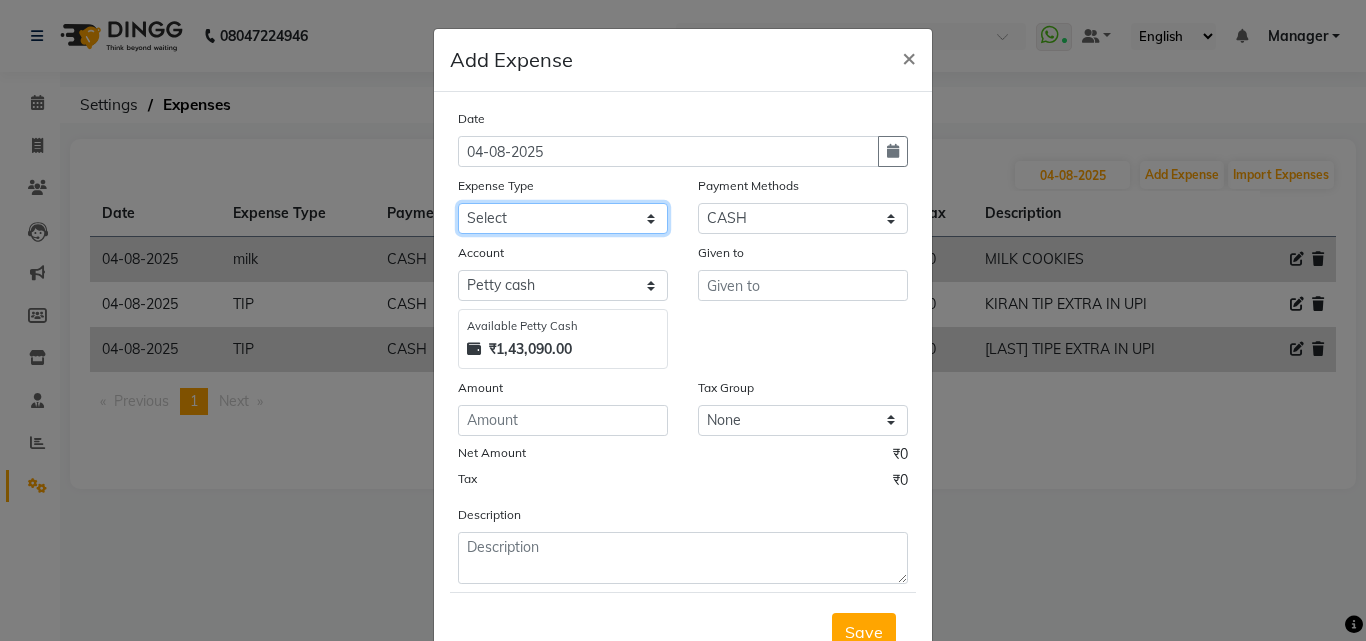 click on "Select 99 STORE Advance Salary BILLS CARDAMOM client change paytm Client Snacks Coffee CONVEYANCE cookies Day book Donation ELECTRICIAN Electricity Bill FARE FOOD EXPENSE Garbage Monthly Expense Ginger Hit Incentive INSTAMART JALJIRA POWDER JEERA POWDER LAUNDARY Lemon Marketing Medical MEMBERSHIP COMISSON milk Misc MOBILE RECHARGE MONEY CHANGE M S COMI Nimbu Payment Other Pantry PAYMENT paytm Tip PLUMBER PRINT ROLL Product PRODUCT iNCENTIVE PURCHASING Recive cash SAFAIWALA Salary salon use SALT staff incentive Staff Snacks SUGAR Tea TIP VISHAL MART WATER ZEPTO" 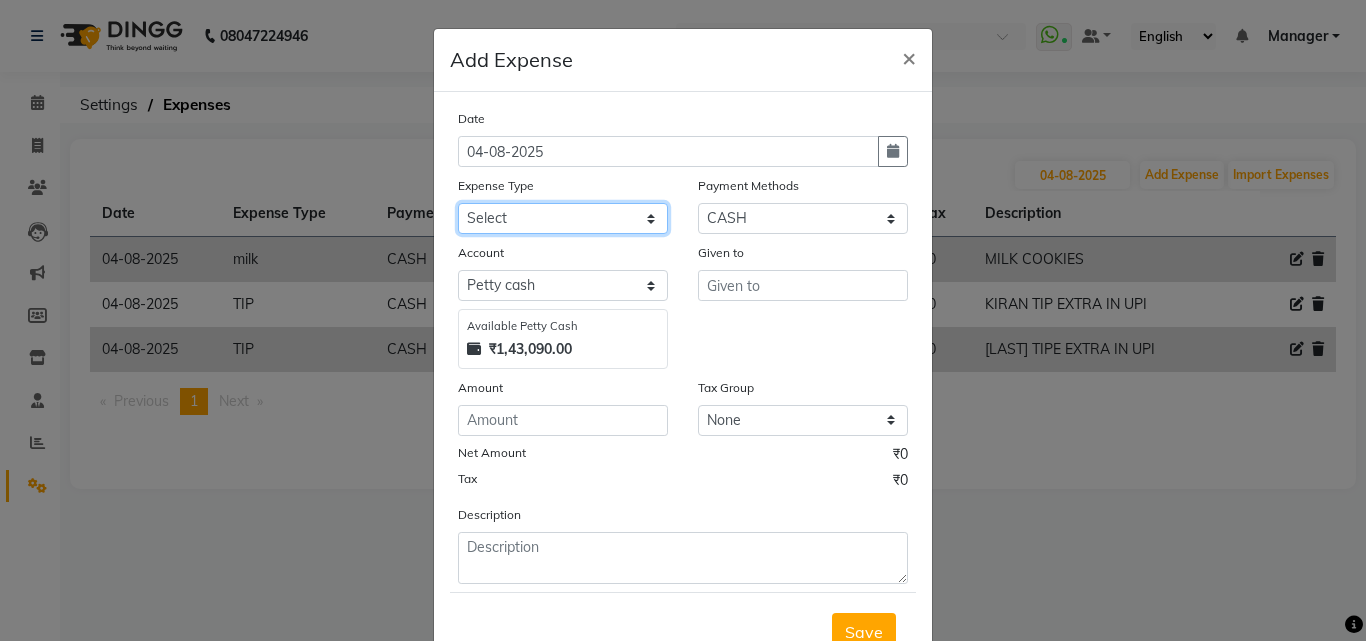 select on "12172" 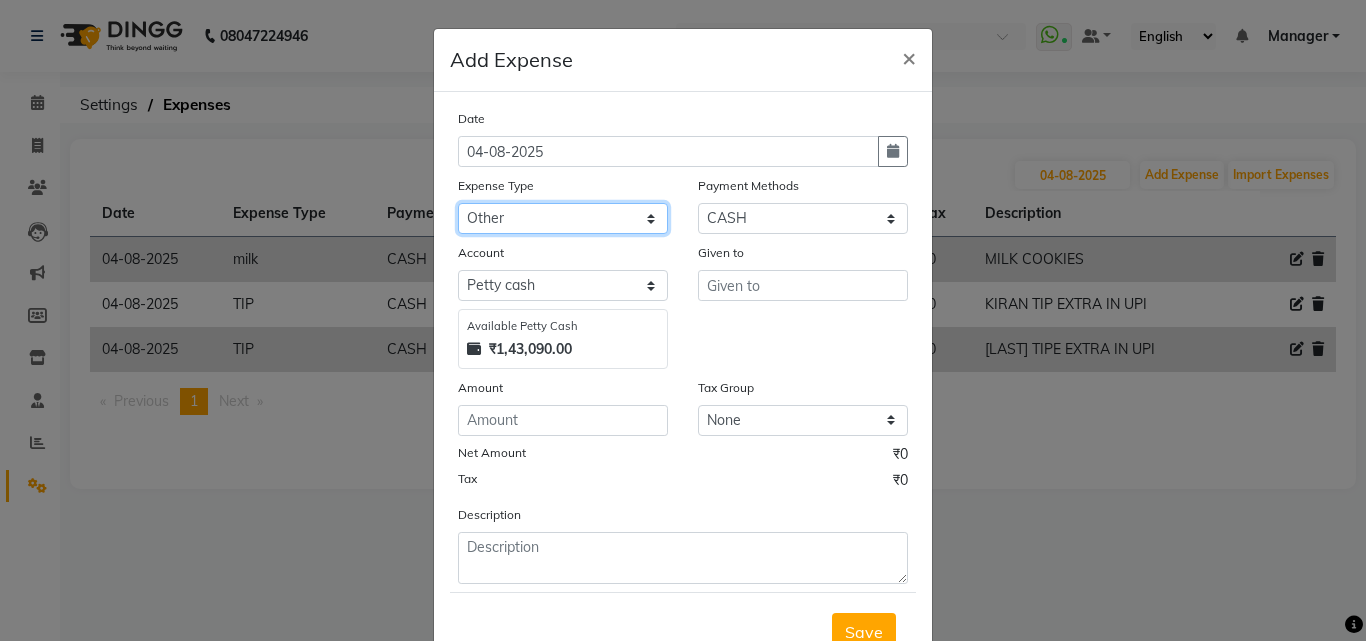 click on "Select 99 STORE Advance Salary BILLS CARDAMOM client change paytm Client Snacks Coffee CONVEYANCE cookies Day book Donation ELECTRICIAN Electricity Bill FARE FOOD EXPENSE Garbage Monthly Expense Ginger Hit Incentive INSTAMART JALJIRA POWDER JEERA POWDER LAUNDARY Lemon Marketing Medical MEMBERSHIP COMISSON milk Misc MOBILE RECHARGE MONEY CHANGE M S COMI Nimbu Payment Other Pantry PAYMENT paytm Tip PLUMBER PRINT ROLL Product PRODUCT iNCENTIVE PURCHASING Recive cash SAFAIWALA Salary salon use SALT staff incentive Staff Snacks SUGAR Tea TIP VISHAL MART WATER ZEPTO" 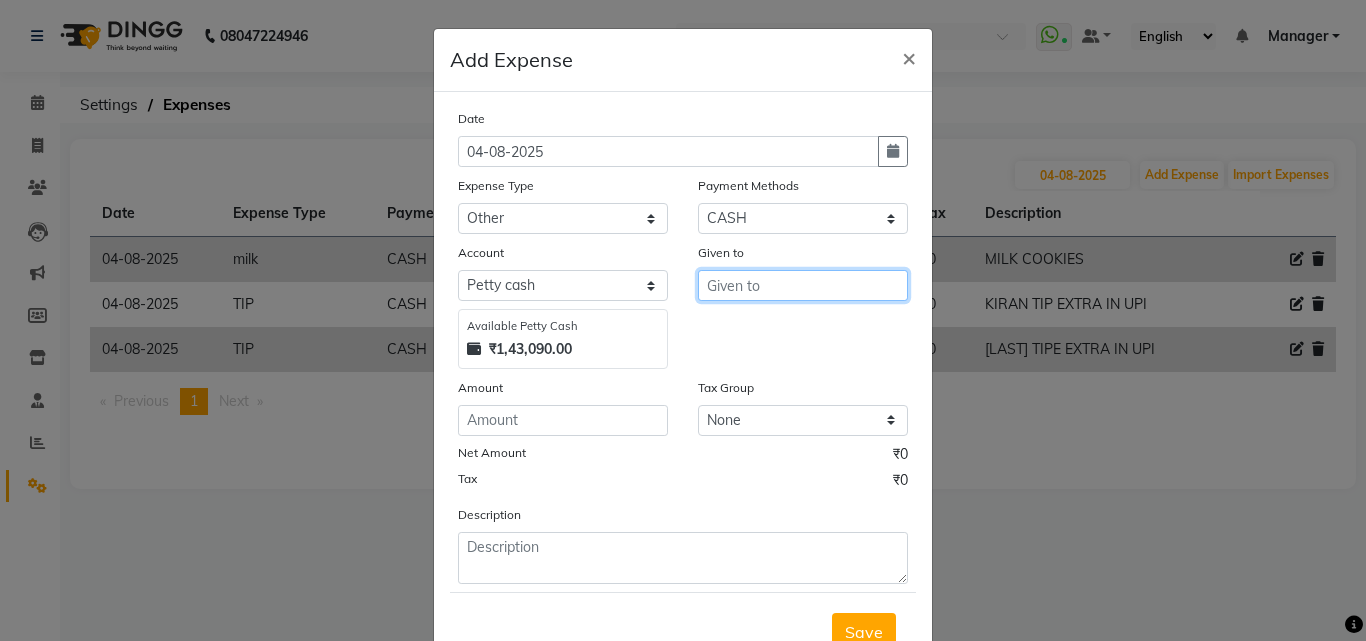 click at bounding box center (803, 285) 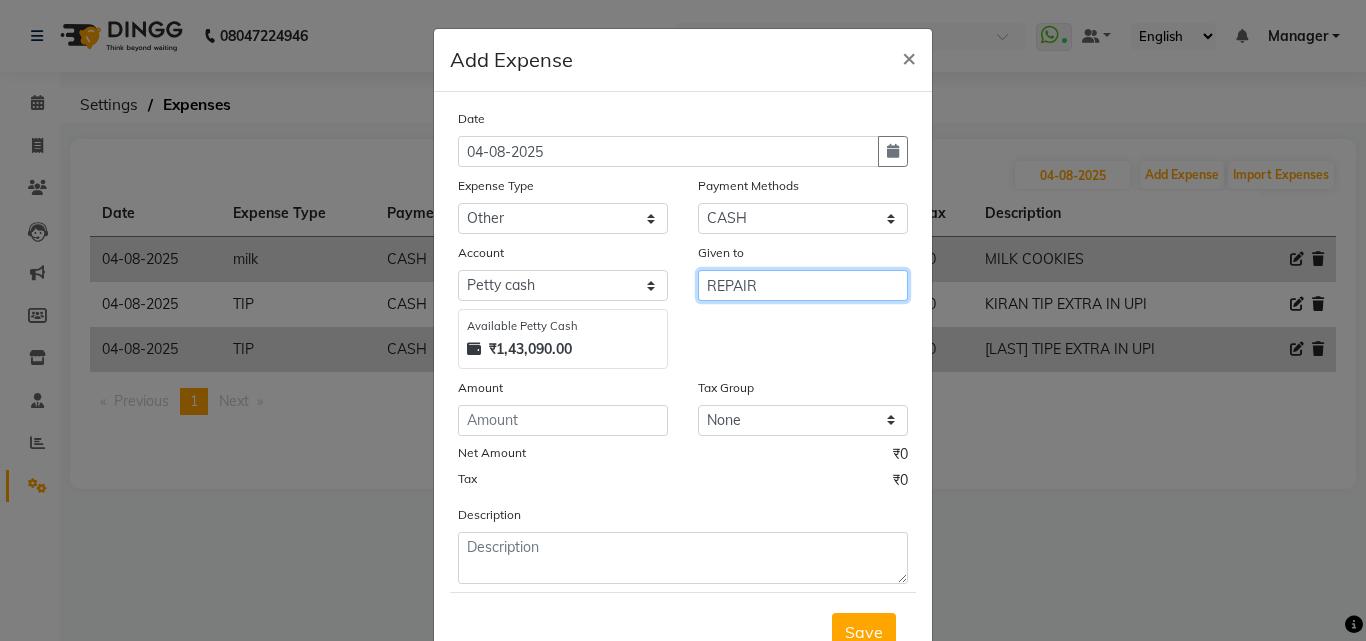type on "REPAIR" 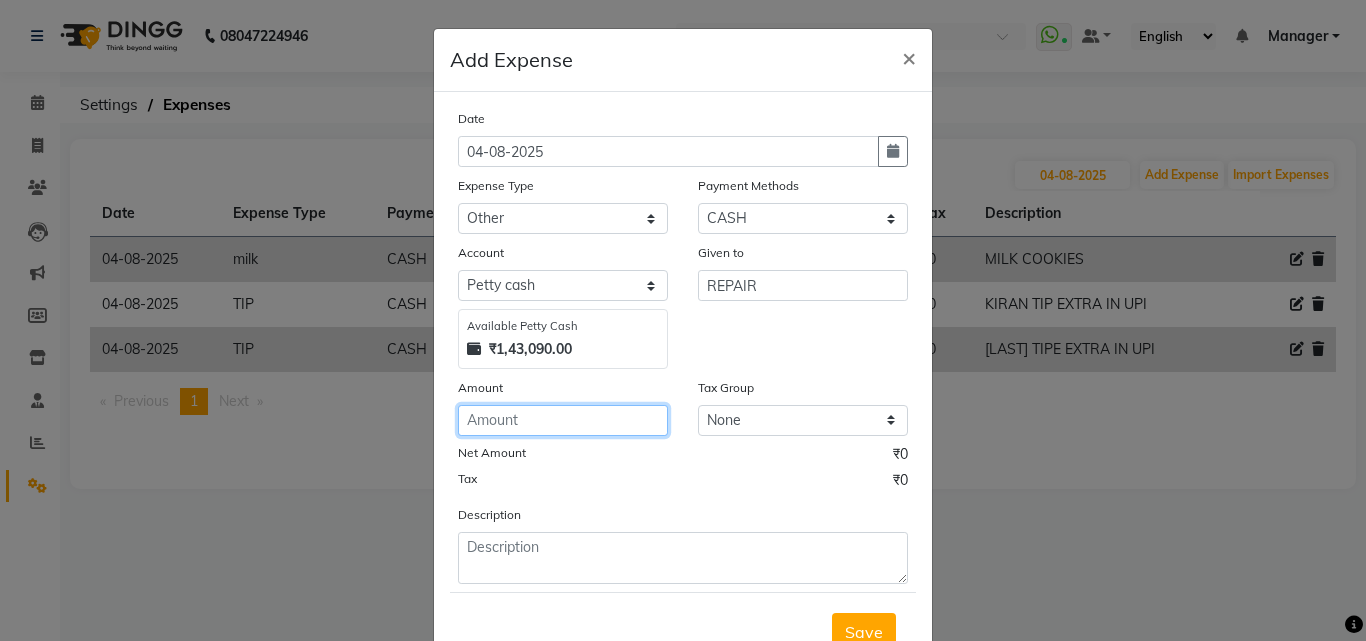 click 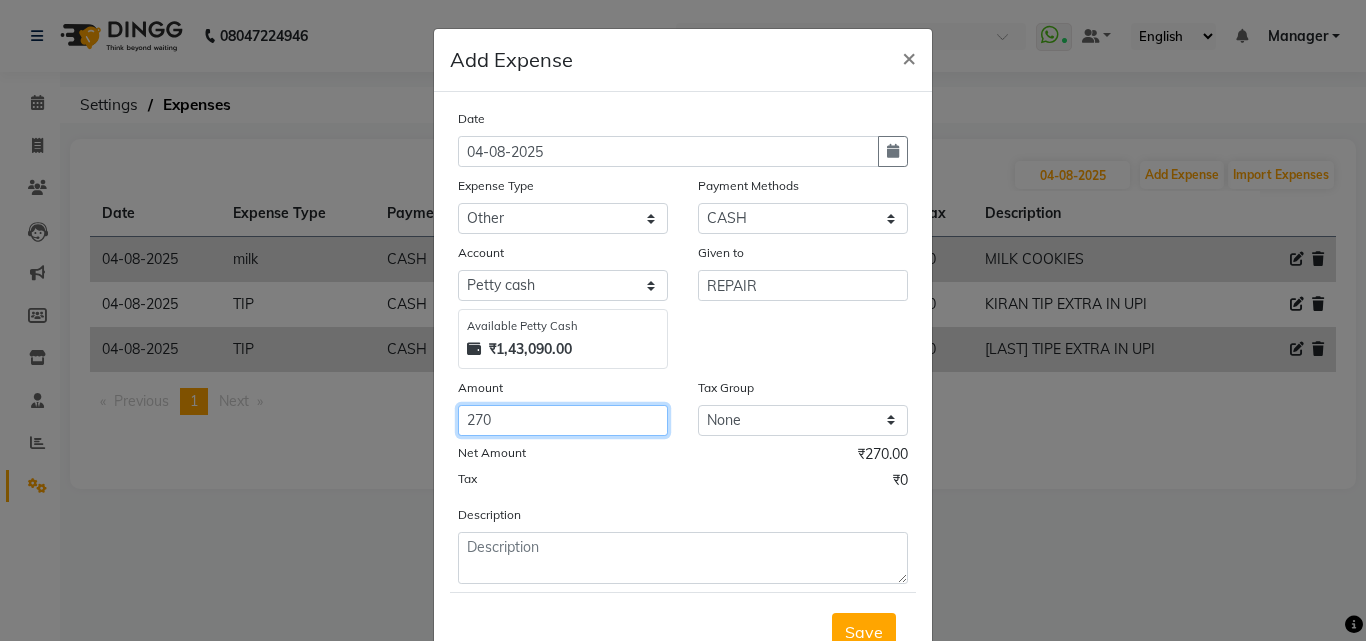 type on "270" 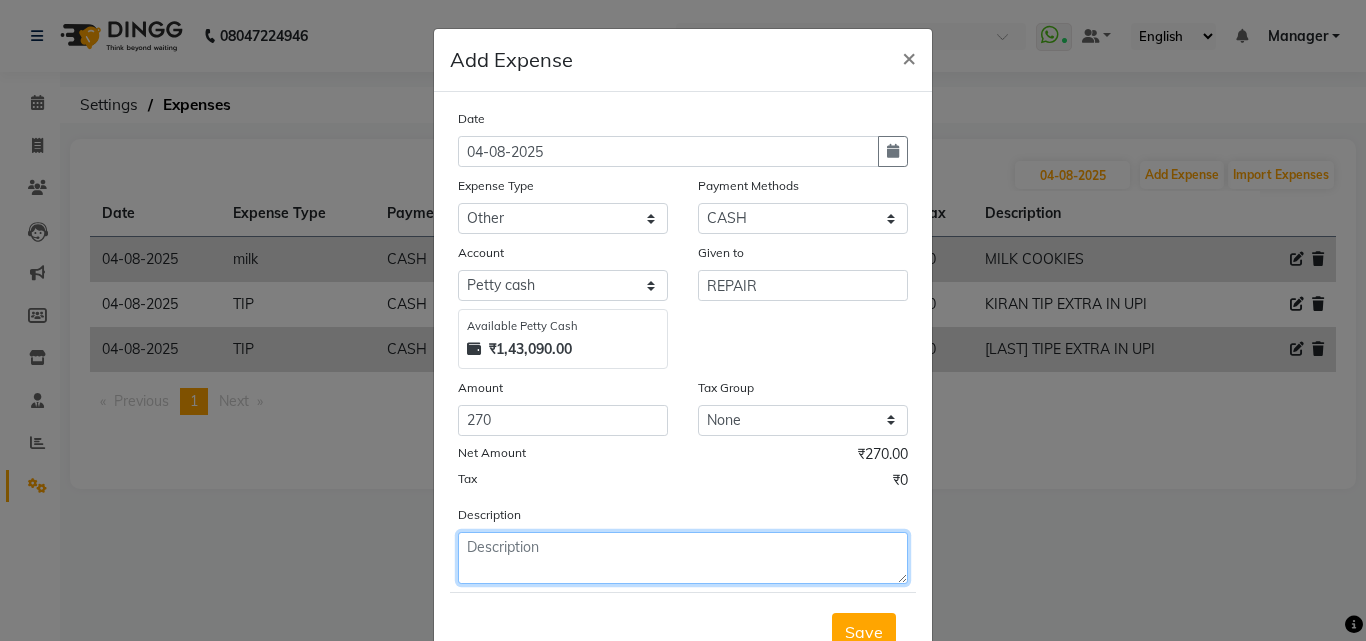 click 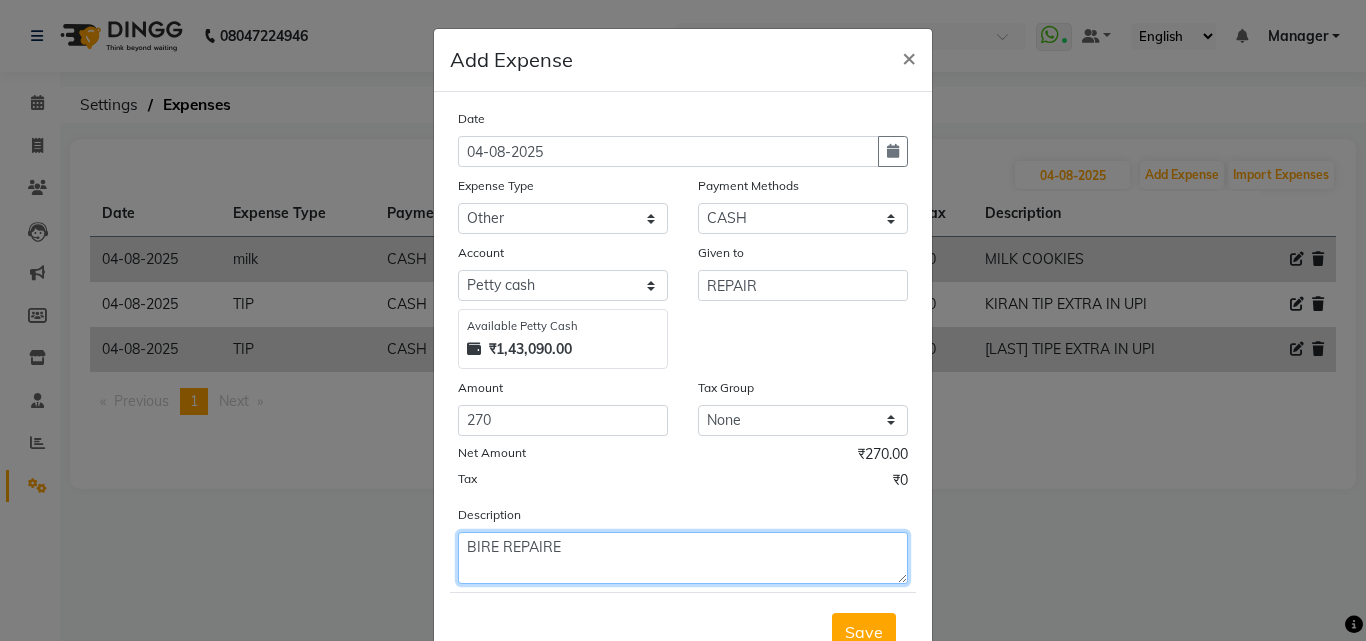 click on "BIRE REPAIRE" 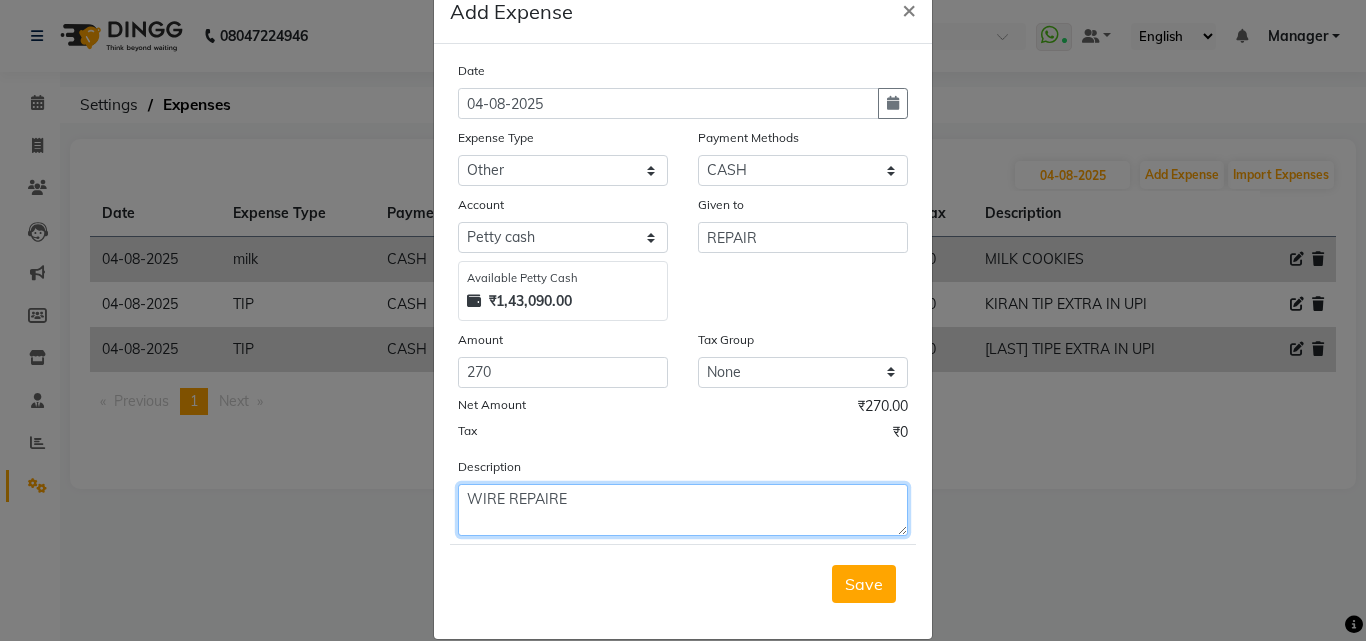 scroll, scrollTop: 75, scrollLeft: 0, axis: vertical 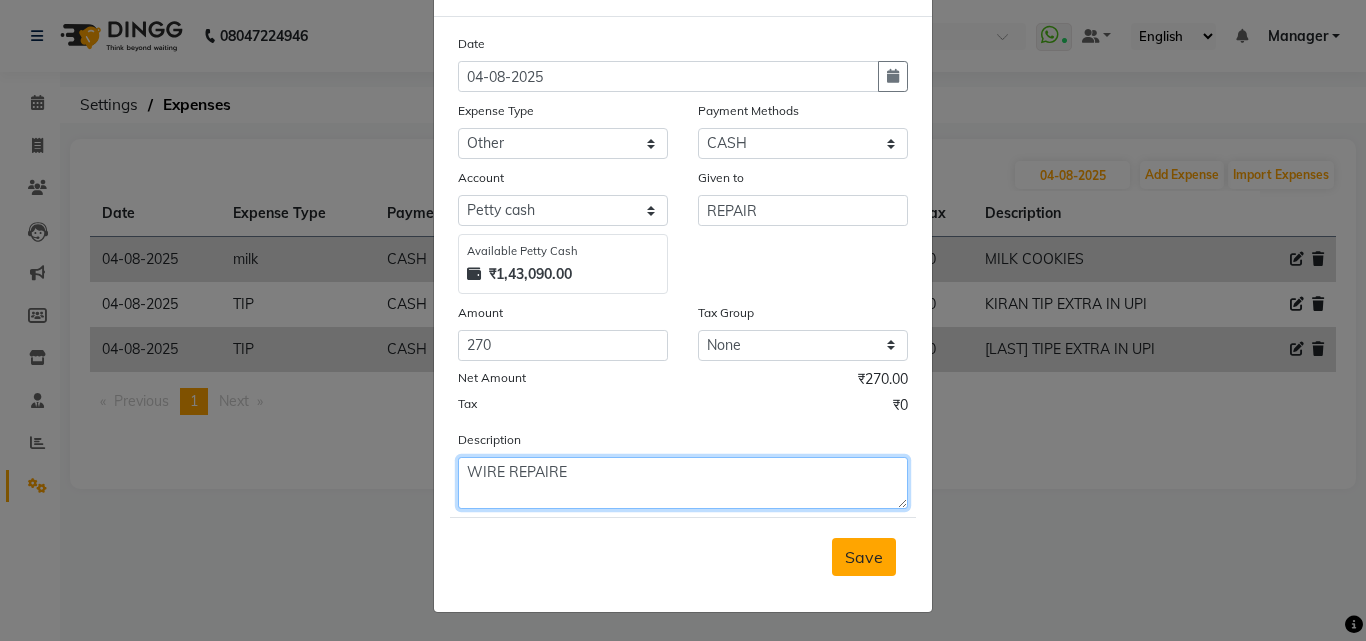 type on "WIRE REPAIRE" 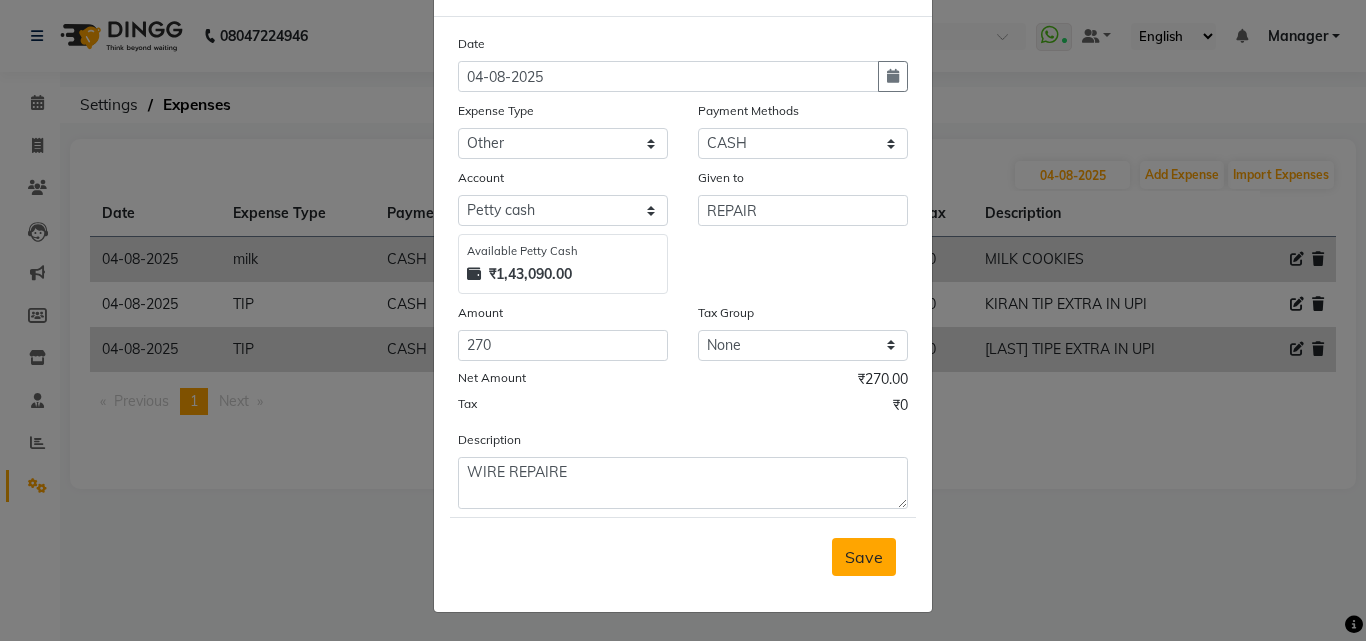 click on "Save" at bounding box center (864, 557) 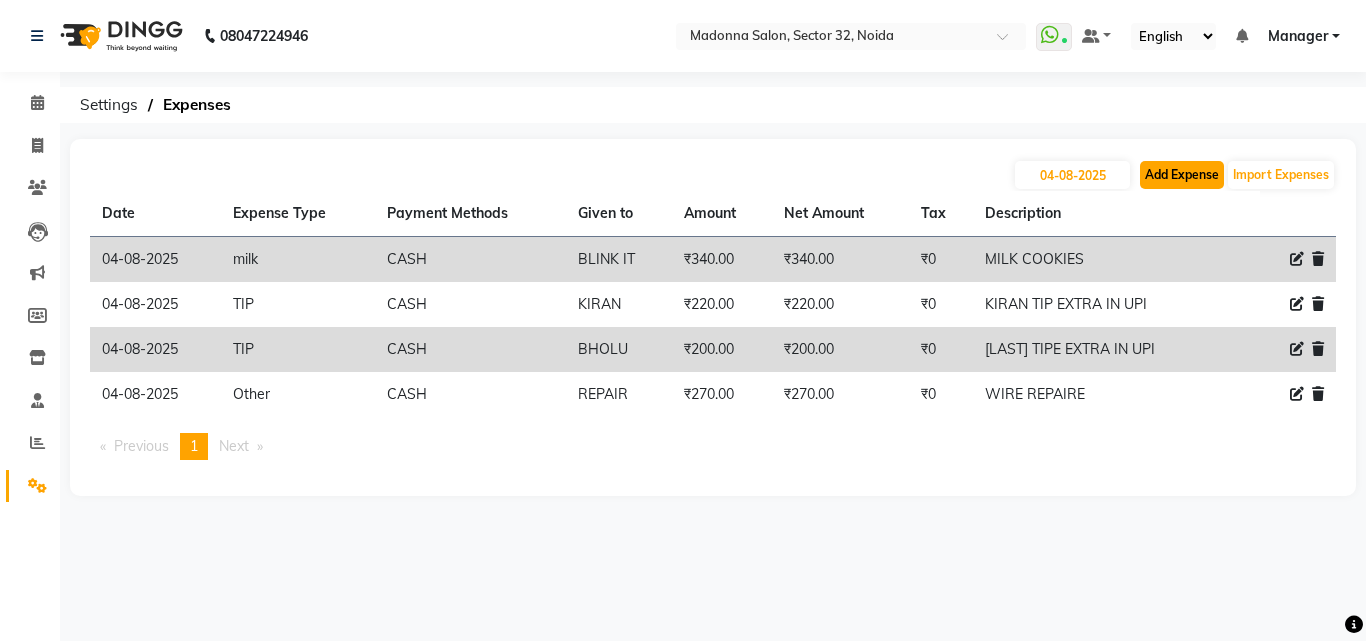 click on "Add Expense" 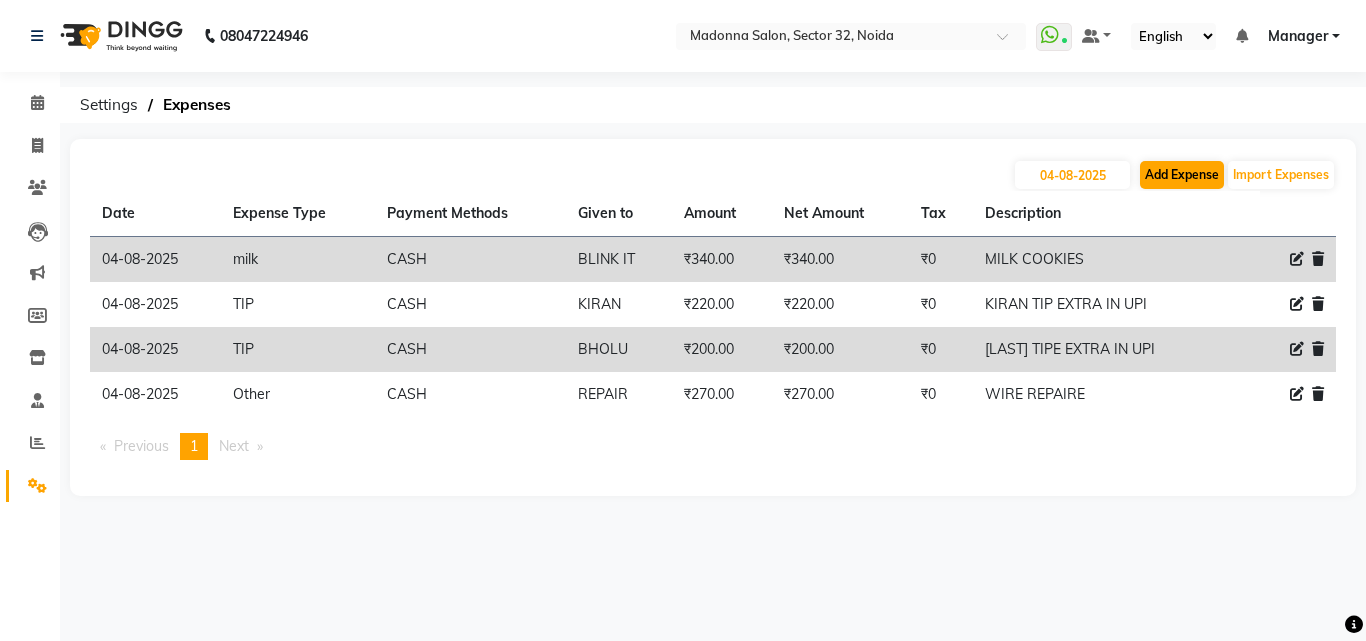 select on "1" 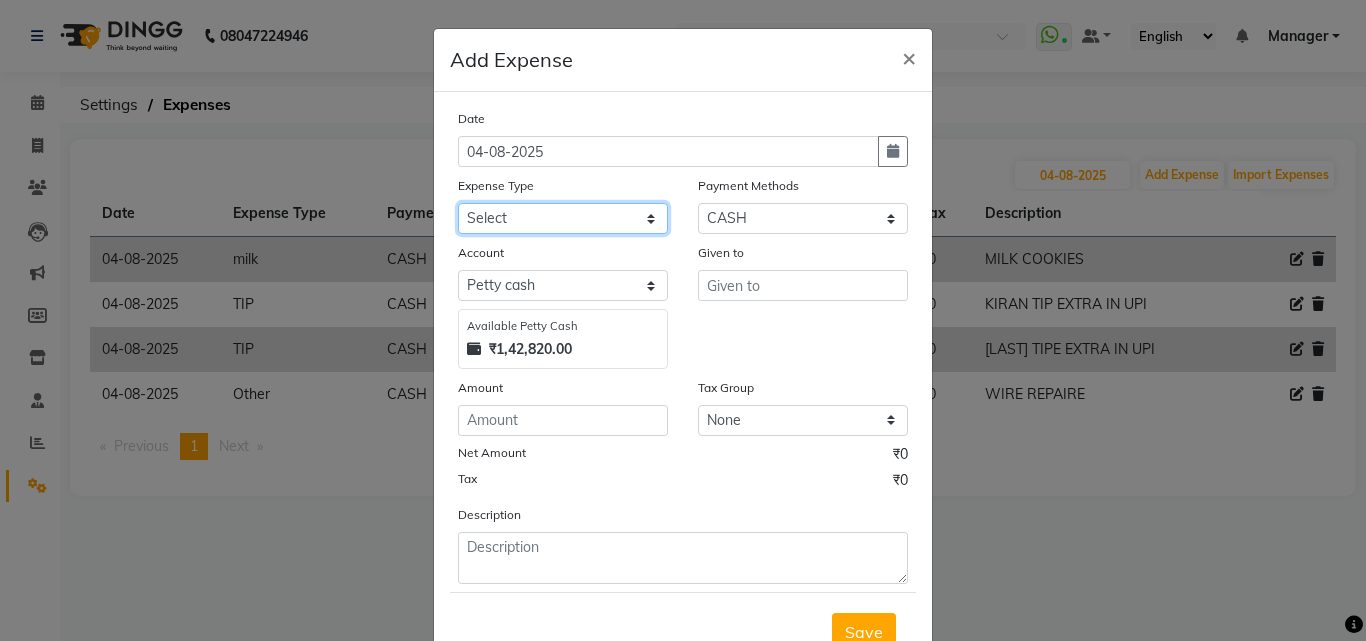 click on "Select 99 STORE Advance Salary BILLS CARDAMOM client change paytm Client Snacks Coffee CONVEYANCE cookies Day book Donation ELECTRICIAN Electricity Bill FARE FOOD EXPENSE Garbage Monthly Expense Ginger Hit Incentive INSTAMART JALJIRA POWDER JEERA POWDER LAUNDARY Lemon Marketing Medical MEMBERSHIP COMISSON milk Misc MOBILE RECHARGE MONEY CHANGE M S COMI Nimbu Payment Other Pantry PAYMENT paytm Tip PLUMBER PRINT ROLL Product PRODUCT iNCENTIVE PURCHASING Recive cash SAFAIWALA Salary salon use SALT staff incentive Staff Snacks SUGAR Tea TIP VISHAL MART WATER ZEPTO" 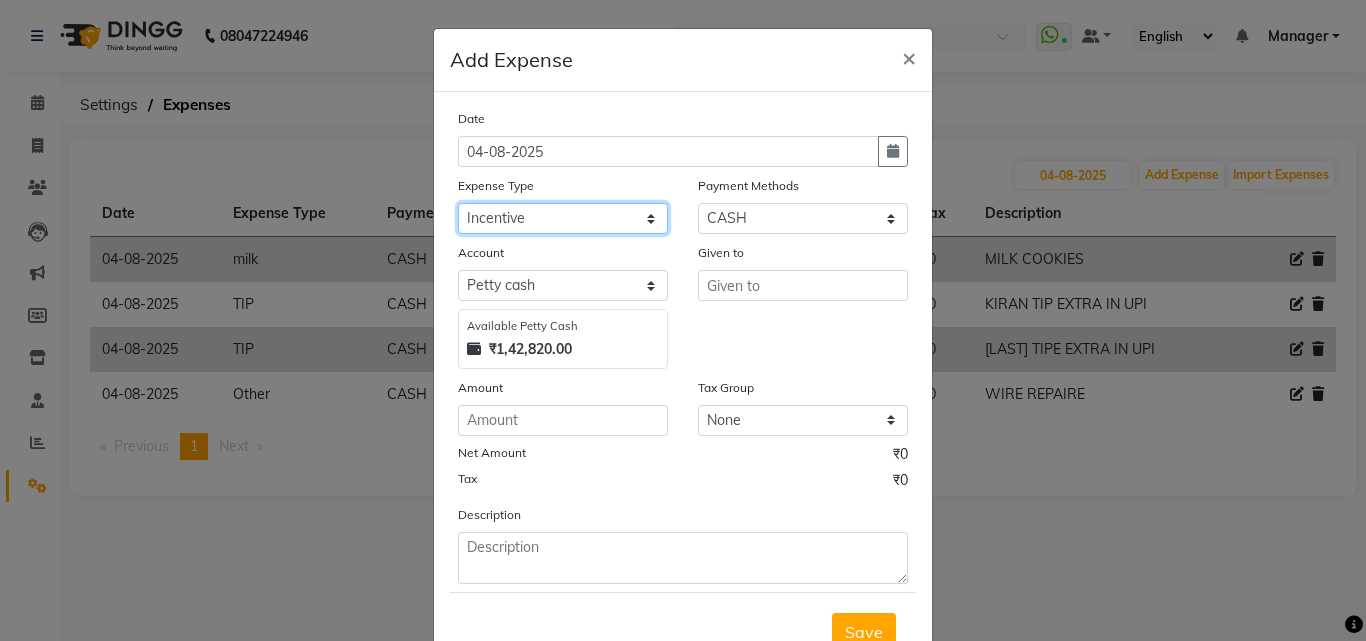 click on "Select 99 STORE Advance Salary BILLS CARDAMOM client change paytm Client Snacks Coffee CONVEYANCE cookies Day book Donation ELECTRICIAN Electricity Bill FARE FOOD EXPENSE Garbage Monthly Expense Ginger Hit Incentive INSTAMART JALJIRA POWDER JEERA POWDER LAUNDARY Lemon Marketing Medical MEMBERSHIP COMISSON milk Misc MOBILE RECHARGE MONEY CHANGE M S COMI Nimbu Payment Other Pantry PAYMENT paytm Tip PLUMBER PRINT ROLL Product PRODUCT iNCENTIVE PURCHASING Recive cash SAFAIWALA Salary salon use SALT staff incentive Staff Snacks SUGAR Tea TIP VISHAL MART WATER ZEPTO" 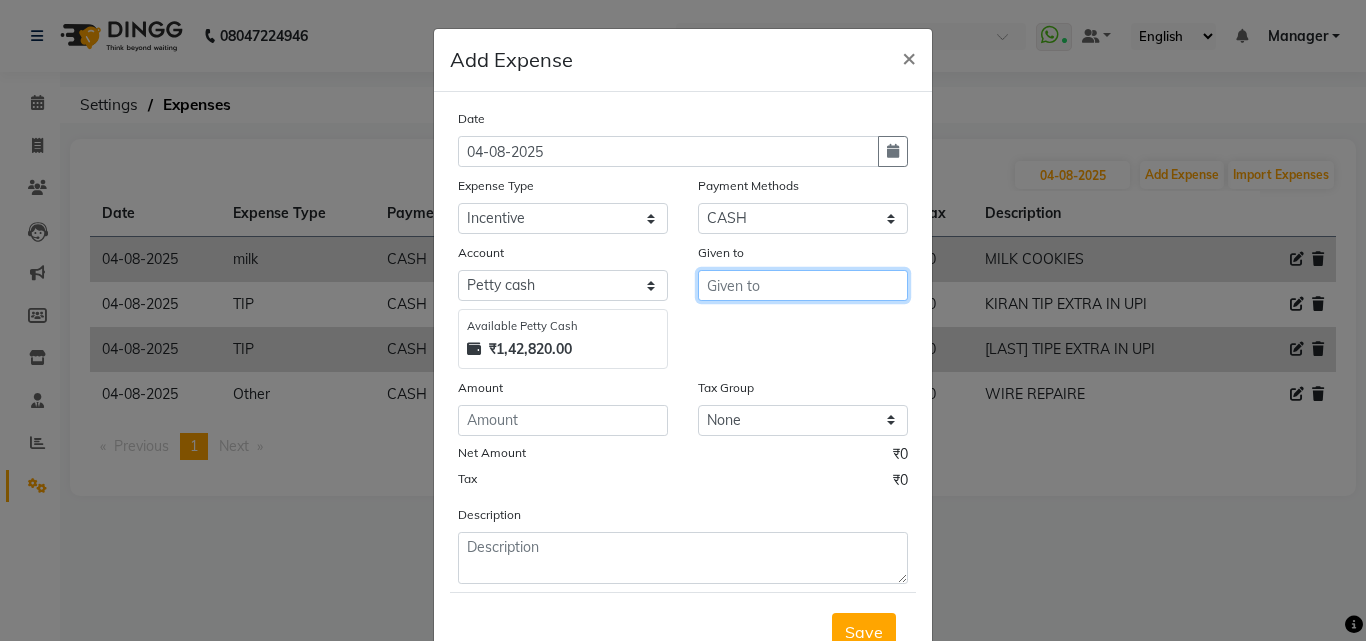 click at bounding box center [803, 285] 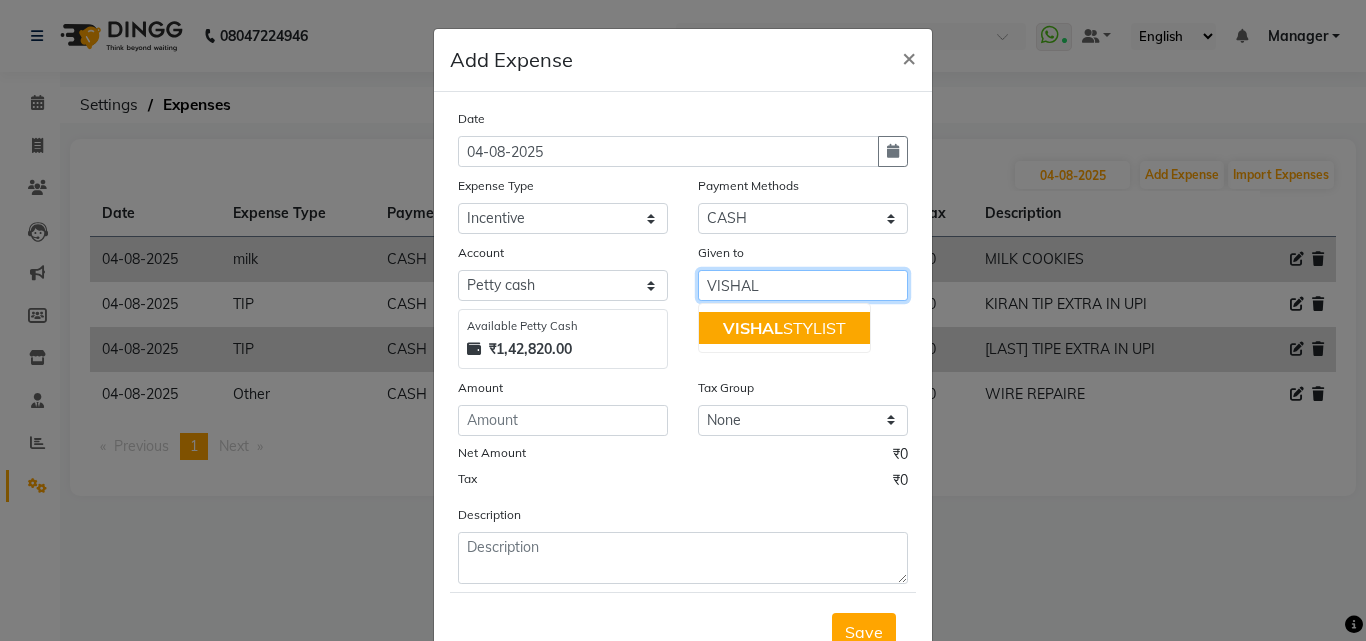 type on "VISHAL" 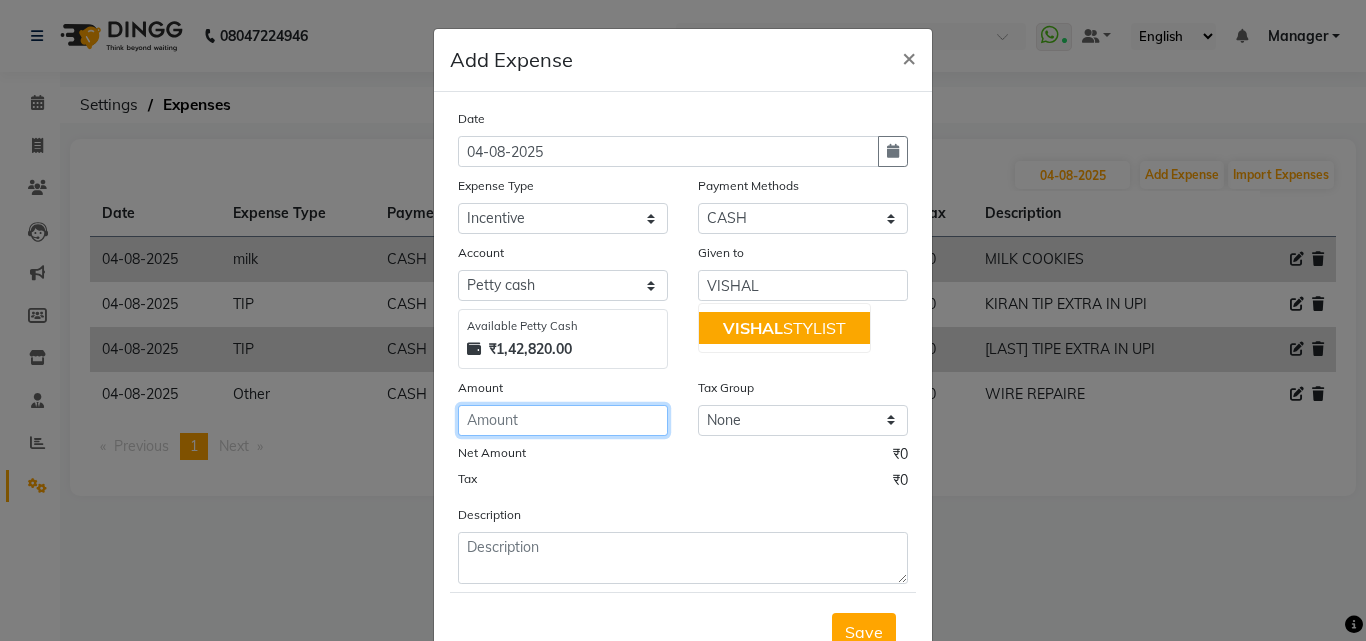 click 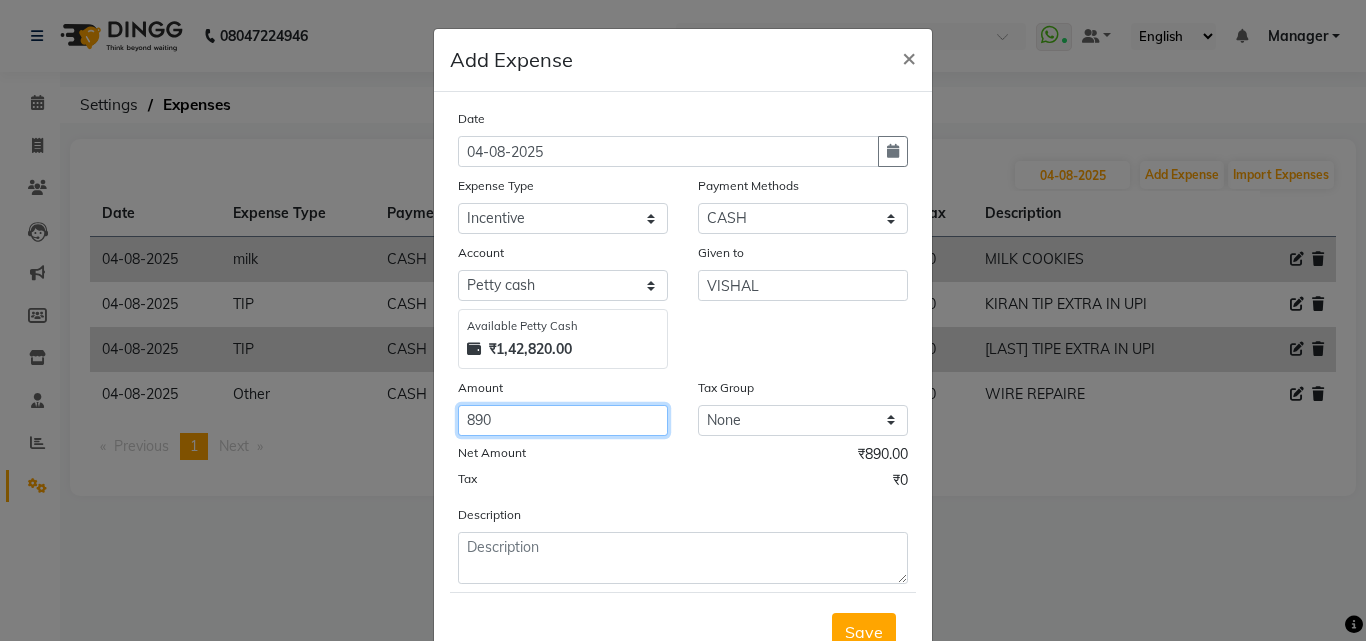 type on "890" 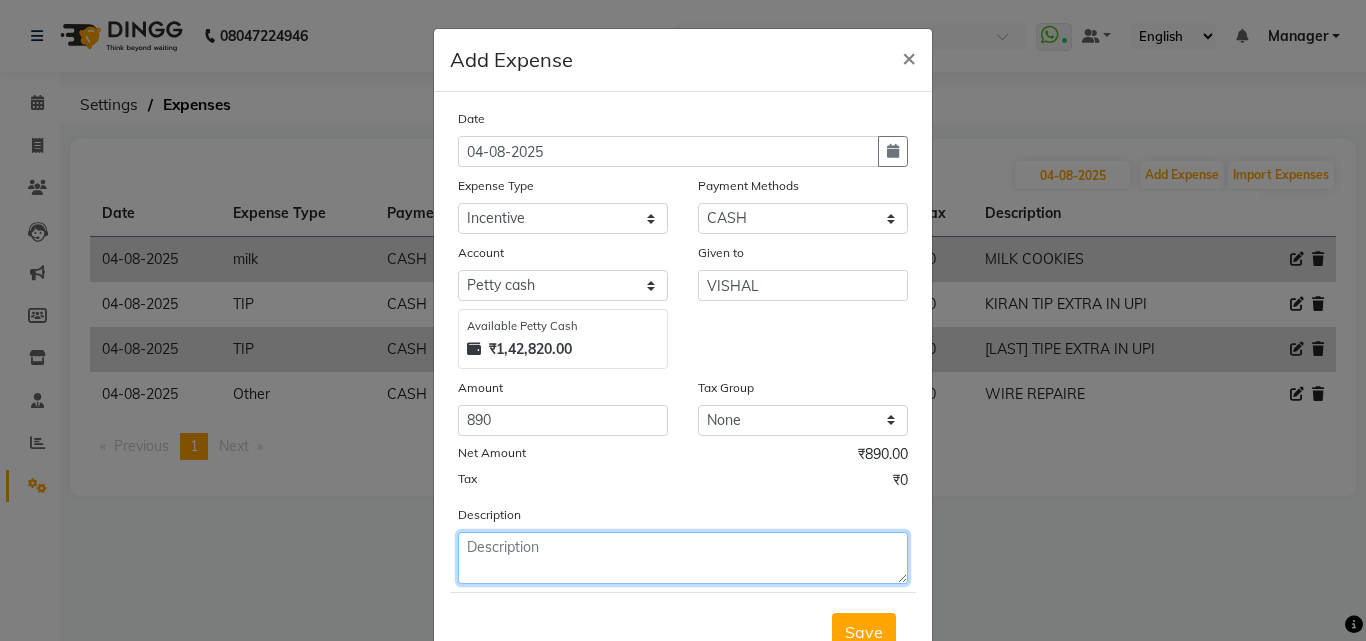 click 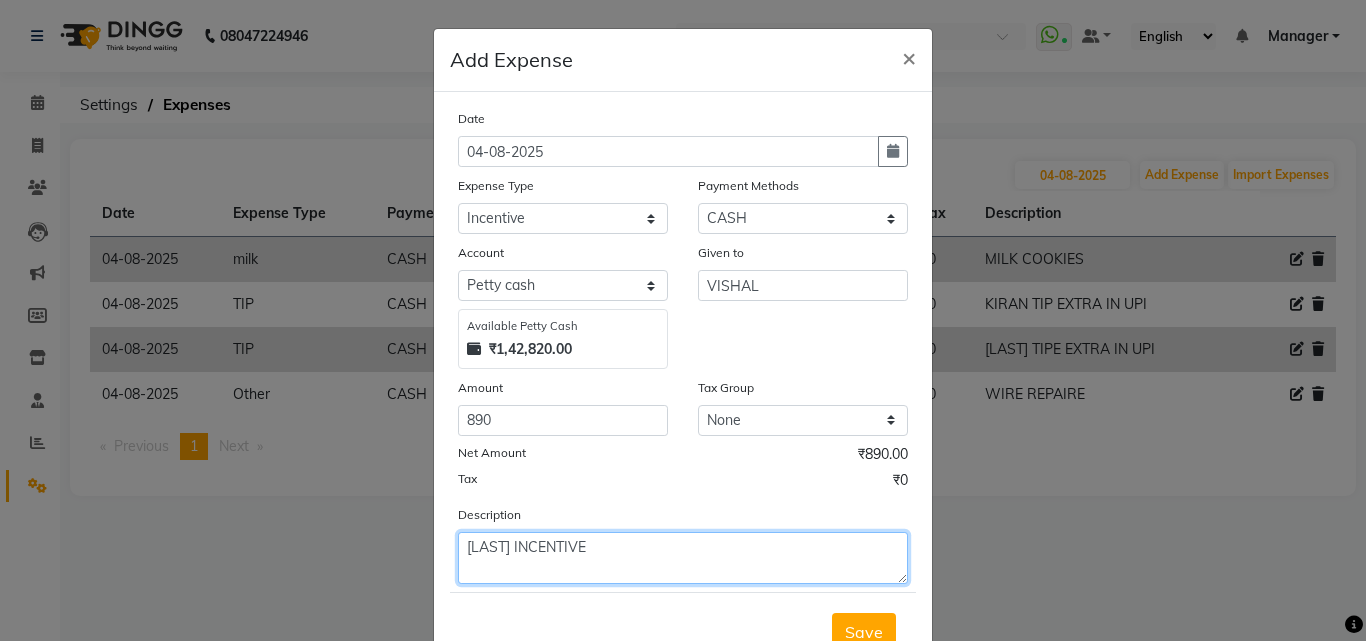 scroll, scrollTop: 75, scrollLeft: 0, axis: vertical 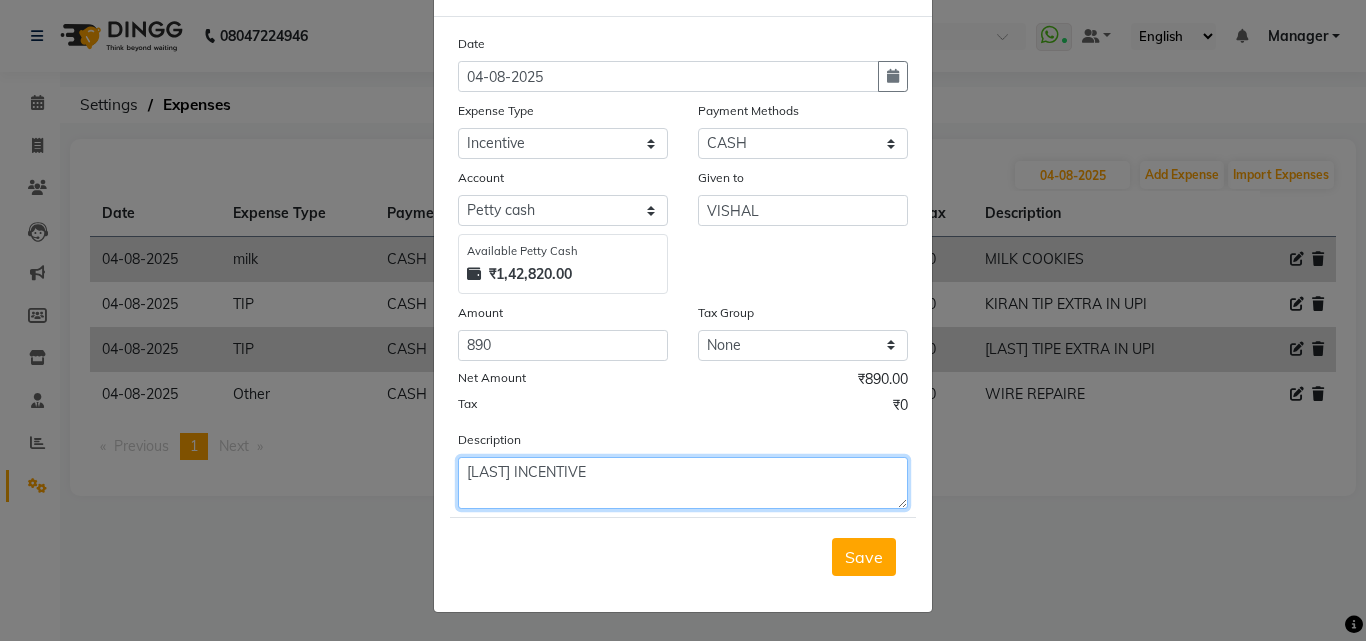 type on "[LAST] INCENTIVE" 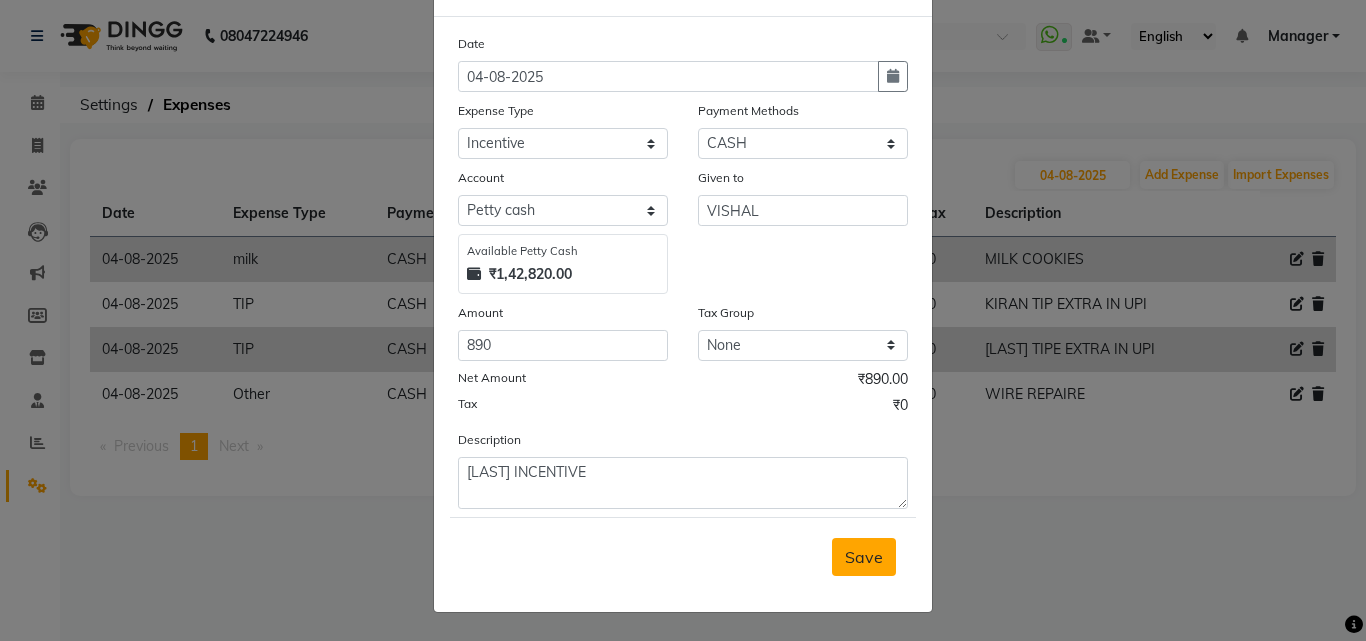 click on "Save" at bounding box center [864, 557] 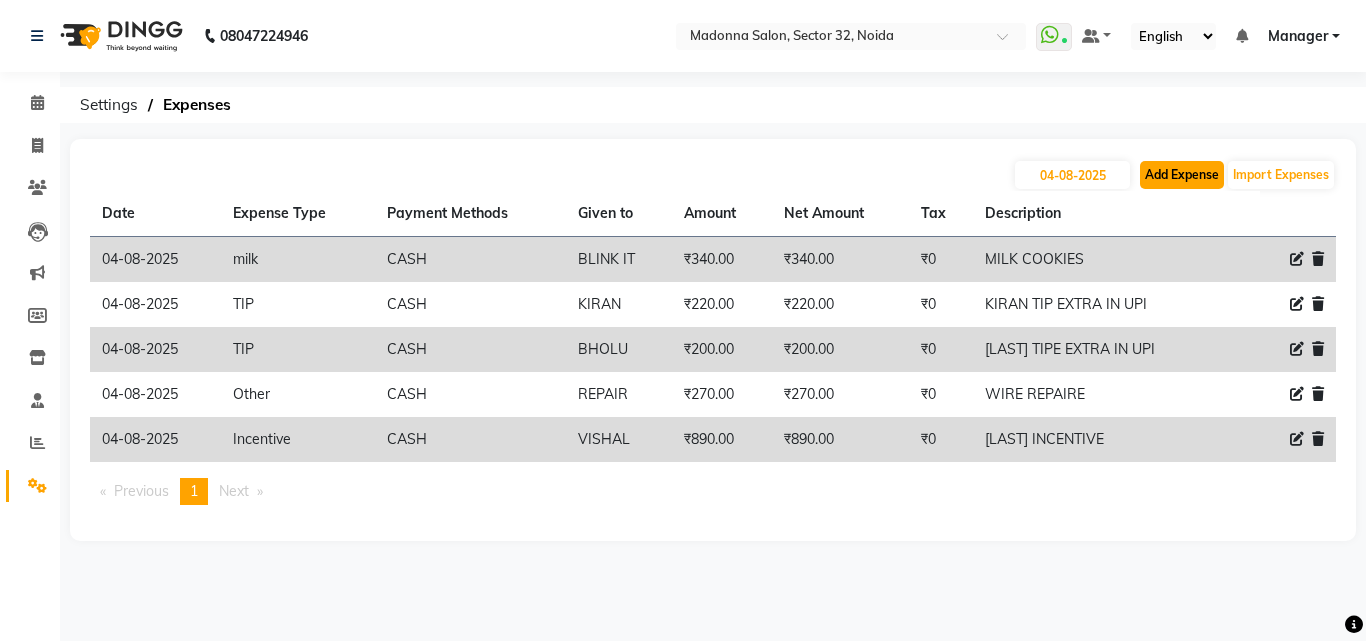click on "Add Expense" 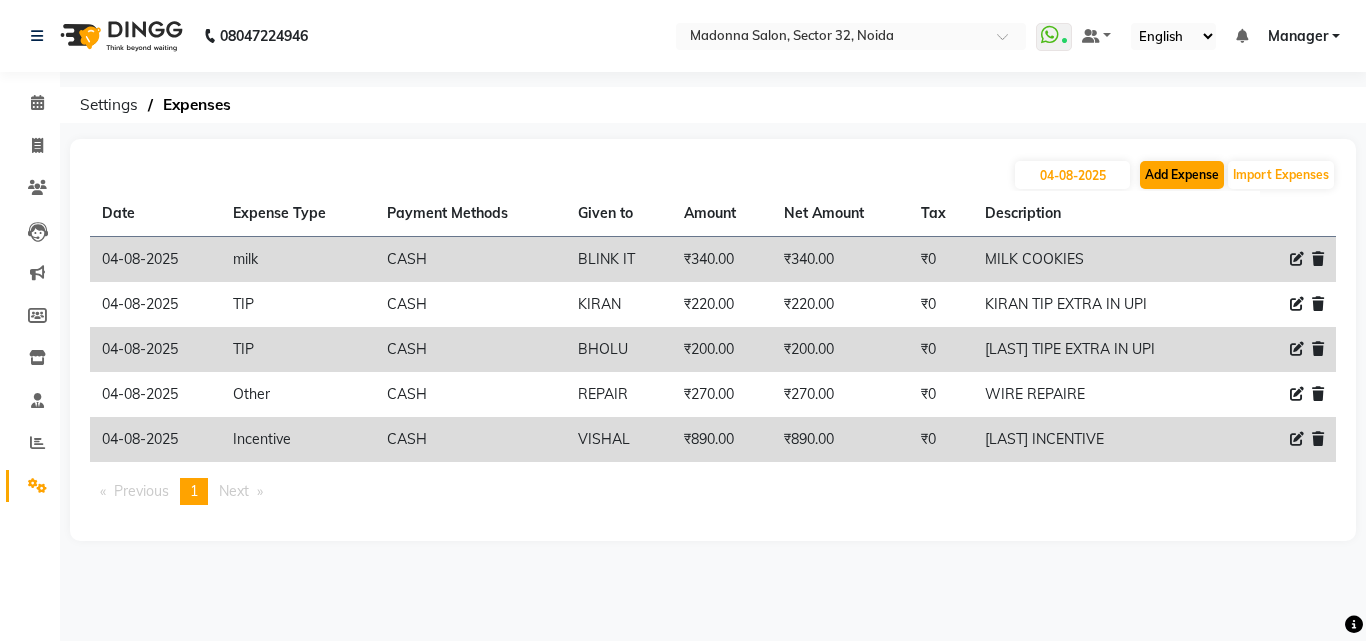 select on "1" 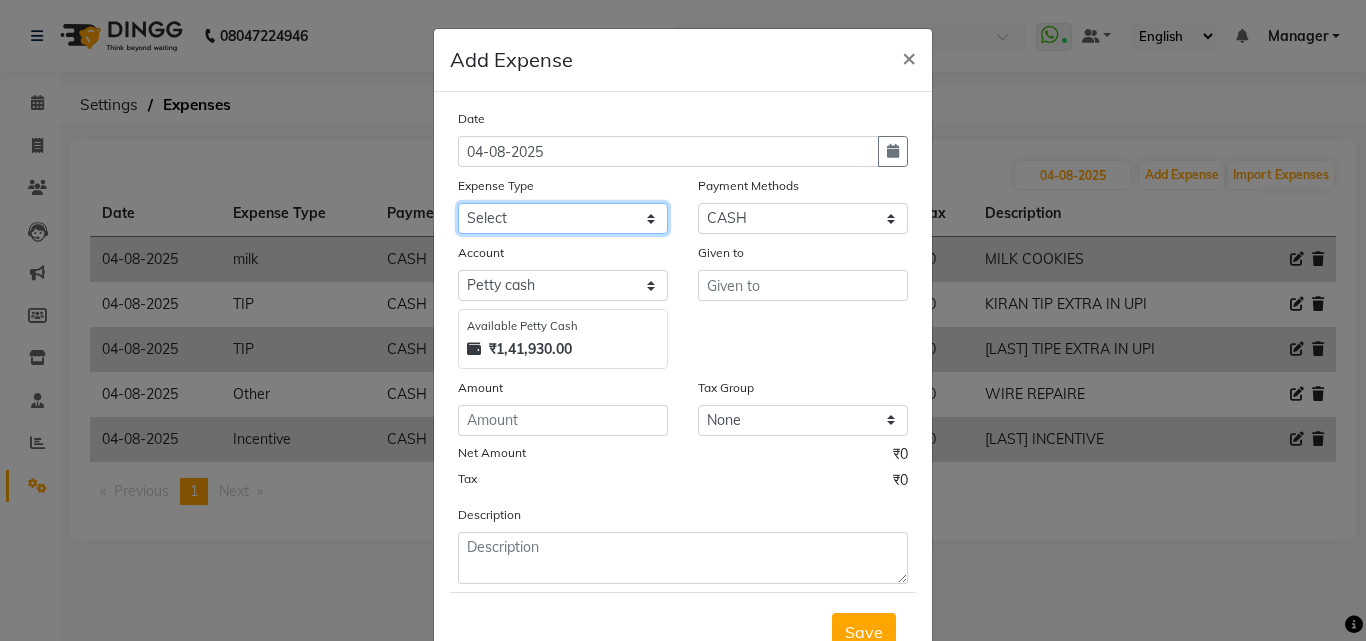 click on "Select 99 STORE Advance Salary BILLS CARDAMOM client change paytm Client Snacks Coffee CONVEYANCE cookies Day book Donation ELECTRICIAN Electricity Bill FARE FOOD EXPENSE Garbage Monthly Expense Ginger Hit Incentive INSTAMART JALJIRA POWDER JEERA POWDER LAUNDARY Lemon Marketing Medical MEMBERSHIP COMISSON milk Misc MOBILE RECHARGE MONEY CHANGE M S COMI Nimbu Payment Other Pantry PAYMENT paytm Tip PLUMBER PRINT ROLL Product PRODUCT iNCENTIVE PURCHASING Recive cash SAFAIWALA Salary salon use SALT staff incentive Staff Snacks SUGAR Tea TIP VISHAL MART WATER ZEPTO" 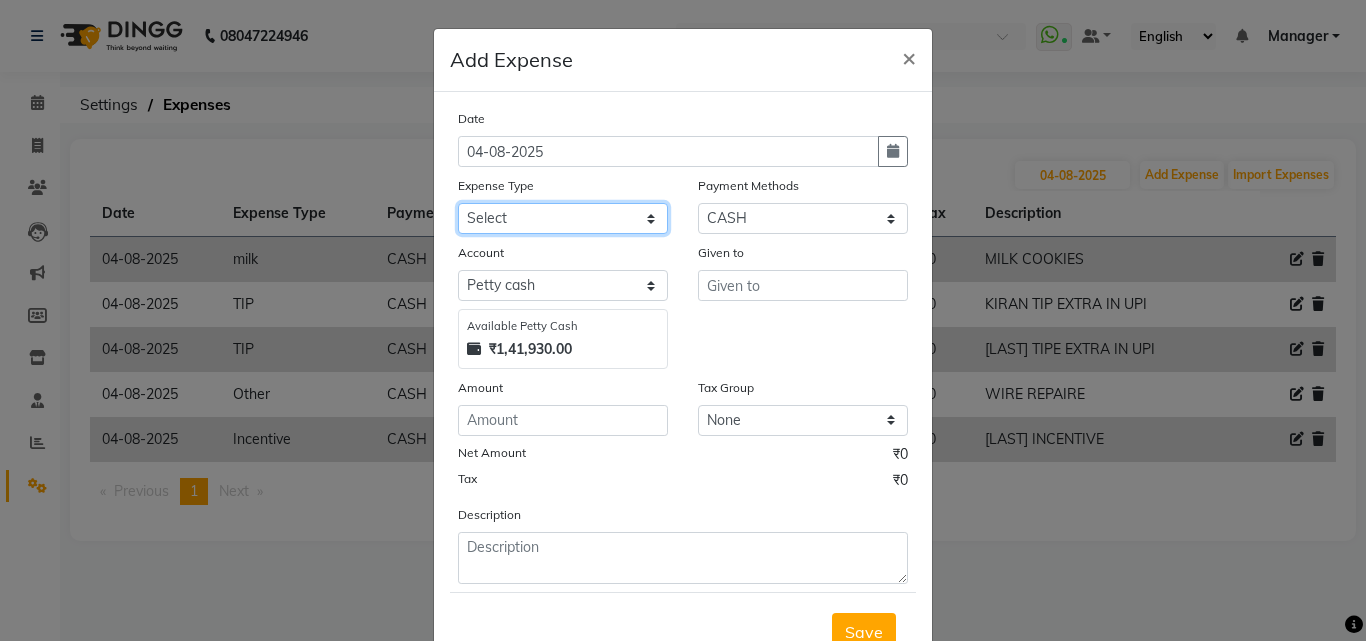 select on "12177" 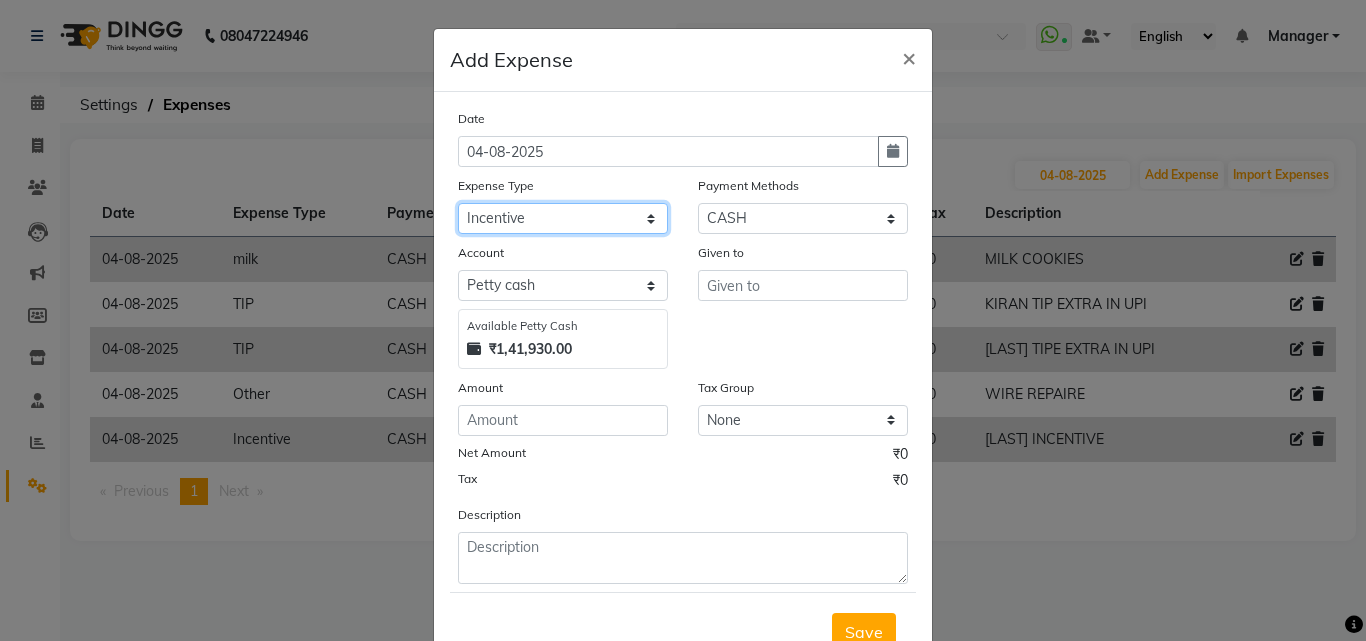 click on "Select 99 STORE Advance Salary BILLS CARDAMOM client change paytm Client Snacks Coffee CONVEYANCE cookies Day book Donation ELECTRICIAN Electricity Bill FARE FOOD EXPENSE Garbage Monthly Expense Ginger Hit Incentive INSTAMART JALJIRA POWDER JEERA POWDER LAUNDARY Lemon Marketing Medical MEMBERSHIP COMISSON milk Misc MOBILE RECHARGE MONEY CHANGE M S COMI Nimbu Payment Other Pantry PAYMENT paytm Tip PLUMBER PRINT ROLL Product PRODUCT iNCENTIVE PURCHASING Recive cash SAFAIWALA Salary salon use SALT staff incentive Staff Snacks SUGAR Tea TIP VISHAL MART WATER ZEPTO" 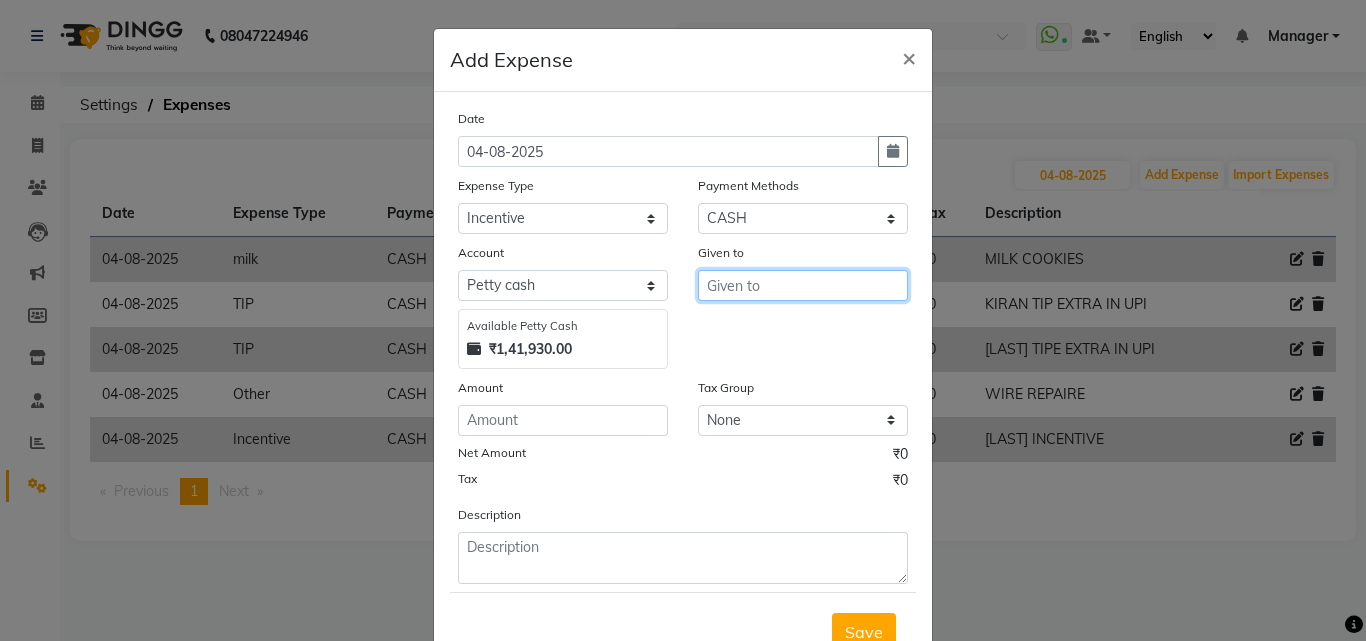 click at bounding box center [803, 285] 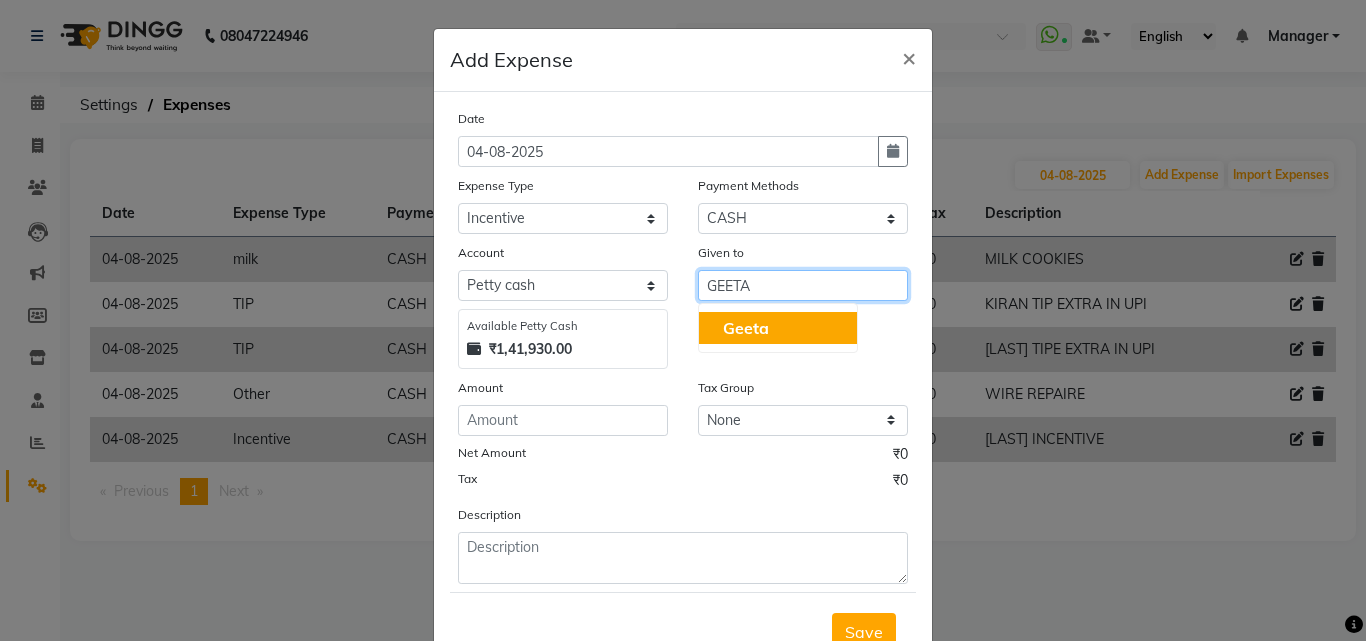 type on "GEETA" 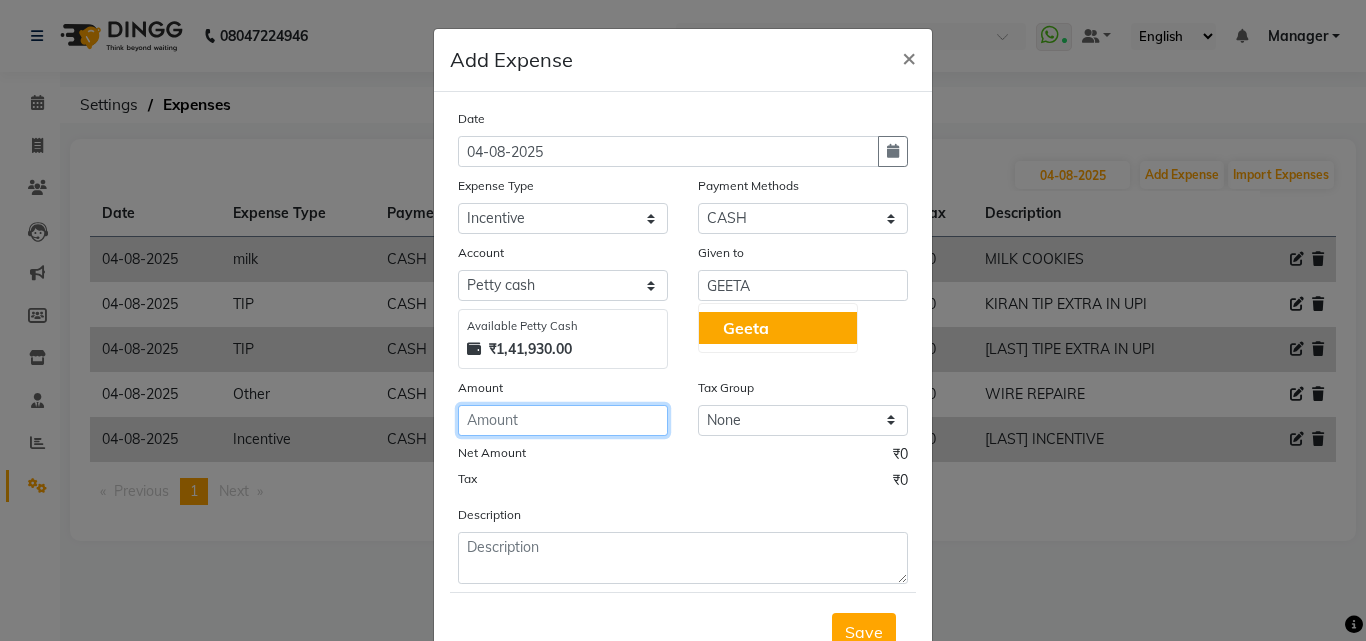 click 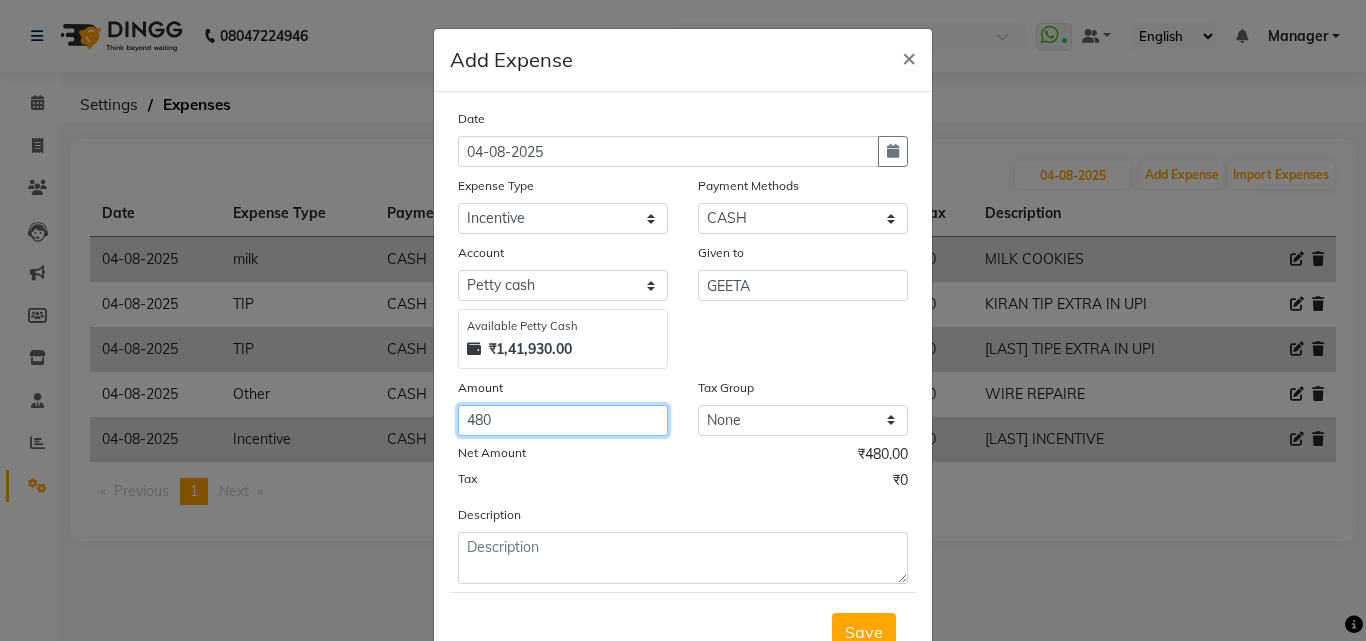 type on "480" 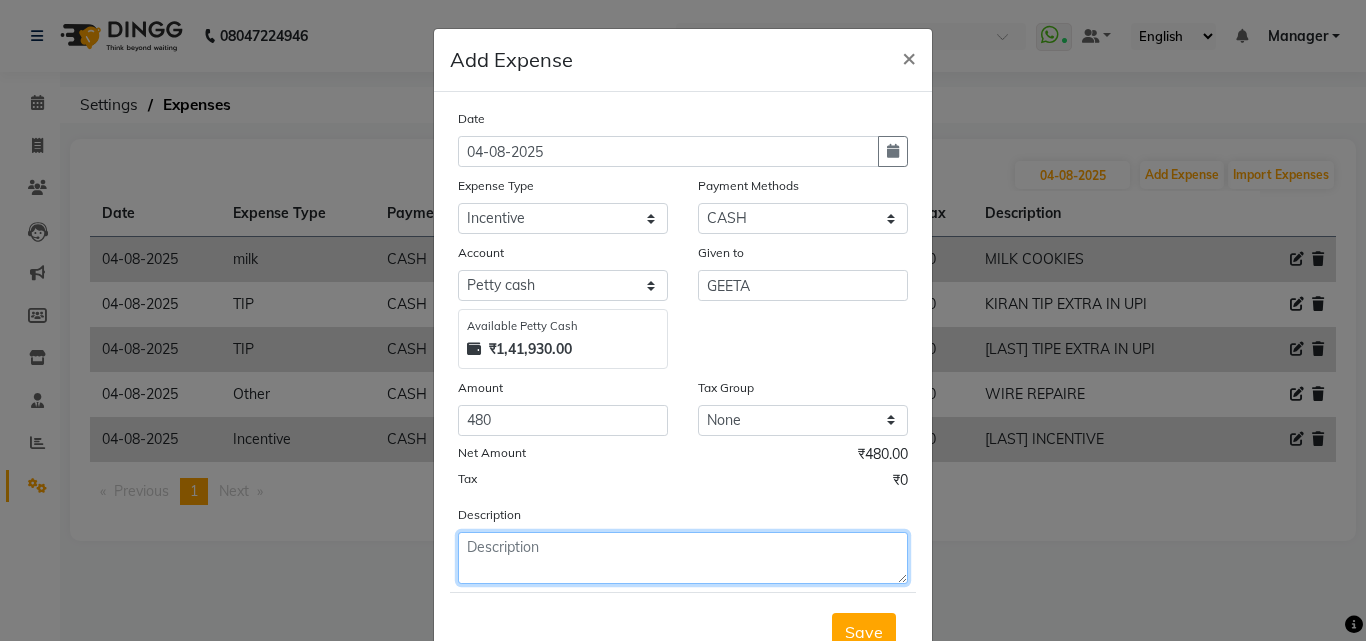 click 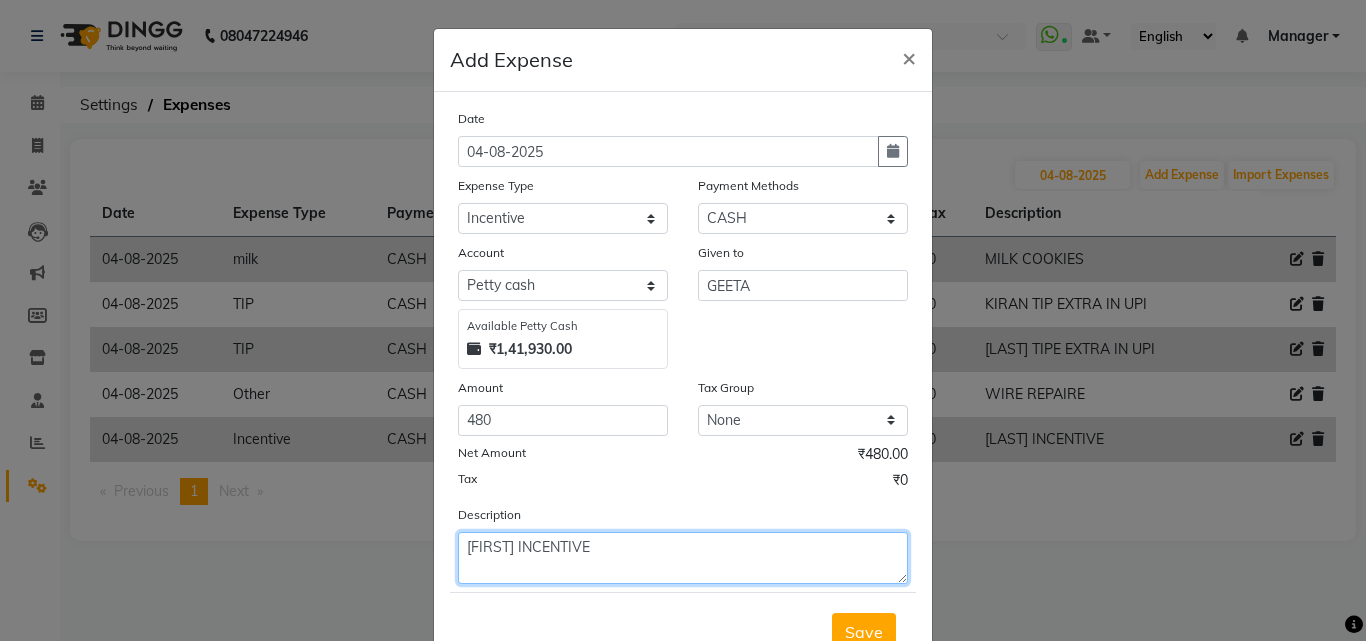 scroll, scrollTop: 75, scrollLeft: 0, axis: vertical 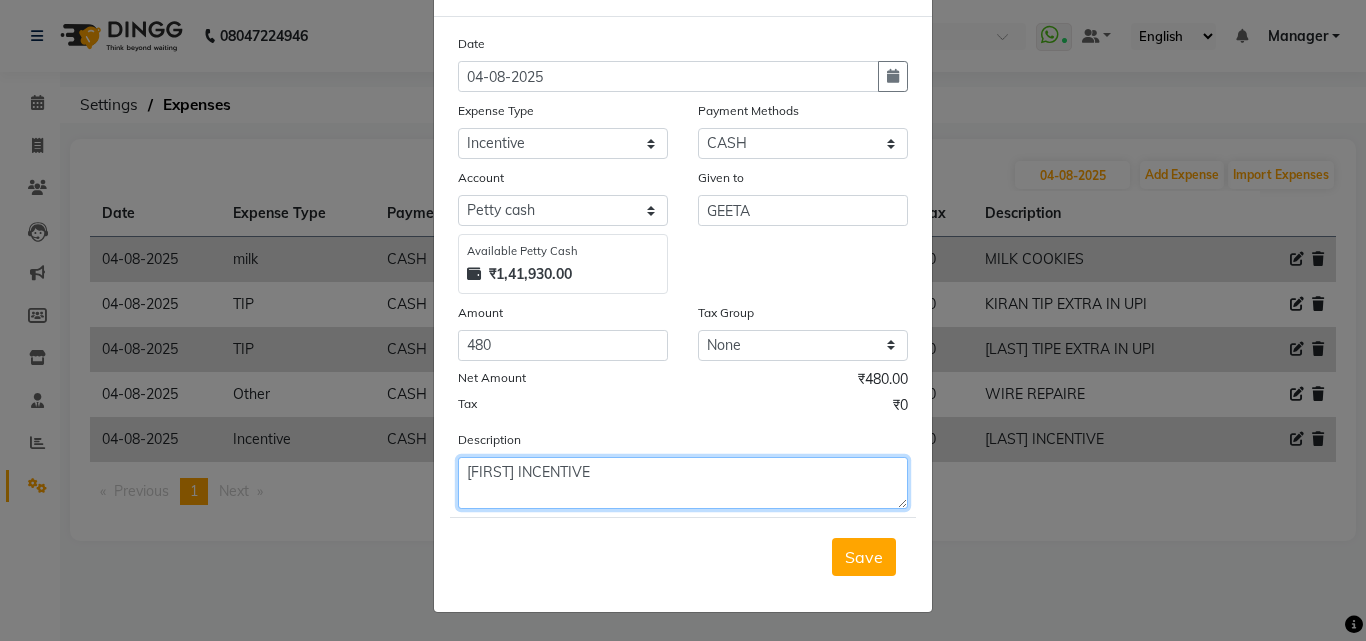 type on "[FIRST] INCENTIVE" 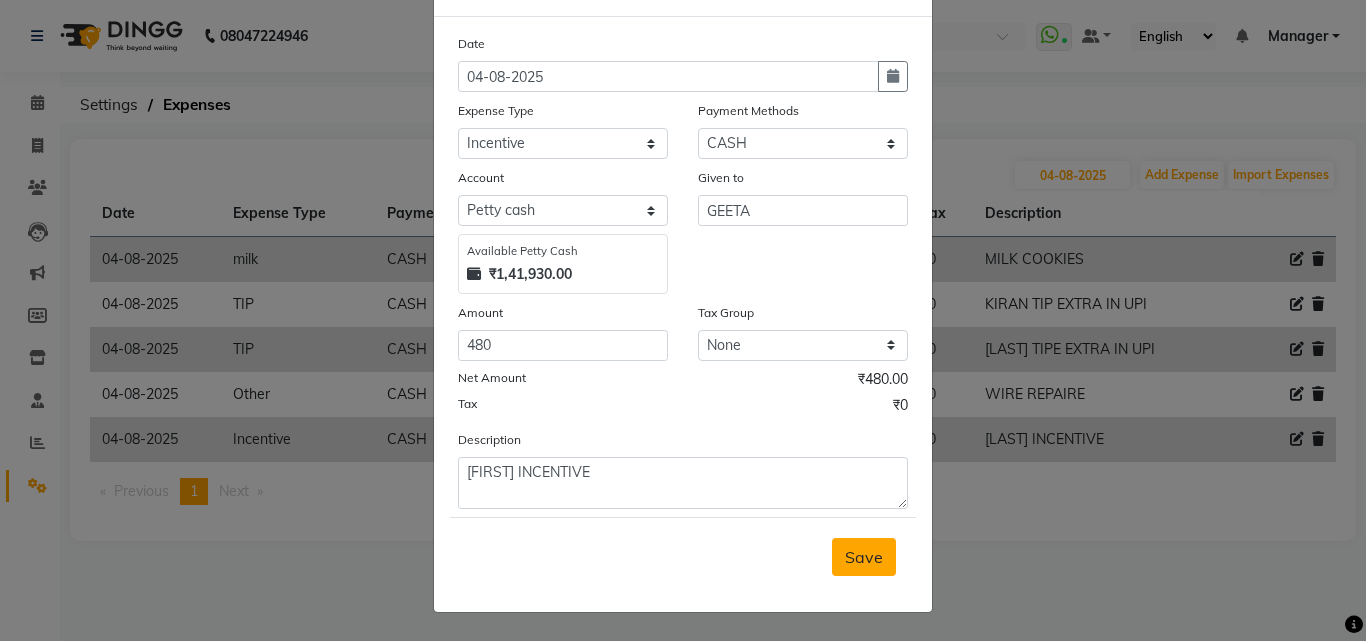 click on "Save" at bounding box center [864, 557] 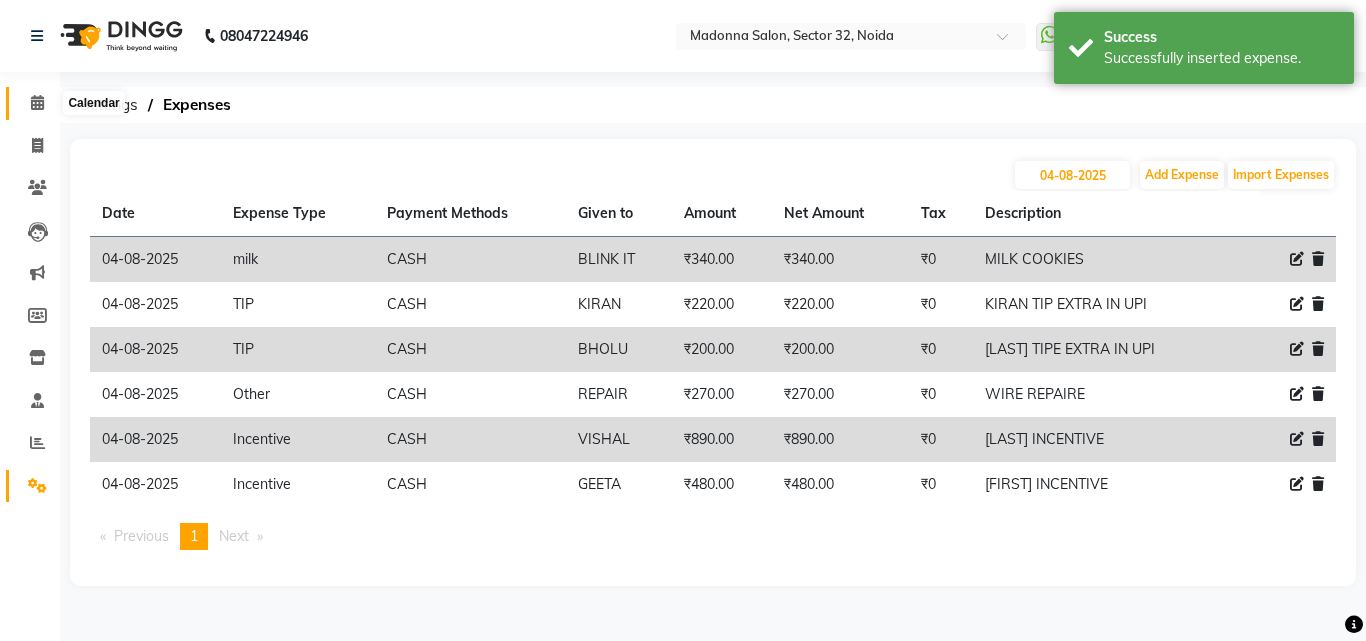 drag, startPoint x: 41, startPoint y: 113, endPoint x: 36, endPoint y: 140, distance: 27.45906 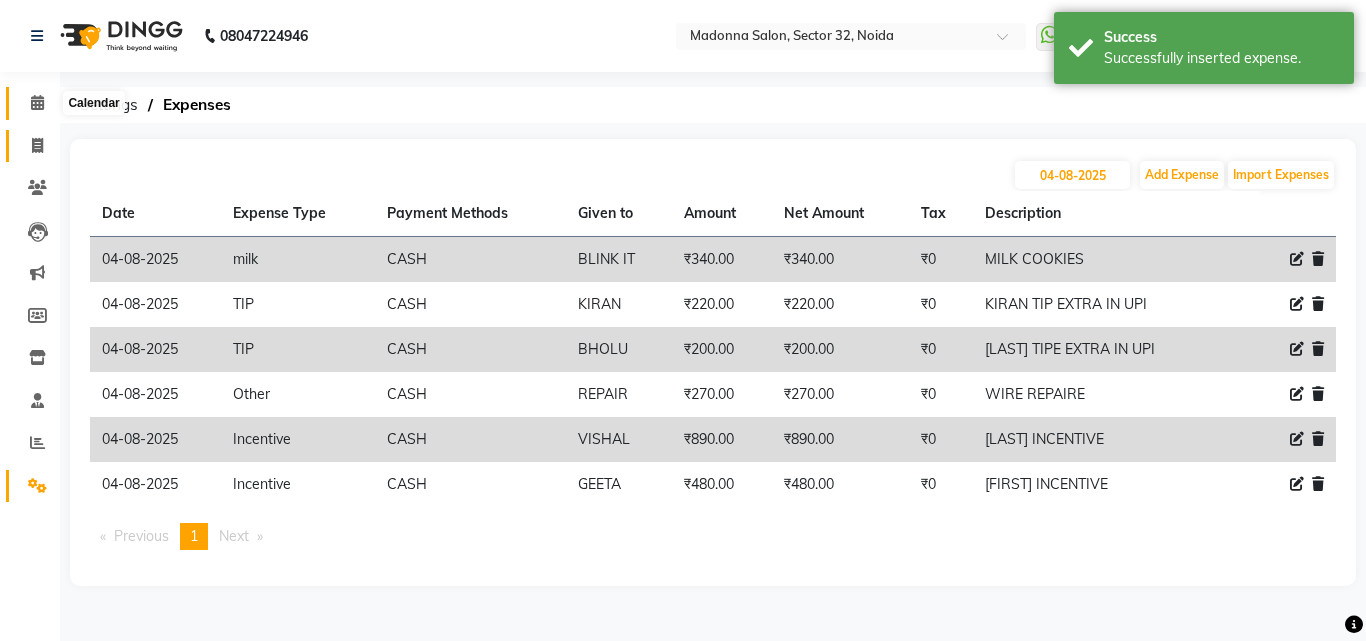 click 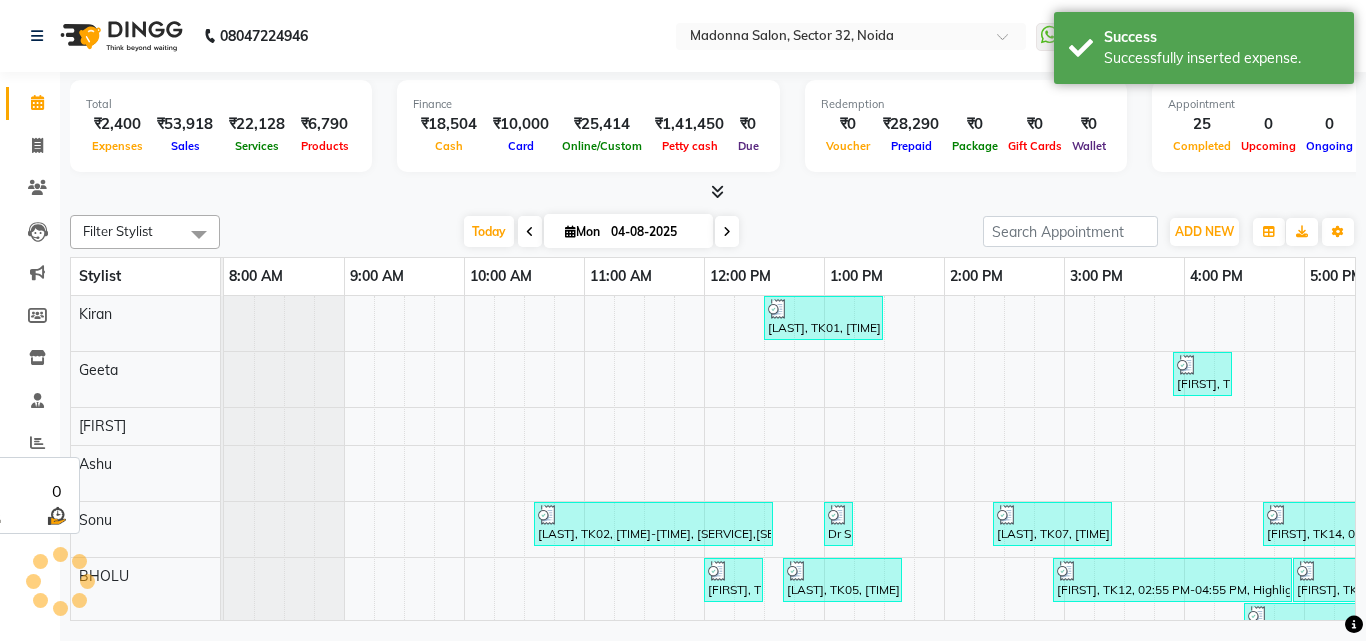 scroll, scrollTop: 0, scrollLeft: 0, axis: both 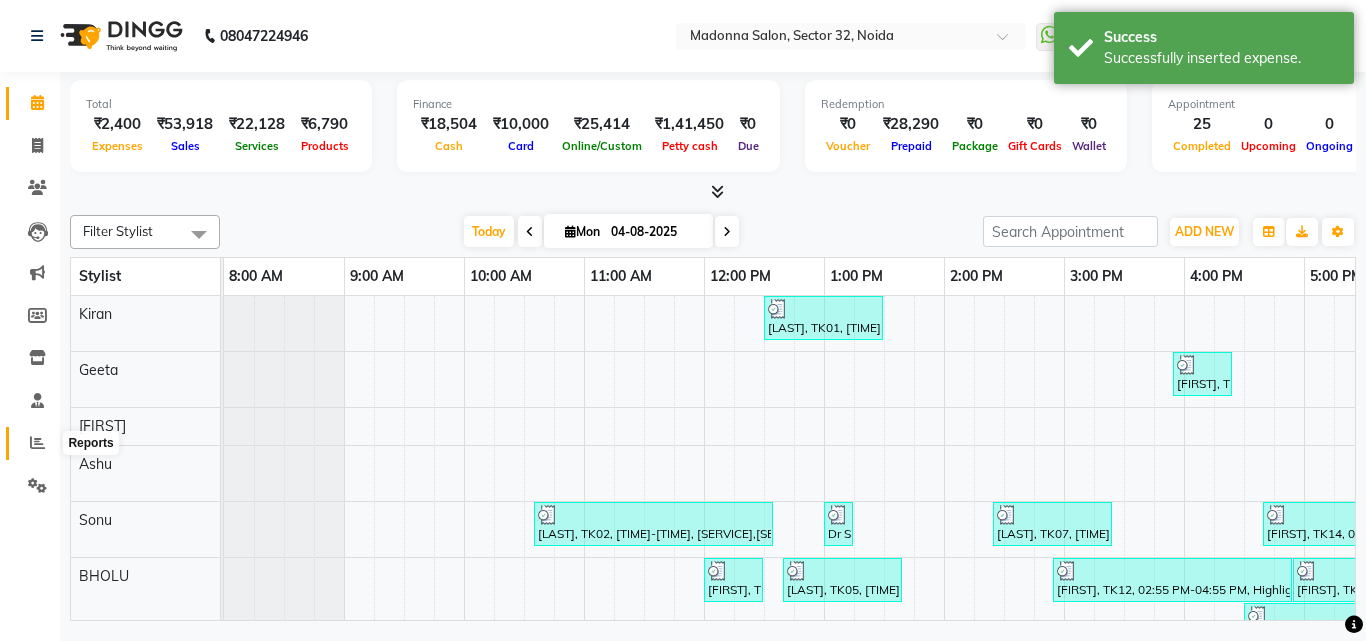 click 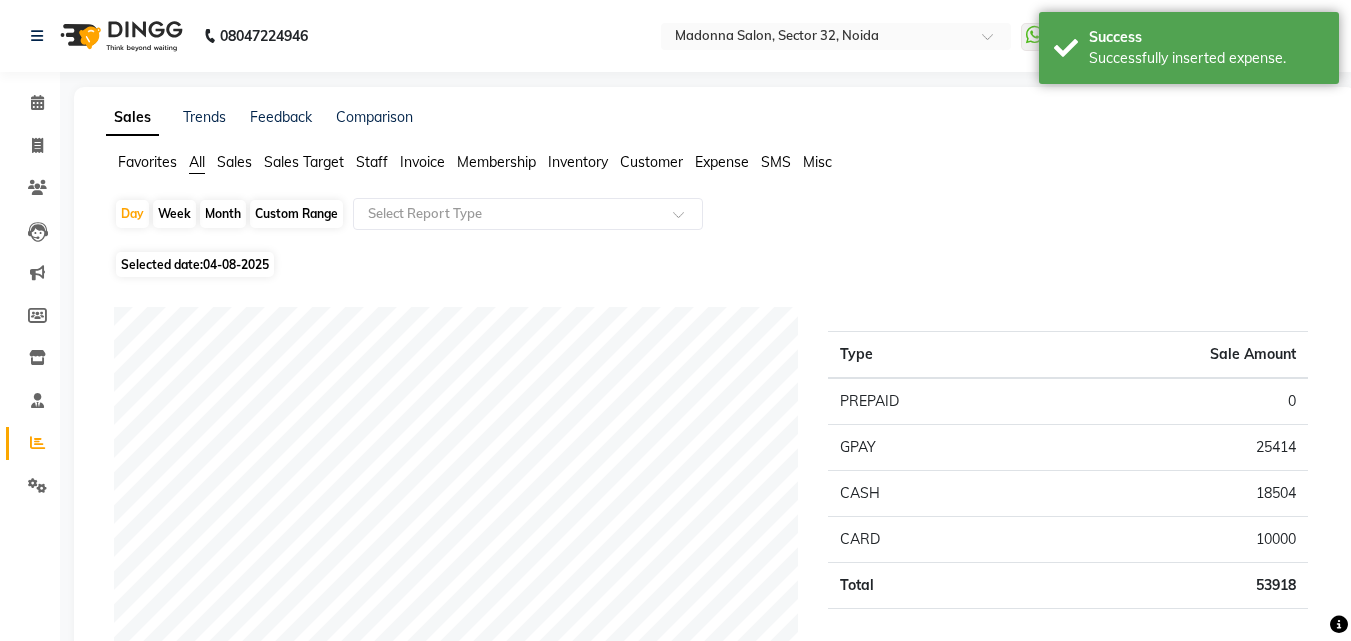 click on "Staff" 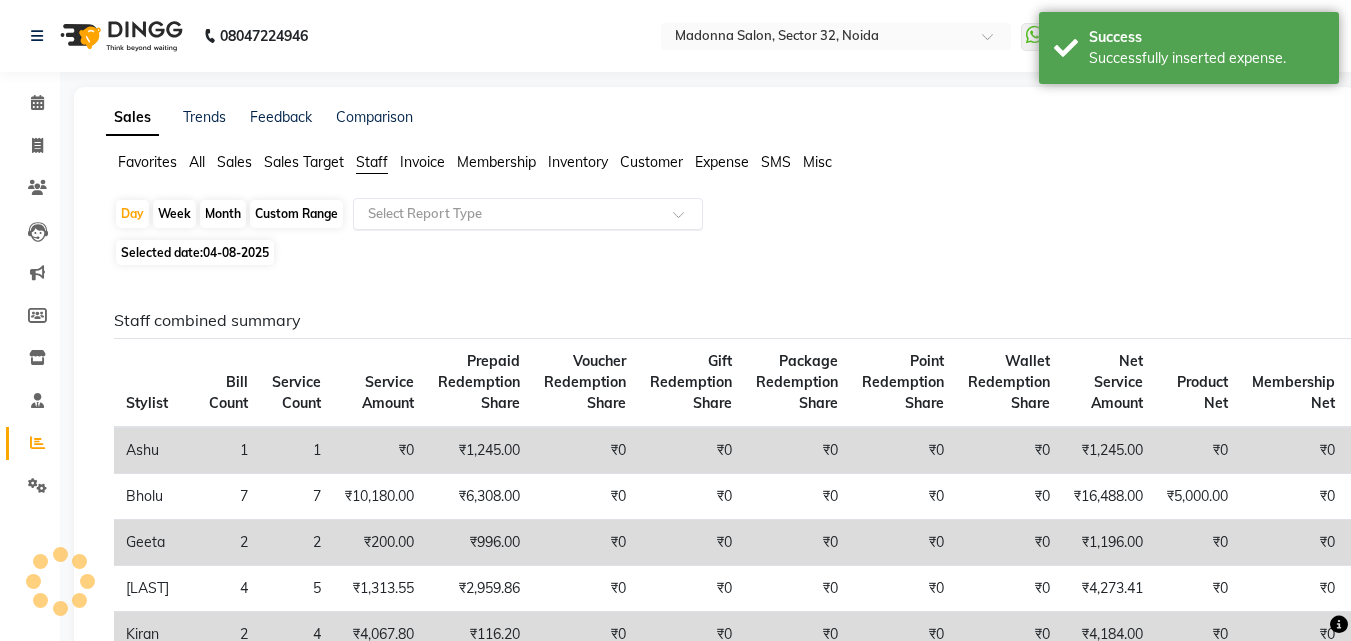 click 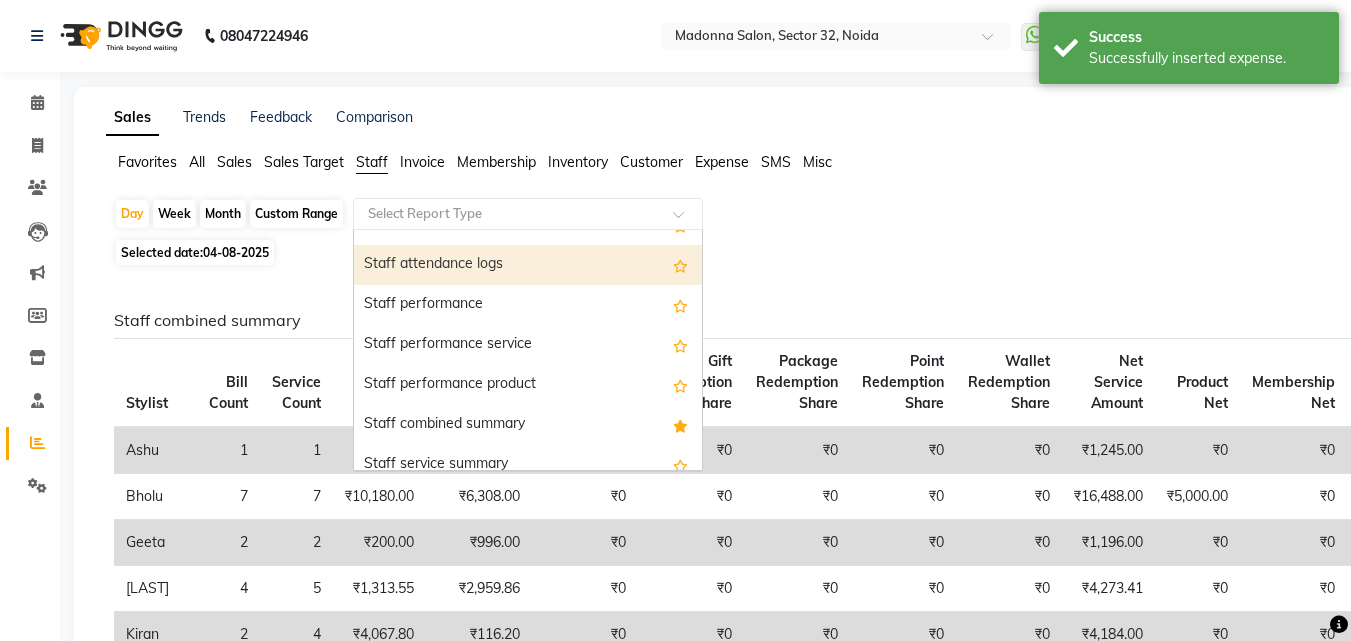 scroll, scrollTop: 300, scrollLeft: 0, axis: vertical 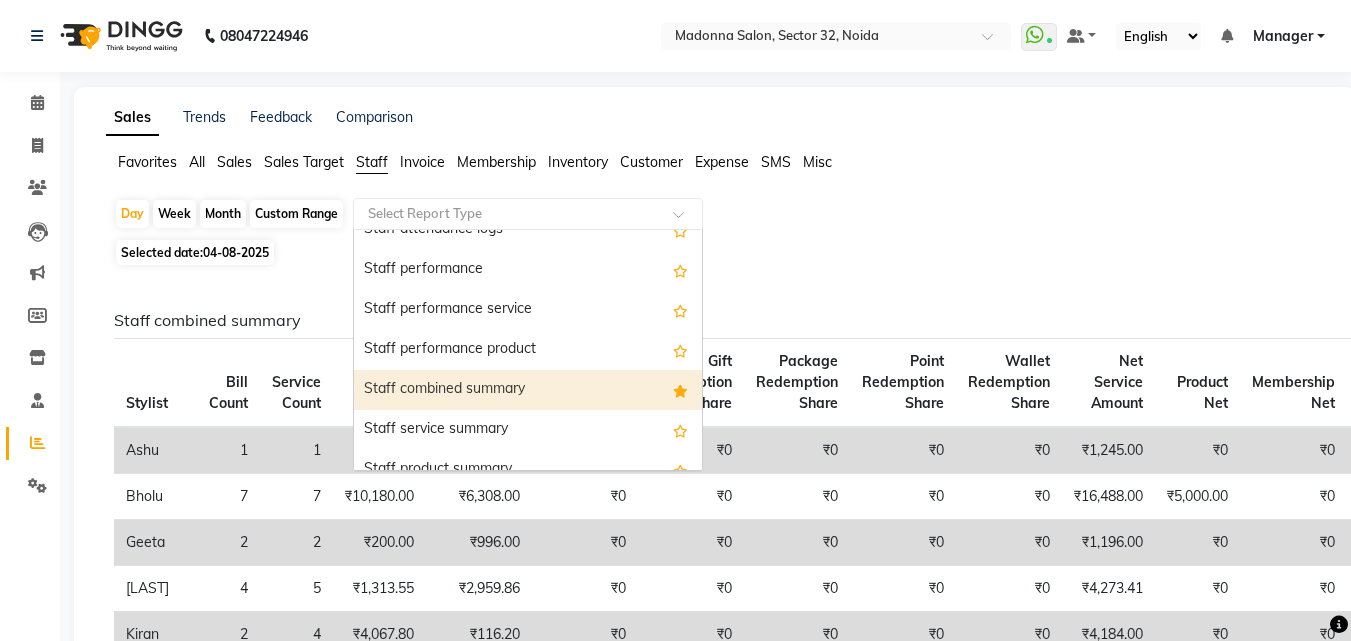click on "Staff combined summary" at bounding box center [528, 390] 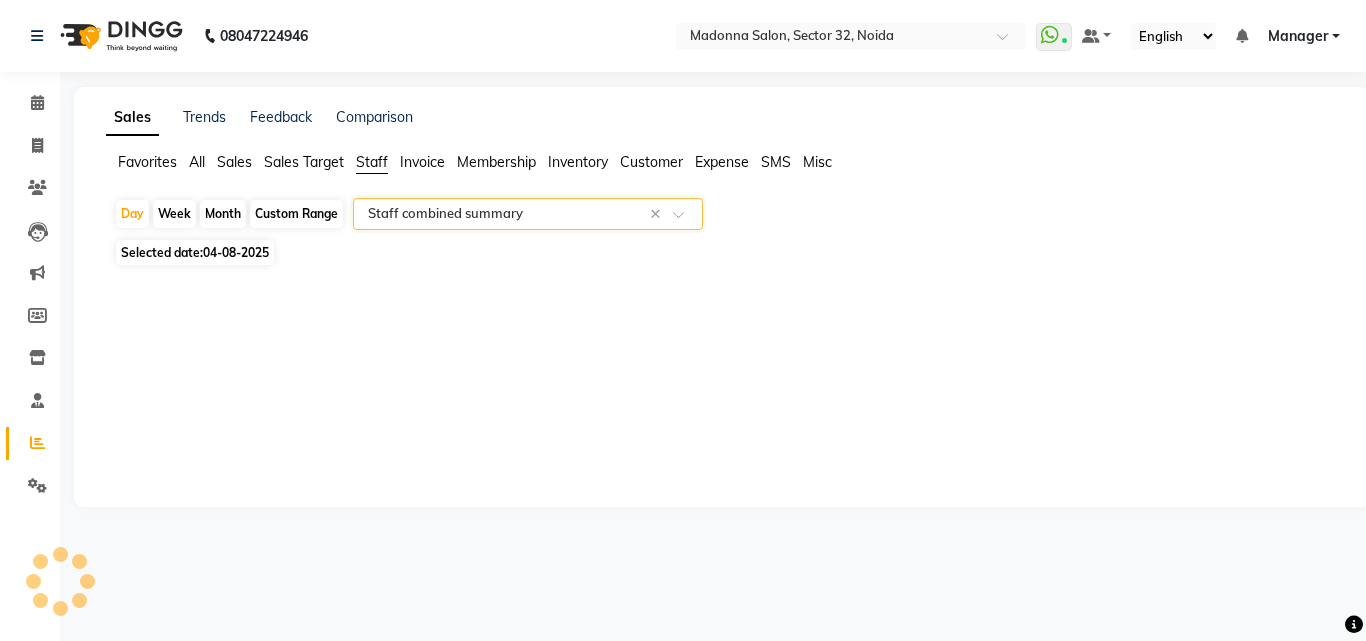 select on "csv" 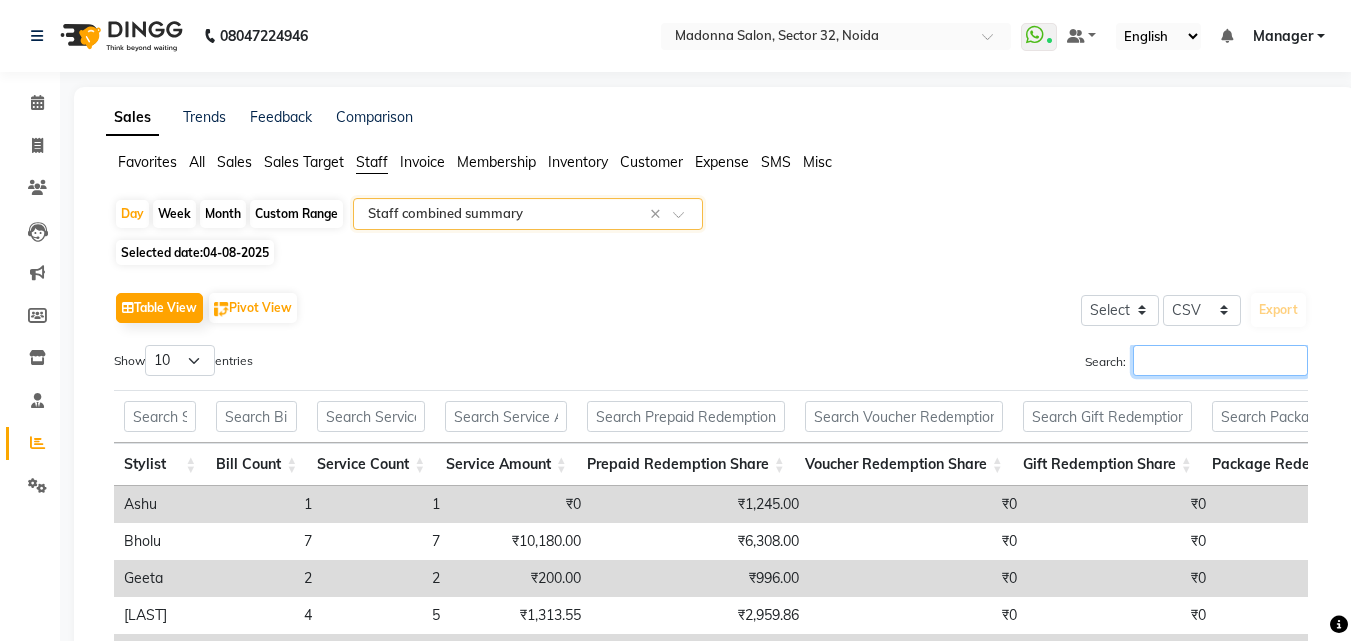 click on "Search:" at bounding box center (1220, 360) 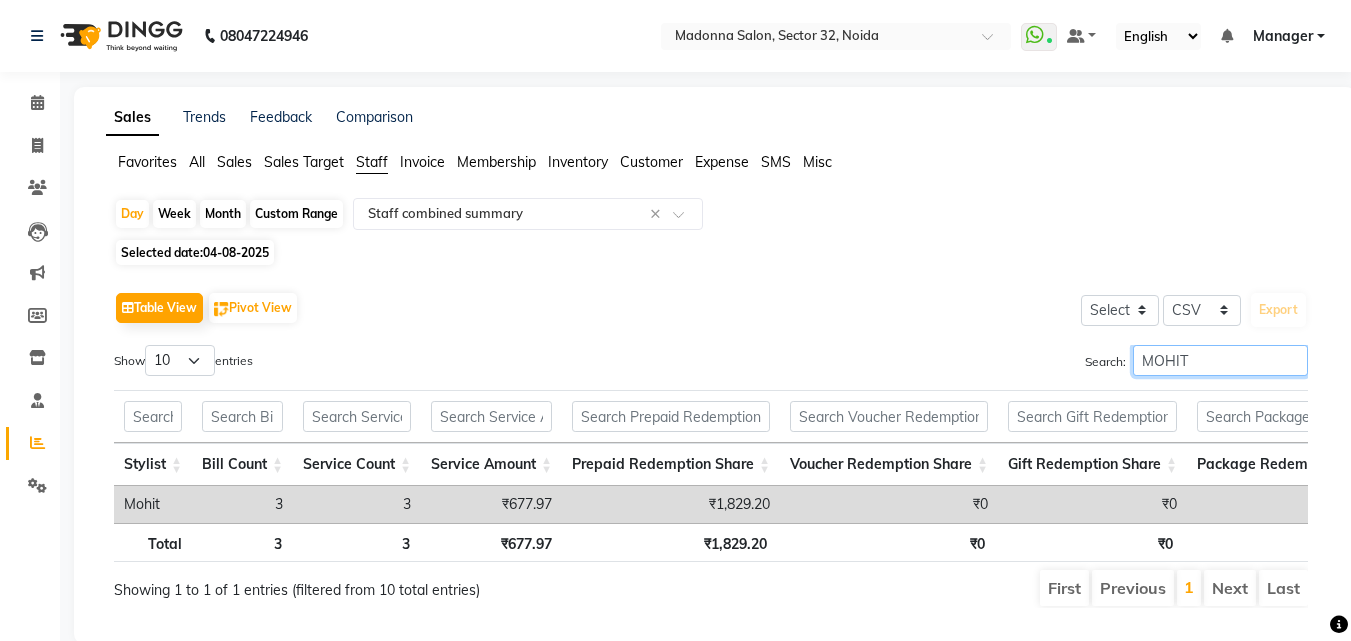 scroll, scrollTop: 0, scrollLeft: 26, axis: horizontal 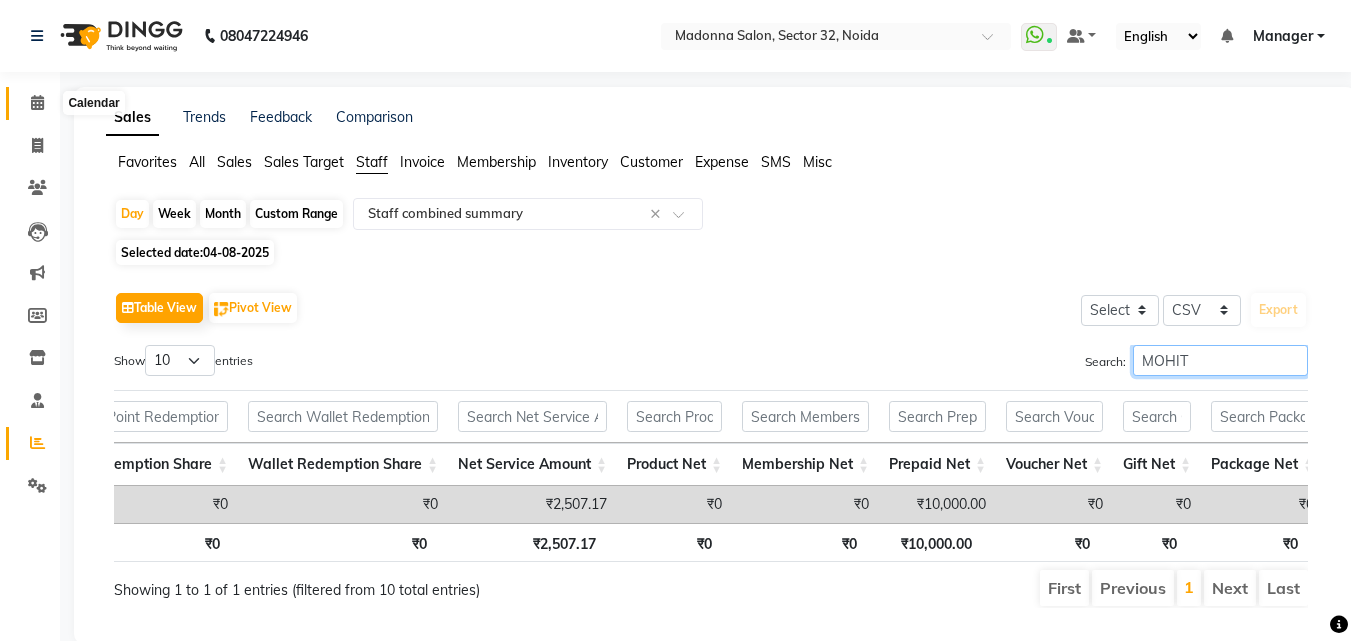 type on "MOHIT" 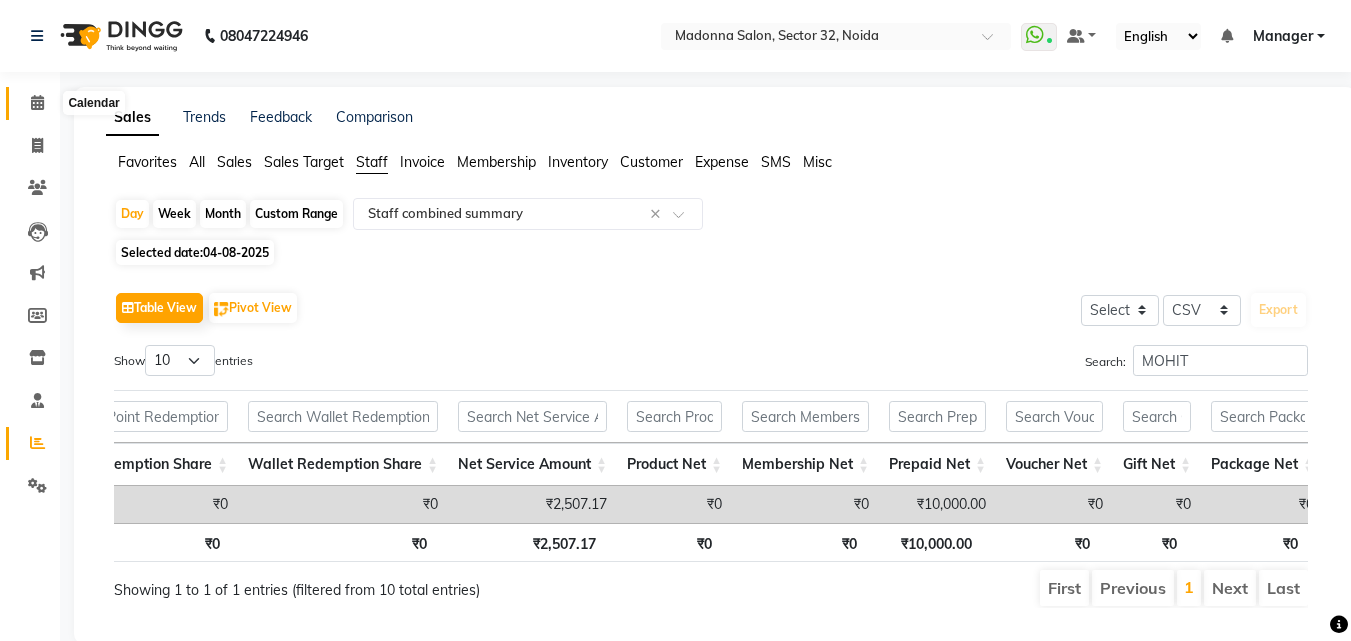 click 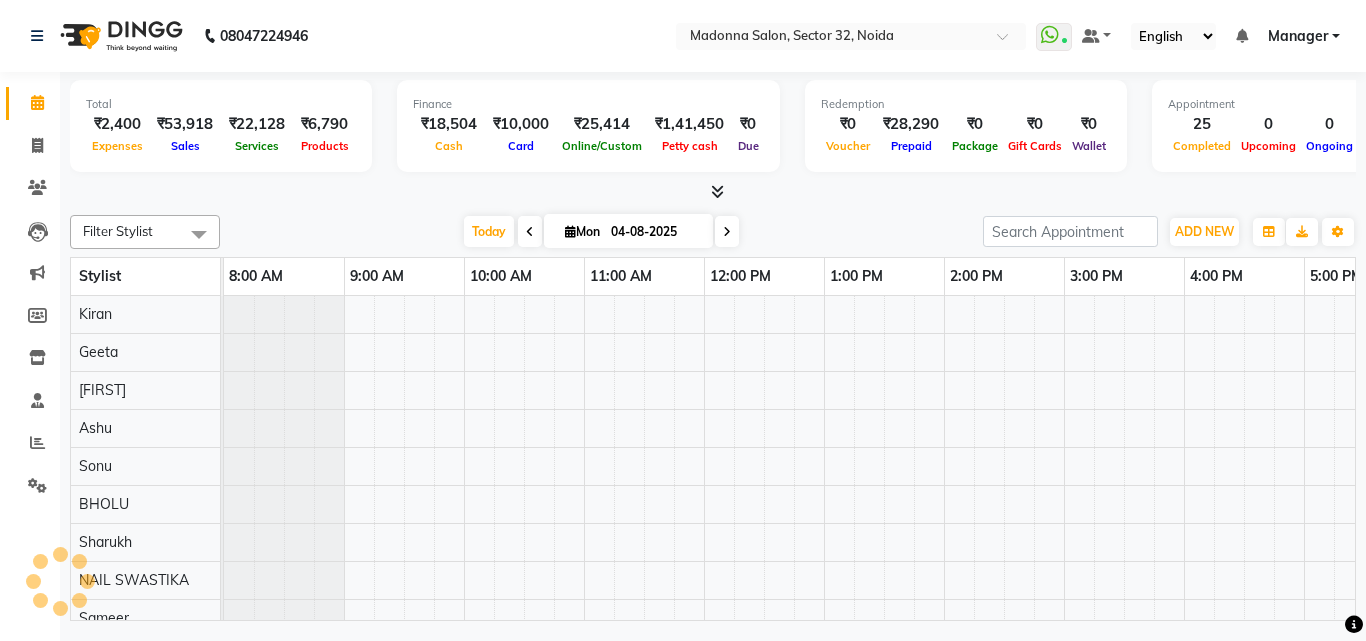 scroll, scrollTop: 0, scrollLeft: 0, axis: both 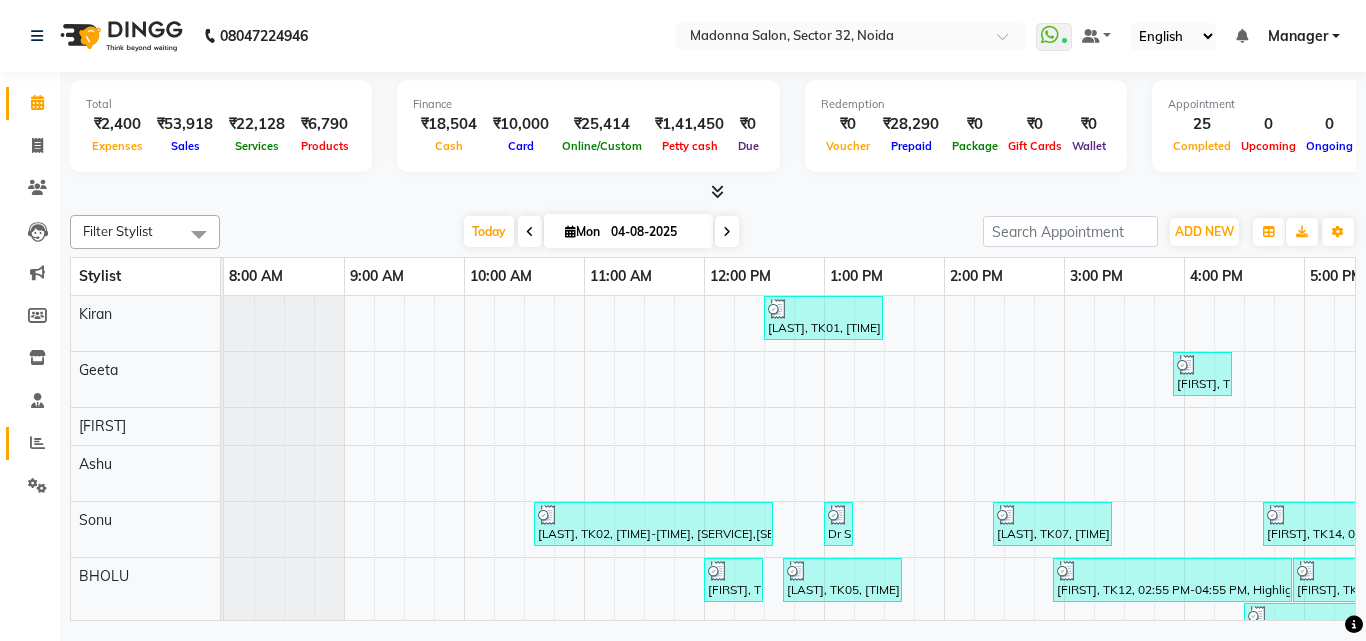 drag, startPoint x: 39, startPoint y: 441, endPoint x: 51, endPoint y: 438, distance: 12.369317 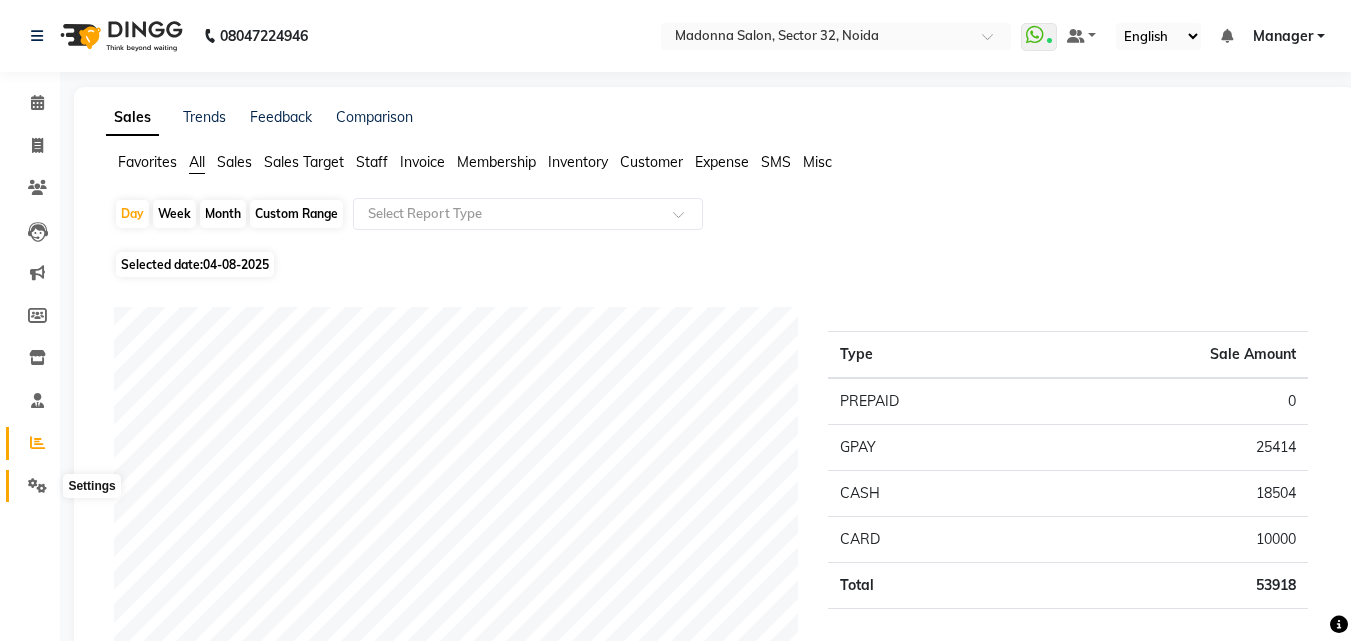click 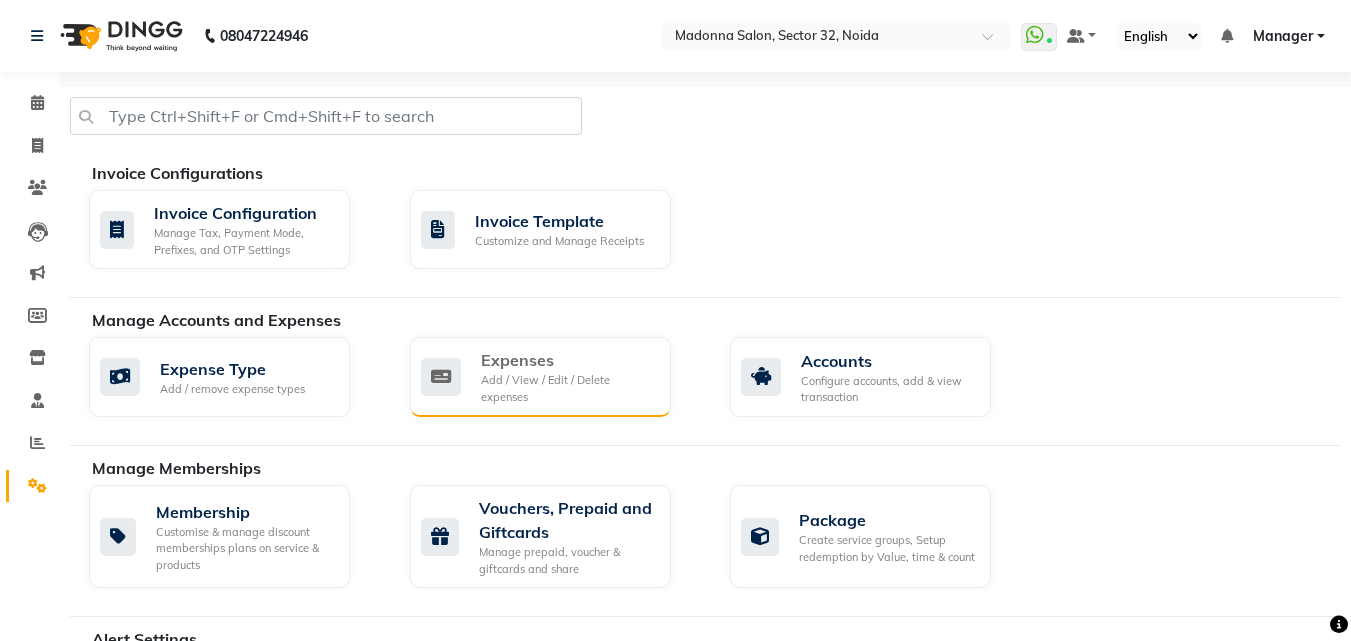click on "Add / View / Edit / Delete expenses" 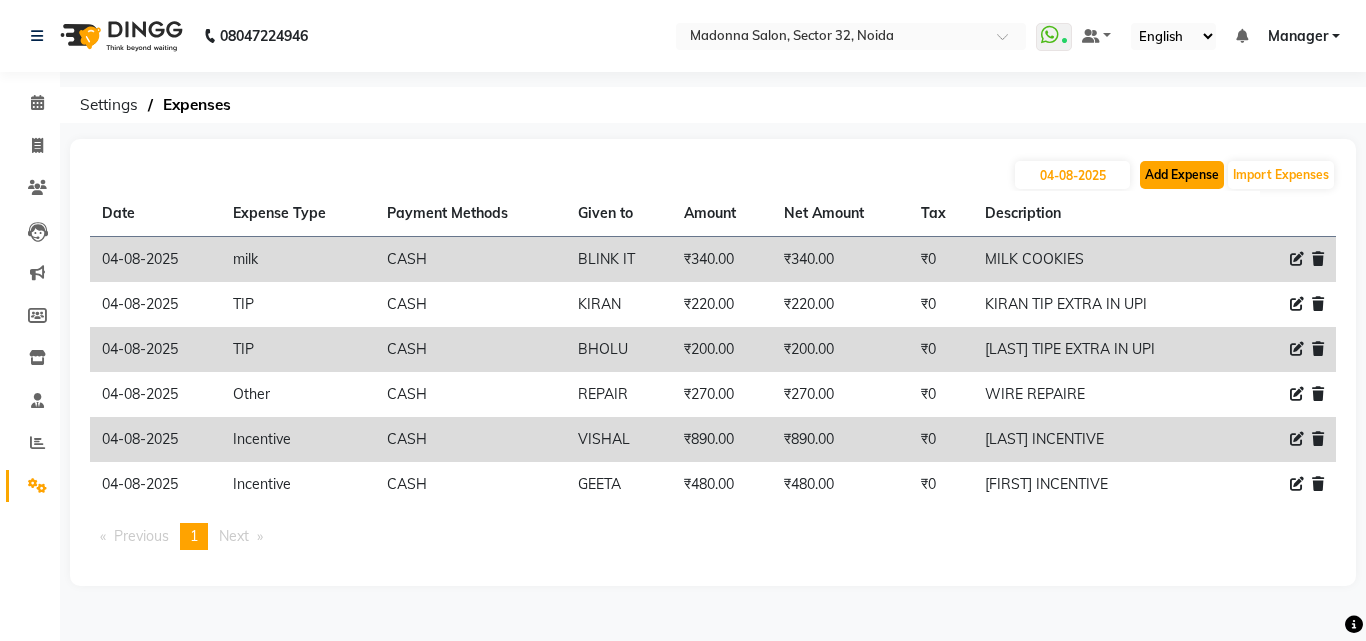 click on "Add Expense" 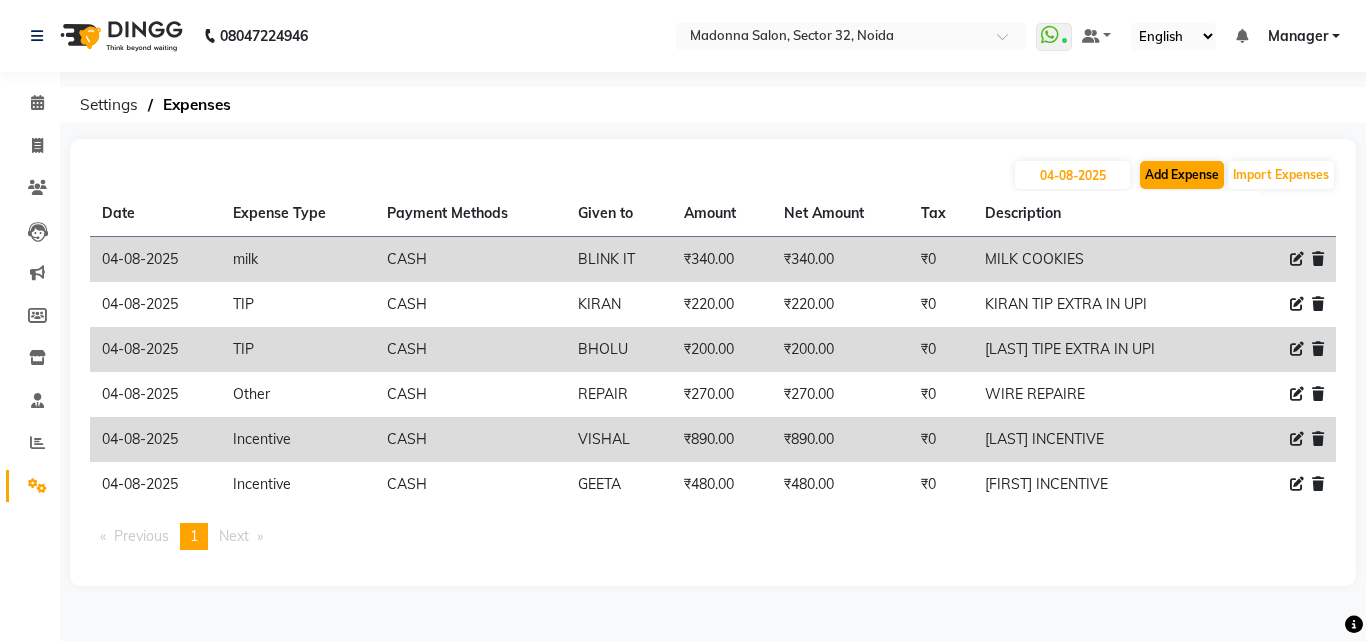 select on "1" 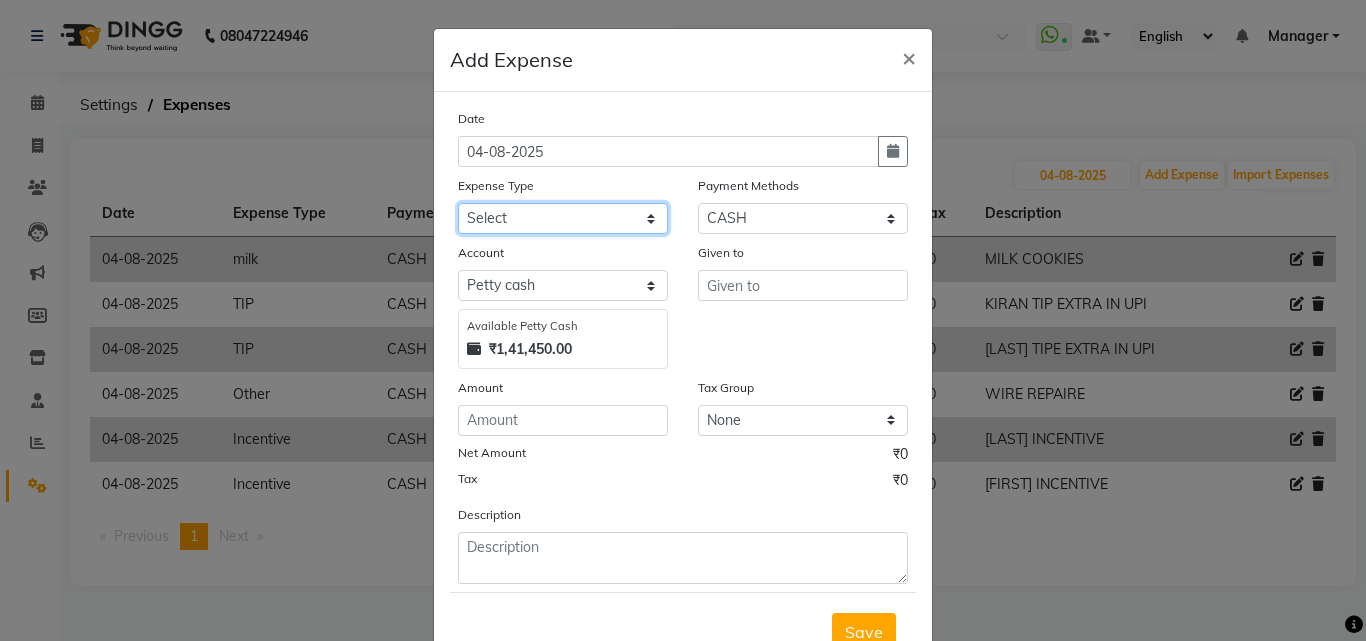 click on "Select 99 STORE Advance Salary BILLS CARDAMOM client change paytm Client Snacks Coffee CONVEYANCE cookies Day book Donation ELECTRICIAN Electricity Bill FARE FOOD EXPENSE Garbage Monthly Expense Ginger Hit Incentive INSTAMART JALJIRA POWDER JEERA POWDER LAUNDARY Lemon Marketing Medical MEMBERSHIP COMISSON milk Misc MOBILE RECHARGE MONEY CHANGE M S COMI Nimbu Payment Other Pantry PAYMENT paytm Tip PLUMBER PRINT ROLL Product PRODUCT iNCENTIVE PURCHASING Recive cash SAFAIWALA Salary salon use SALT staff incentive Staff Snacks SUGAR Tea TIP VISHAL MART WATER ZEPTO" 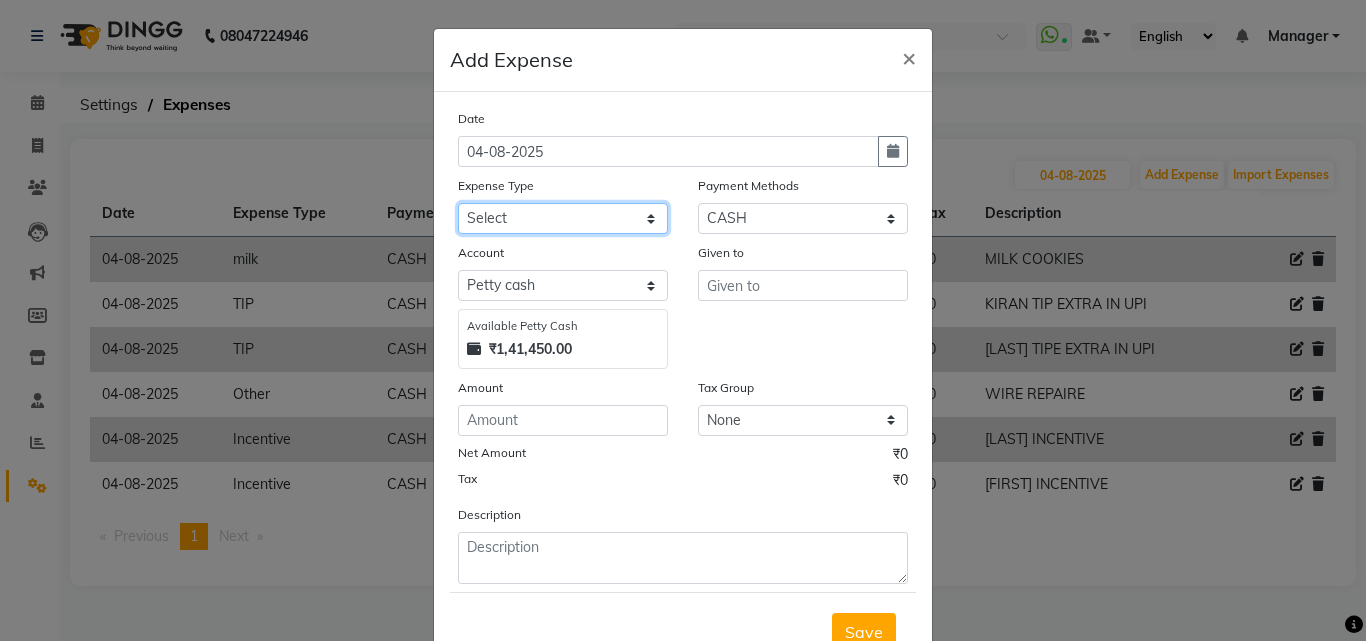 select on "12177" 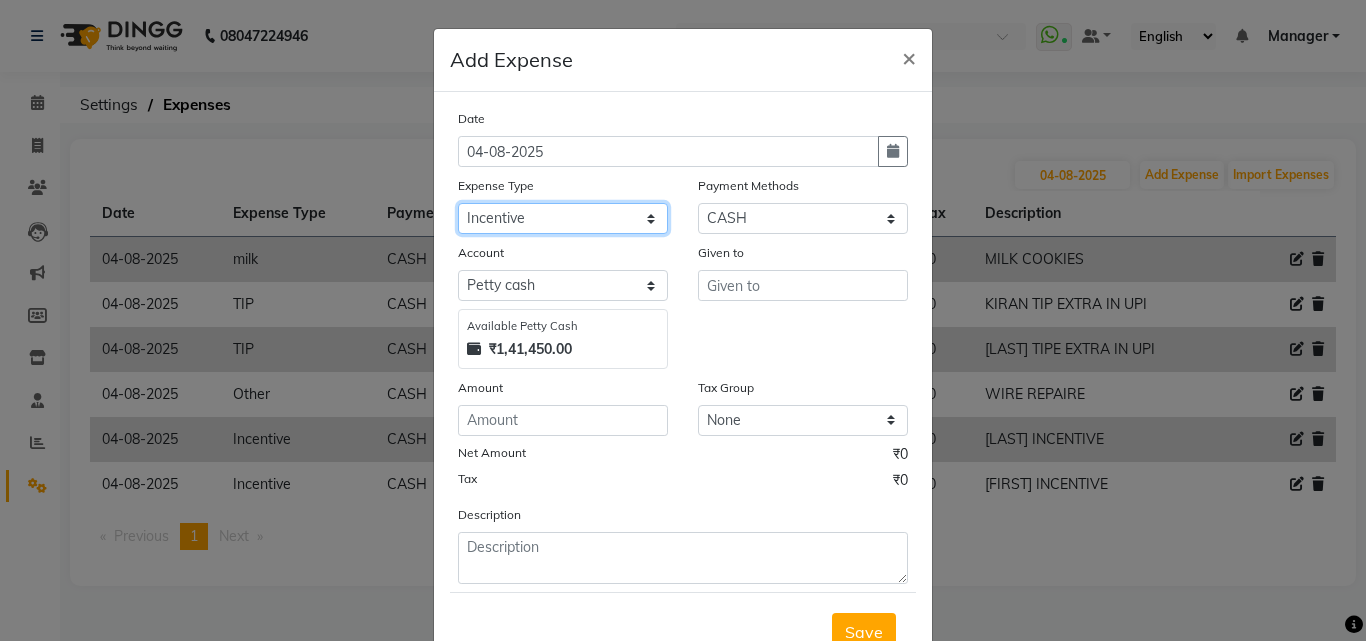 click on "Select 99 STORE Advance Salary BILLS CARDAMOM client change paytm Client Snacks Coffee CONVEYANCE cookies Day book Donation ELECTRICIAN Electricity Bill FARE FOOD EXPENSE Garbage Monthly Expense Ginger Hit Incentive INSTAMART JALJIRA POWDER JEERA POWDER LAUNDARY Lemon Marketing Medical MEMBERSHIP COMISSON milk Misc MOBILE RECHARGE MONEY CHANGE M S COMI Nimbu Payment Other Pantry PAYMENT paytm Tip PLUMBER PRINT ROLL Product PRODUCT iNCENTIVE PURCHASING Recive cash SAFAIWALA Salary salon use SALT staff incentive Staff Snacks SUGAR Tea TIP VISHAL MART WATER ZEPTO" 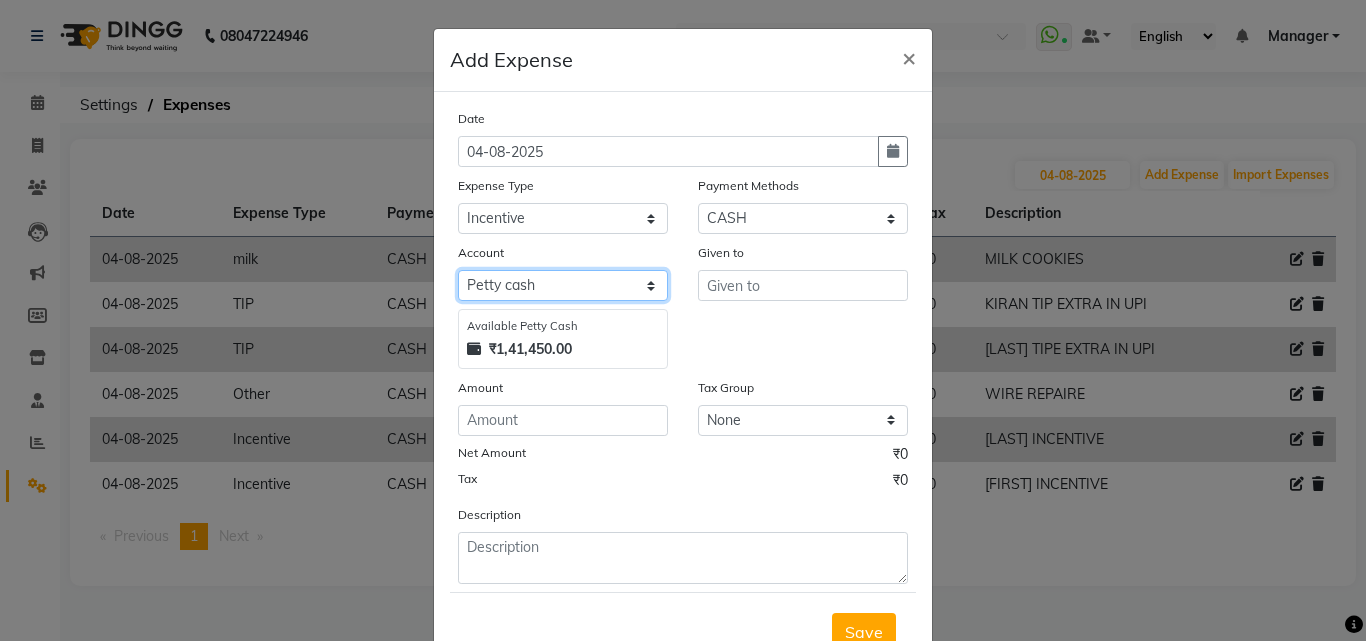 click on "Select Petty cash Default account" 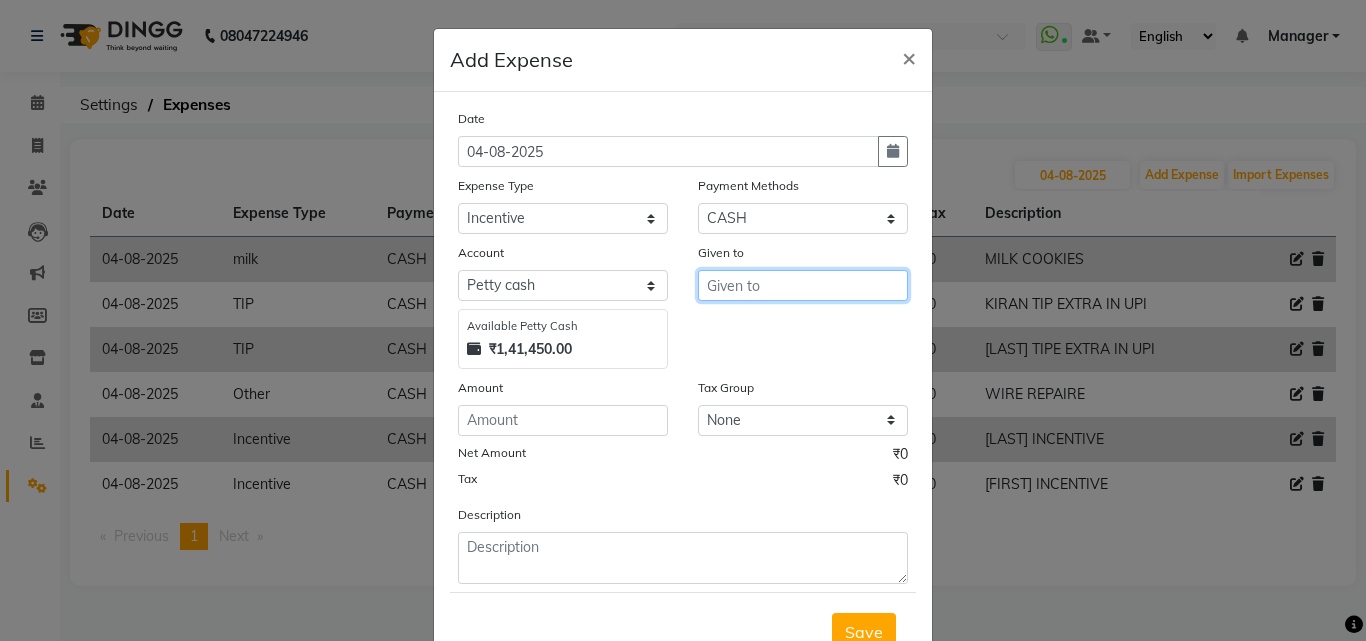 click at bounding box center [803, 285] 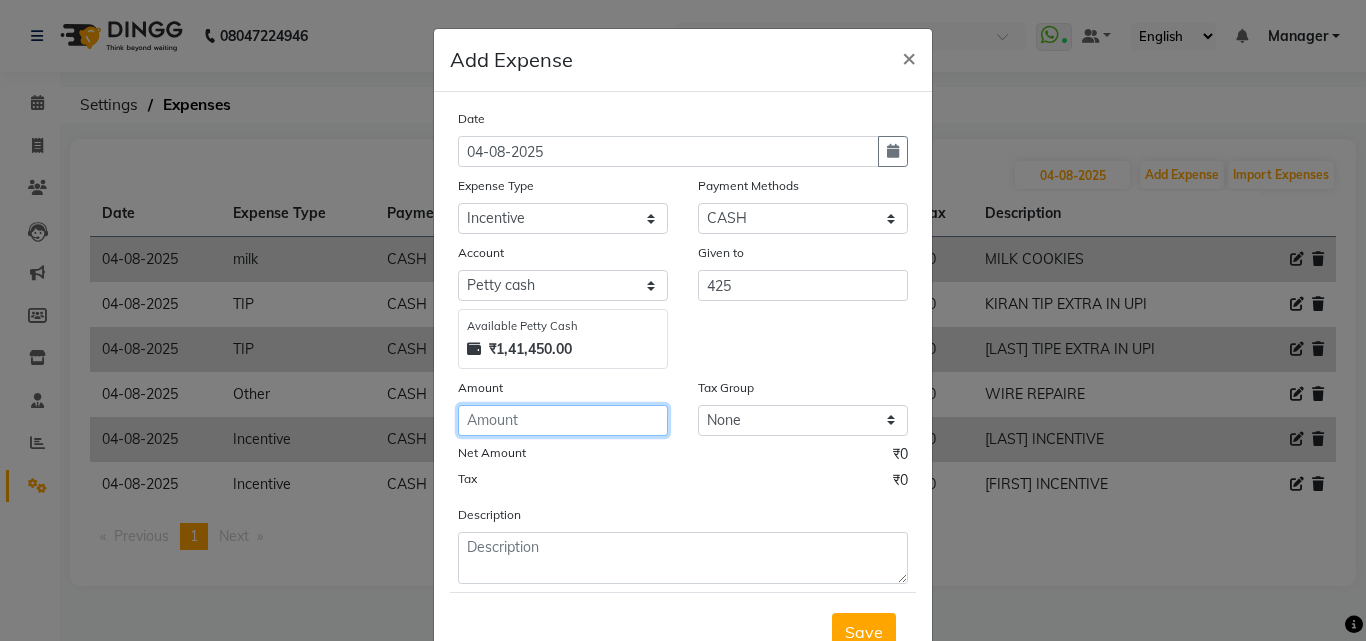 click 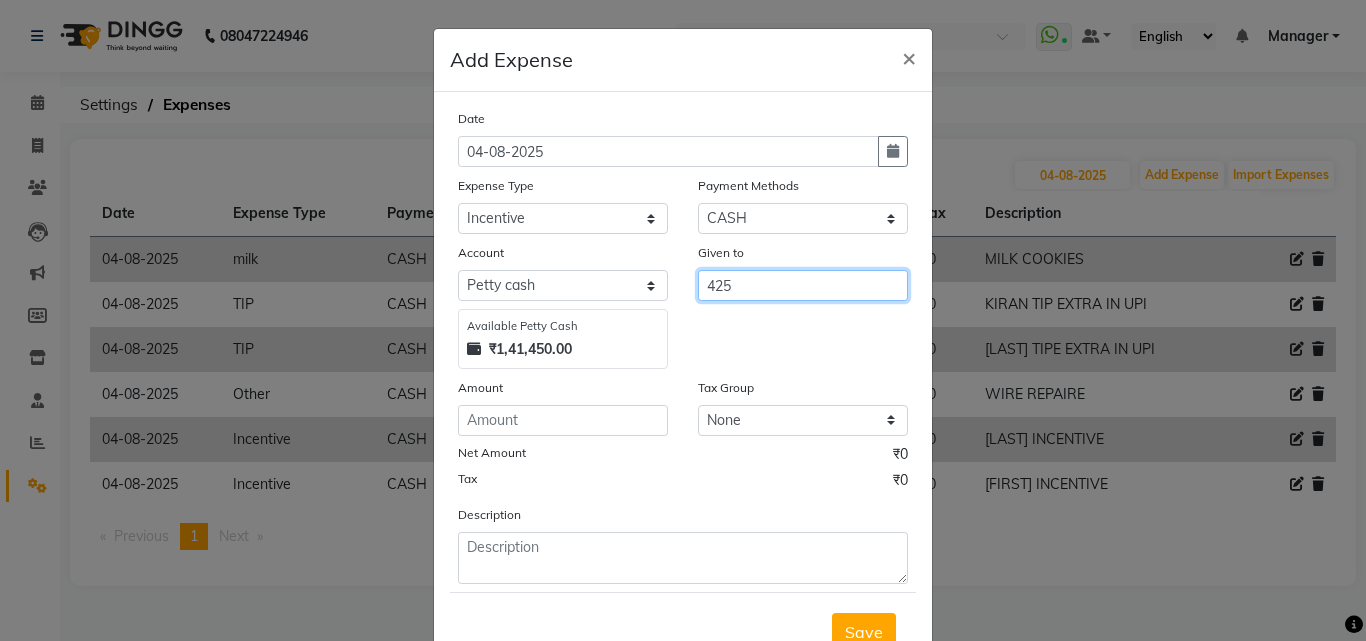 click on "425" at bounding box center (803, 285) 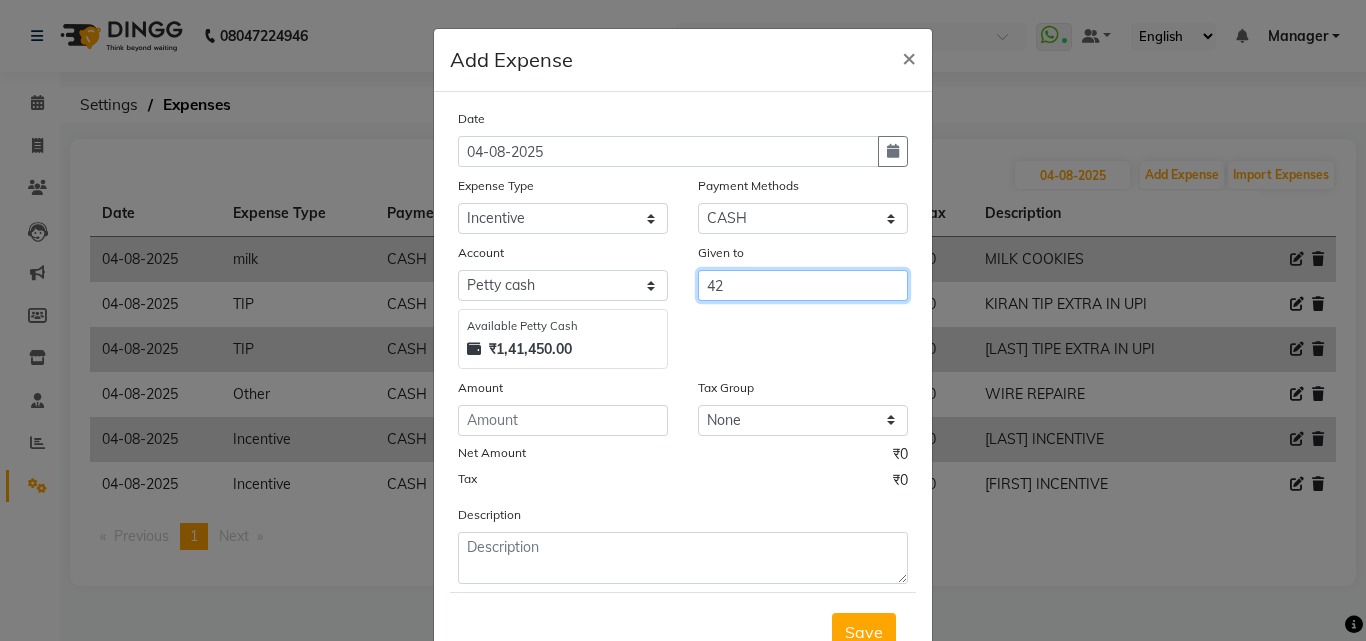 type on "4" 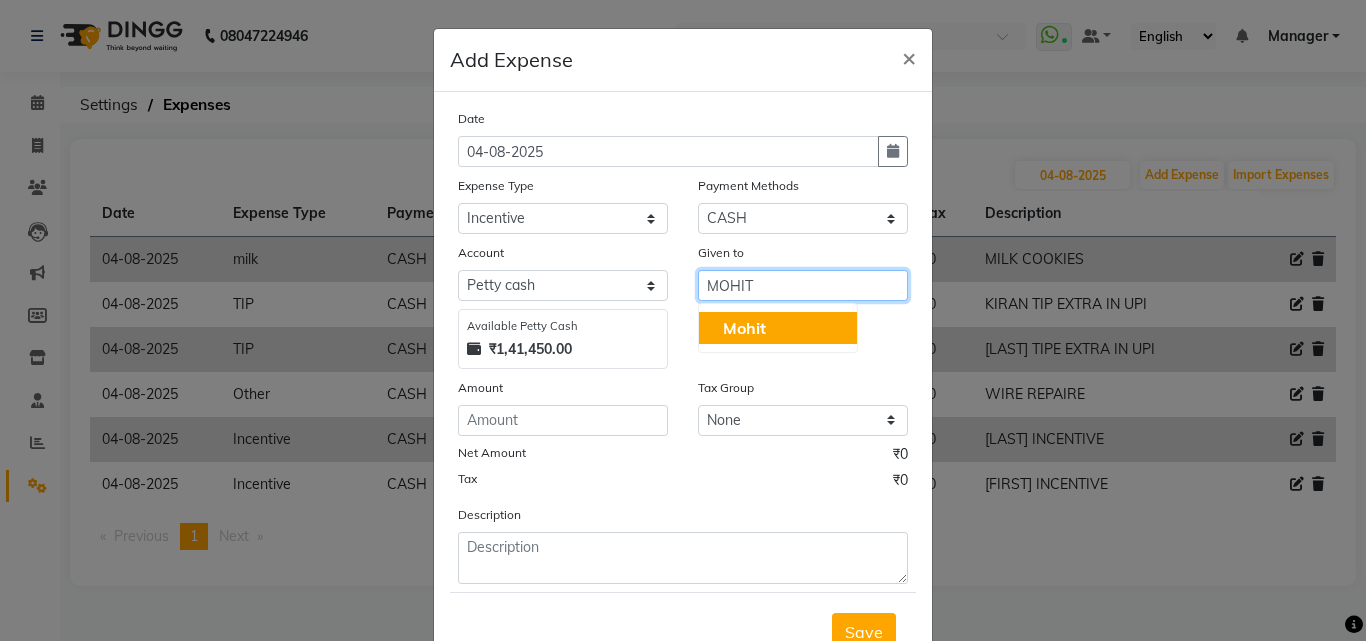 type on "MOHIT" 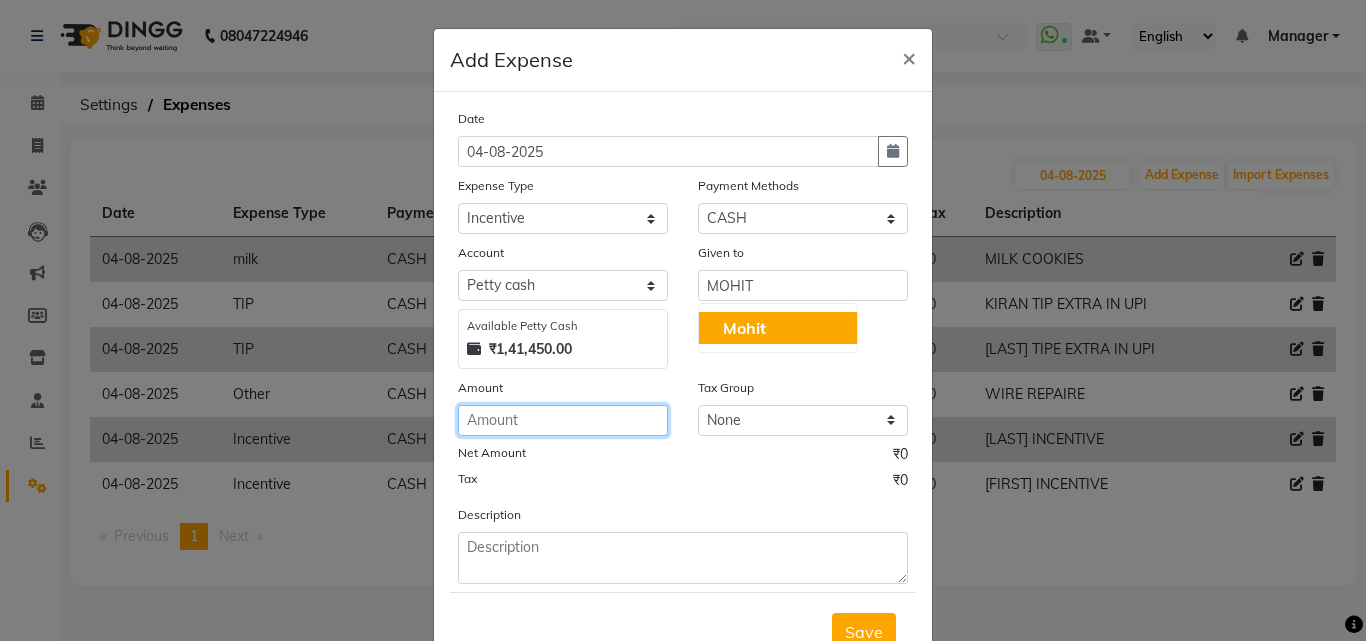 drag, startPoint x: 553, startPoint y: 410, endPoint x: 559, endPoint y: 426, distance: 17.088007 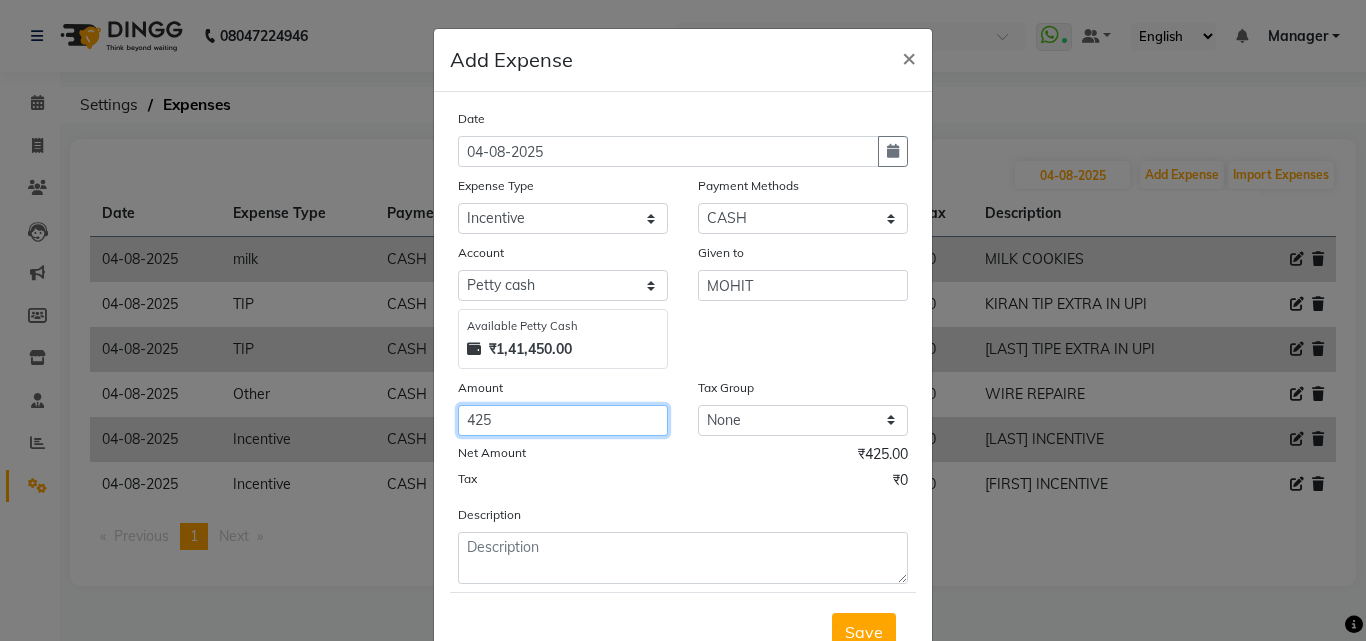 type on "425" 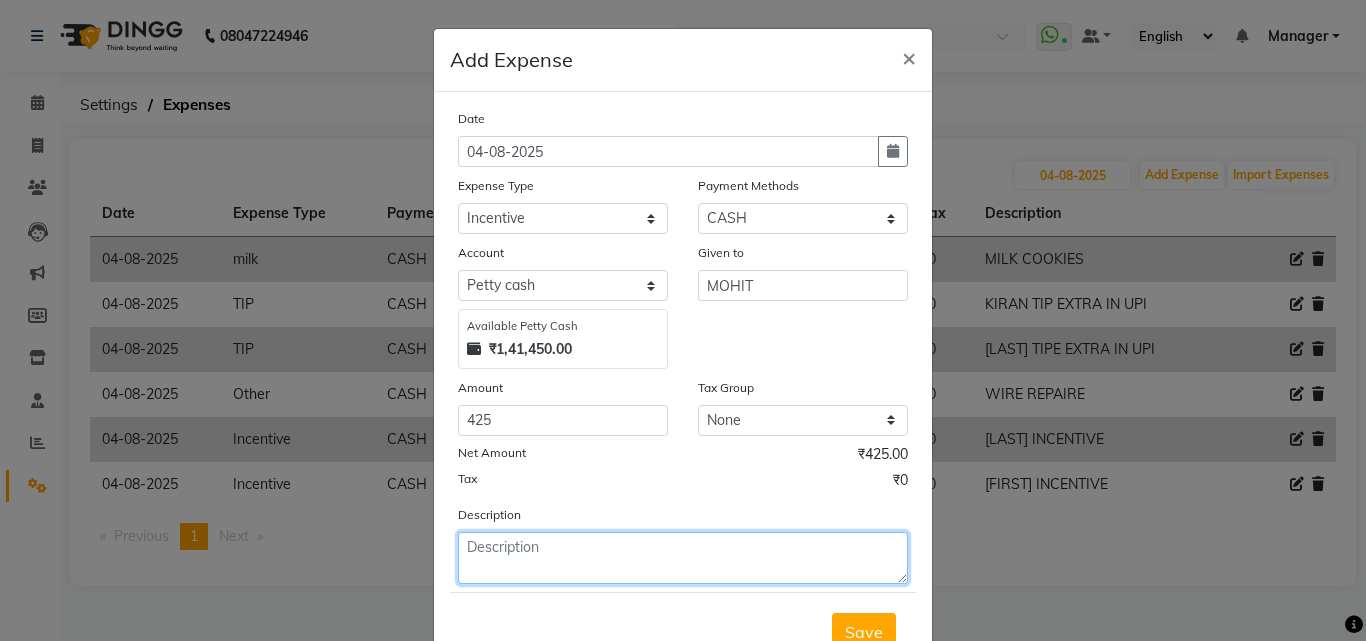 click 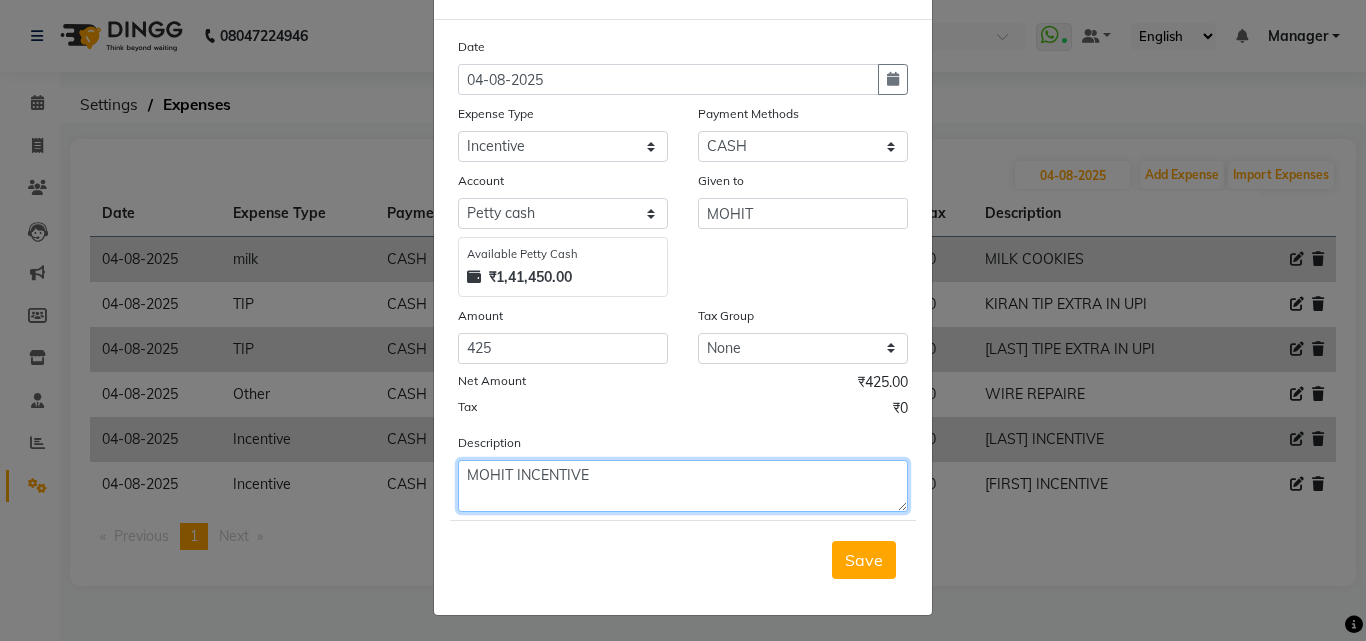 scroll, scrollTop: 75, scrollLeft: 0, axis: vertical 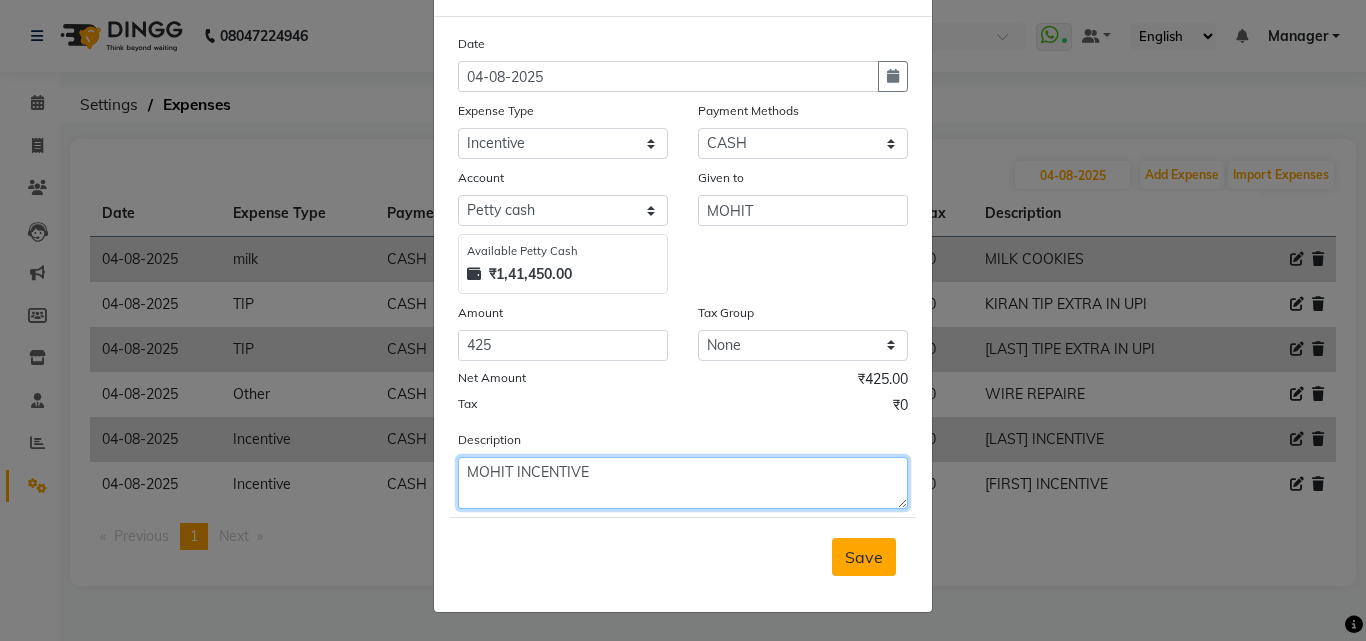 type on "MOHIT INCENTIVE" 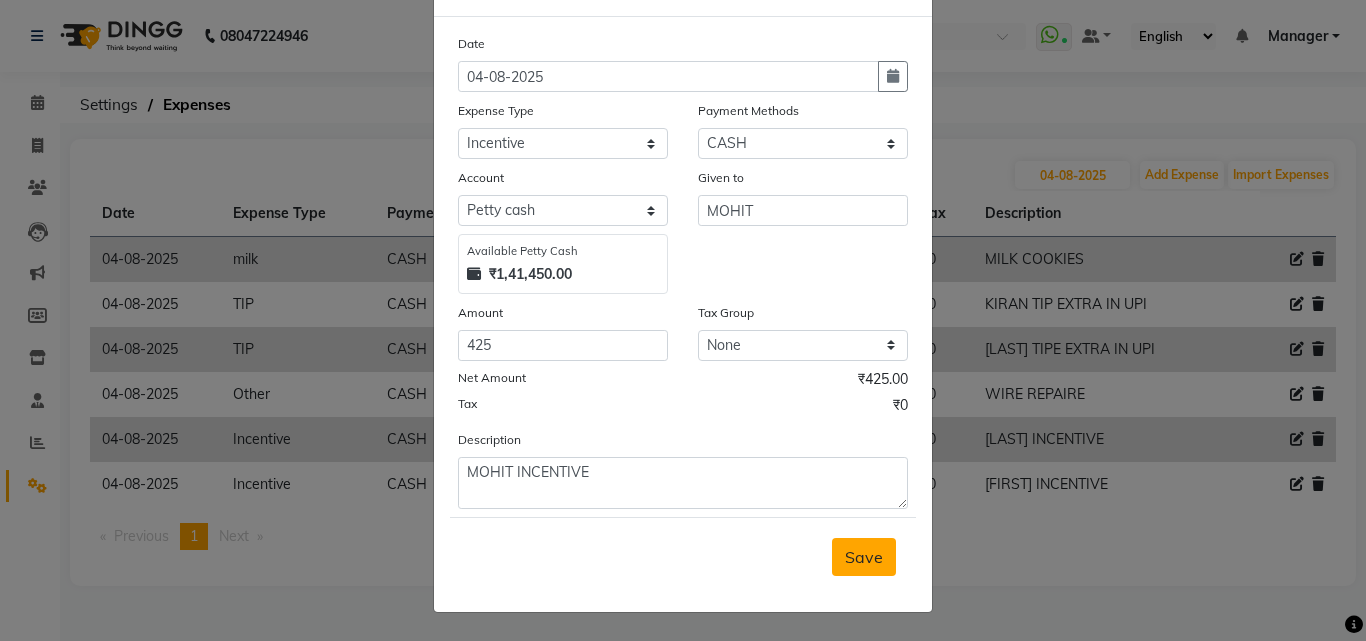click on "Save" at bounding box center (864, 557) 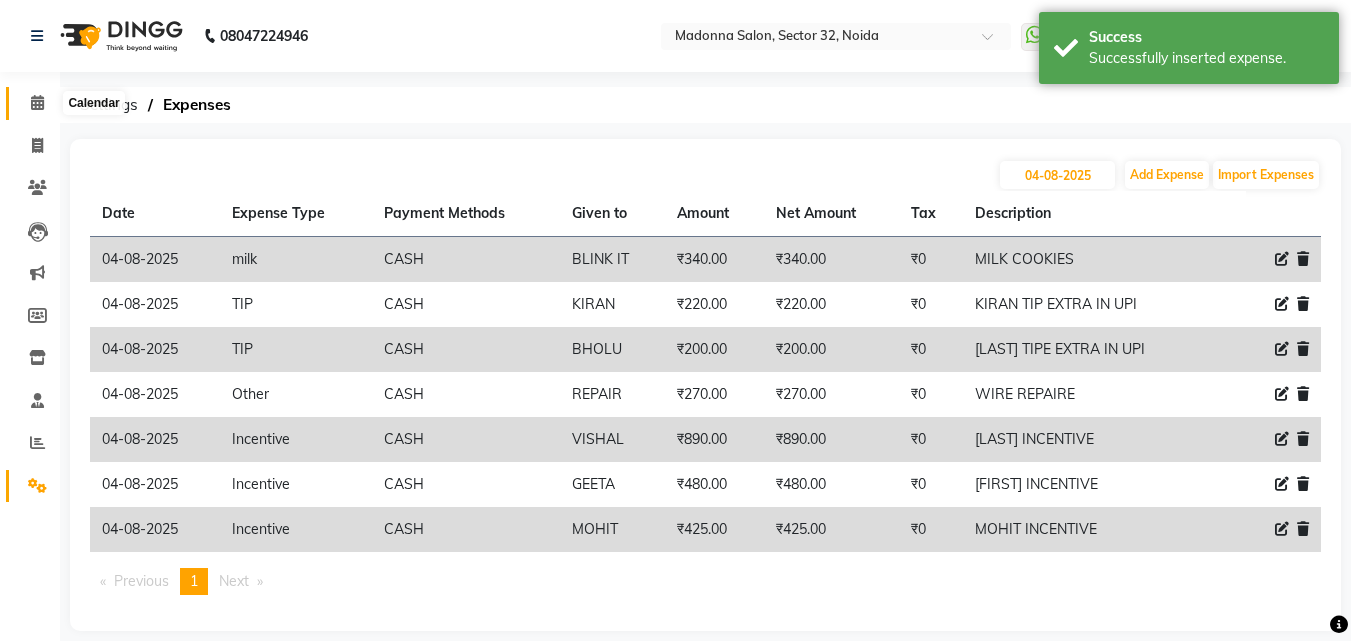 click 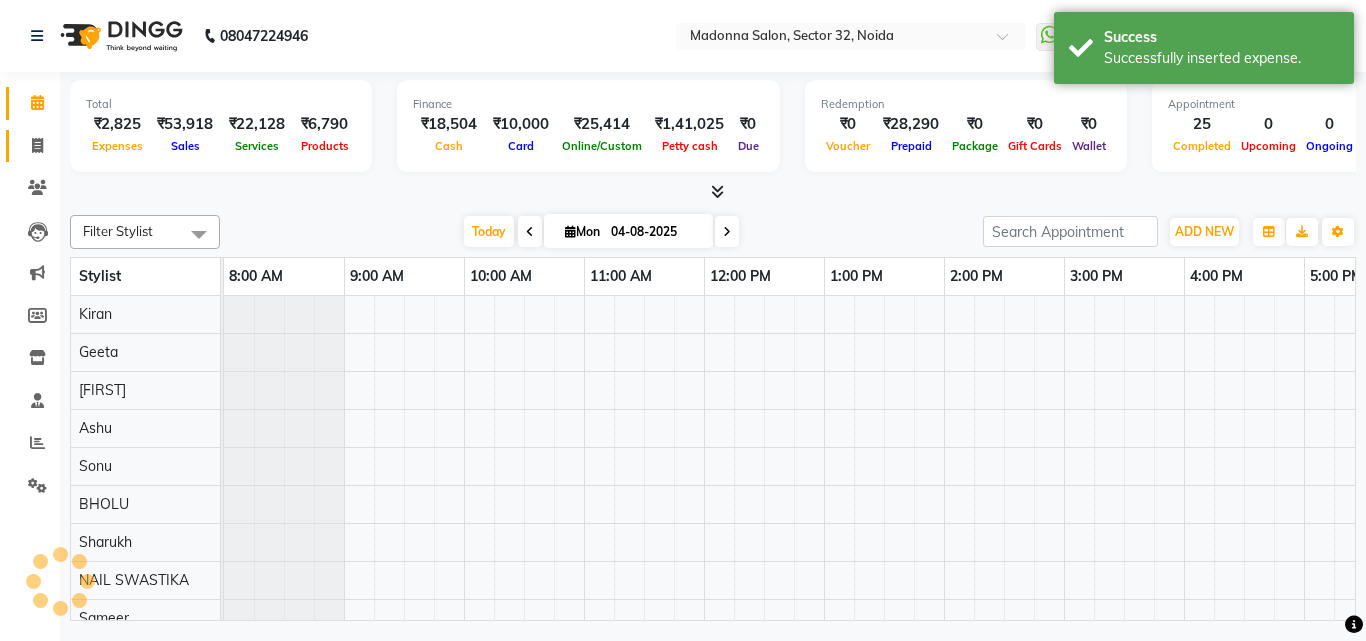 scroll, scrollTop: 0, scrollLeft: 0, axis: both 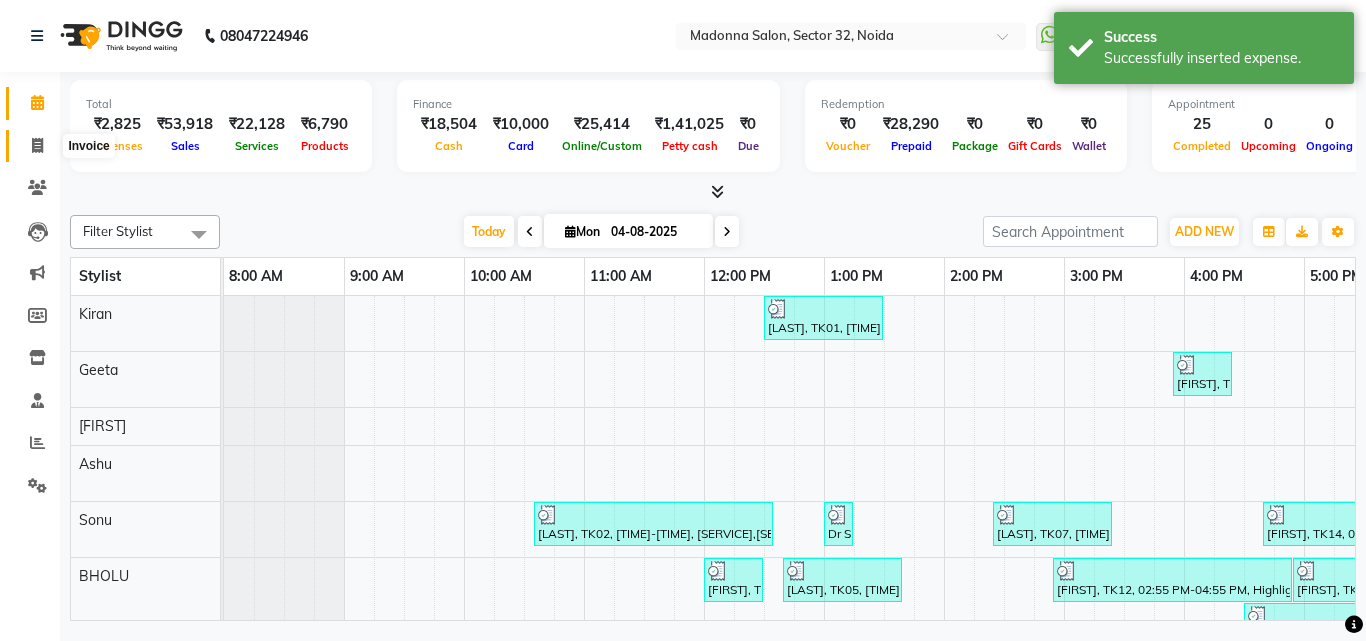 click 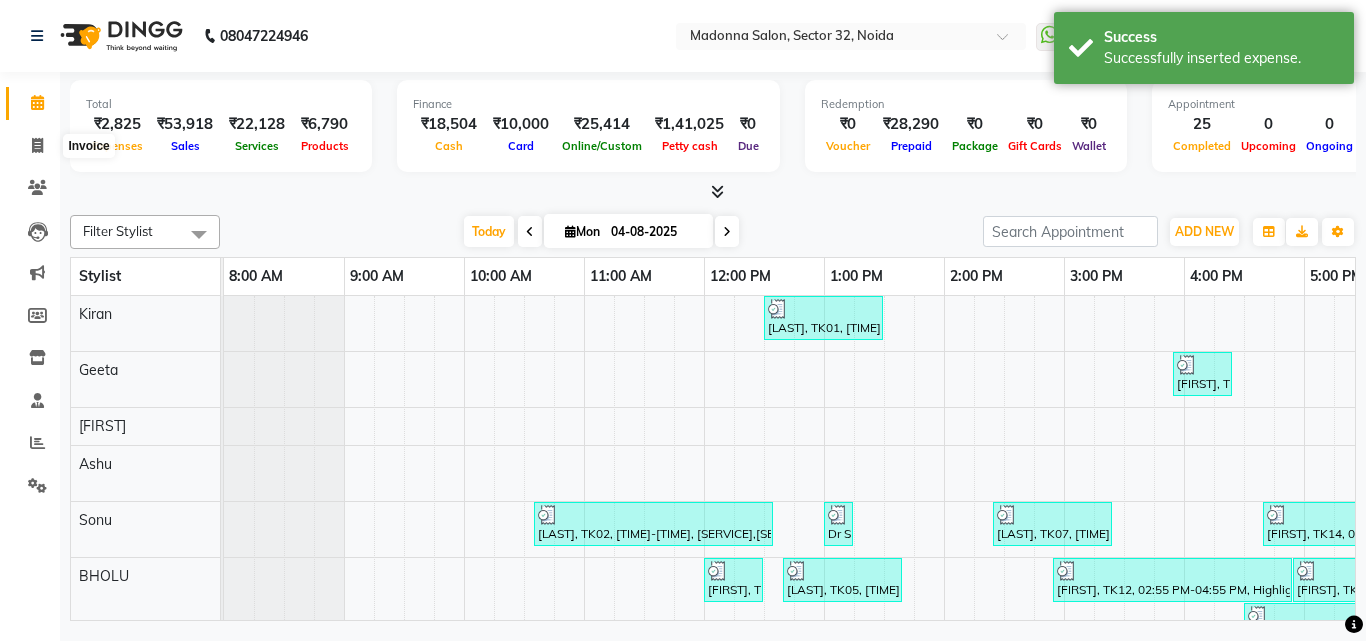 select on "7229" 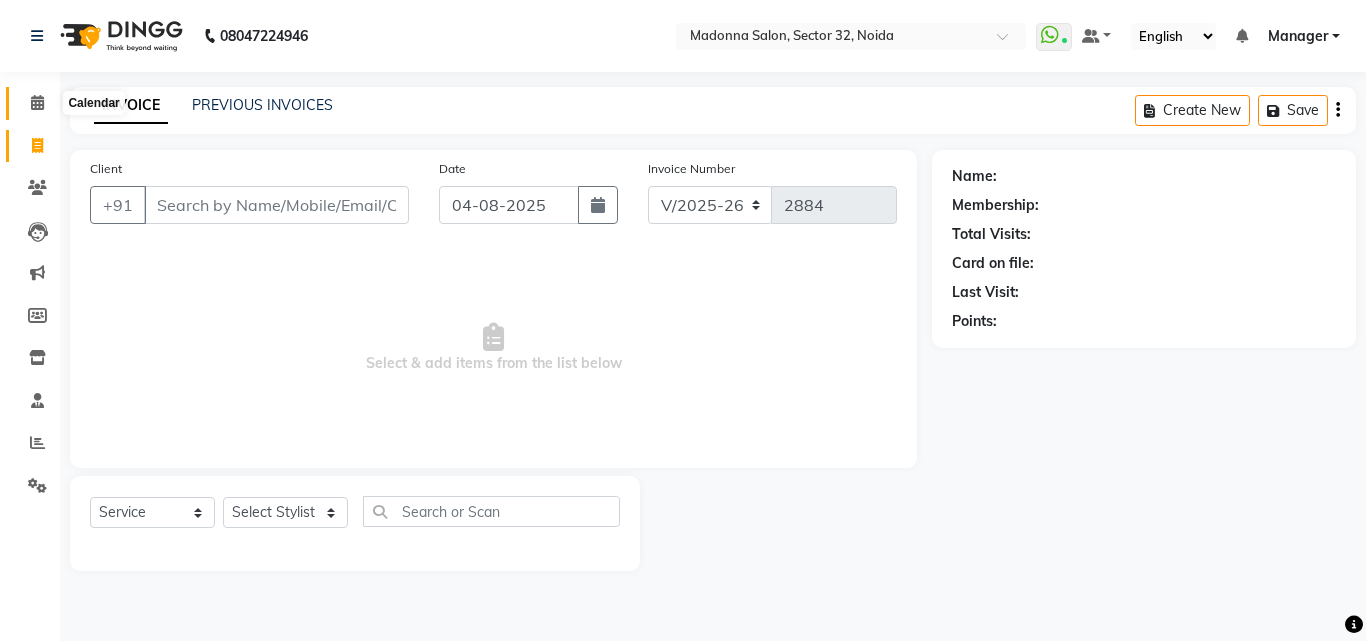 click 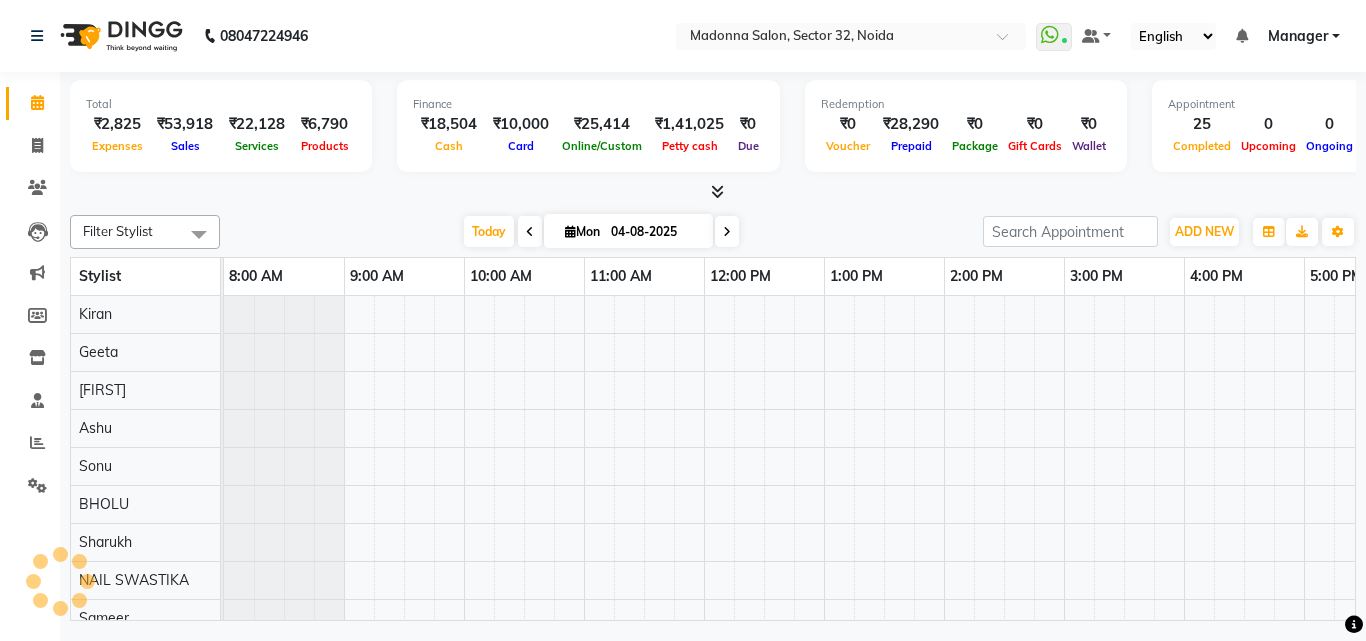 scroll, scrollTop: 0, scrollLeft: 0, axis: both 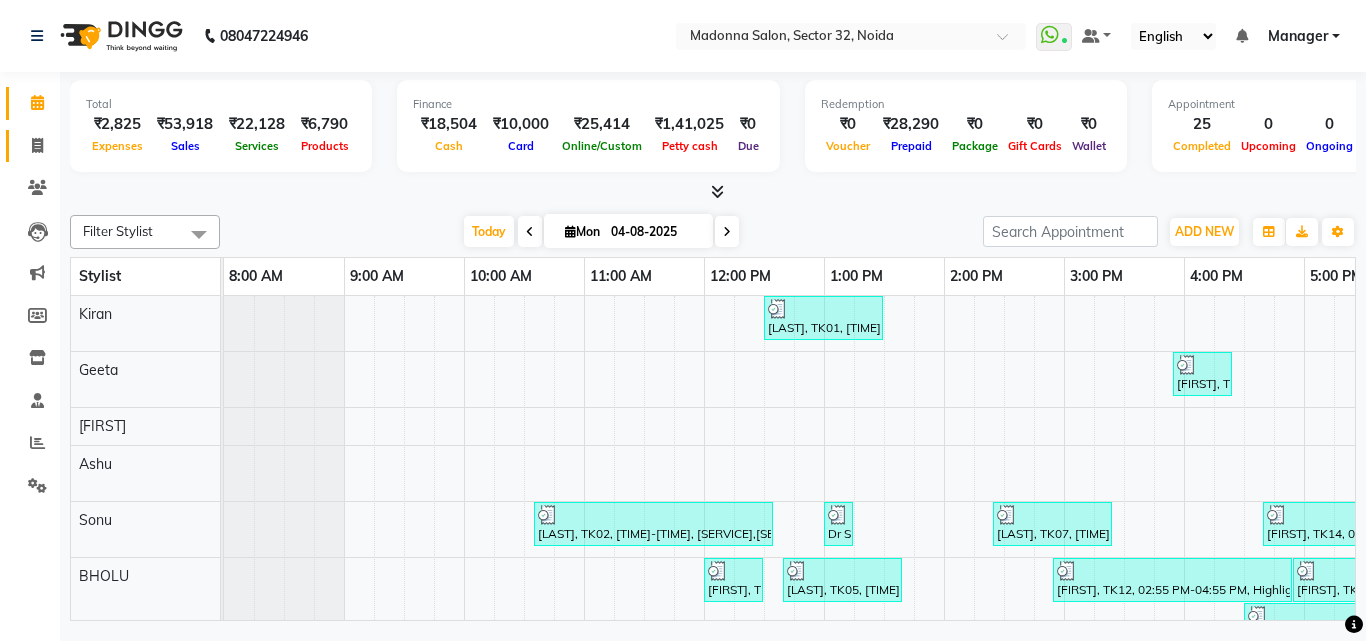click 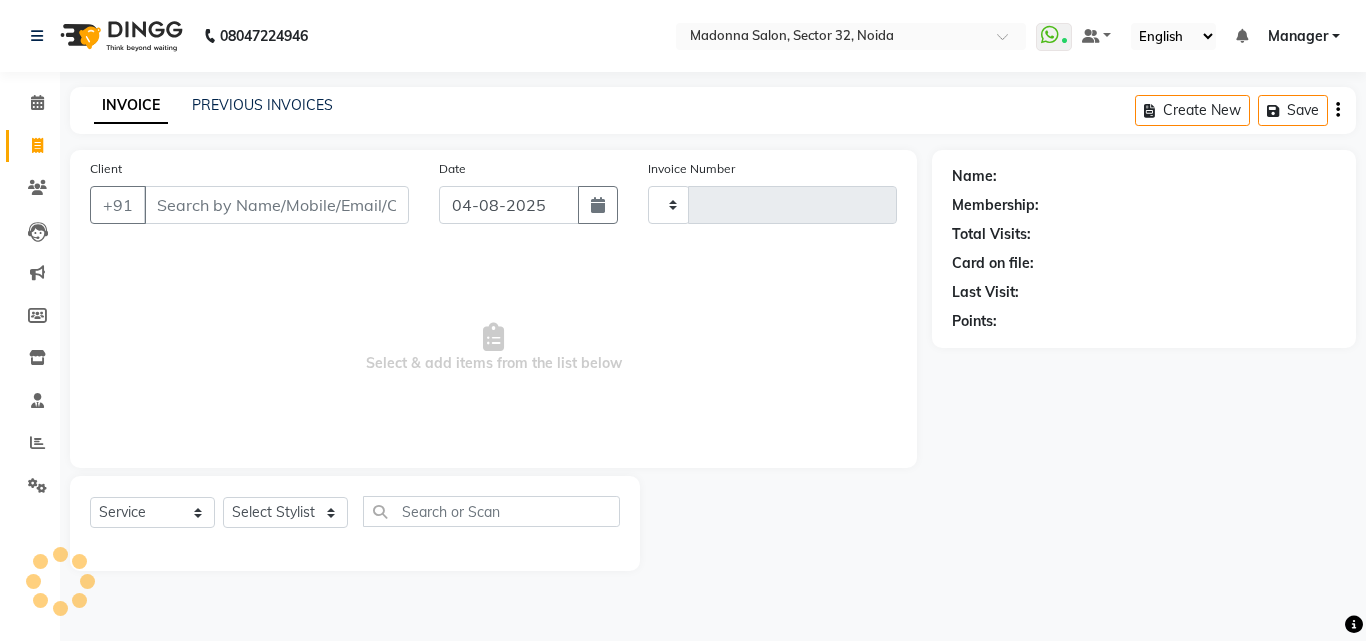 type on "2884" 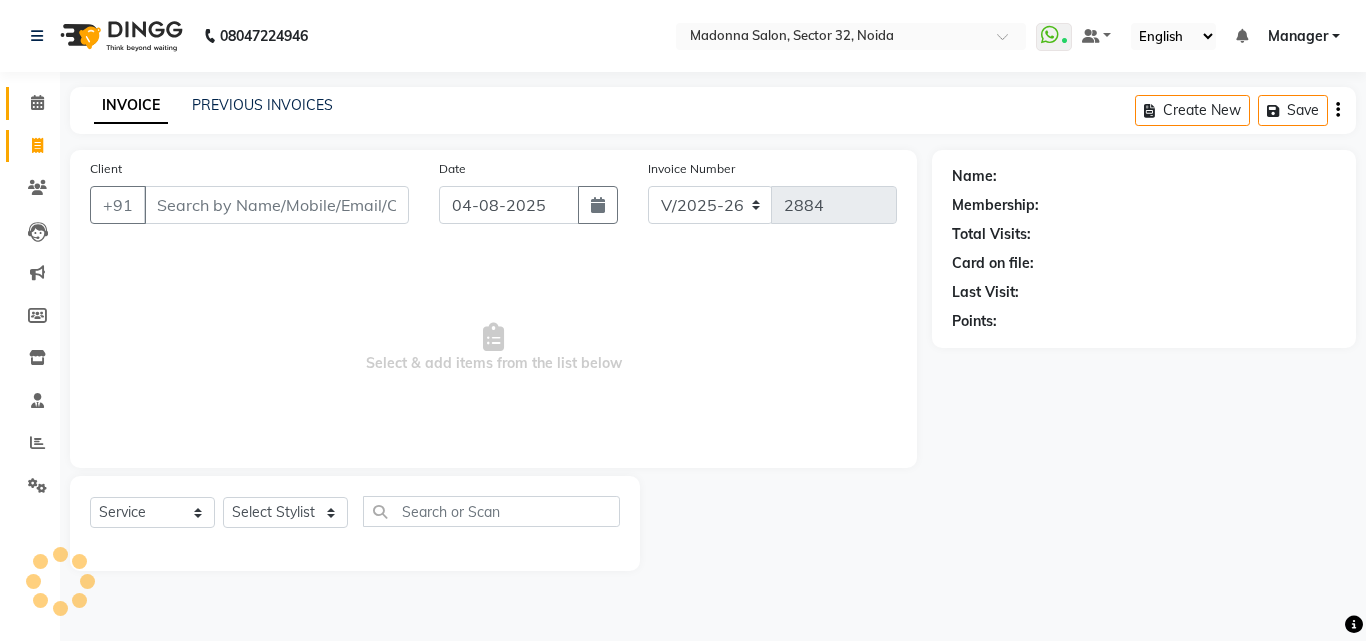 click 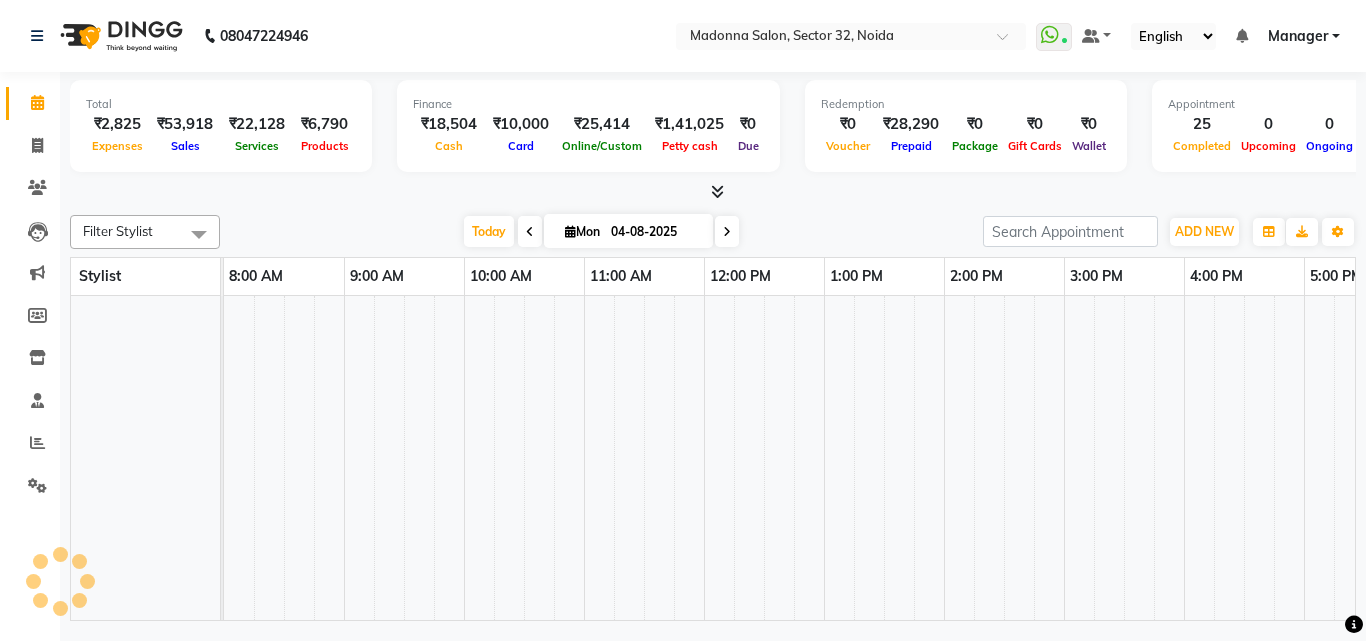 scroll, scrollTop: 0, scrollLeft: 0, axis: both 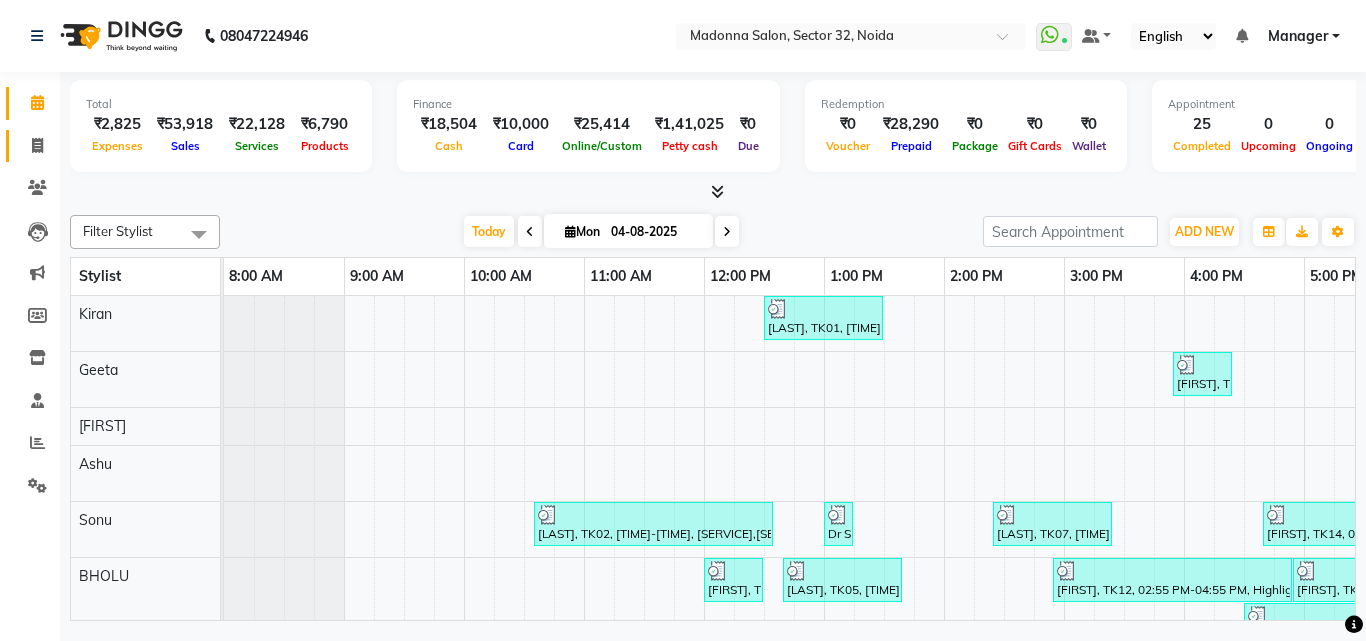 click 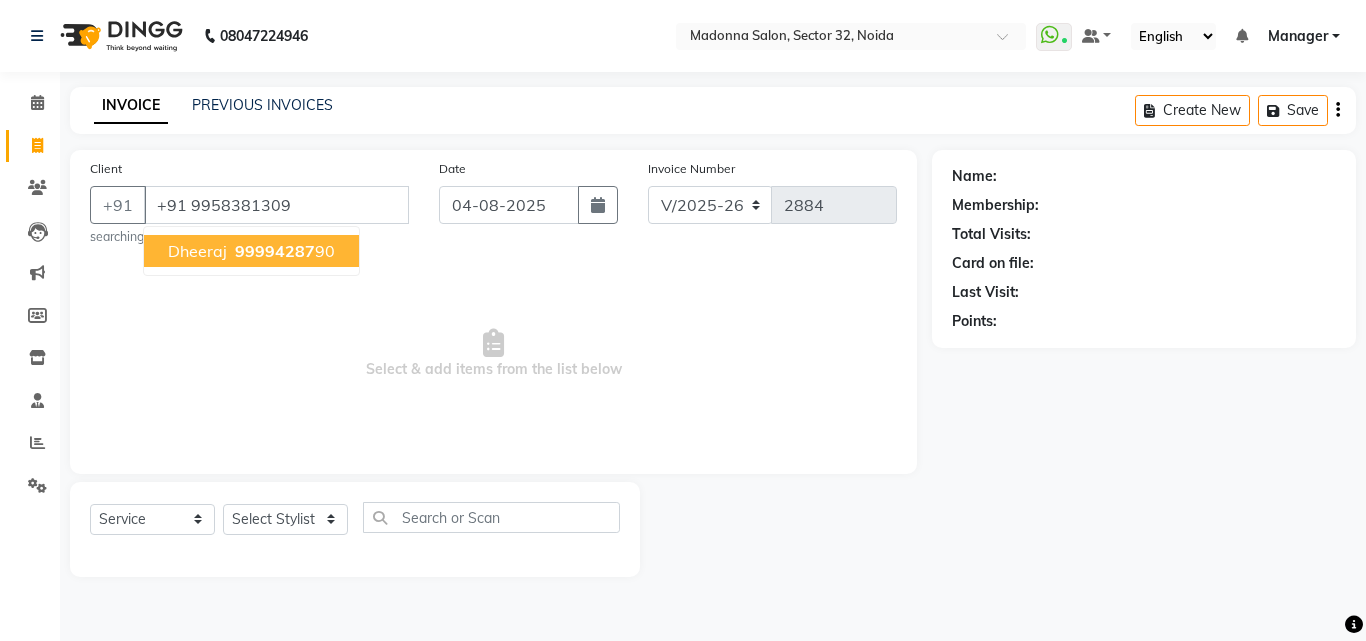 type on "+91 9958381309" 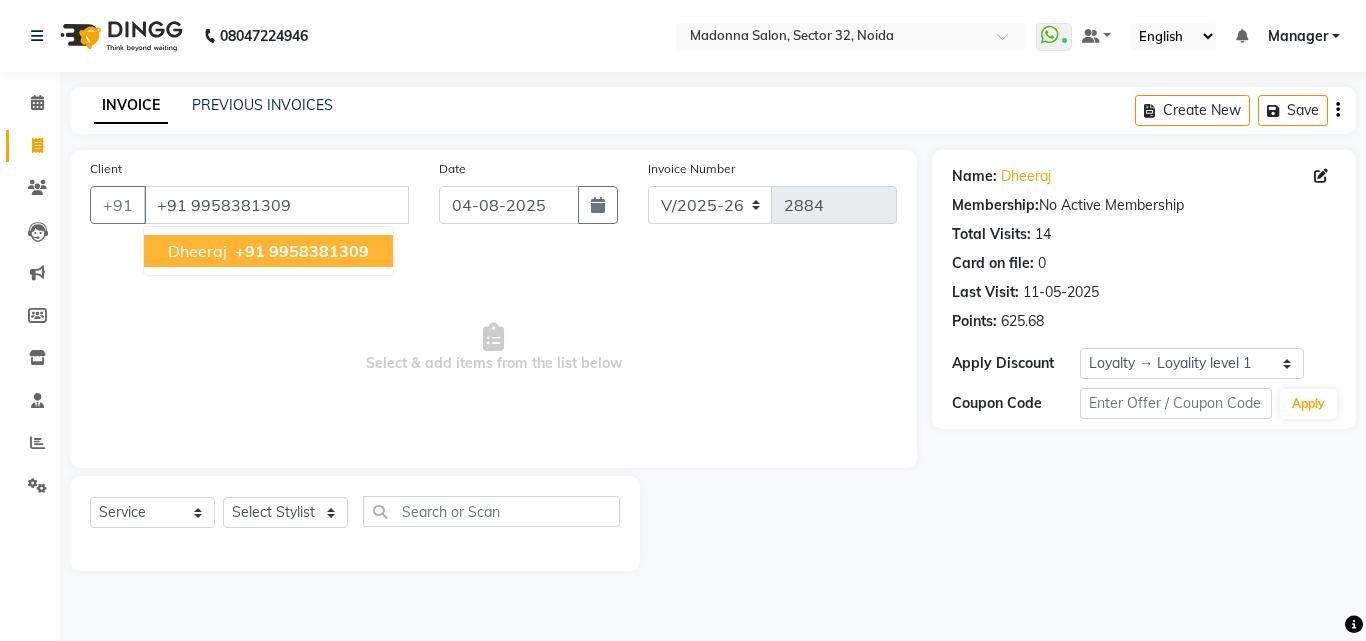 click on "+91 9958381309" at bounding box center [302, 251] 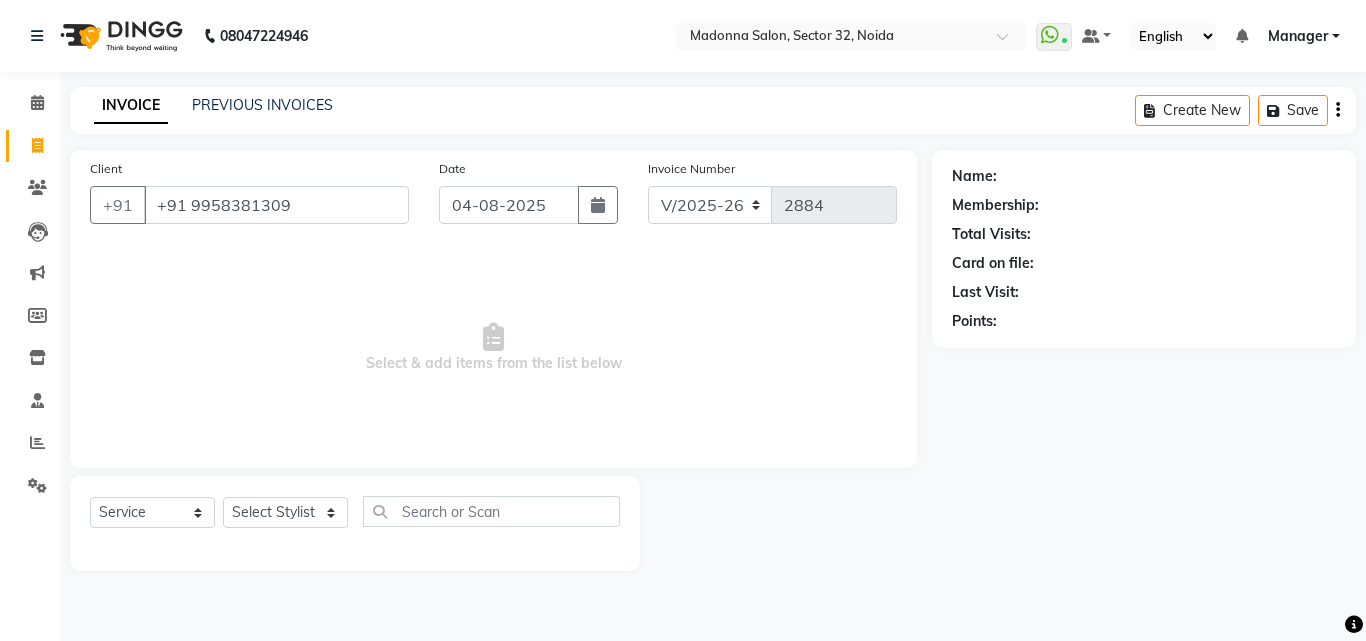 select on "1: Object" 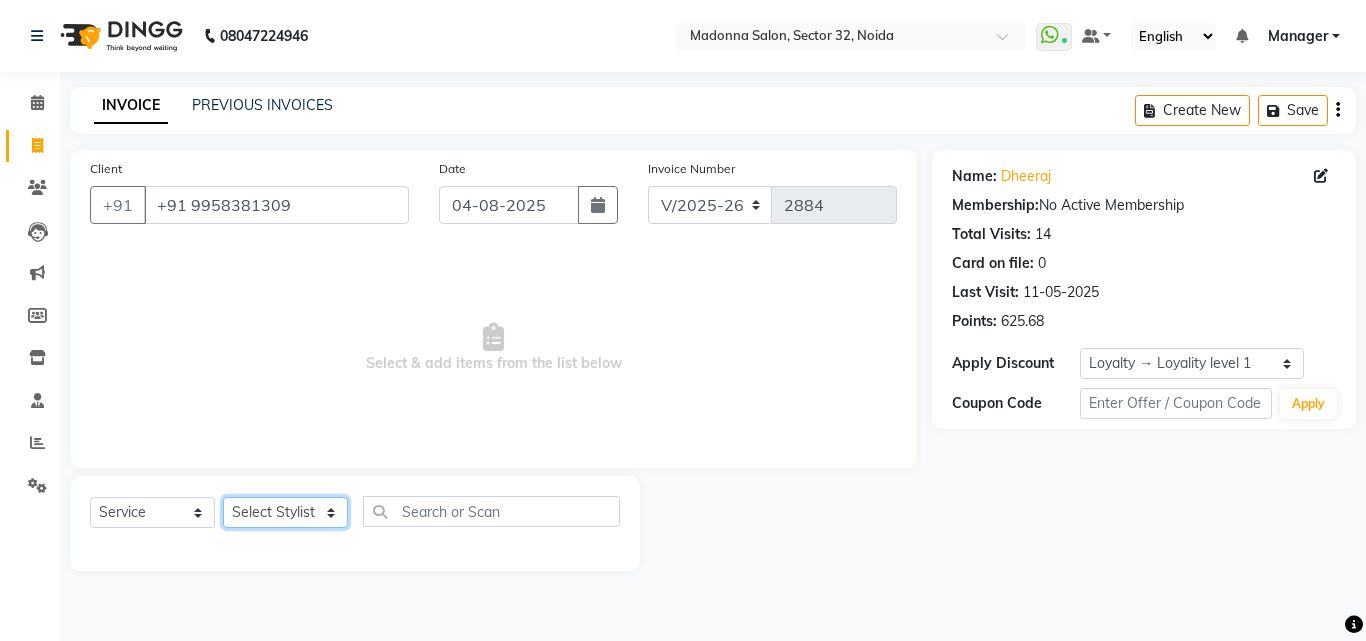 click on "Select Stylist Aayan Account  Ashu BHOLU Geeta Hanif JIYA SINGH Kiran LAXMAN PEDI Manager Mohit Naddy NAIL SWASTIKA Sajal Sameer Shahnawaj Sharukh Sonu VISHAL STYLIST" 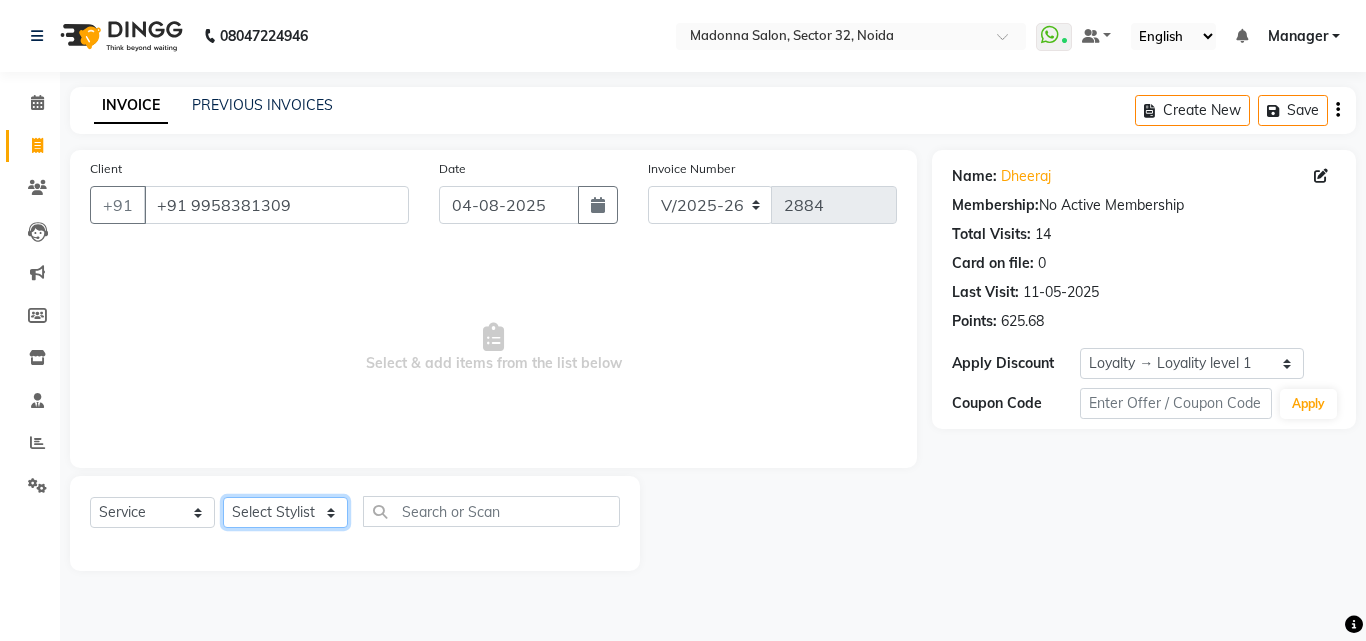 select on "85753" 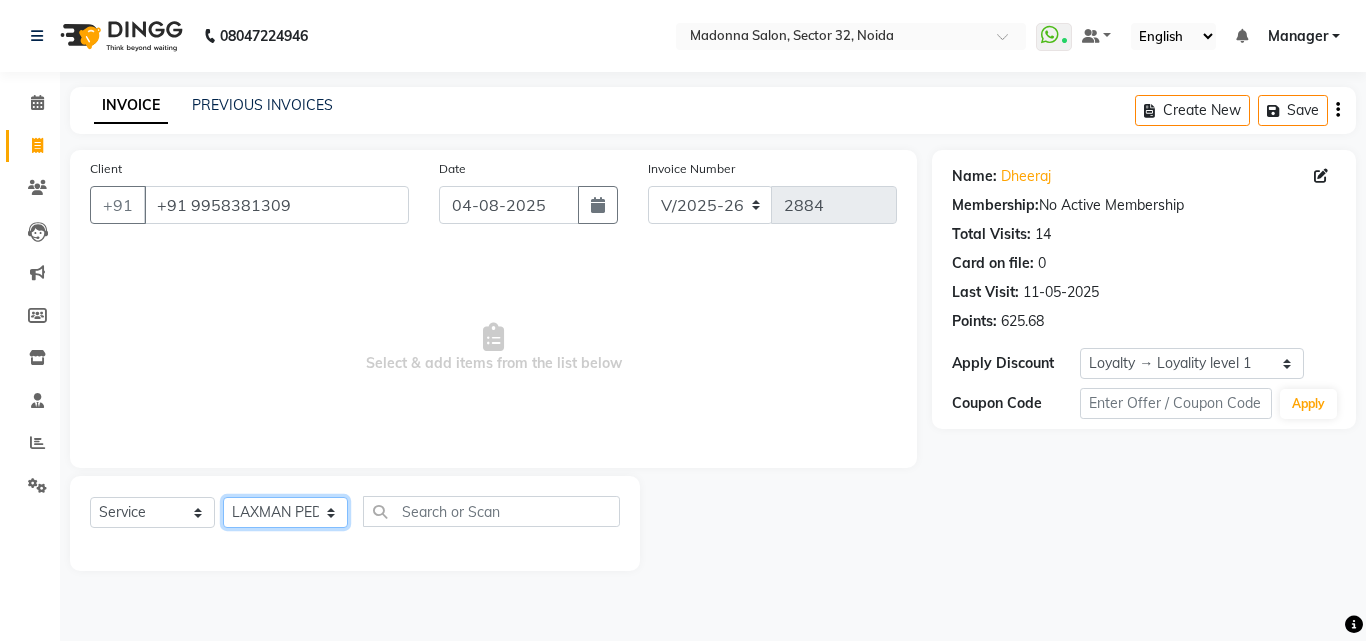 click on "Select Stylist Aayan Account  Ashu BHOLU Geeta Hanif JIYA SINGH Kiran LAXMAN PEDI Manager Mohit Naddy NAIL SWASTIKA Sajal Sameer Shahnawaj Sharukh Sonu VISHAL STYLIST" 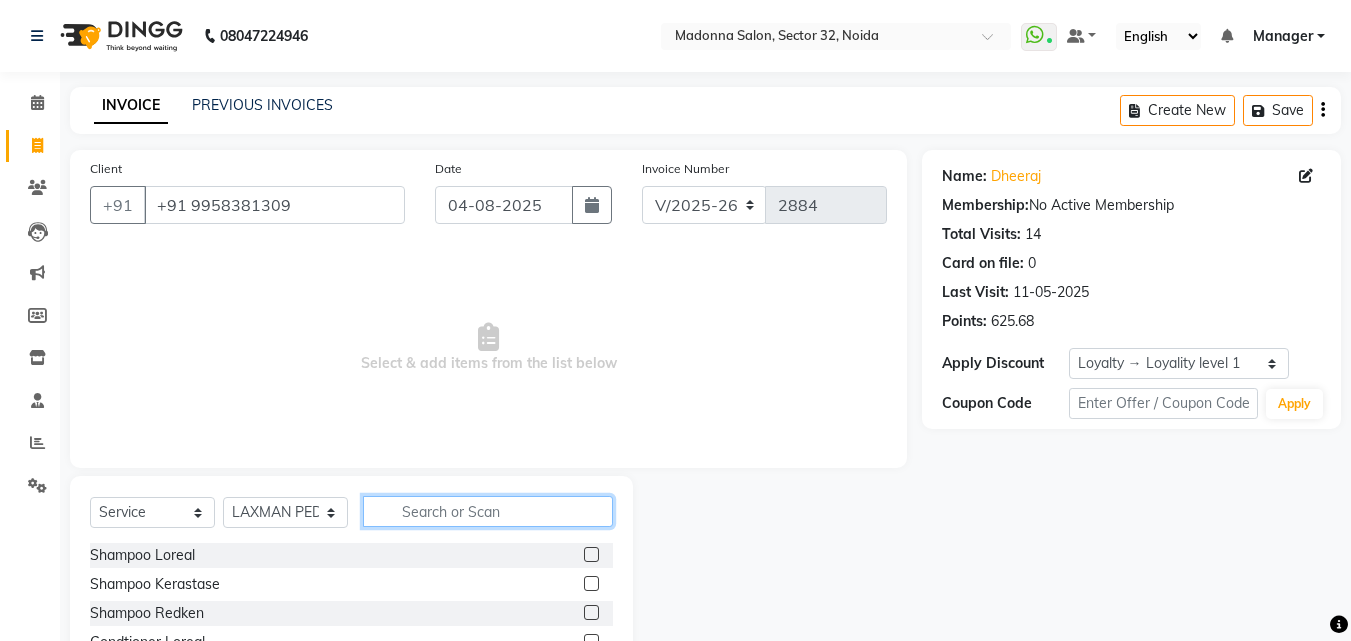 click 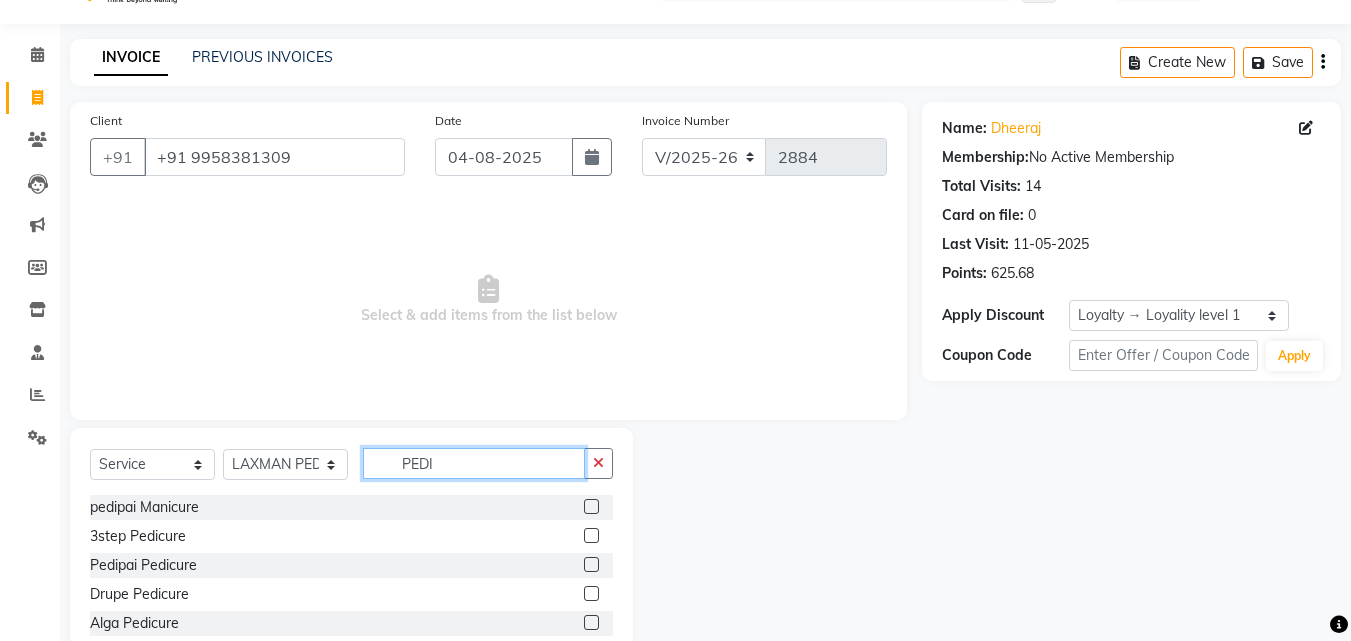 scroll, scrollTop: 105, scrollLeft: 0, axis: vertical 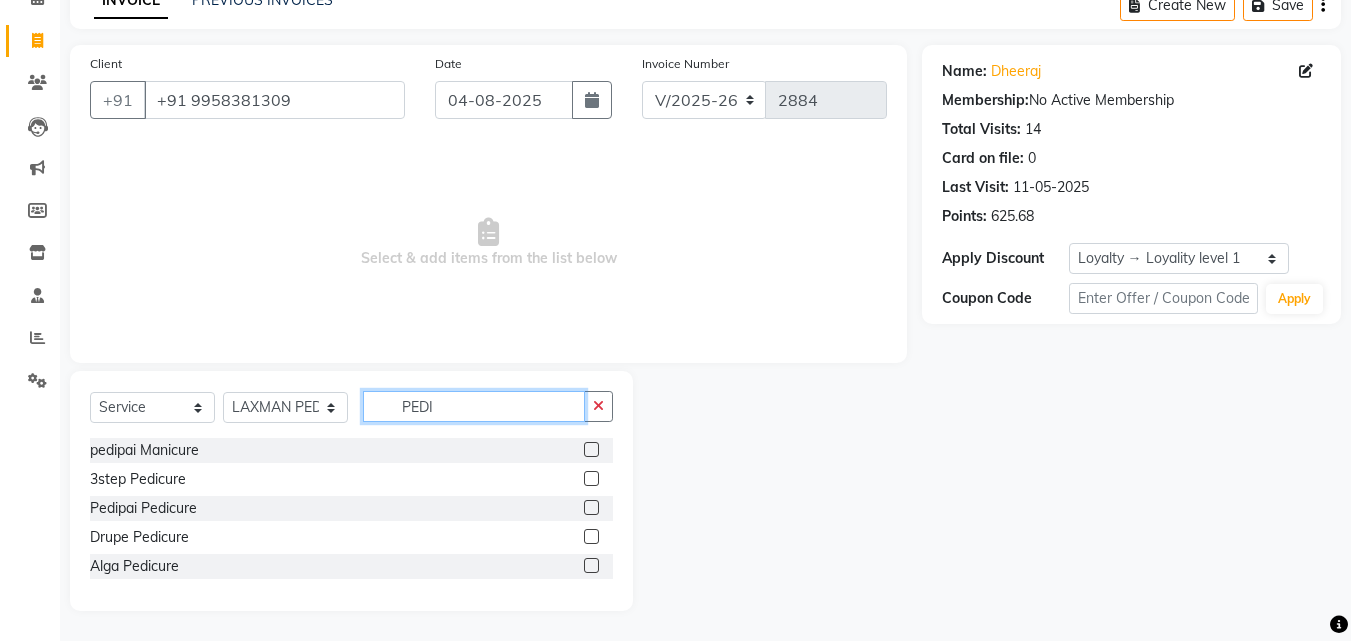 type on "PEDI" 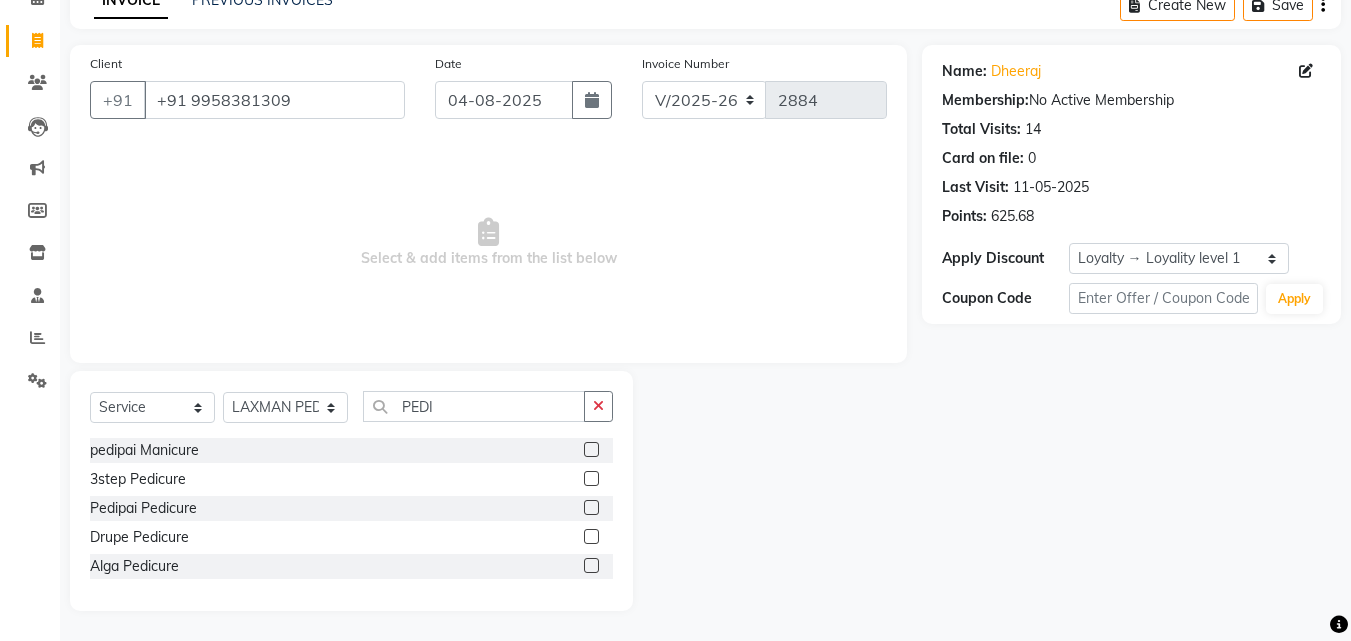 click 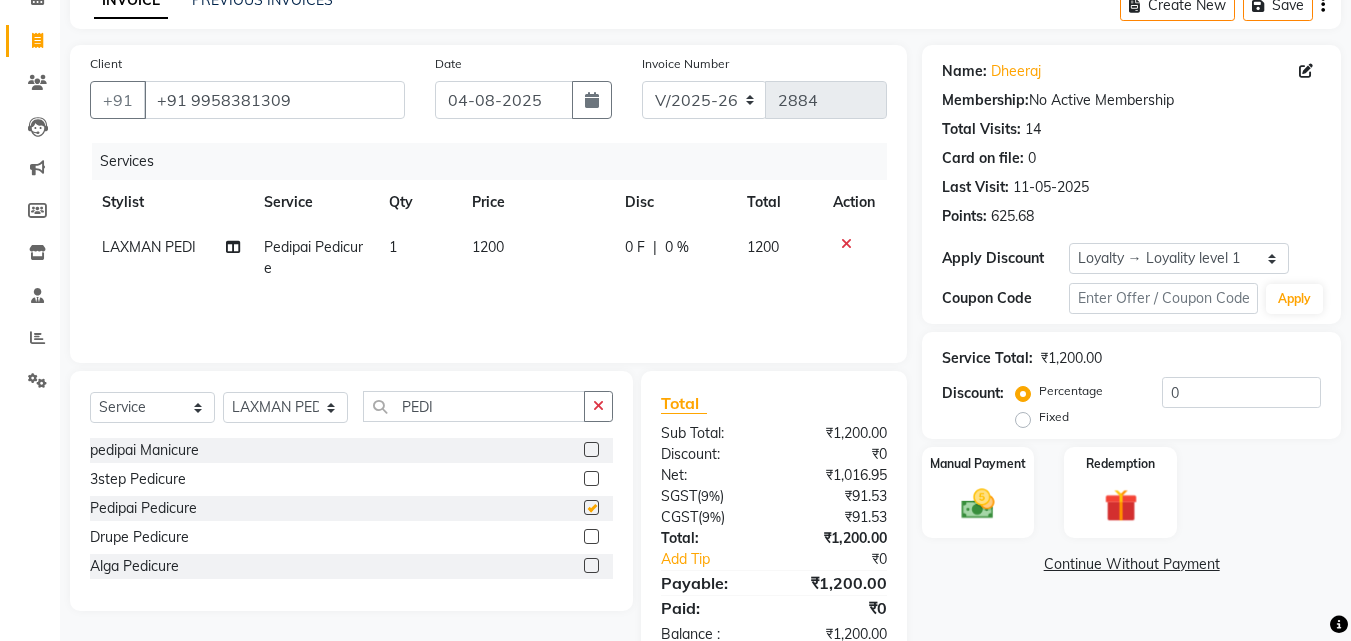 type 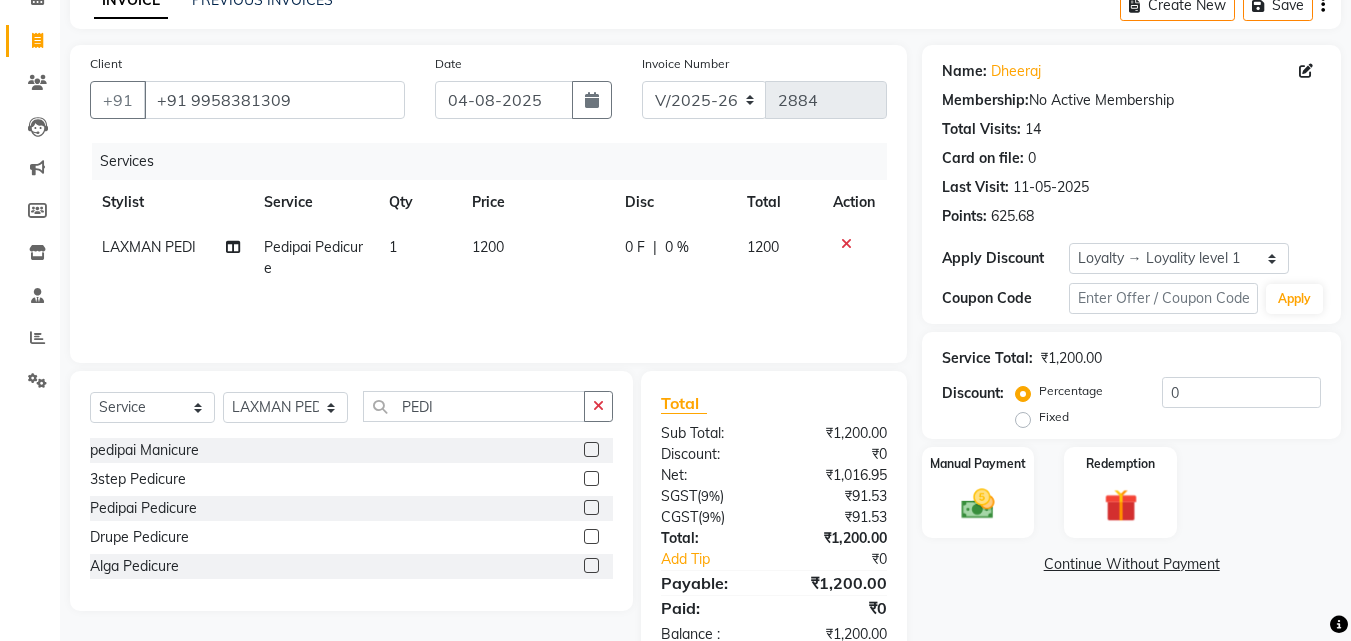 click on "1200" 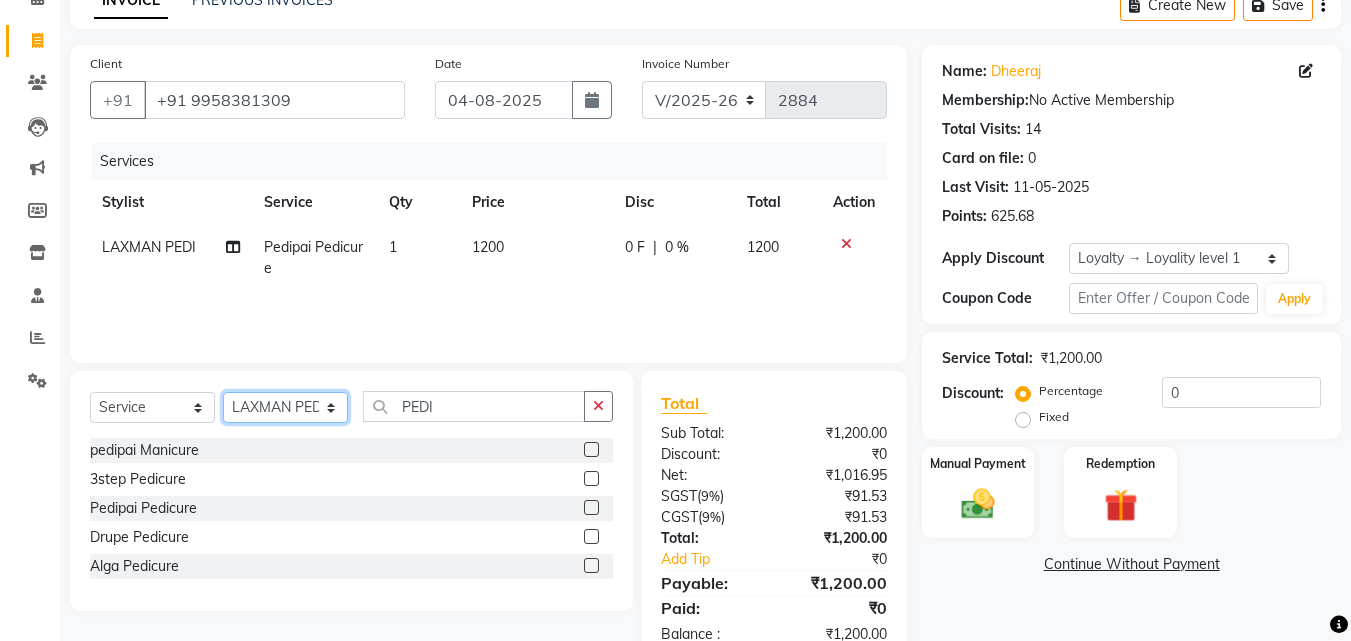 click on "Select Stylist Aayan Account  Ashu BHOLU Geeta Hanif JIYA SINGH Kiran LAXMAN PEDI Manager Mohit Naddy NAIL SWASTIKA Sajal Sameer Shahnawaj Sharukh Sonu VISHAL STYLIST" 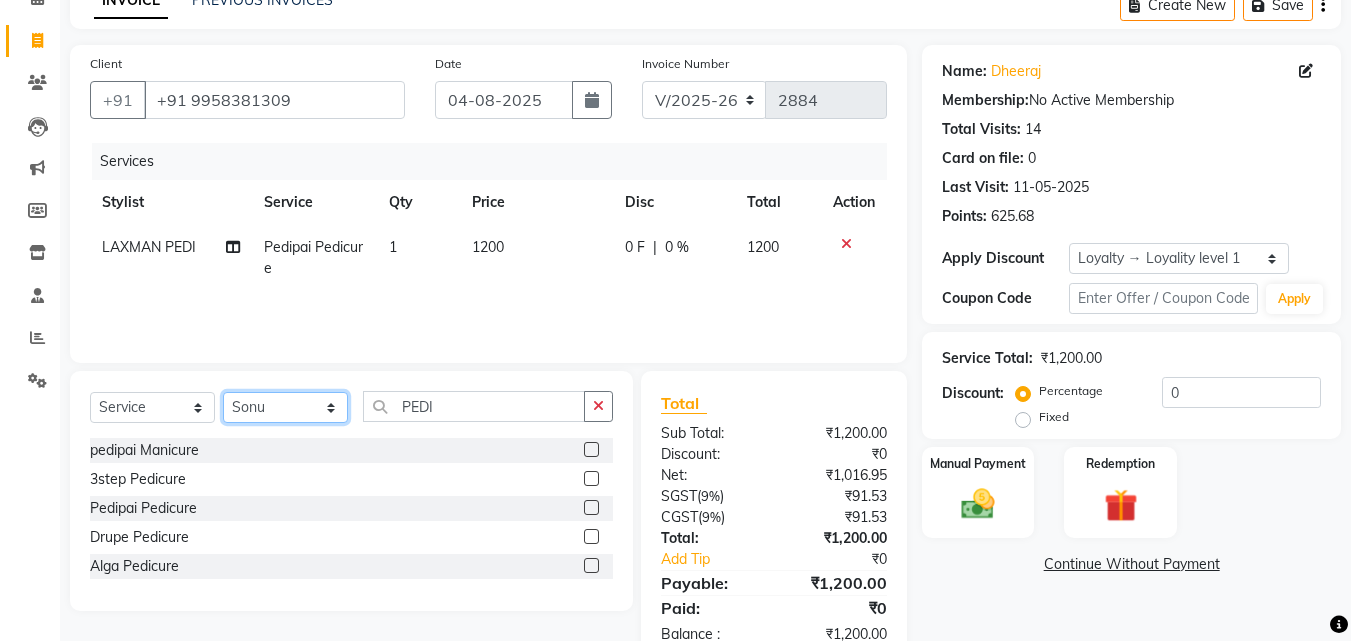 click on "Select Stylist Aayan Account  Ashu BHOLU Geeta Hanif JIYA SINGH Kiran LAXMAN PEDI Manager Mohit Naddy NAIL SWASTIKA Sajal Sameer Shahnawaj Sharukh Sonu VISHAL STYLIST" 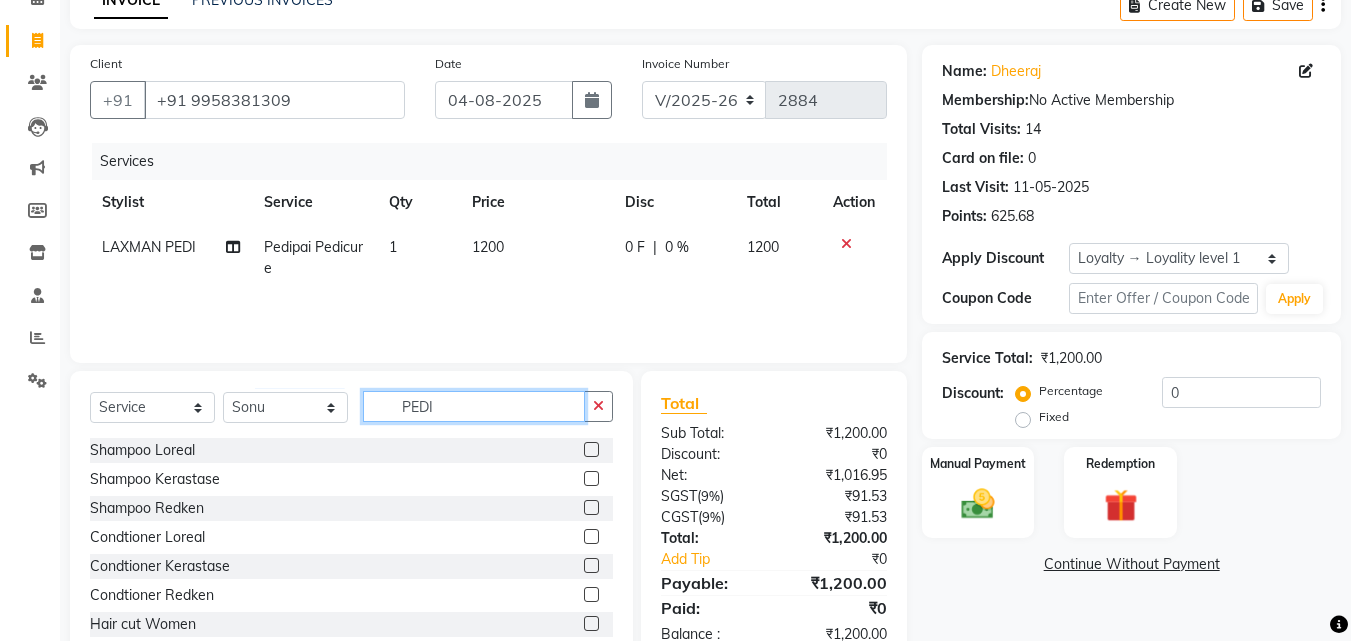 click on "PEDI" 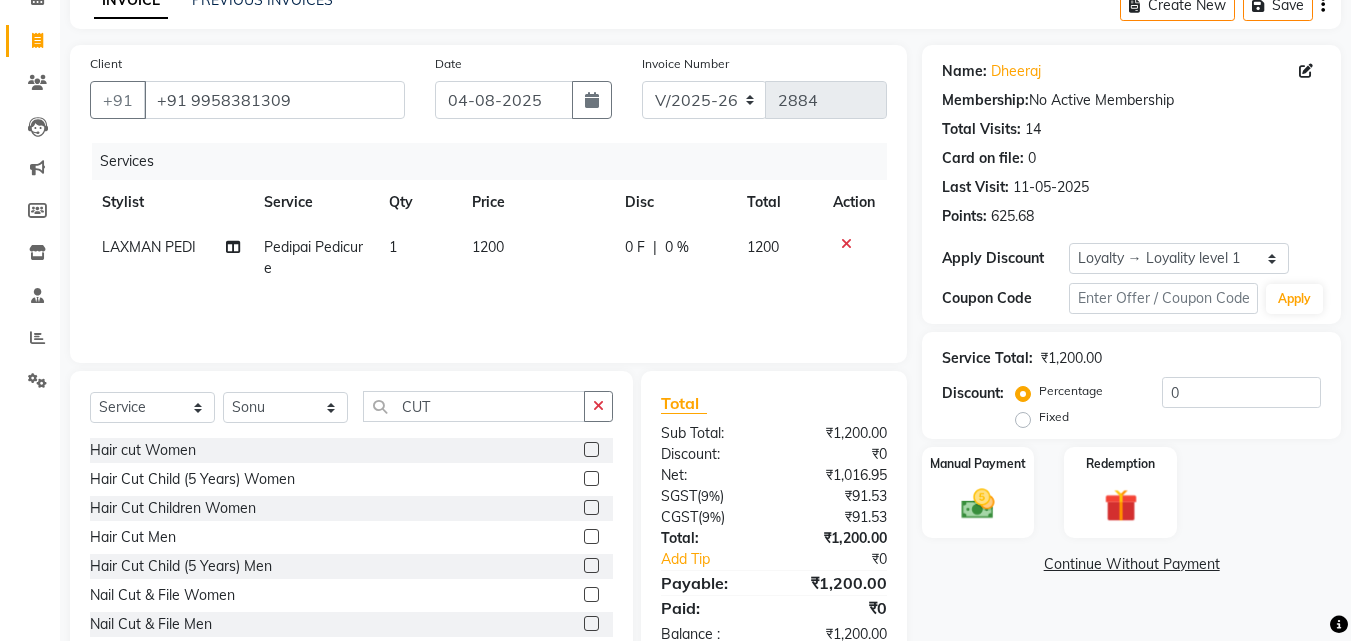 click 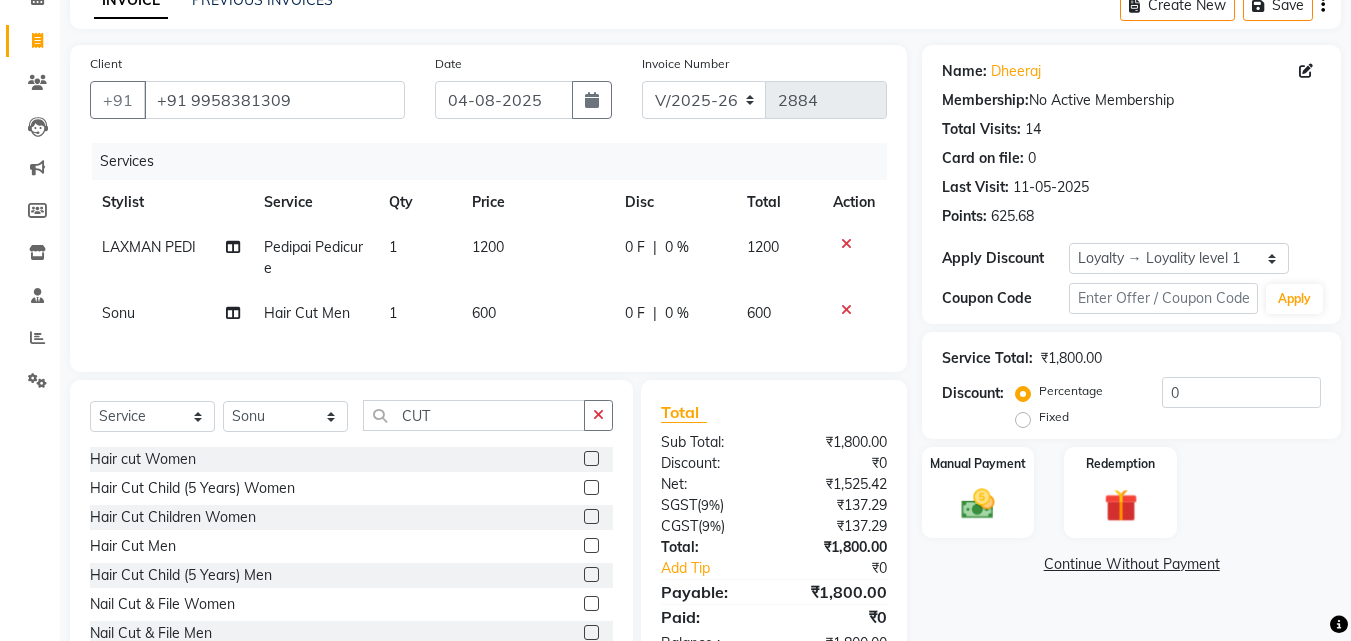 click on "1200" 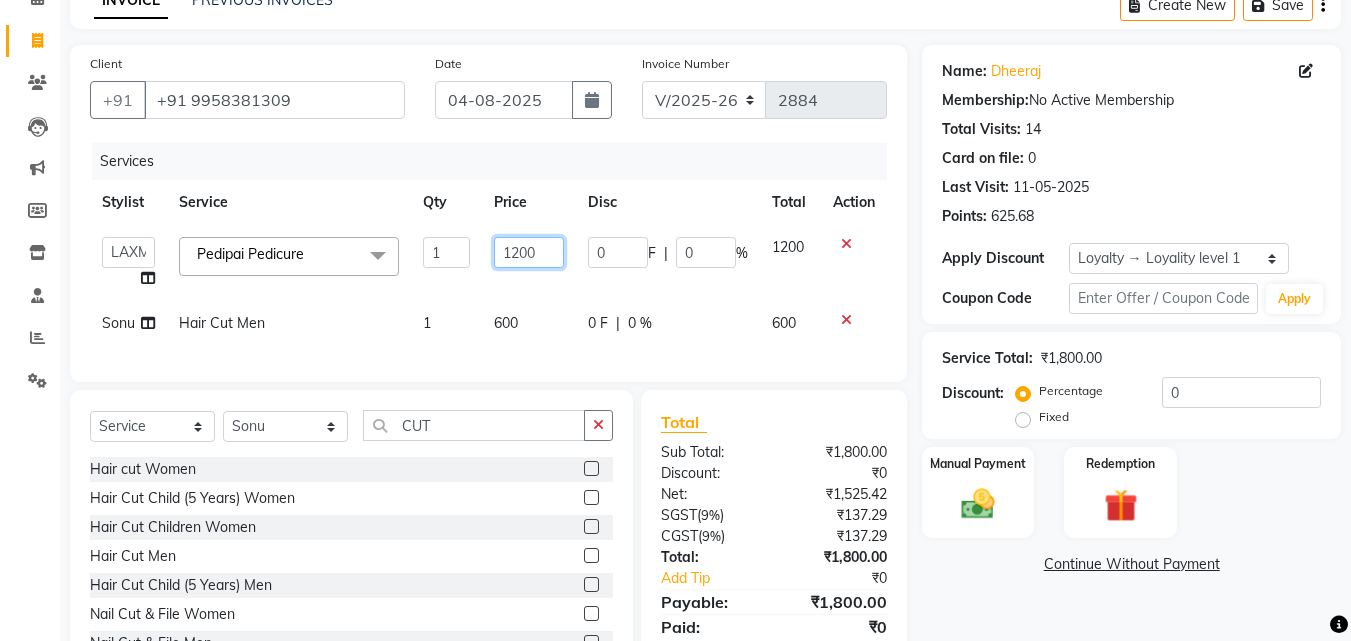 click on "1200" 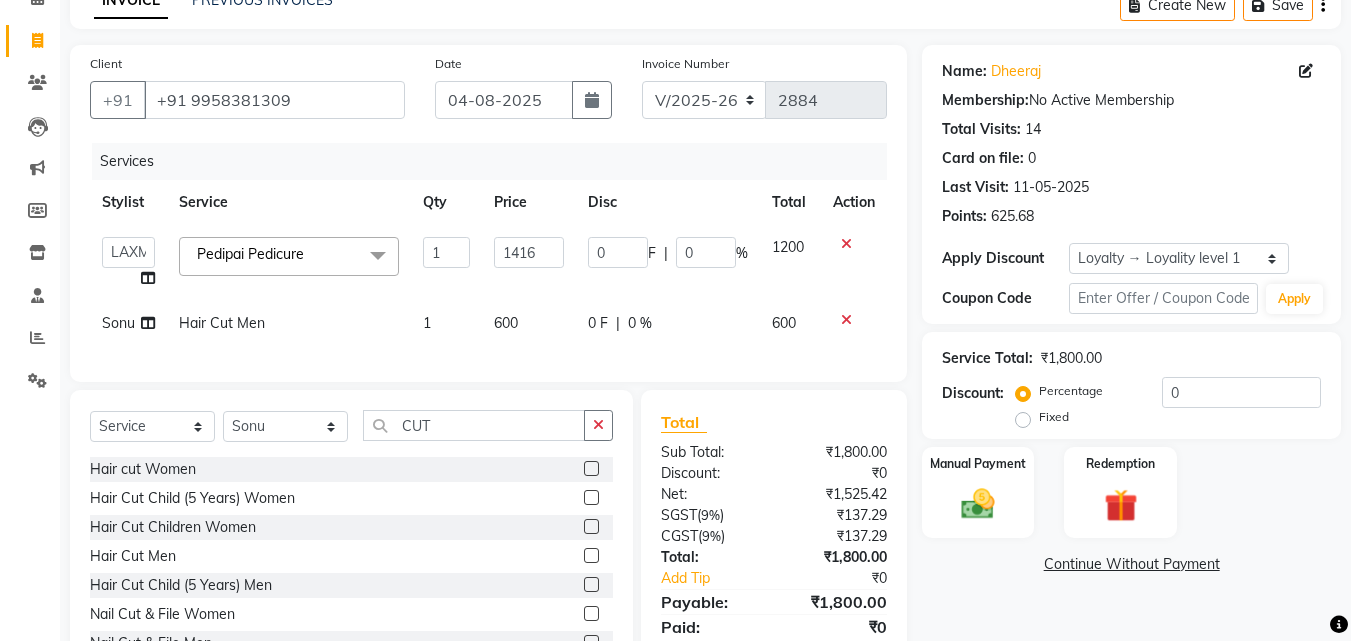 click on "Name: [FIRST] Membership: No Active Membership Total Visits: 14 Card on file: 0 Last Visit: 11-05-2025 Points: 625.68 Apply Discount Select Loyalty → Loyality level 1 Coupon Code Apply Service Total: ₹1,800.00 Discount: Percentage Fixed 0 Manual Payment Redemption Continue Without Payment" 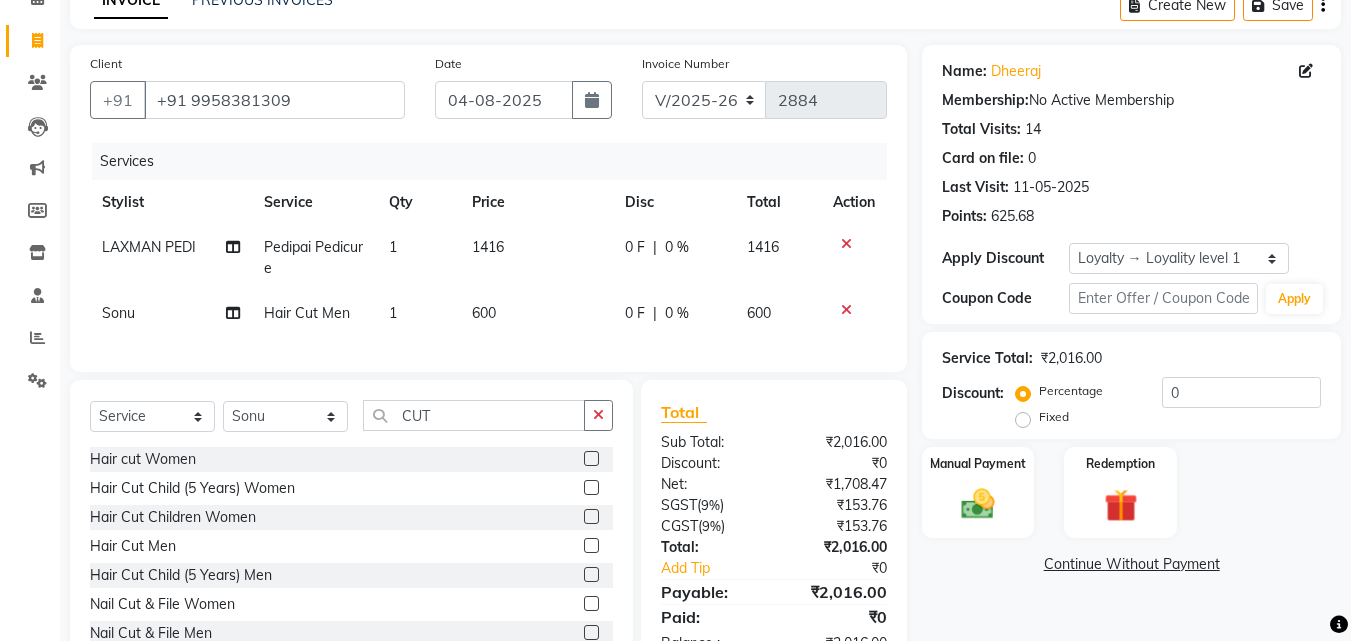 scroll, scrollTop: 184, scrollLeft: 0, axis: vertical 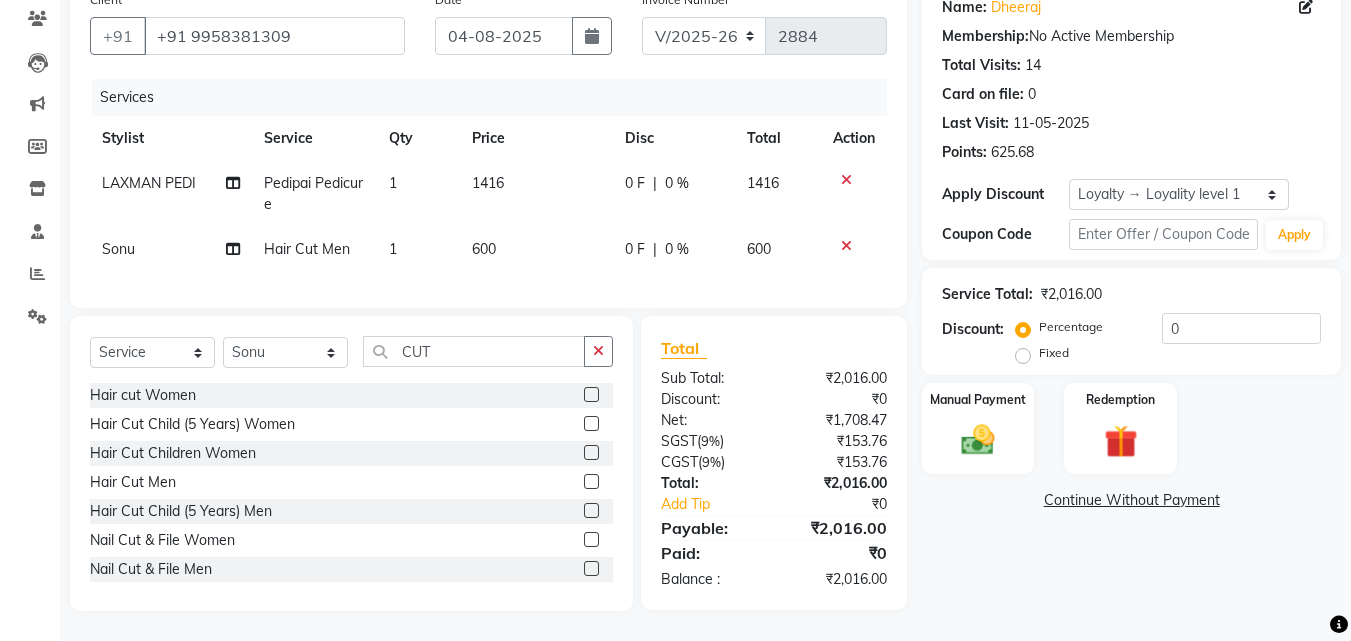 click on "1416" 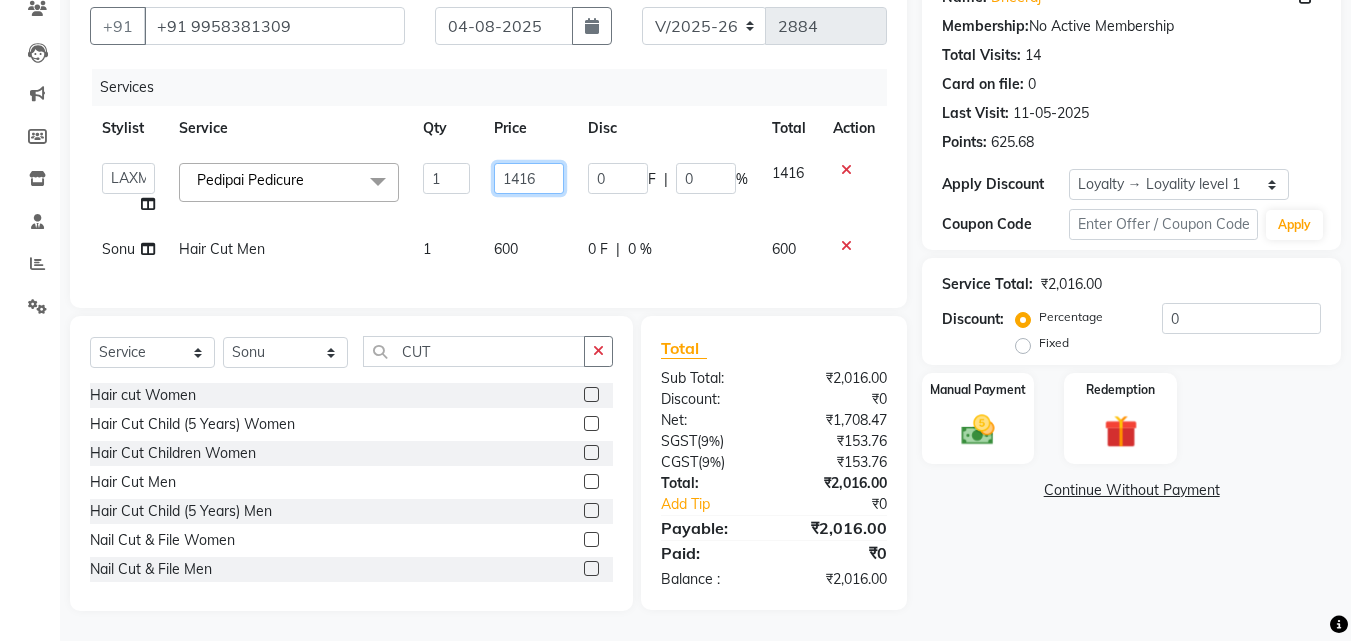 click on "1416" 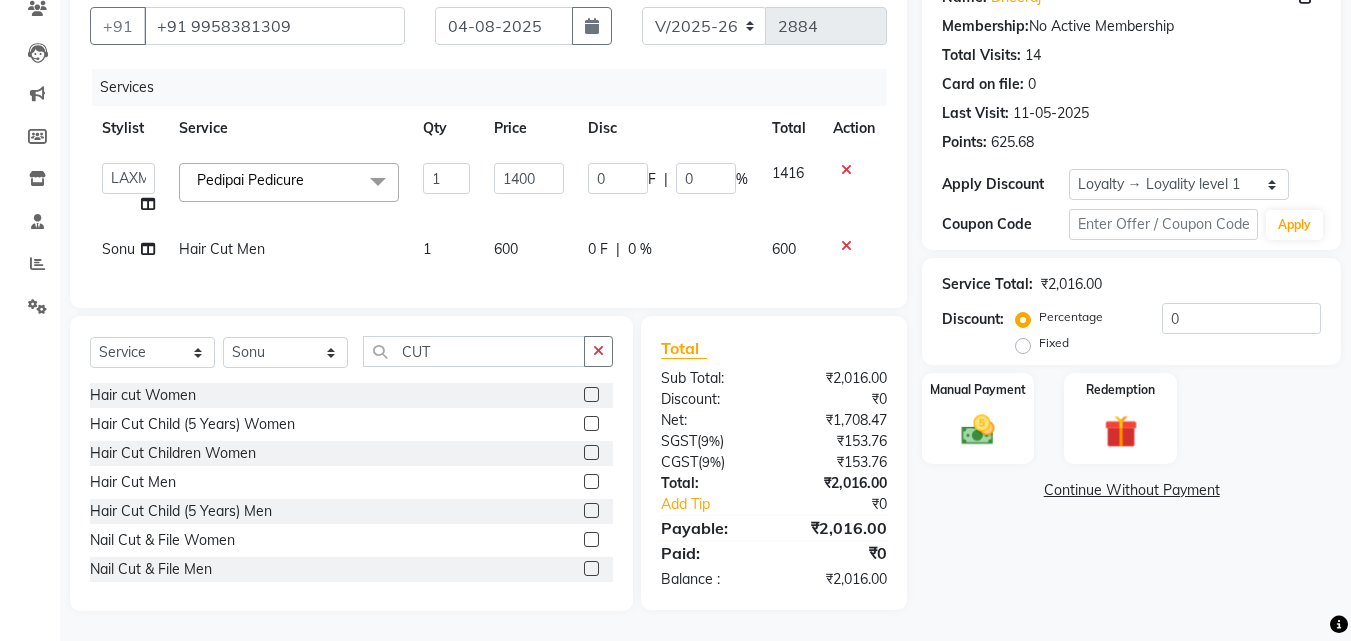 click on "Name: [FIRST]  Membership:  No Active Membership  Total Visits:  14 Card on file:  0 Last Visit:   11-05-2025 Points:   625.68  Apply Discount Select  Loyalty → Loyality level 1  Coupon Code Apply Service Total:  ₹2,016.00  Discount:  Percentage   Fixed  0 Manual Payment Redemption  Continue Without Payment" 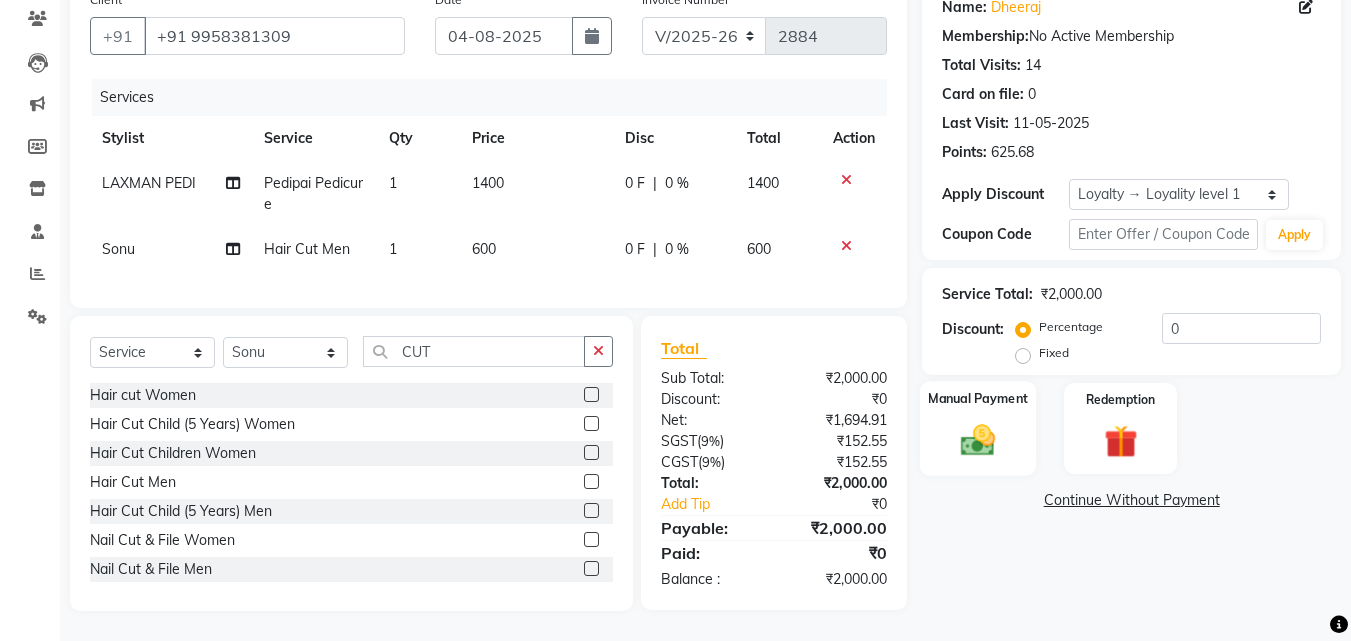 click 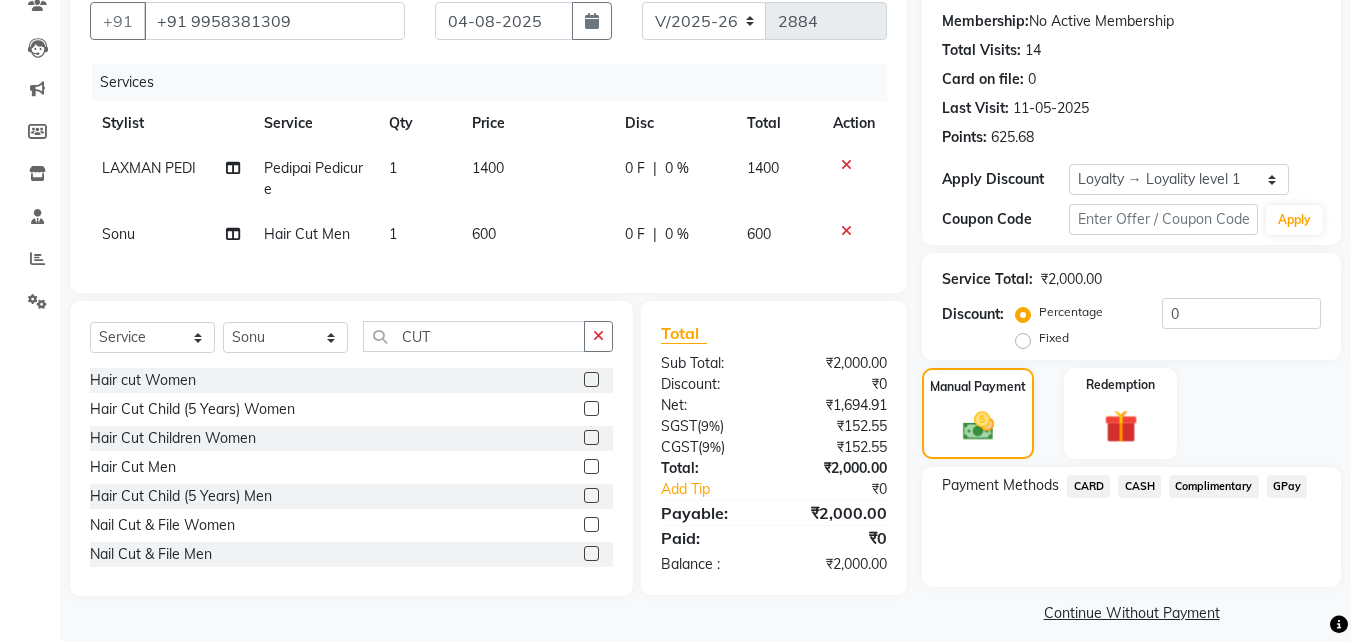 click on "CASH" 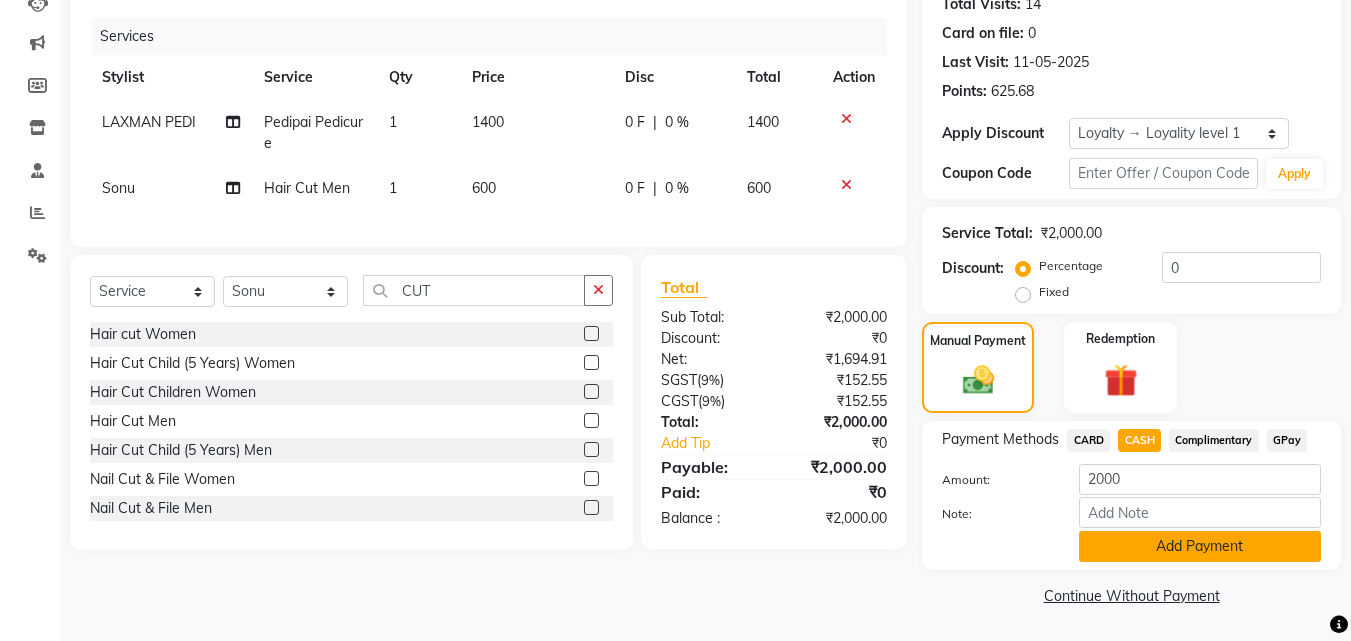 click on "Add Payment" 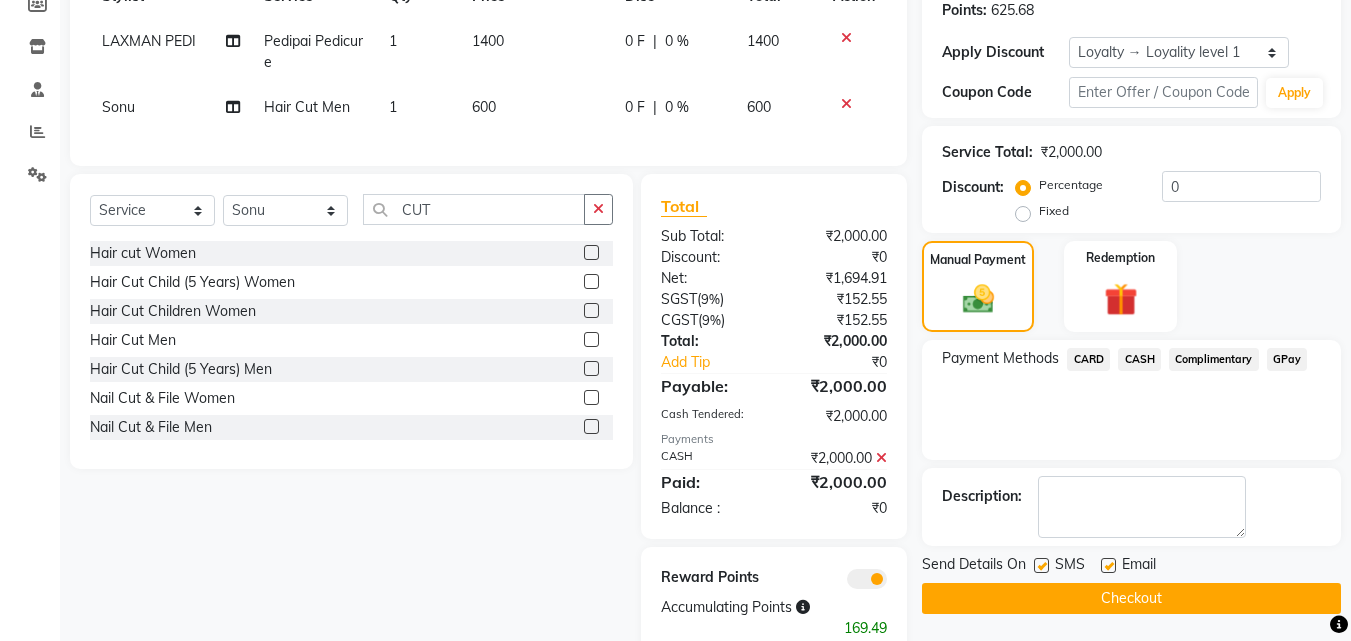 scroll, scrollTop: 374, scrollLeft: 0, axis: vertical 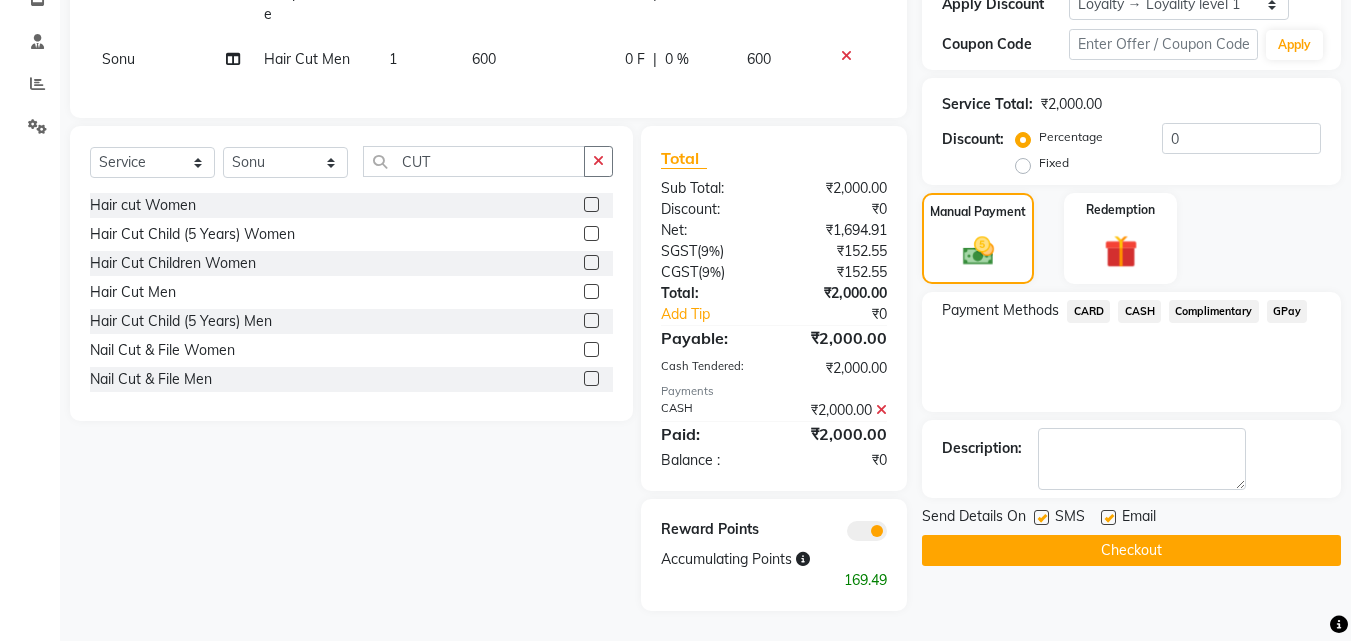 click on "Checkout" 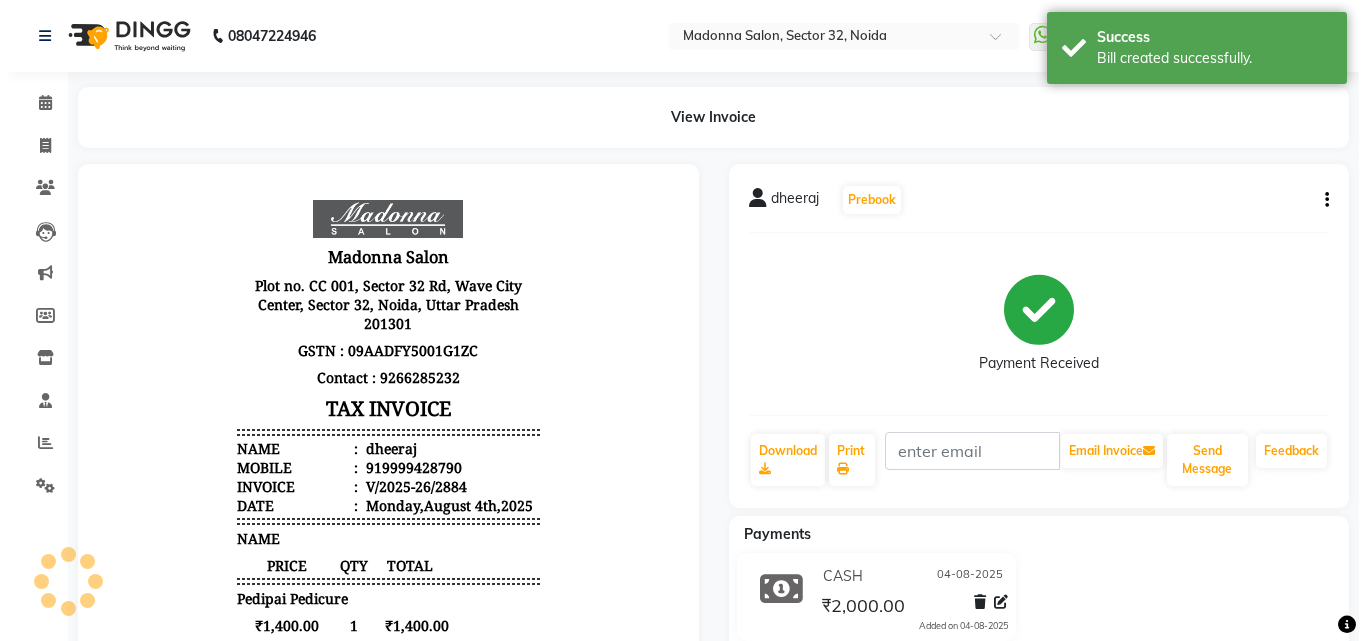 scroll, scrollTop: 0, scrollLeft: 0, axis: both 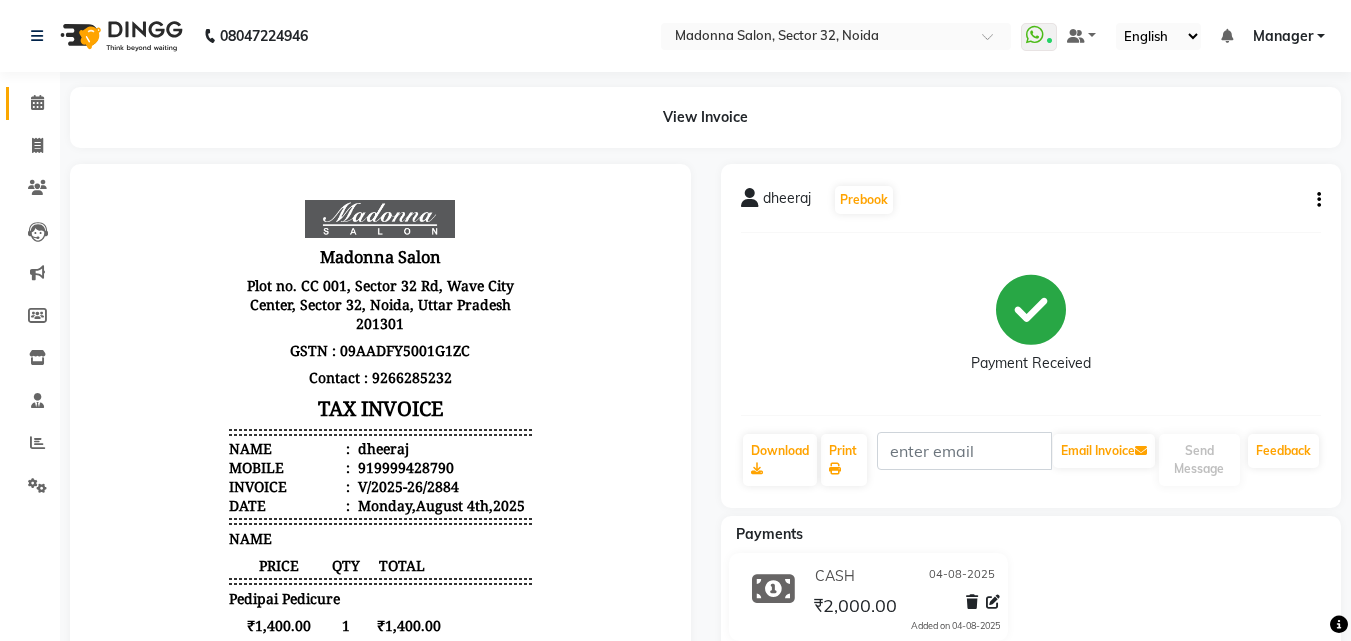 click 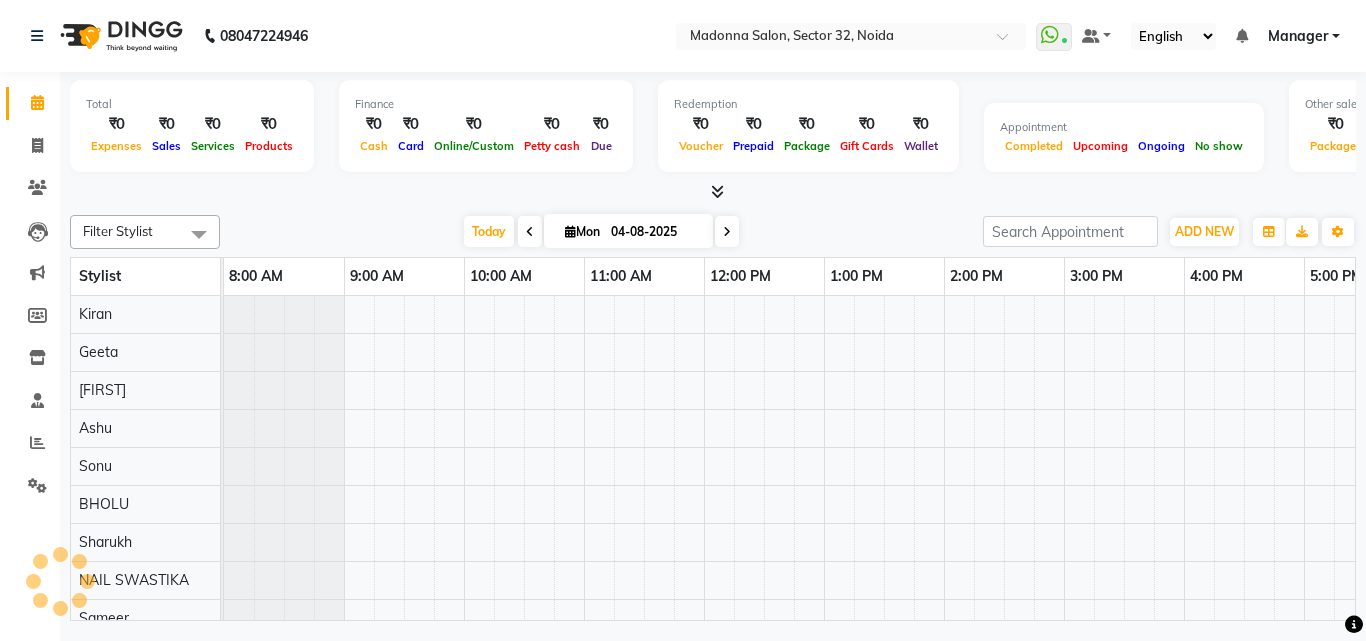 scroll, scrollTop: 0, scrollLeft: 0, axis: both 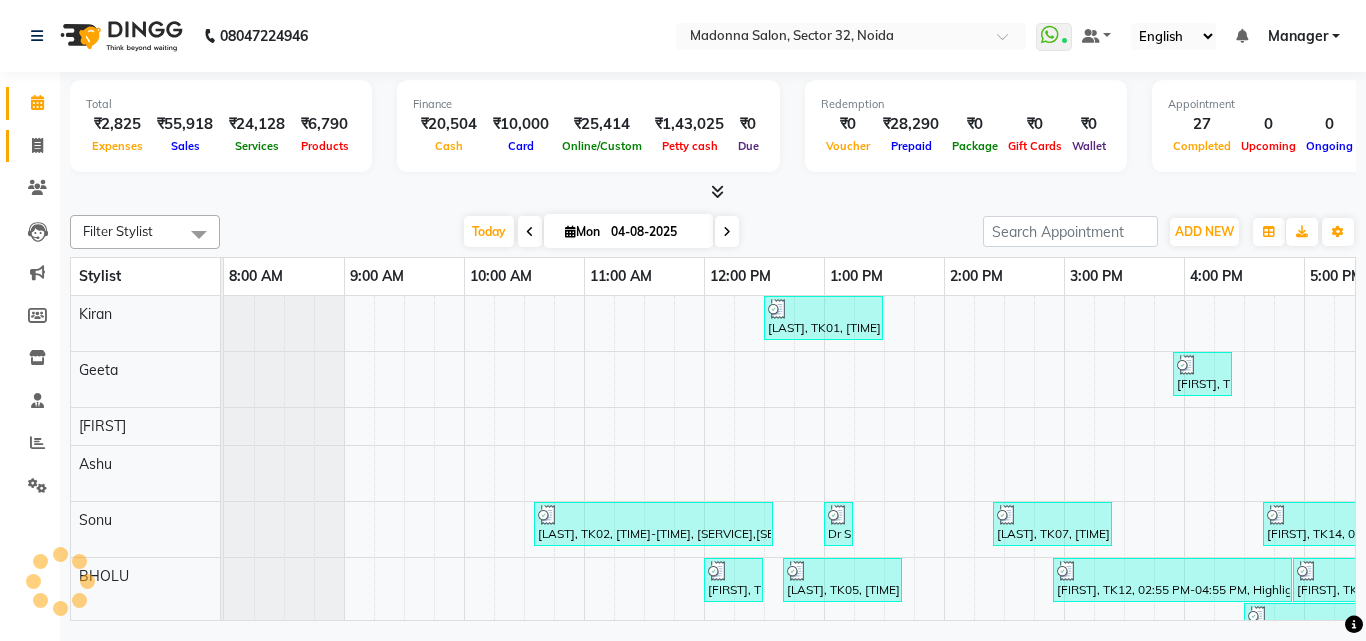 click 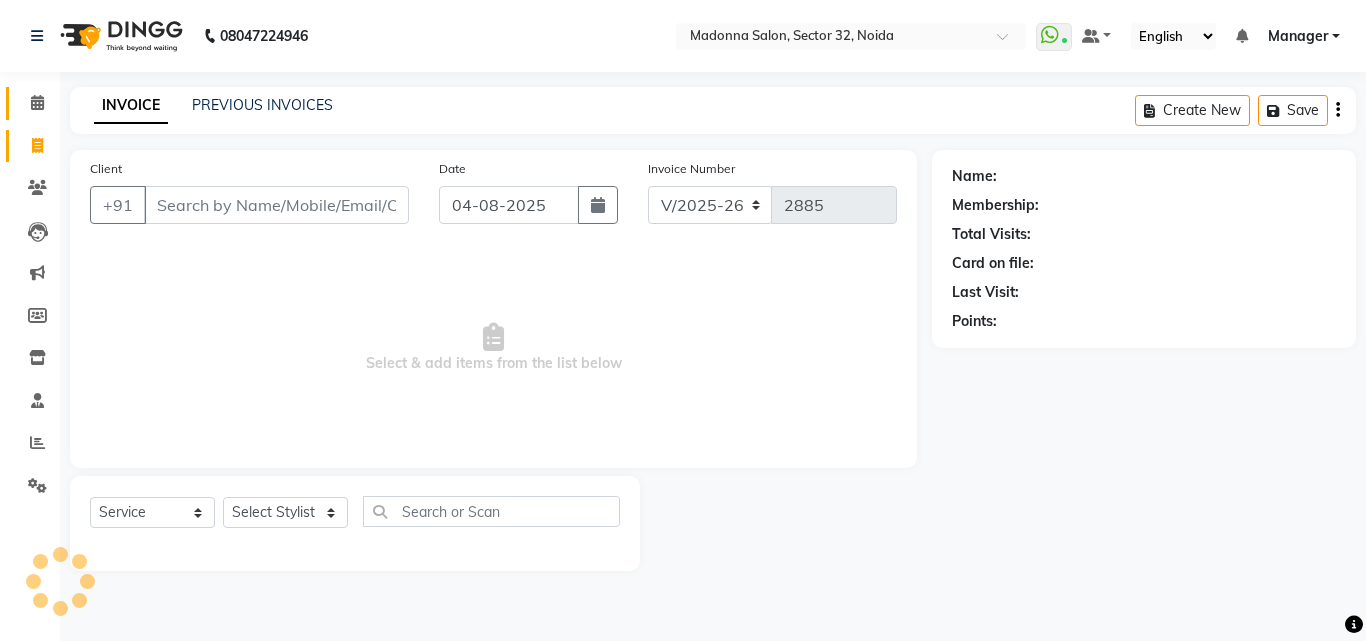 click 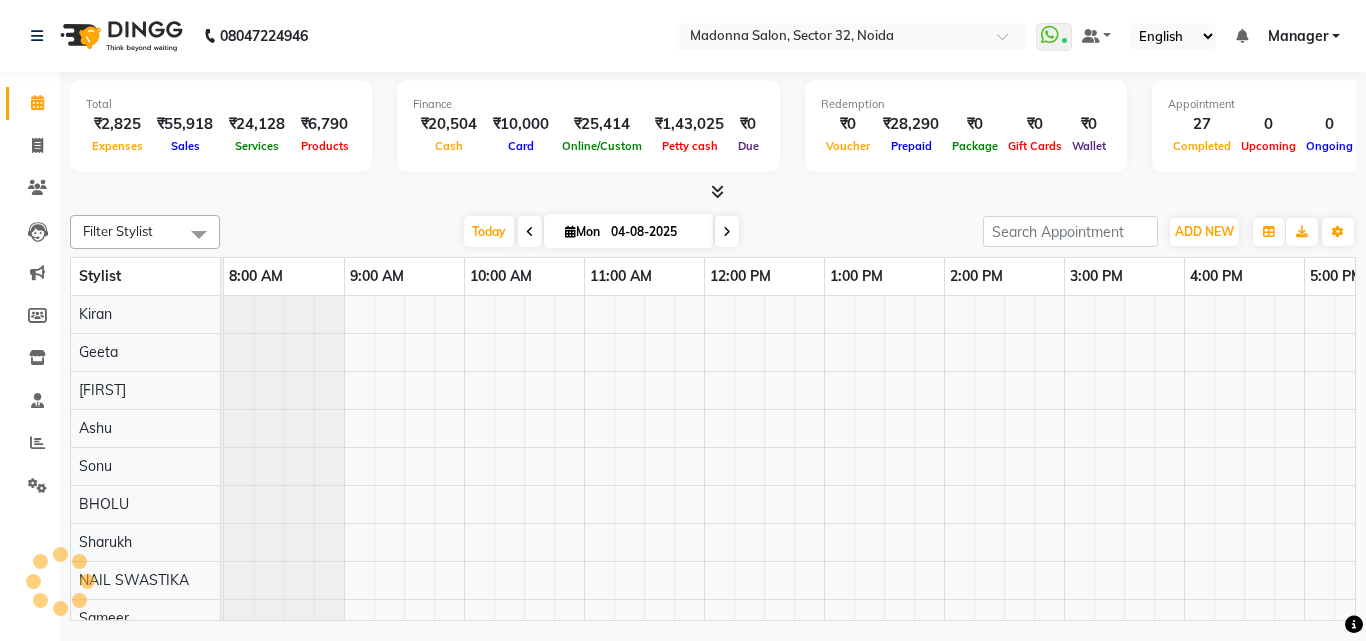 scroll, scrollTop: 0, scrollLeft: 0, axis: both 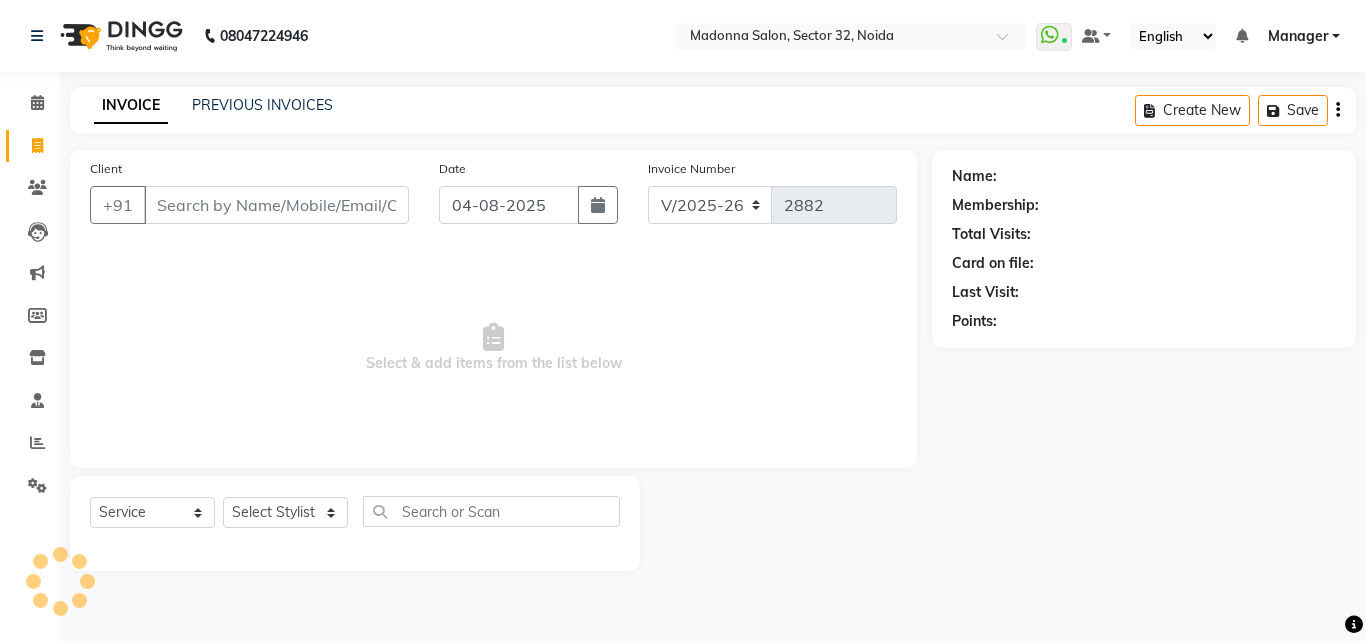 select on "7229" 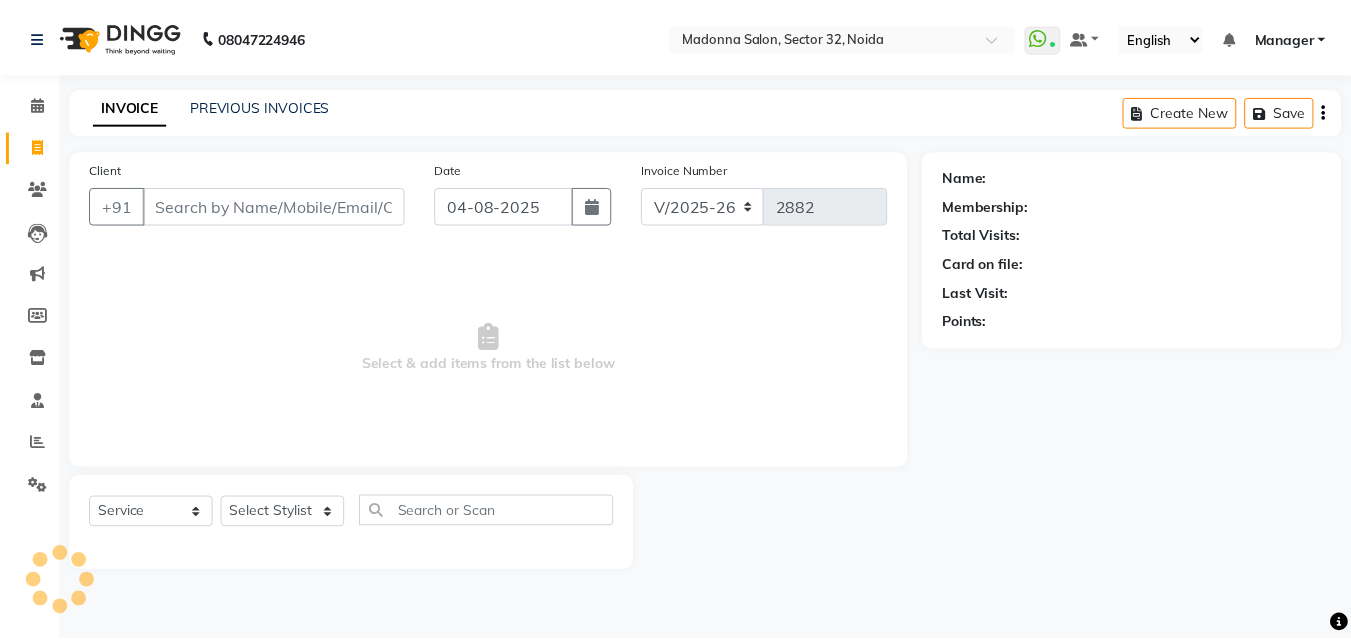scroll, scrollTop: 0, scrollLeft: 0, axis: both 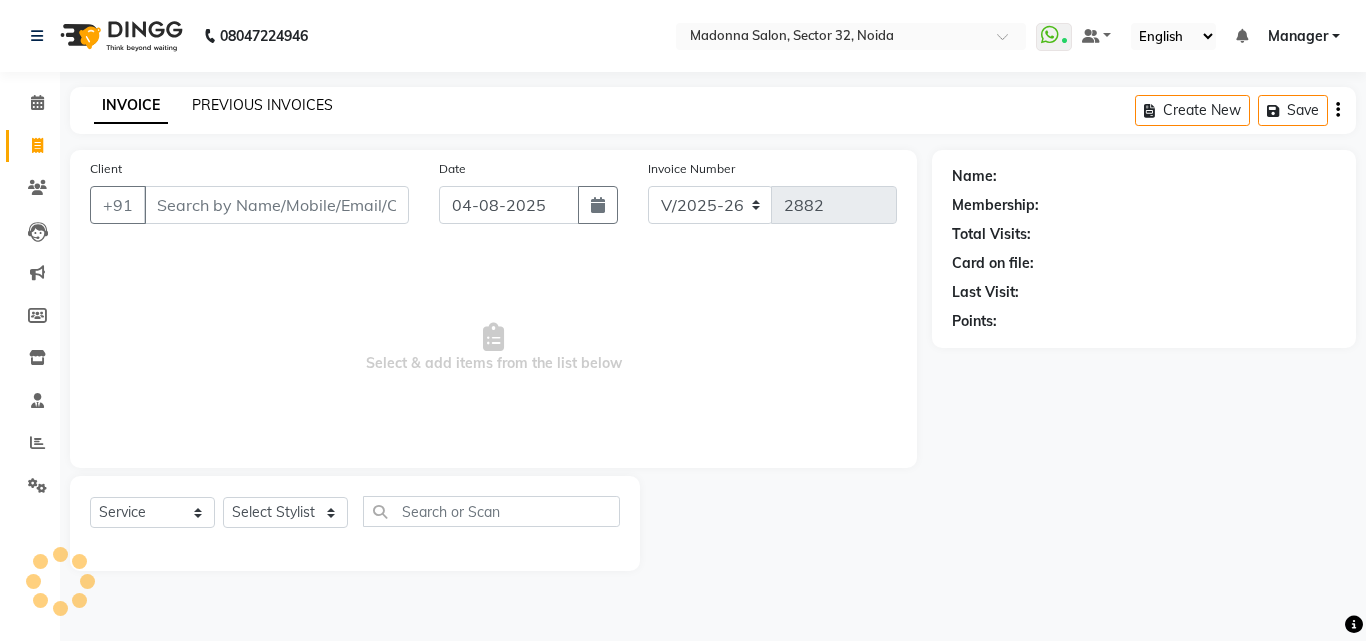 click on "PREVIOUS INVOICES" 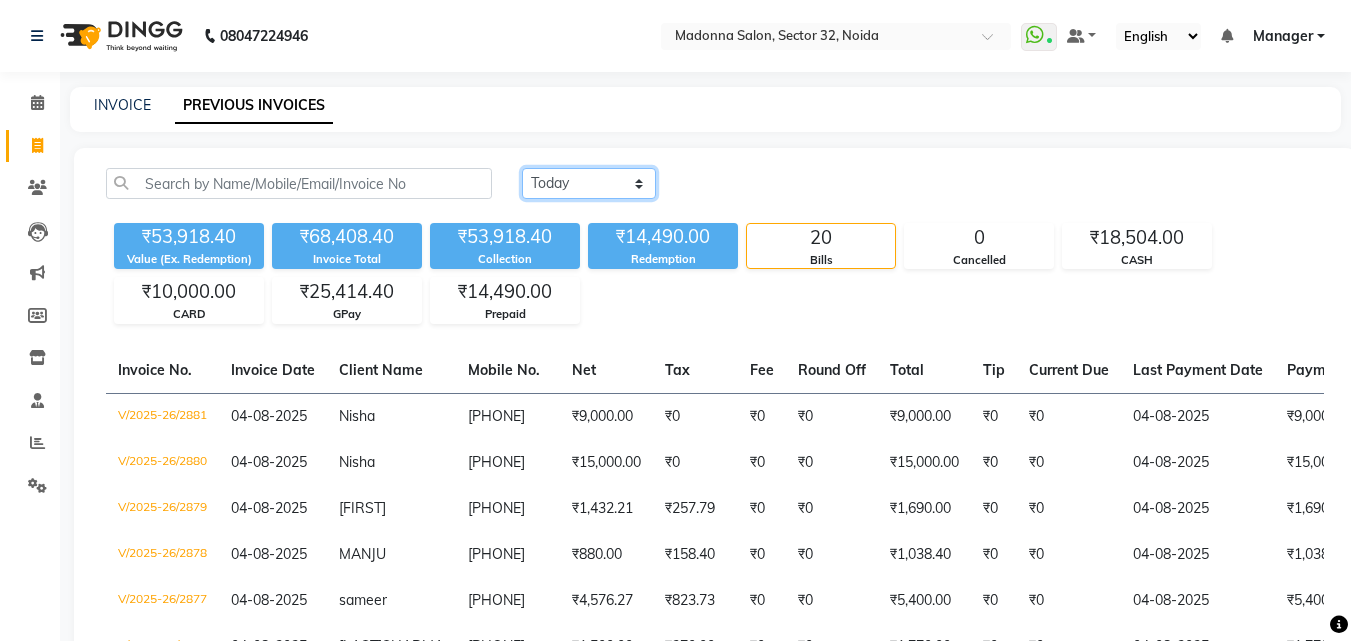click on "Today Yesterday Custom Range" 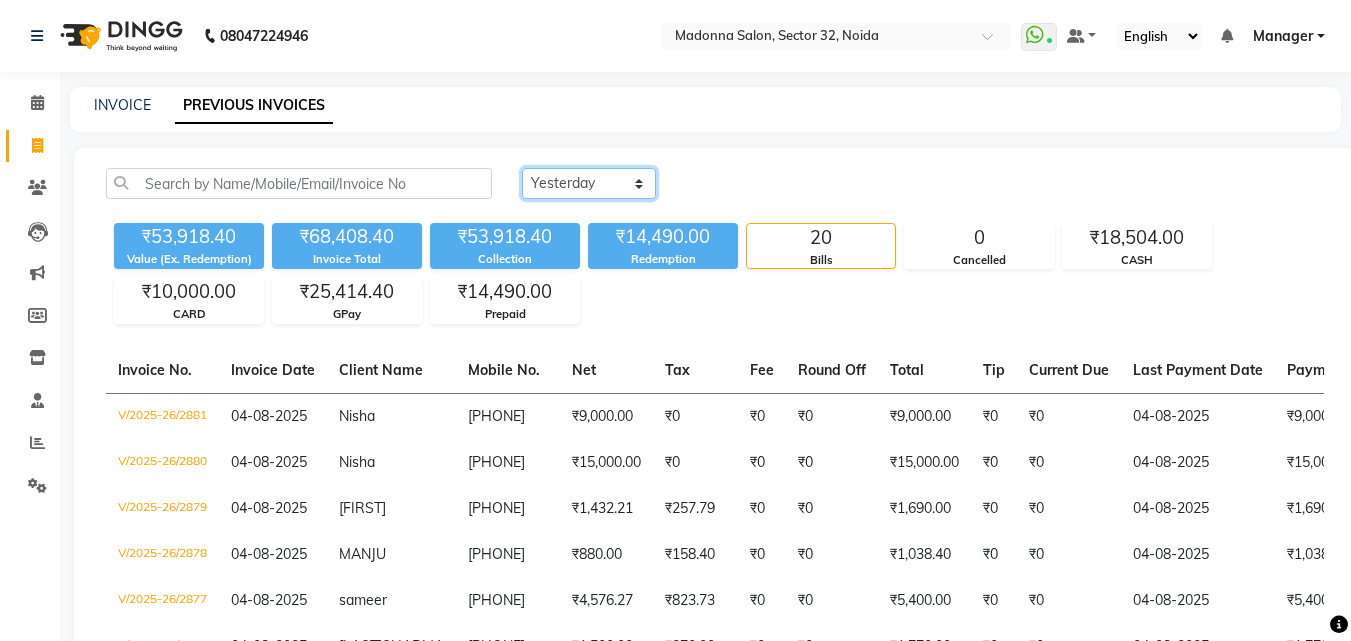 click on "Today Yesterday Custom Range" 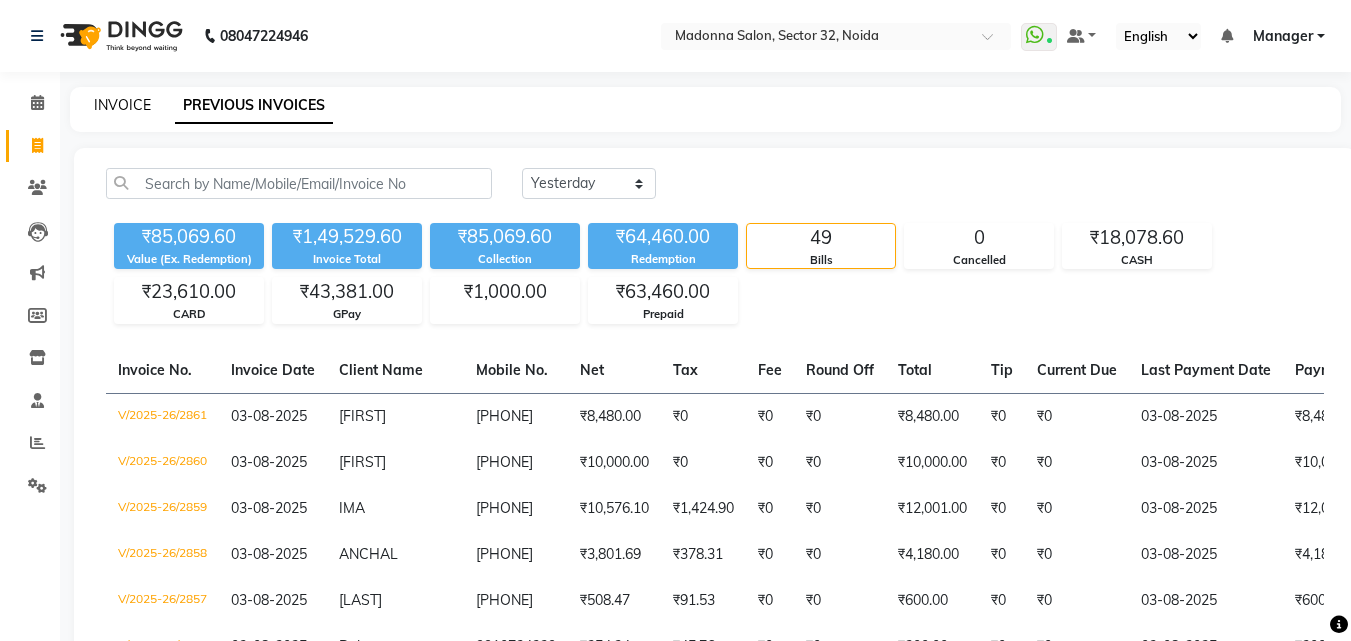 click on "INVOICE" 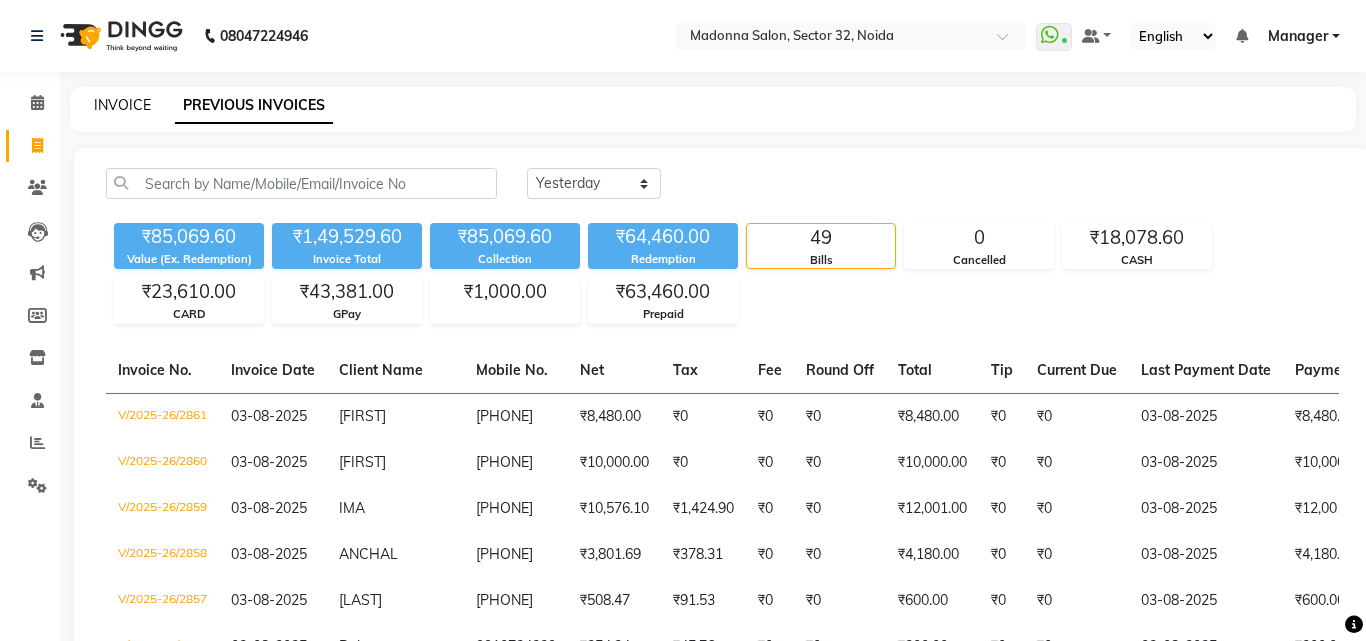 select on "7229" 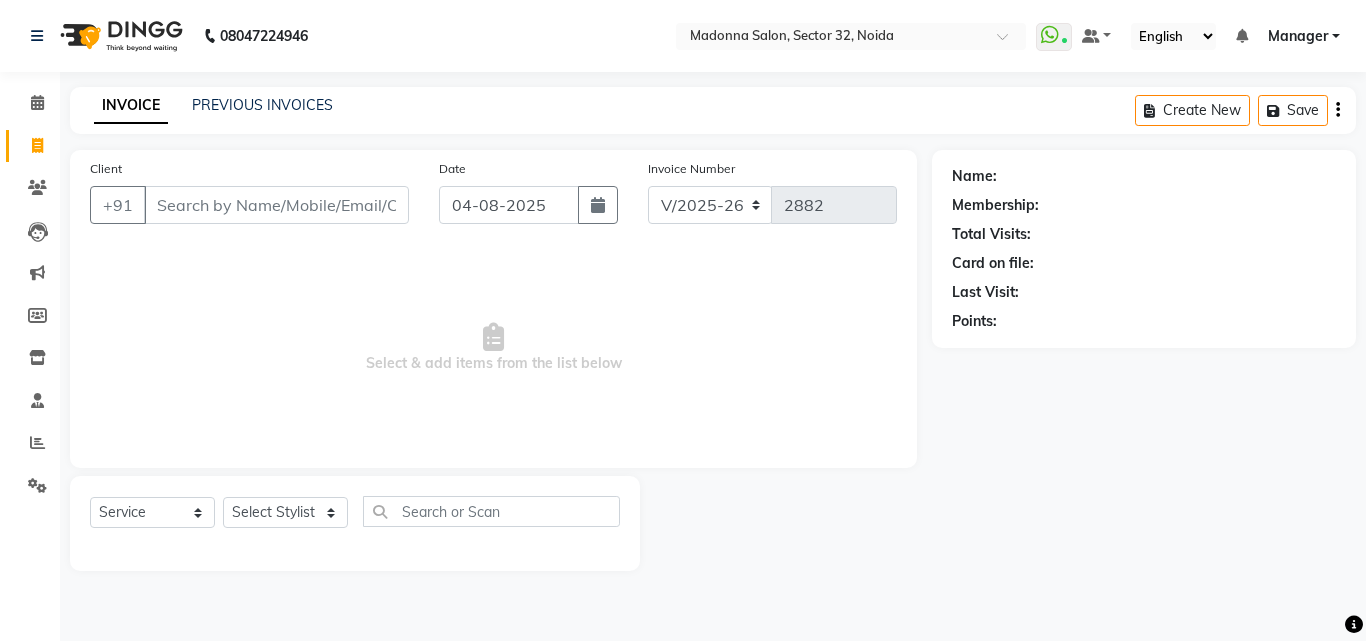 click on "Select & add items from the list below" at bounding box center (493, 348) 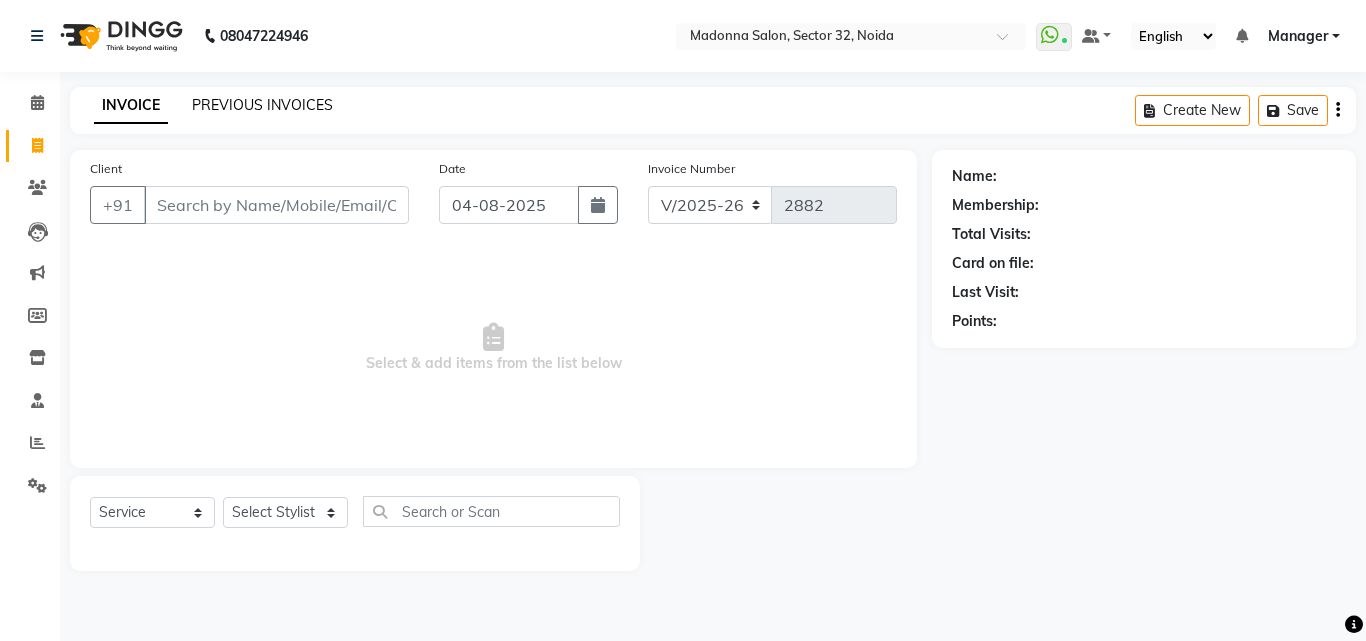 click on "PREVIOUS INVOICES" 